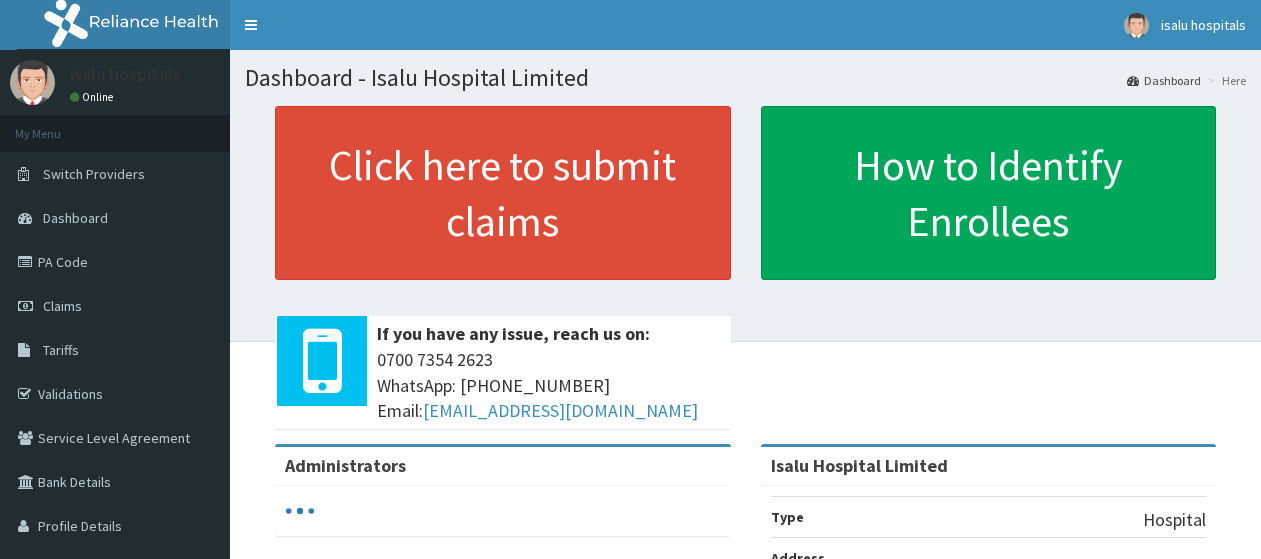 scroll, scrollTop: 0, scrollLeft: 0, axis: both 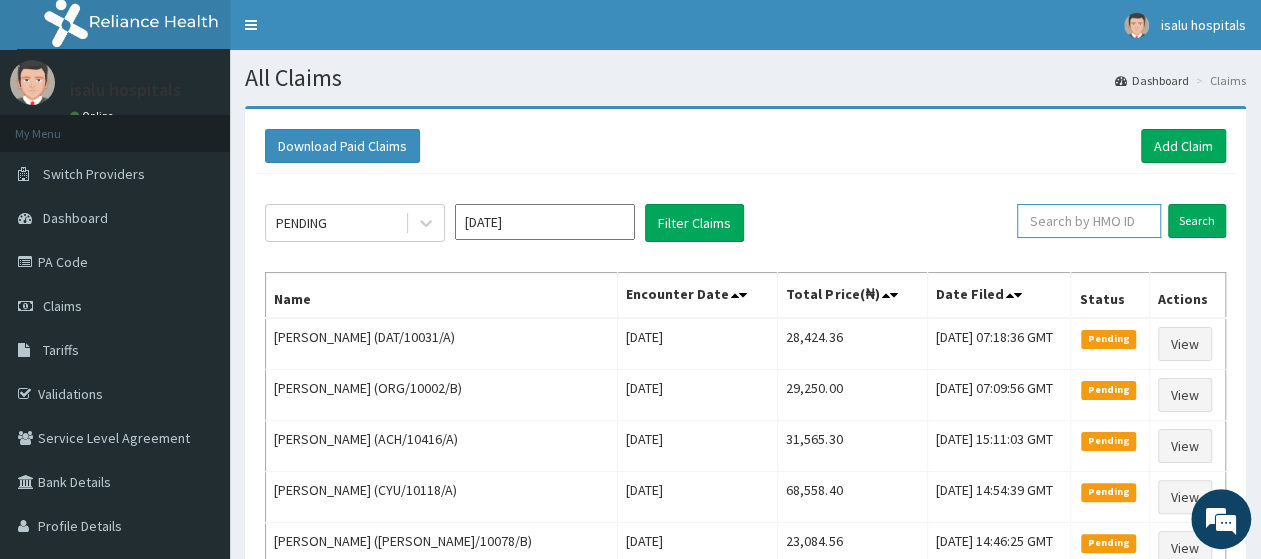 paste on "MBI/10303/A" 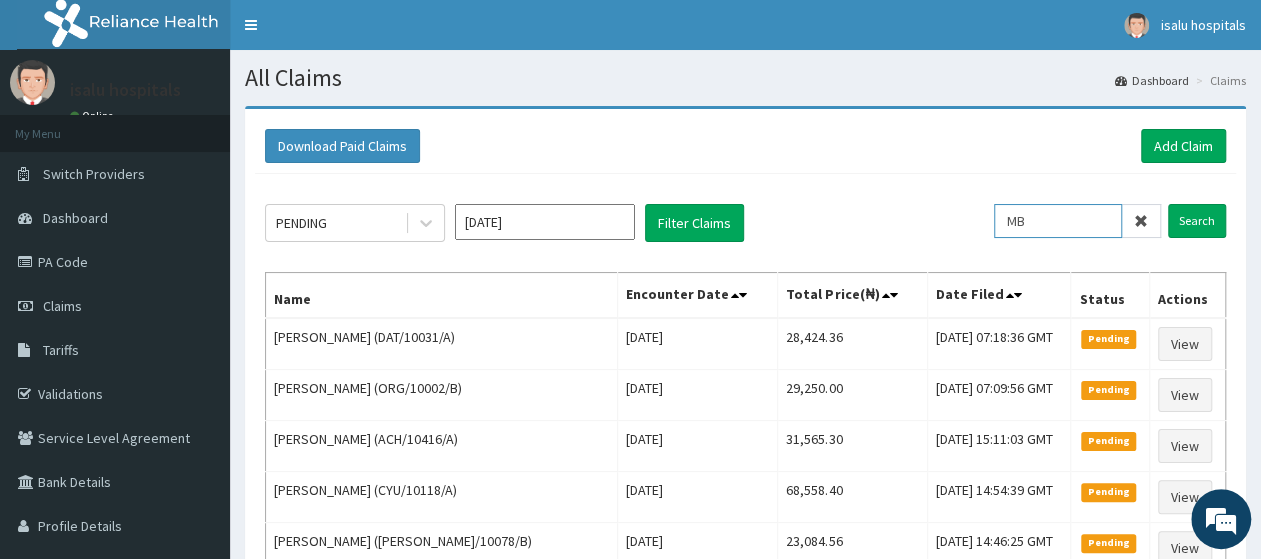 type on "M" 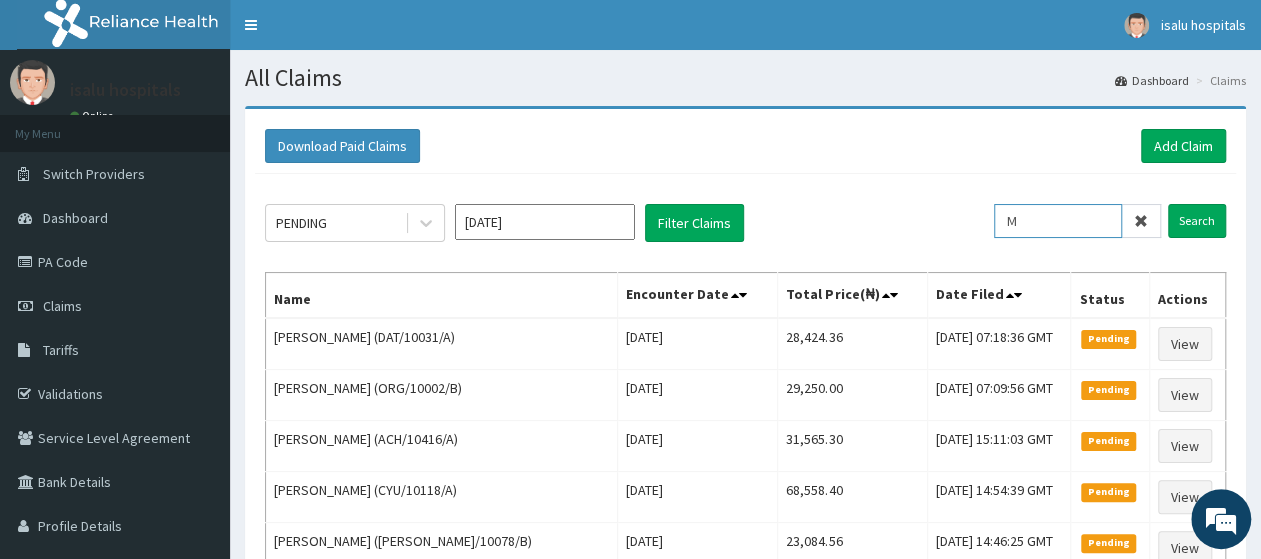 type 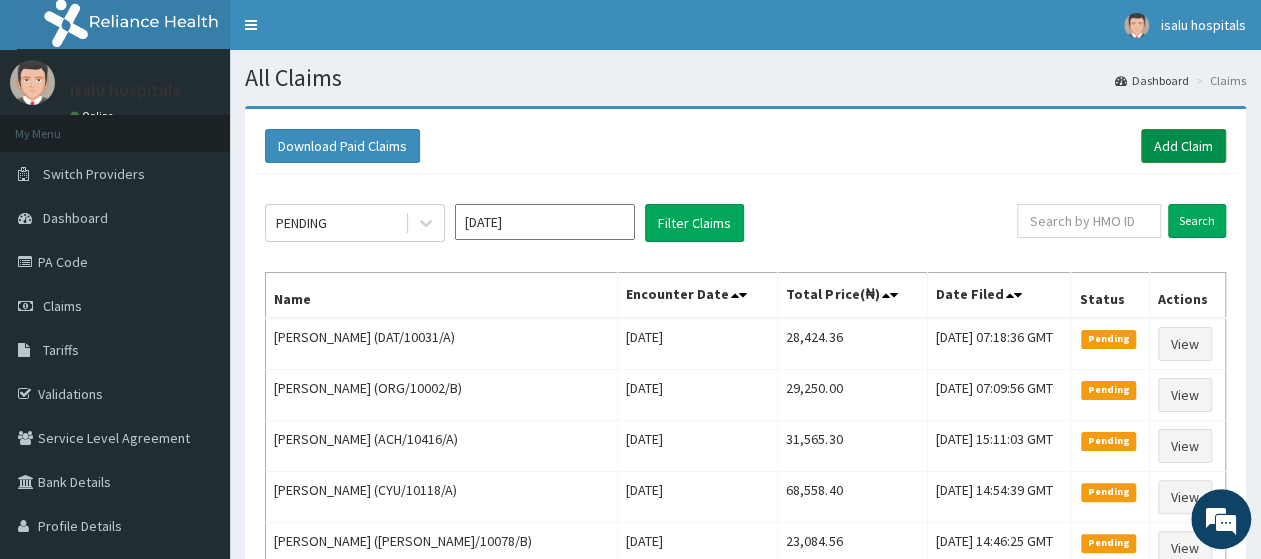 click on "Add Claim" at bounding box center (1183, 146) 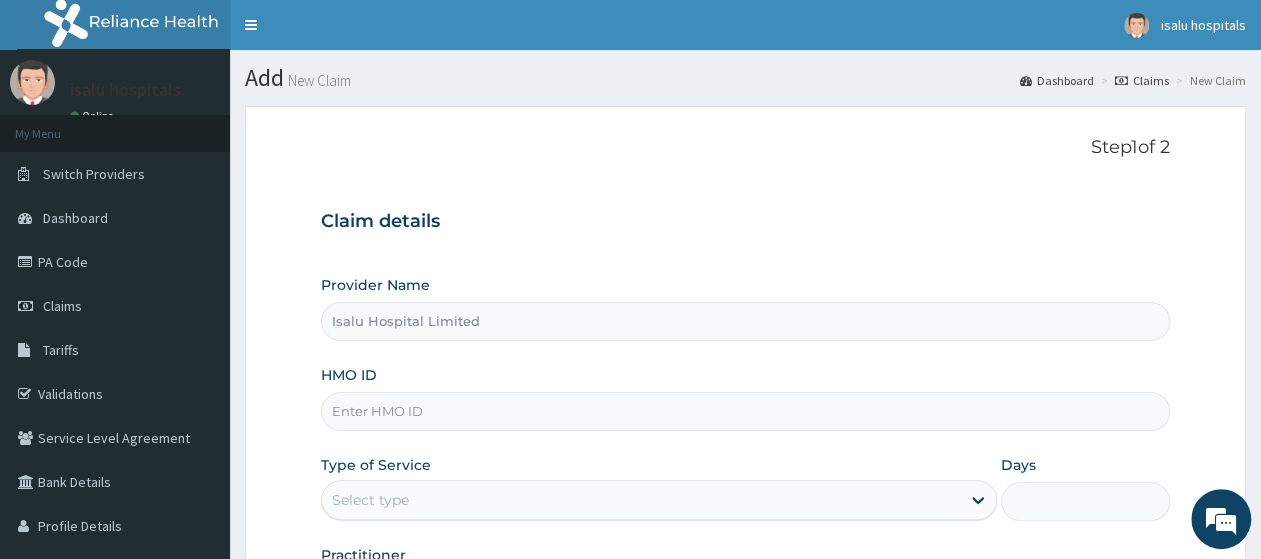 paste on "MBI/10303/A" 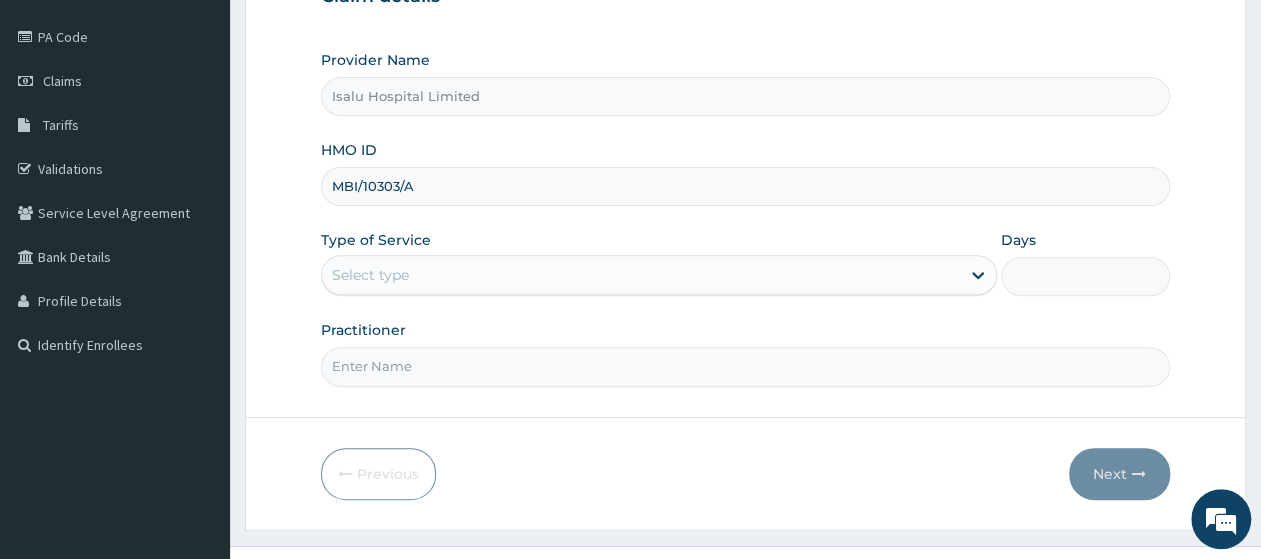 scroll, scrollTop: 259, scrollLeft: 0, axis: vertical 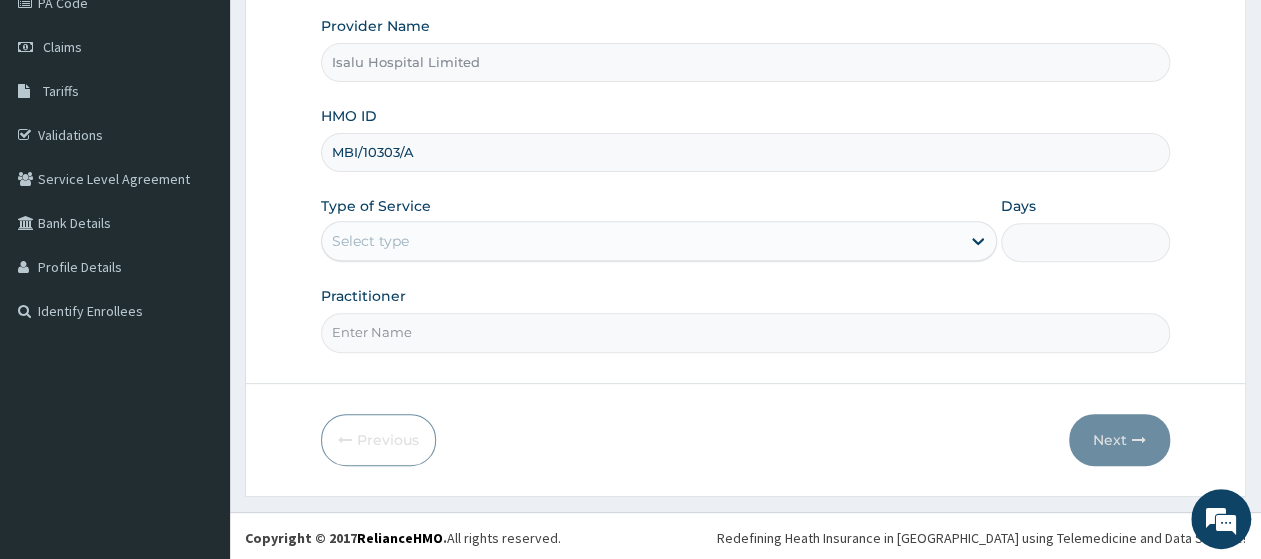 type on "MBI/10303/A" 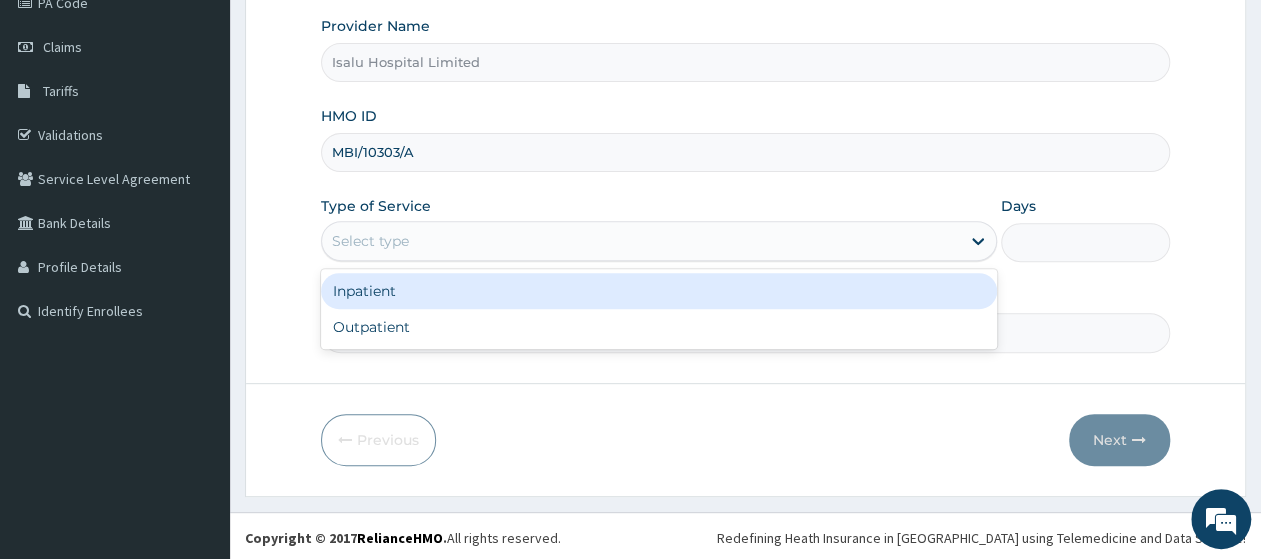 click on "Select type" at bounding box center (641, 241) 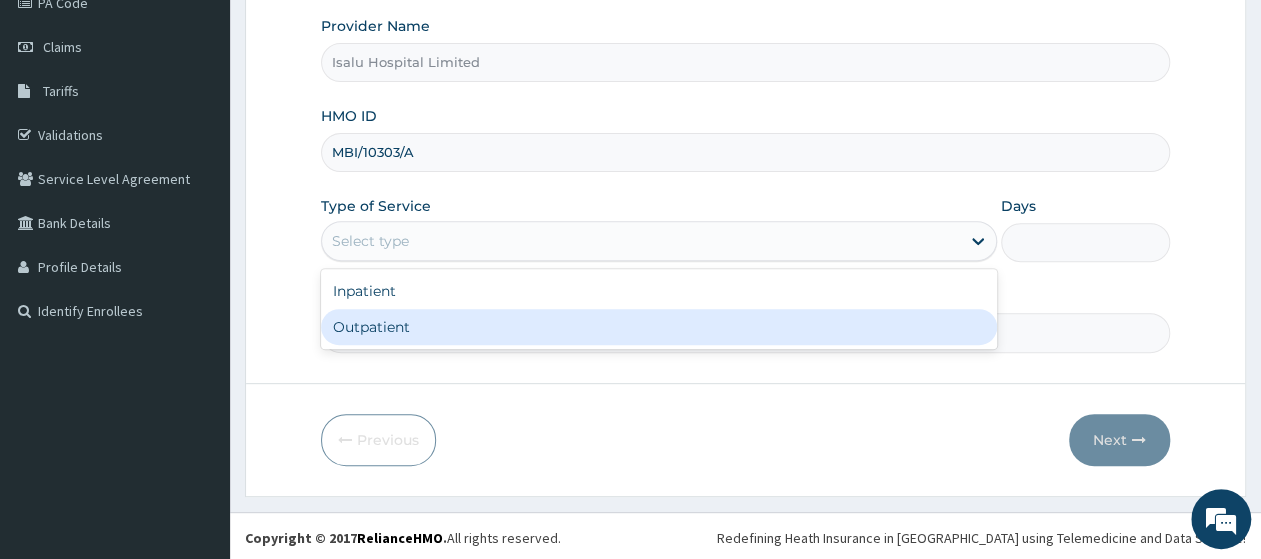click on "Outpatient" at bounding box center (659, 327) 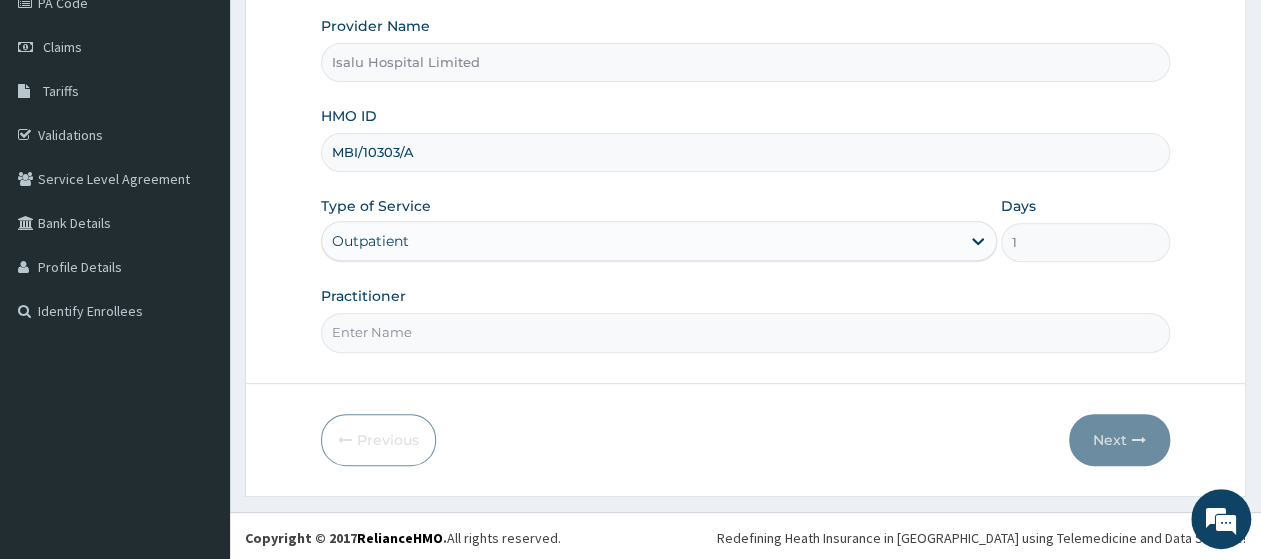 scroll, scrollTop: 0, scrollLeft: 0, axis: both 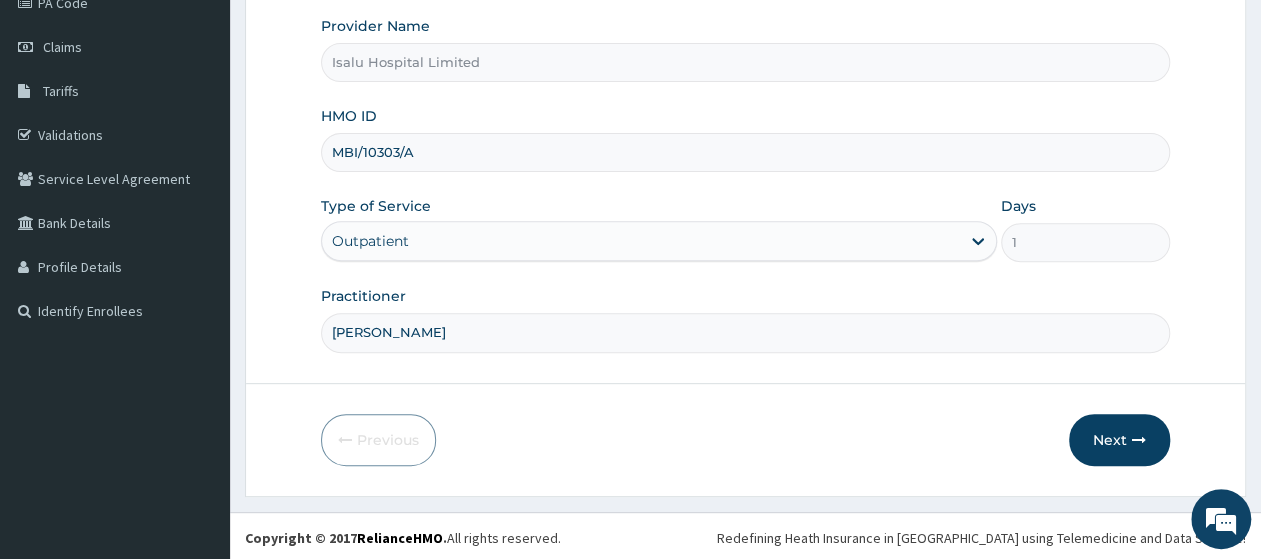 click on "FORTUNE NWACHUKWU" at bounding box center [745, 332] 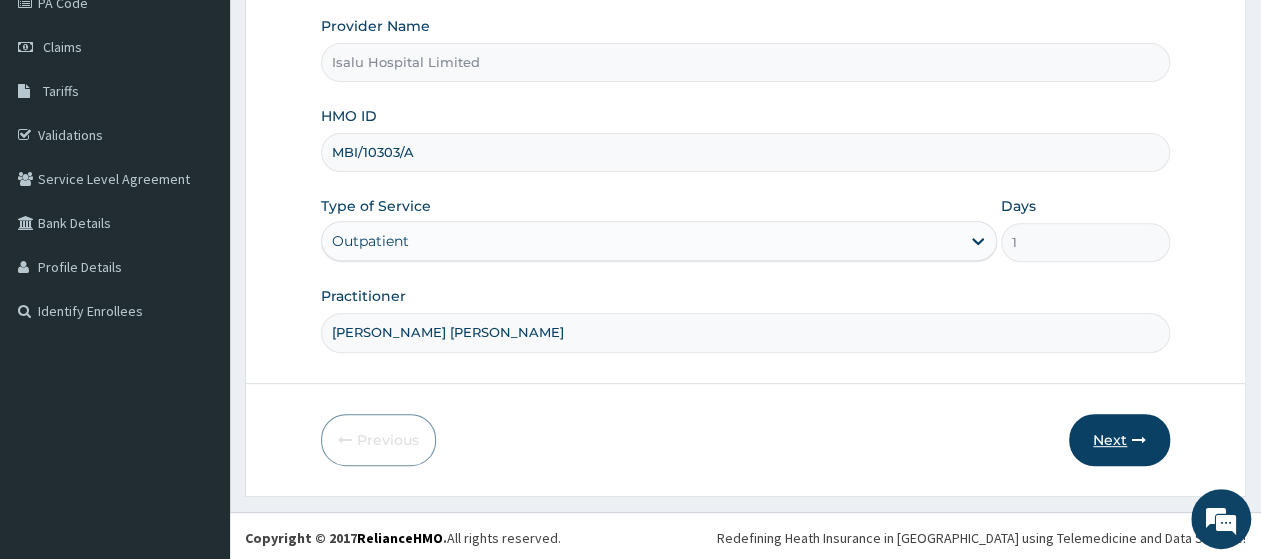 type on "Dr FORTUNE NWACHUKWU" 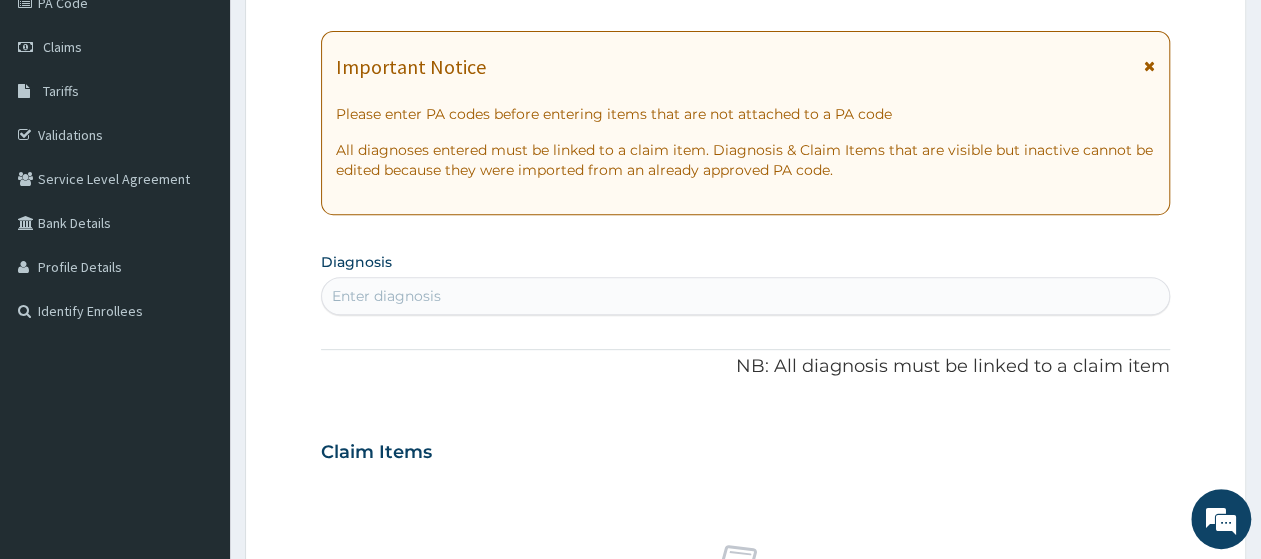 scroll, scrollTop: 0, scrollLeft: 0, axis: both 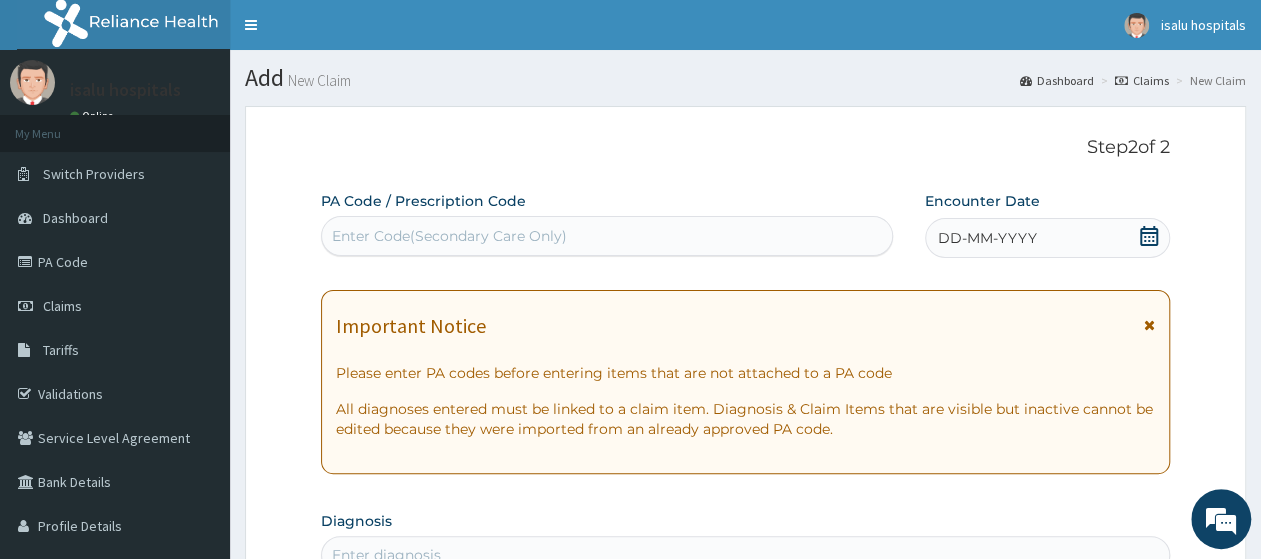 click on "Enter Code(Secondary Care Only)" at bounding box center (449, 236) 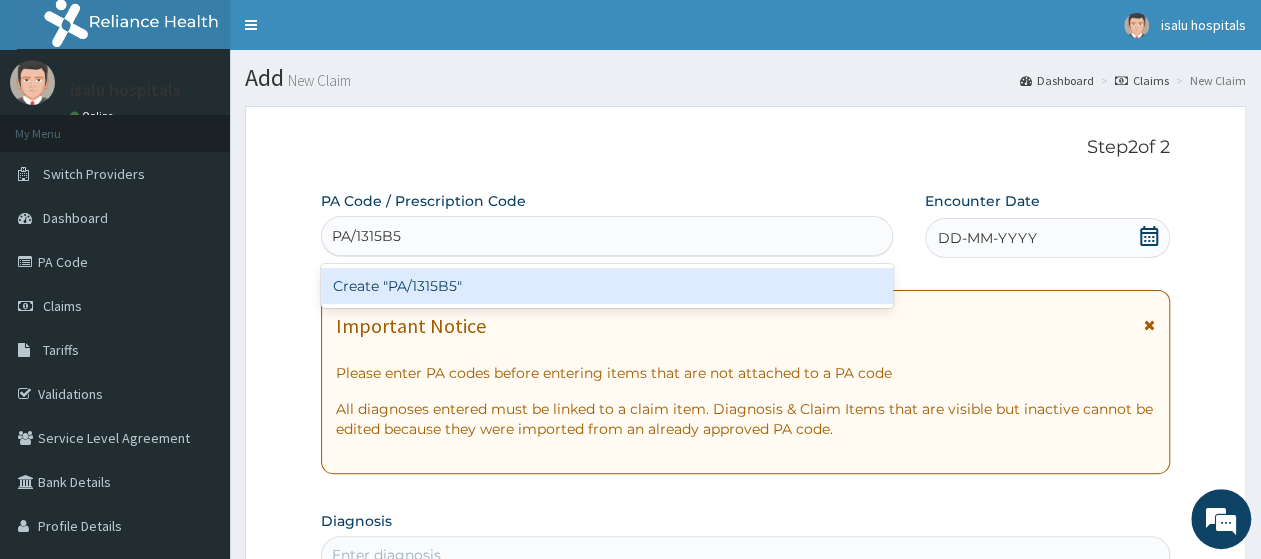 click on "Create "PA/1315B5"" at bounding box center (607, 286) 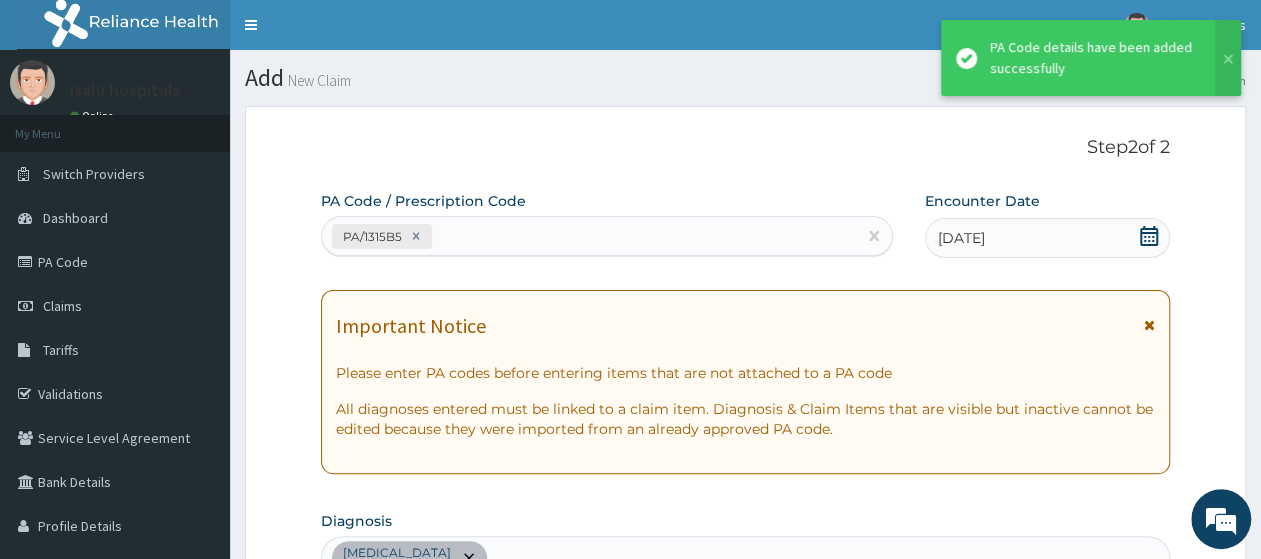 scroll, scrollTop: 551, scrollLeft: 0, axis: vertical 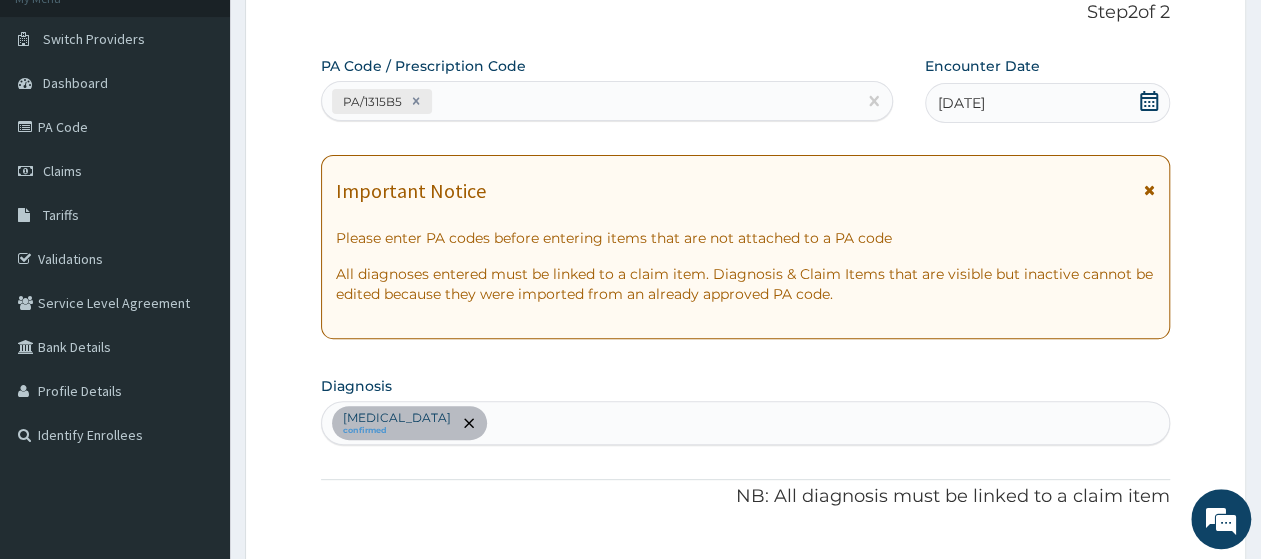 click on "PA/1315B5" at bounding box center [589, 101] 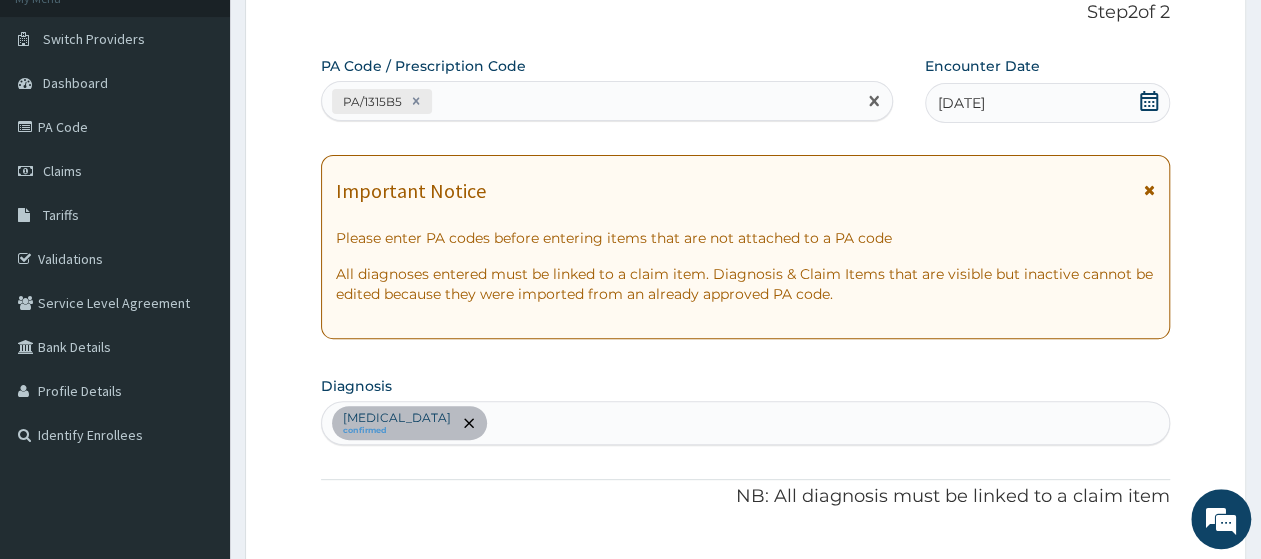 paste on "PA/C70D13" 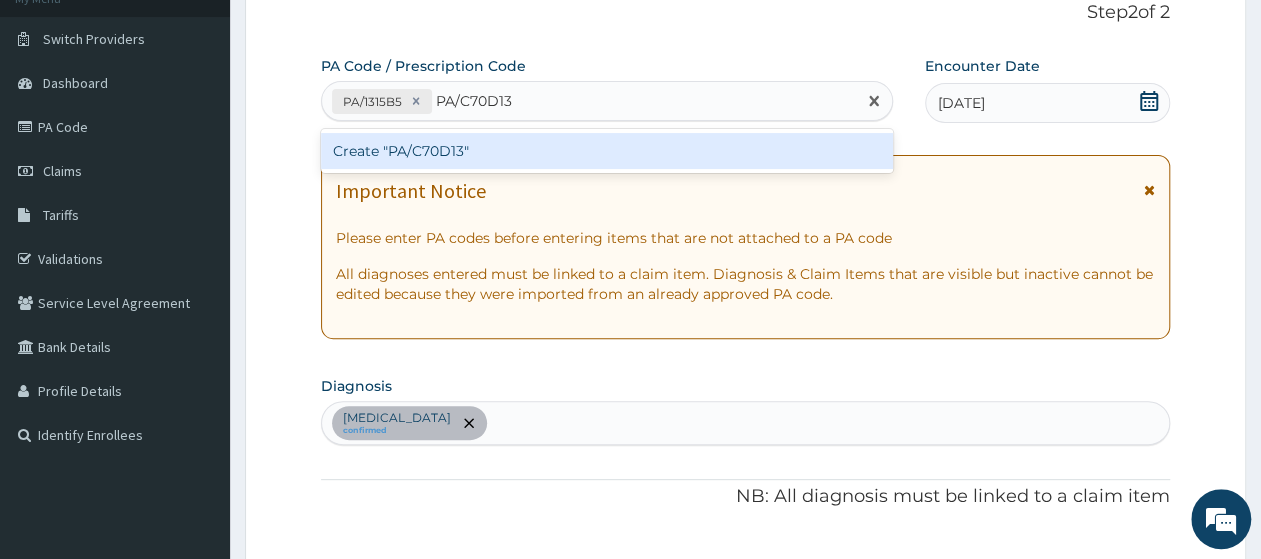 click on "Create "PA/C70D13"" at bounding box center [607, 151] 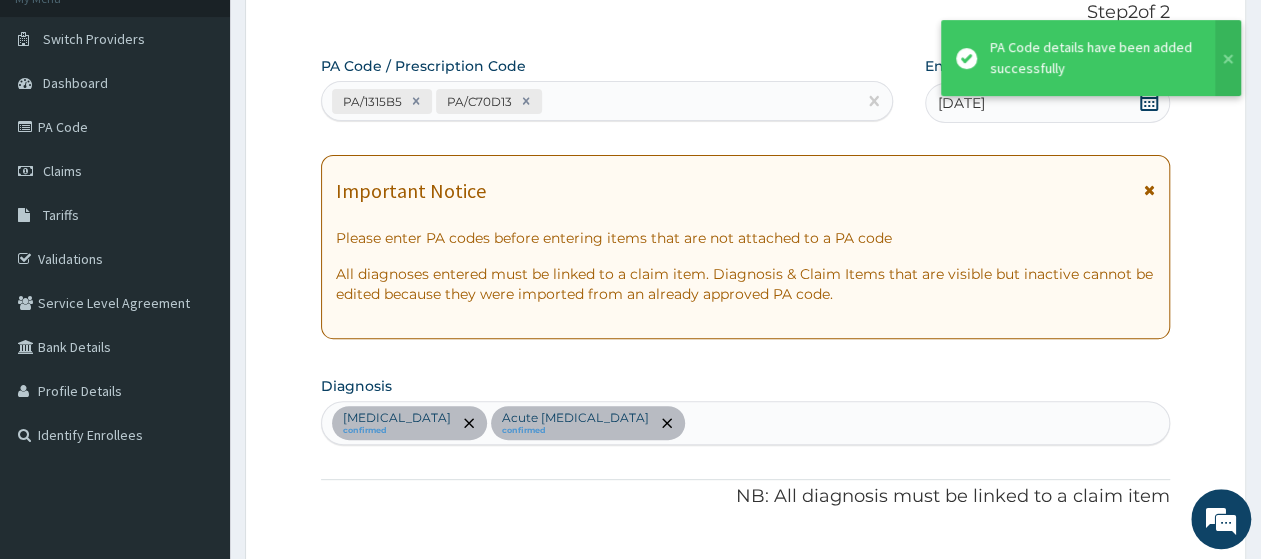 scroll, scrollTop: 620, scrollLeft: 0, axis: vertical 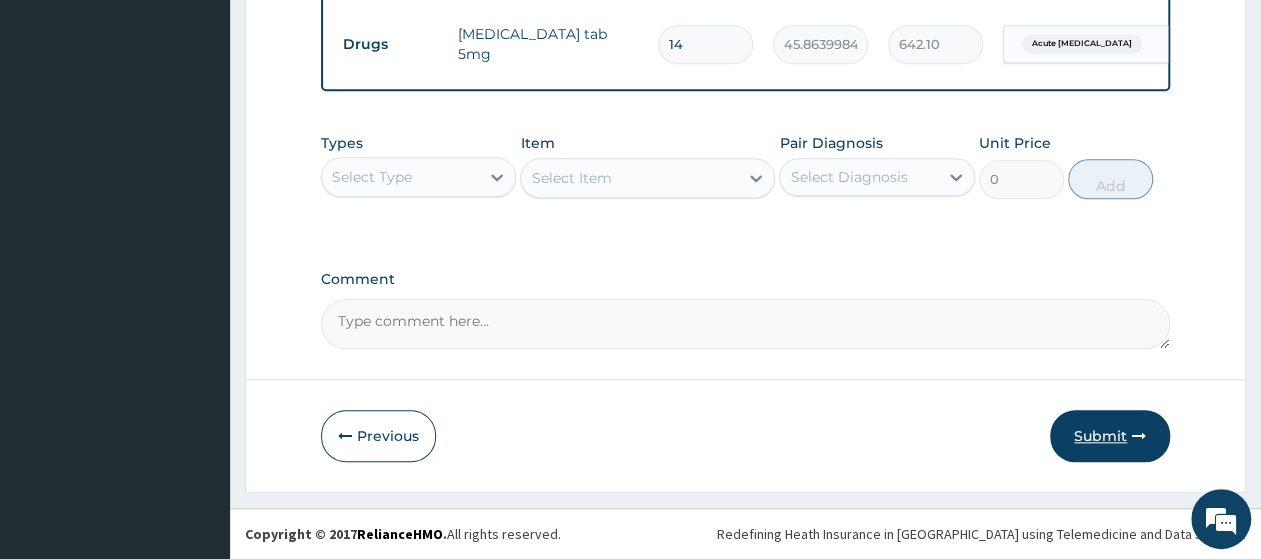 click on "Submit" at bounding box center (1110, 436) 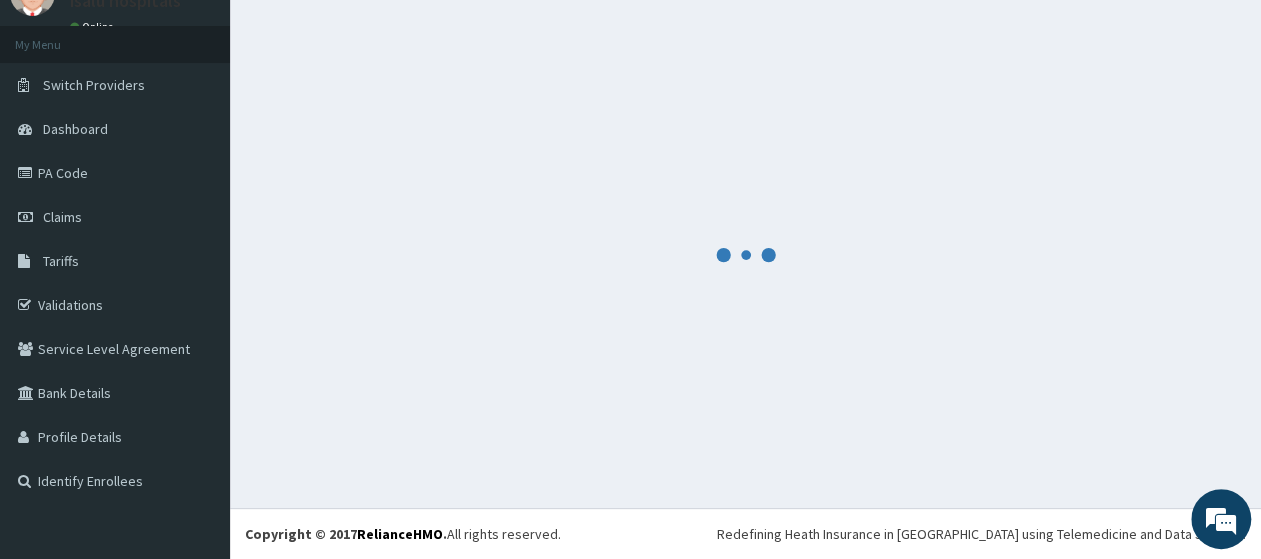 scroll, scrollTop: 88, scrollLeft: 0, axis: vertical 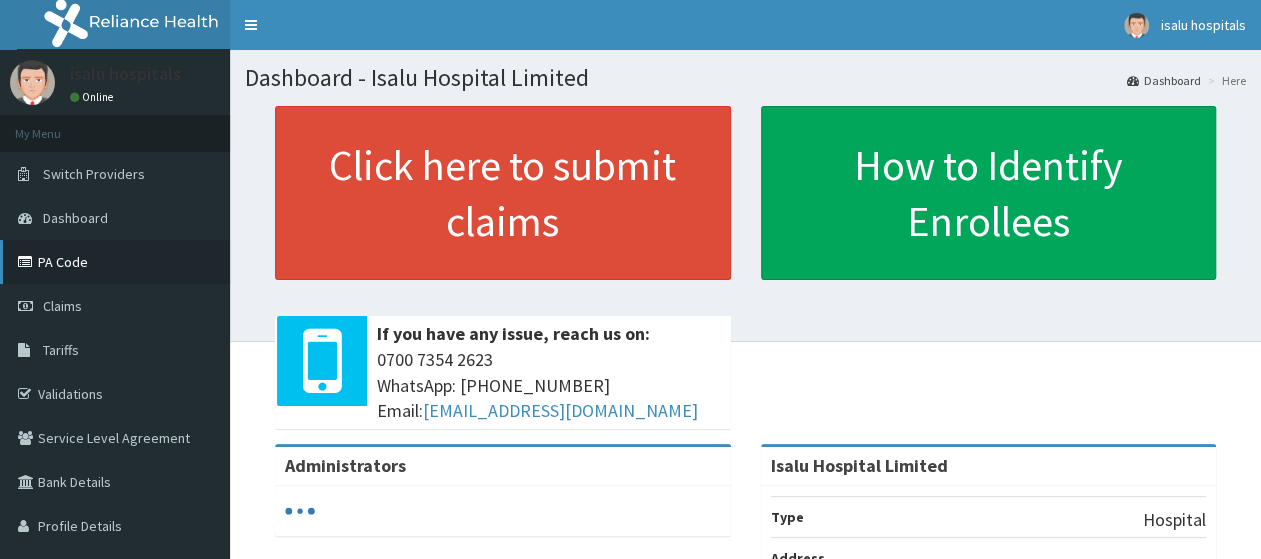 click on "PA Code" at bounding box center (115, 262) 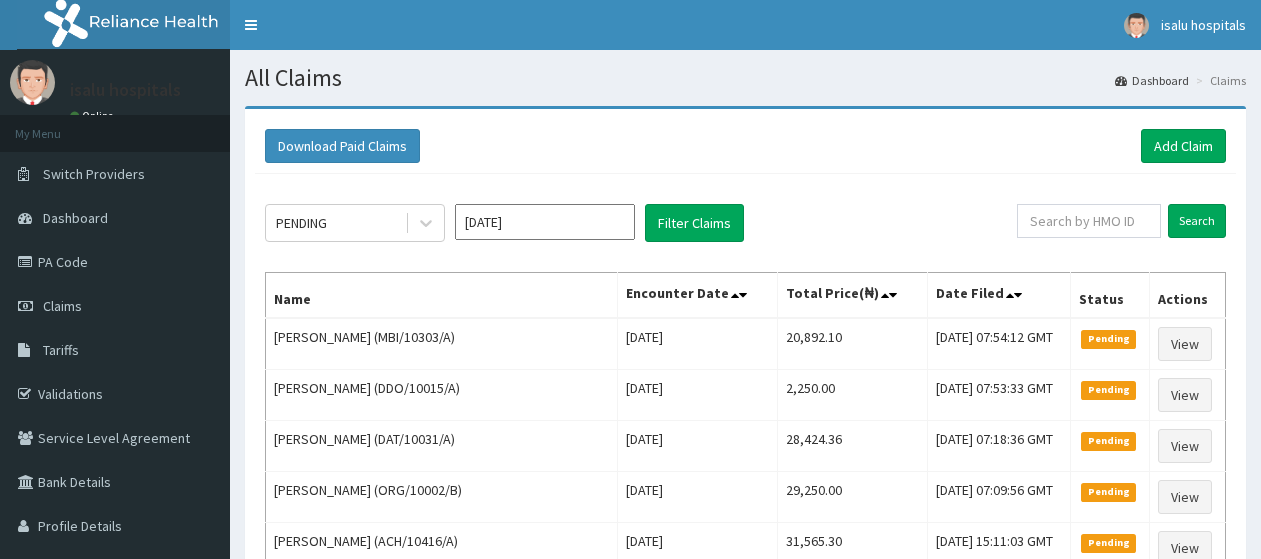 scroll, scrollTop: 0, scrollLeft: 0, axis: both 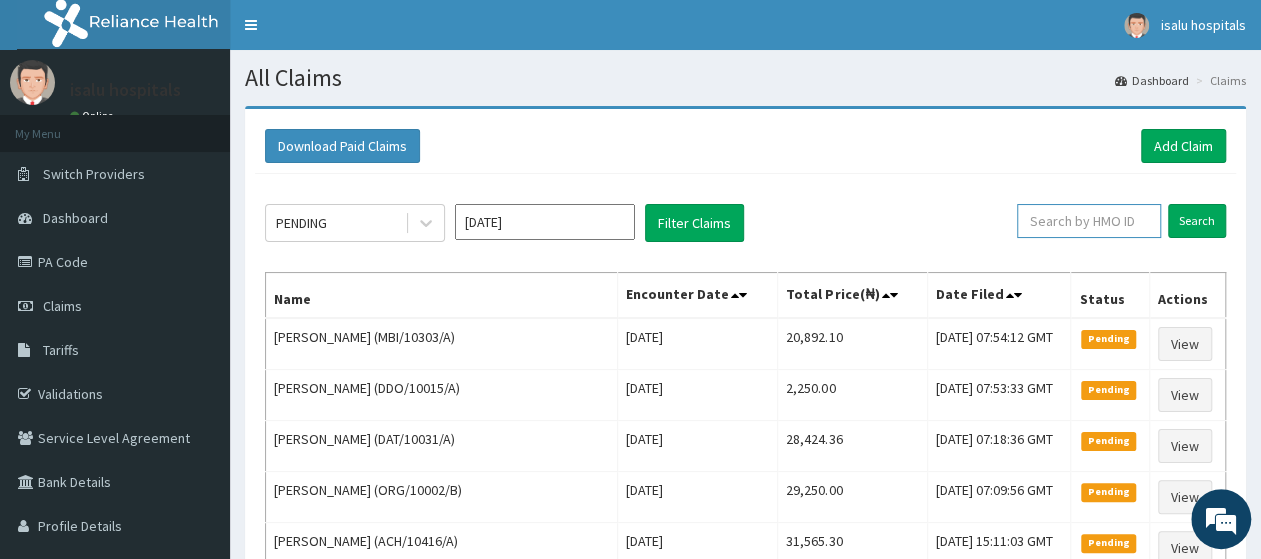 paste on "MBI/10303/A" 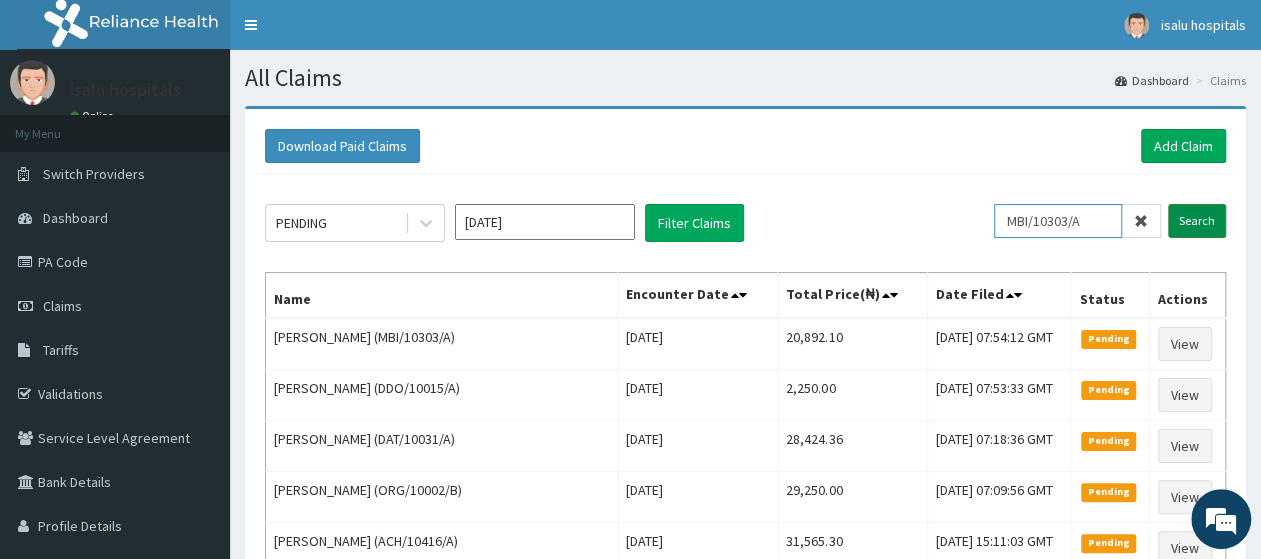 type on "MBI/10303/A" 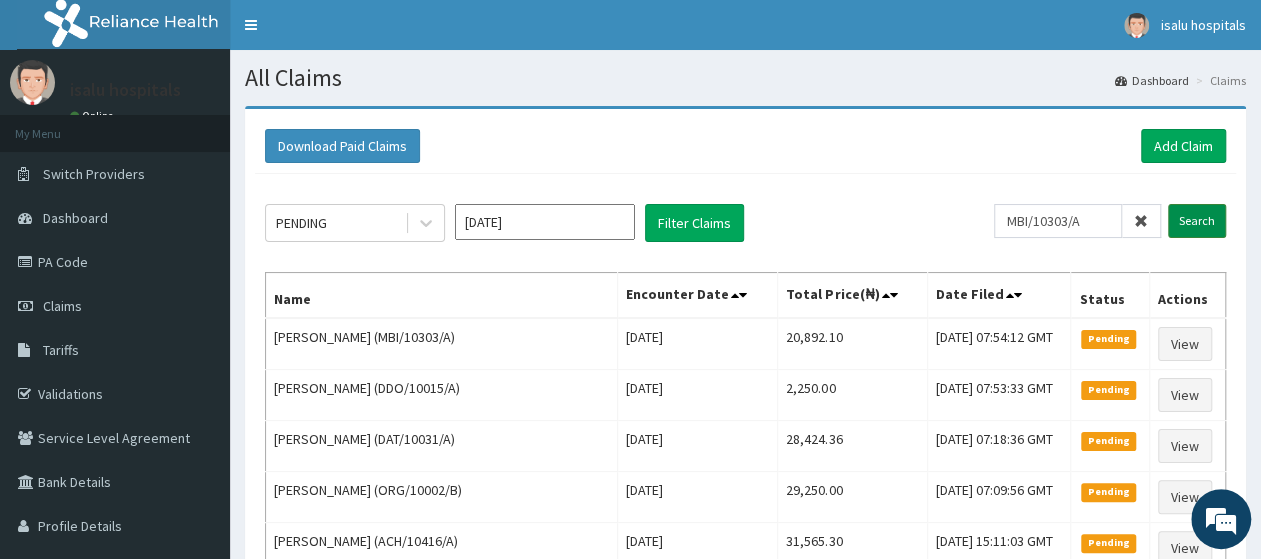 click on "Search" at bounding box center [1197, 221] 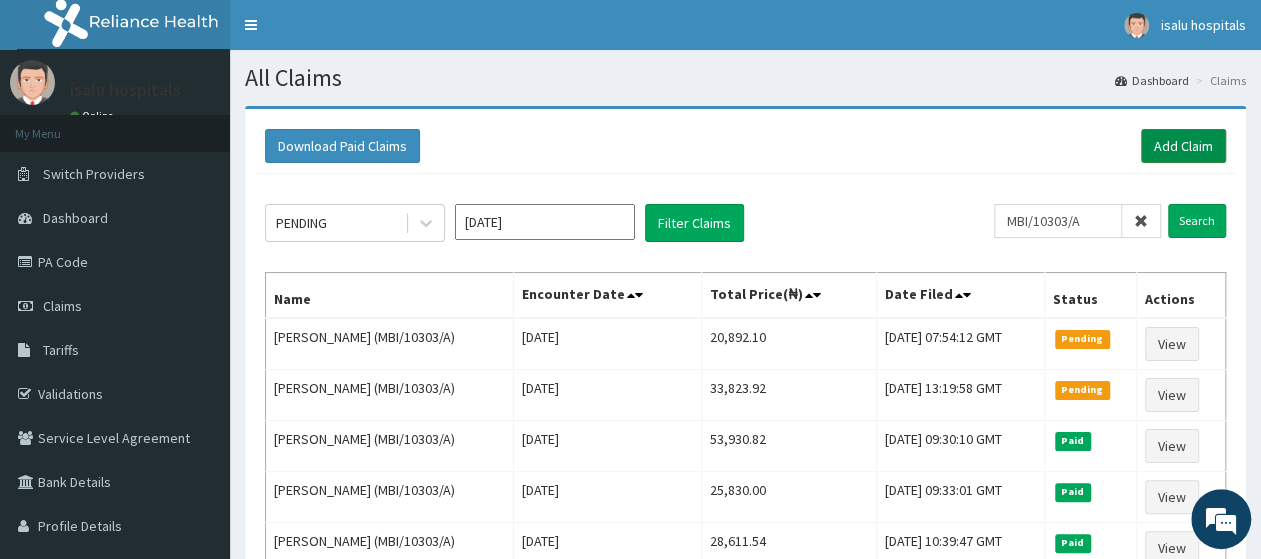 click on "Add Claim" at bounding box center (1183, 146) 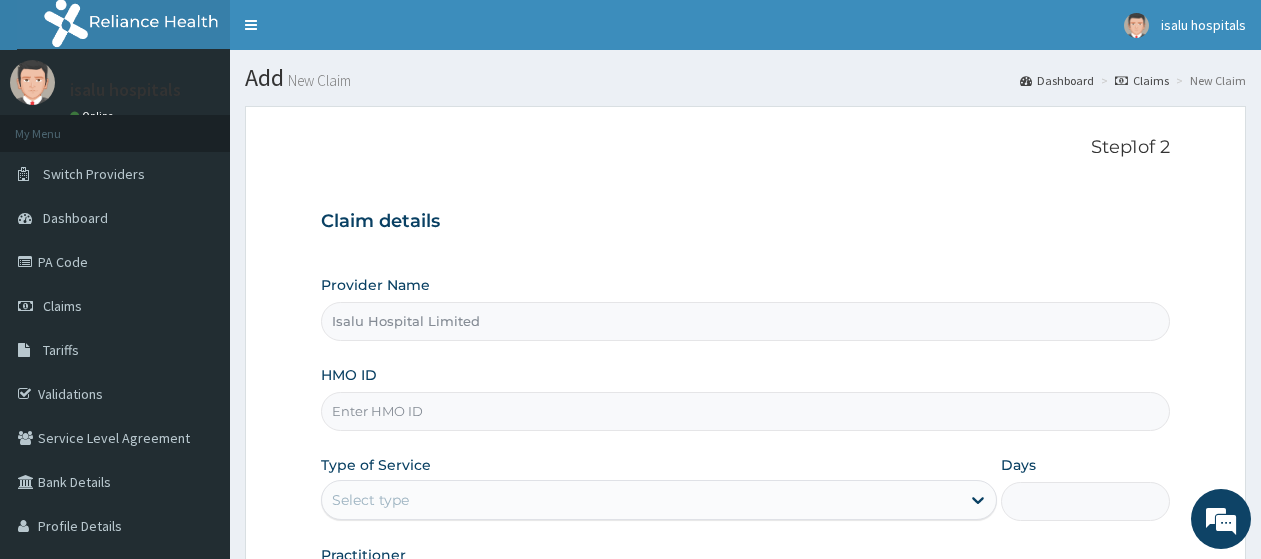 scroll, scrollTop: 0, scrollLeft: 0, axis: both 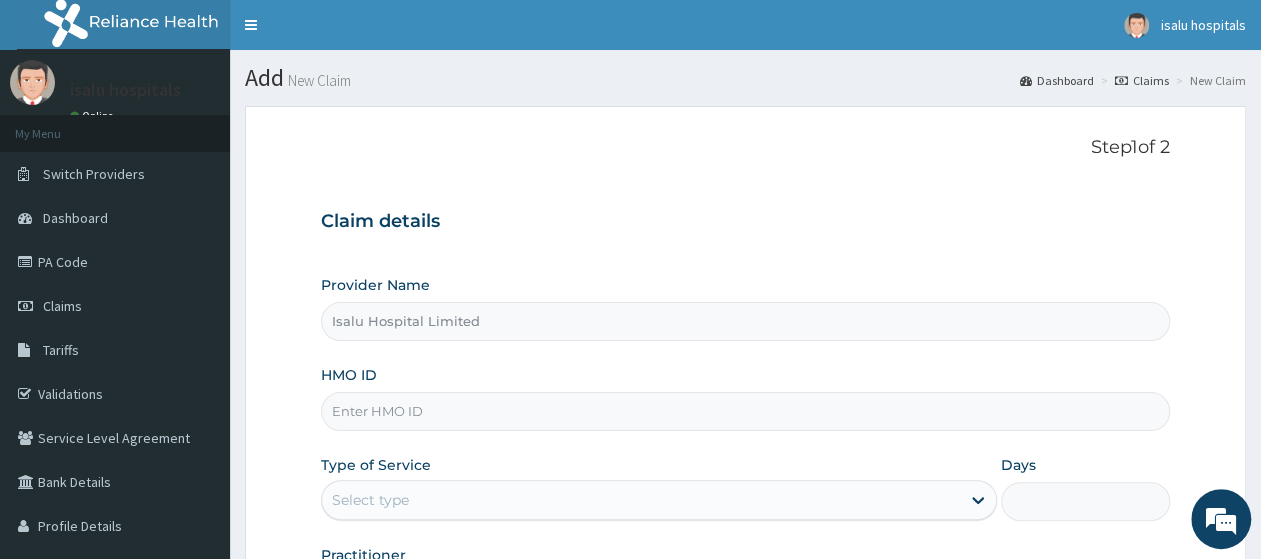 paste on "MBS/10044/A" 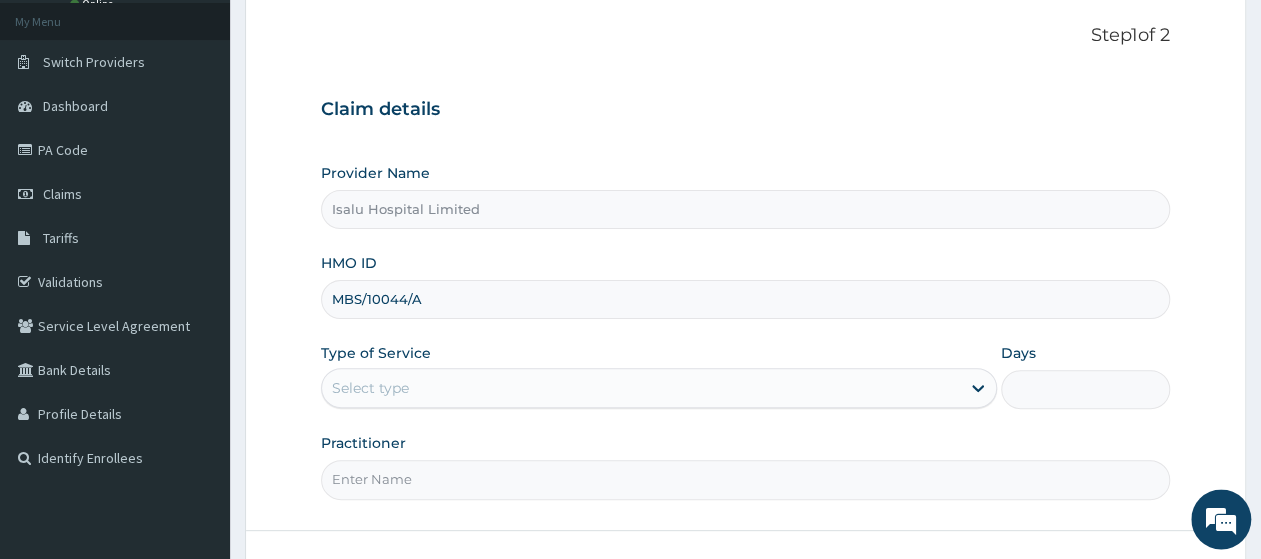 scroll, scrollTop: 259, scrollLeft: 0, axis: vertical 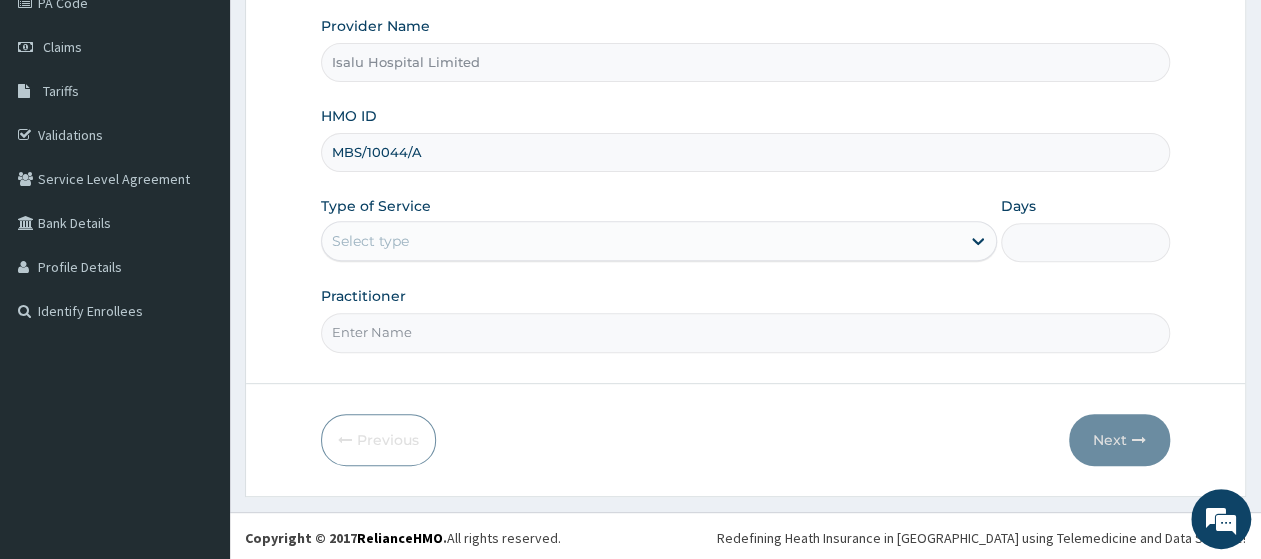 type on "MBS/10044/A" 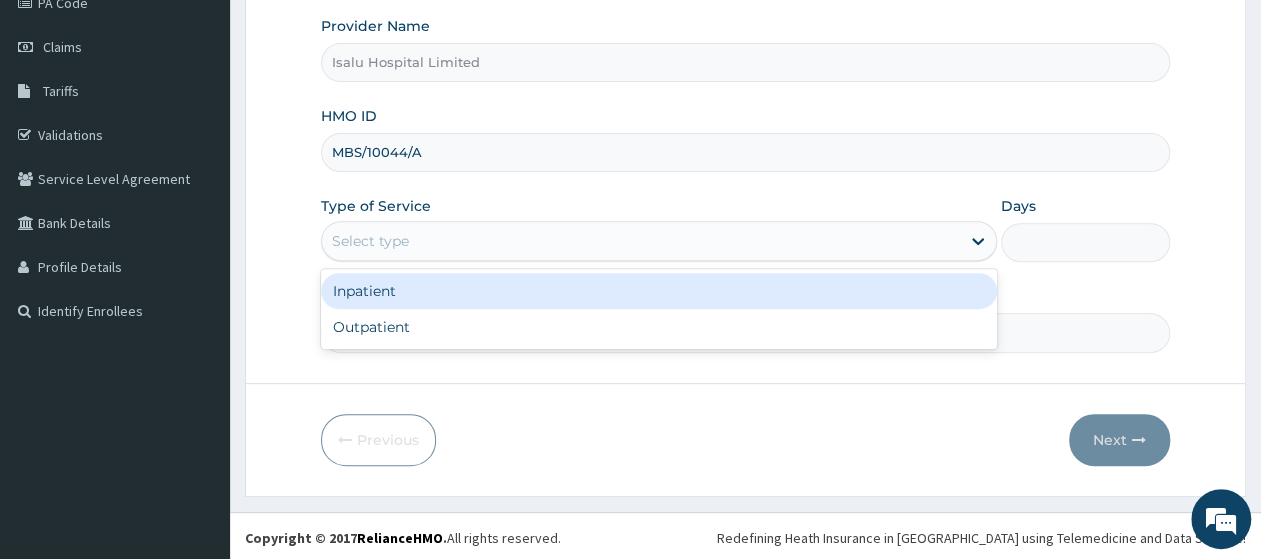 click on "Select type" at bounding box center [641, 241] 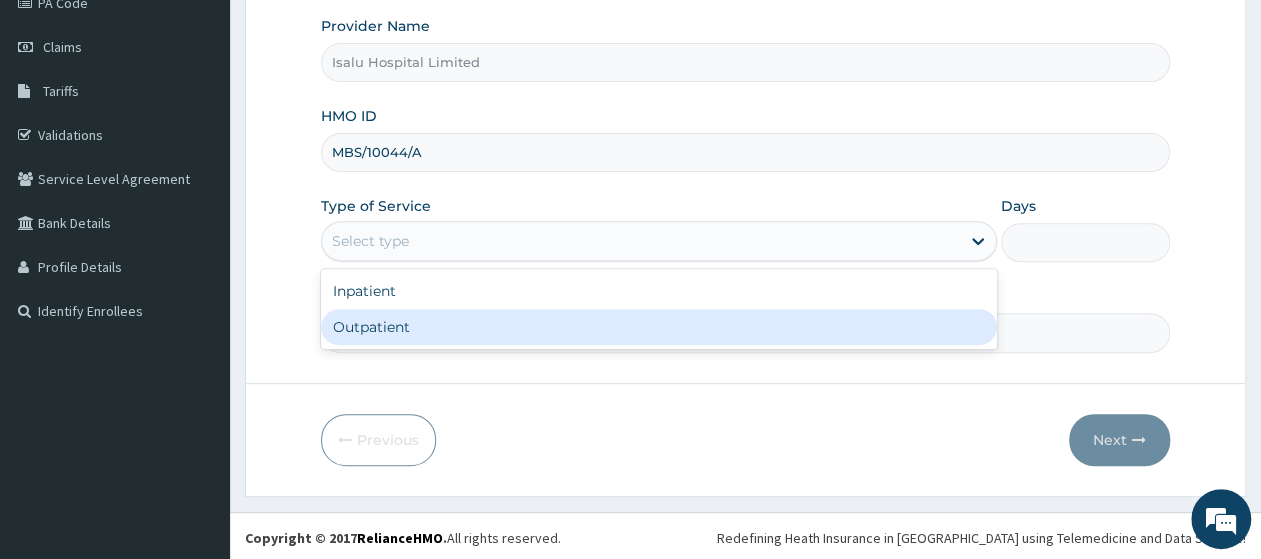 click on "Outpatient" at bounding box center [659, 327] 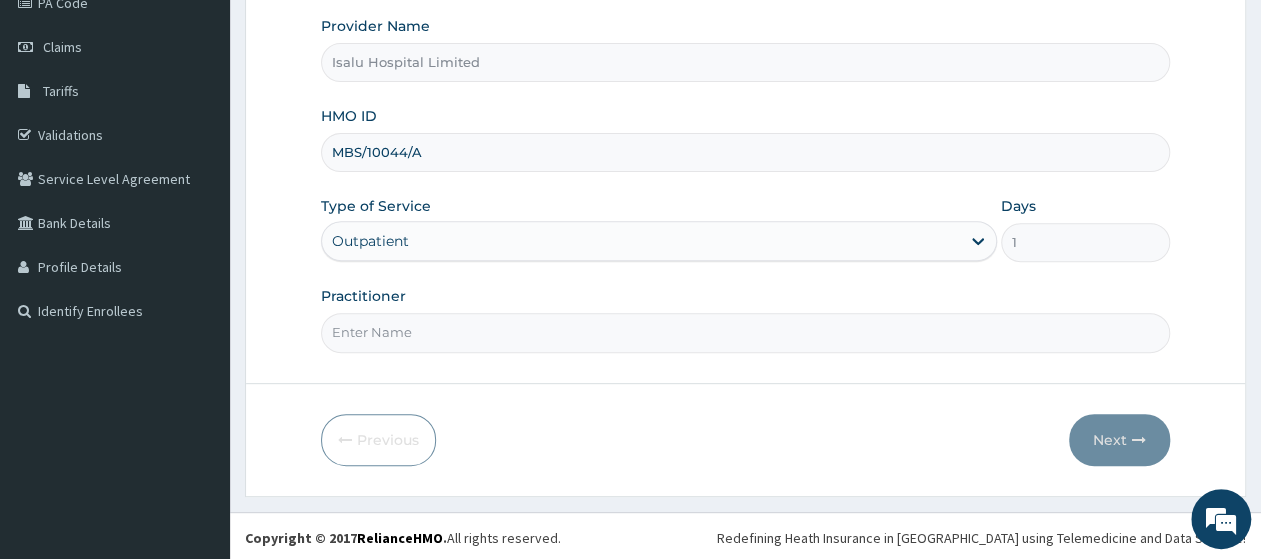 click on "Practitioner" at bounding box center [745, 332] 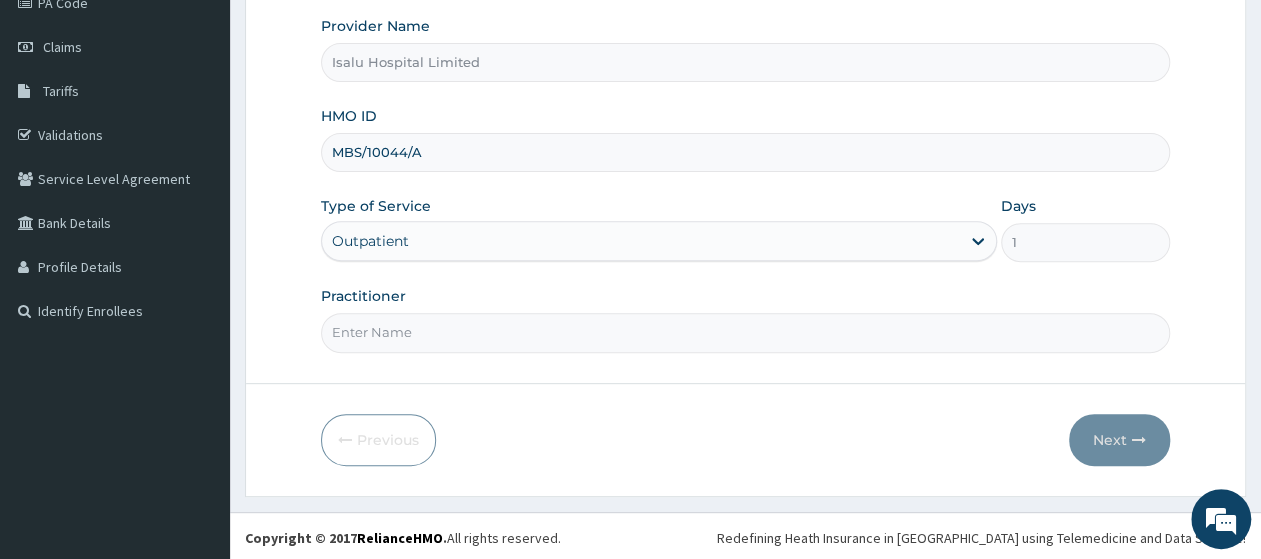 scroll, scrollTop: 0, scrollLeft: 0, axis: both 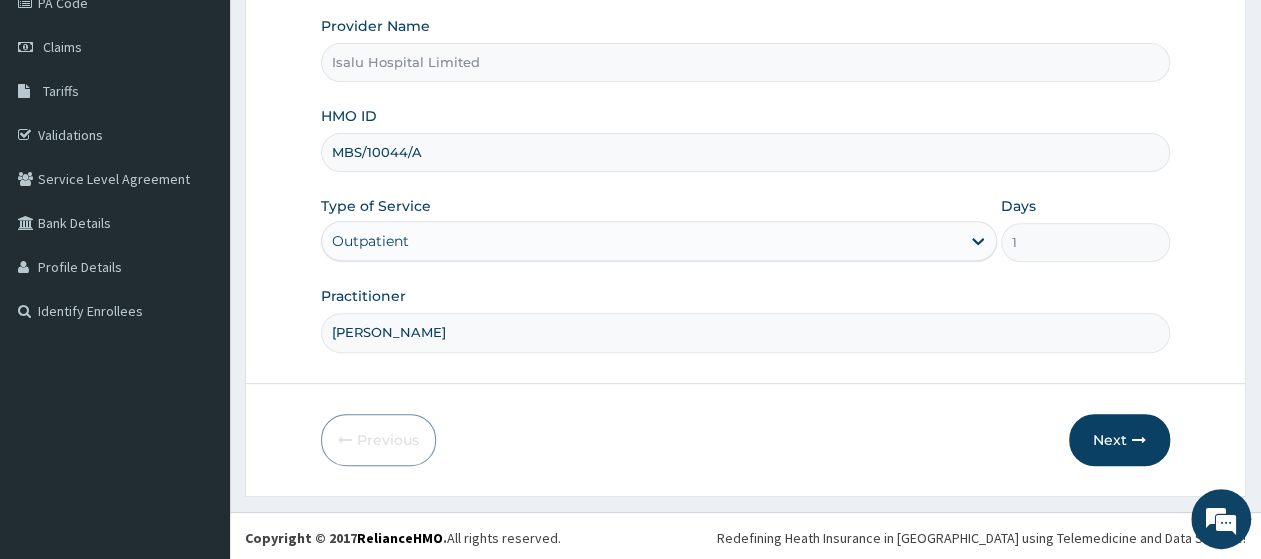 click on "AWESU ABDUR-RASHEED" at bounding box center (745, 332) 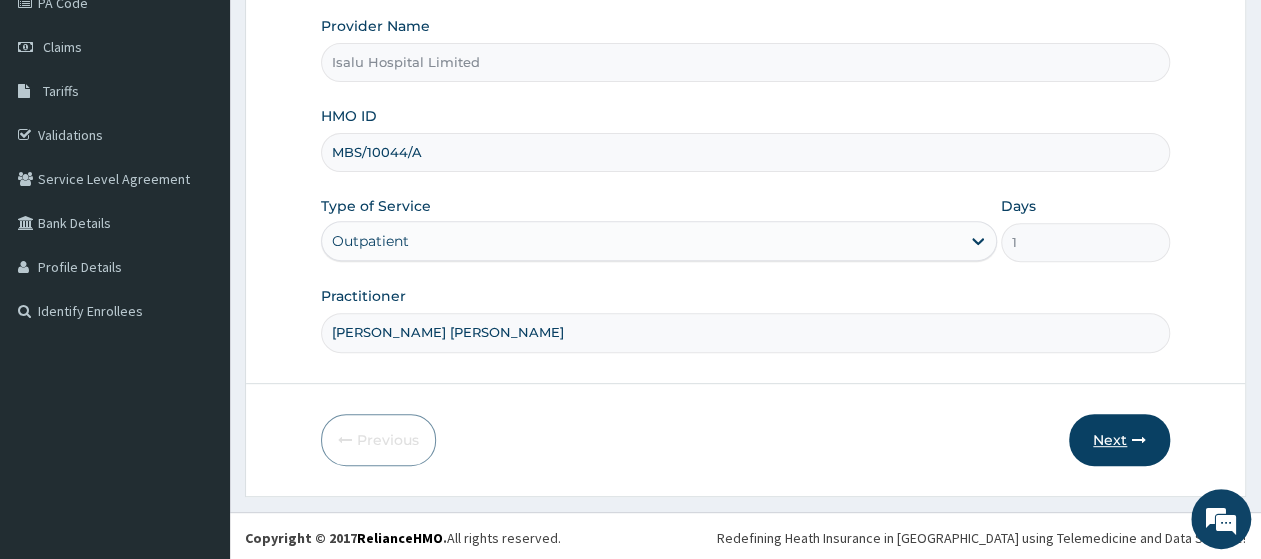 type on "Dr AWESU ABDUR-RASHEED" 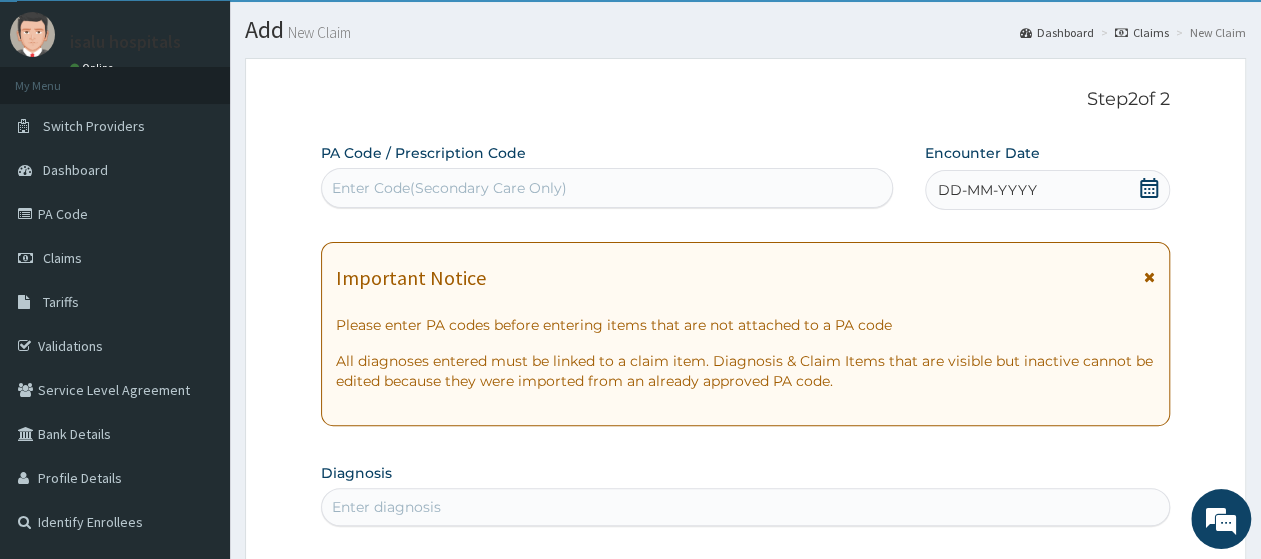 scroll, scrollTop: 0, scrollLeft: 0, axis: both 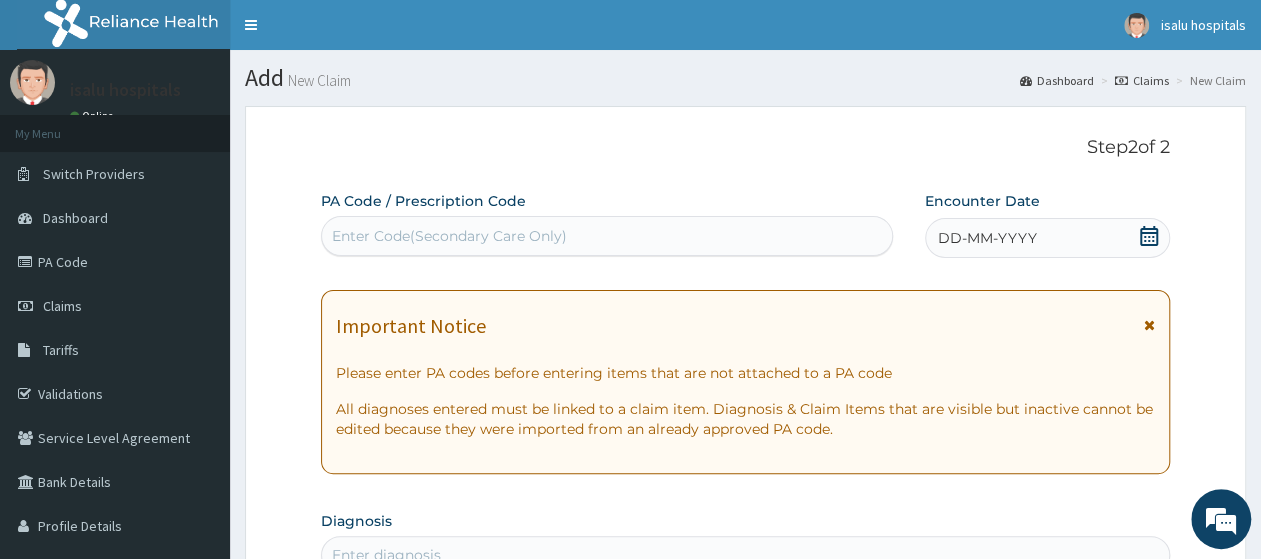 click on "Enter Code(Secondary Care Only)" at bounding box center (449, 236) 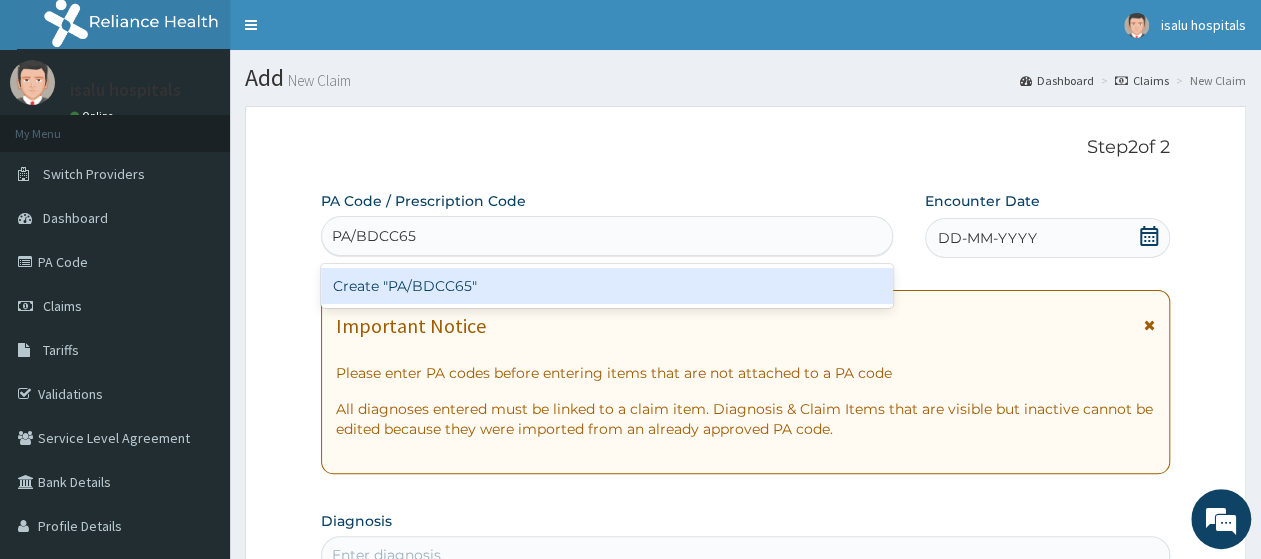 click on "Create "PA/BDCC65"" at bounding box center (607, 286) 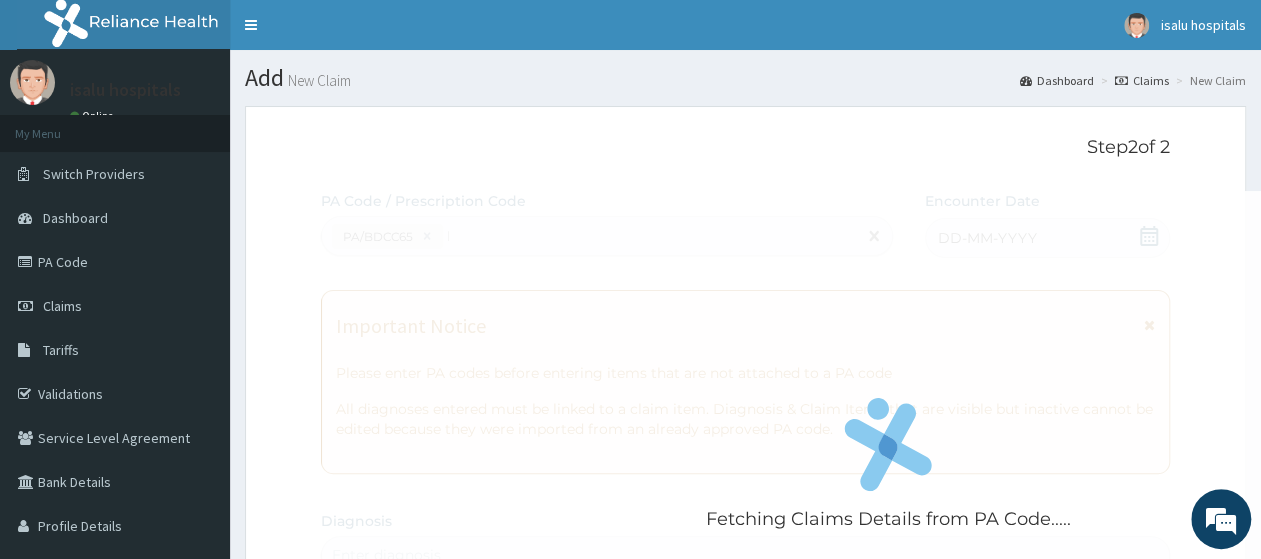 type 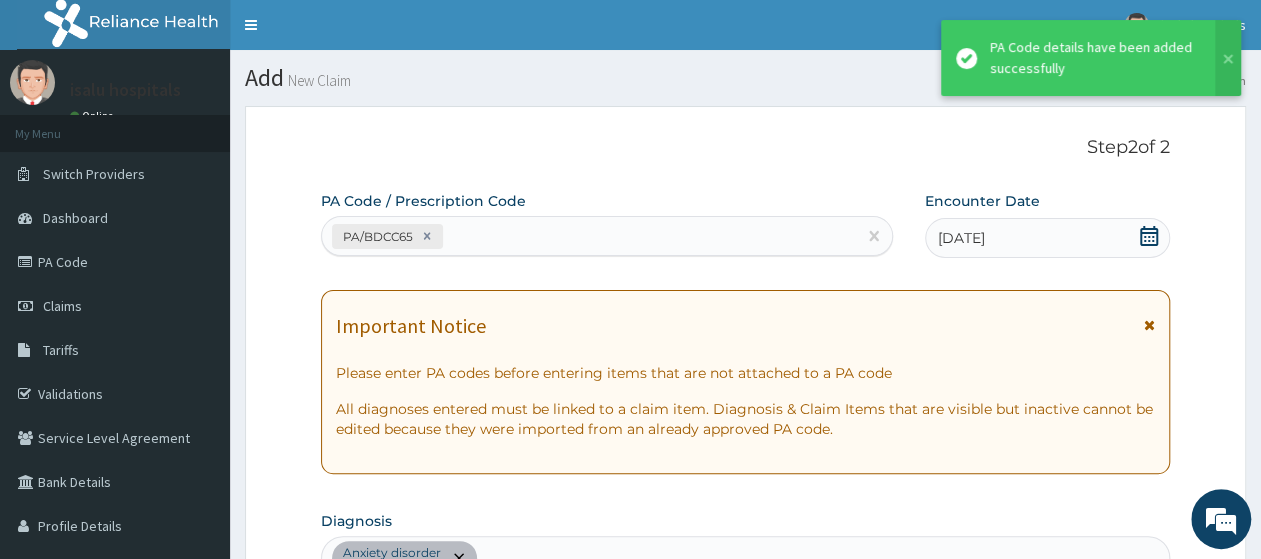 scroll, scrollTop: 551, scrollLeft: 0, axis: vertical 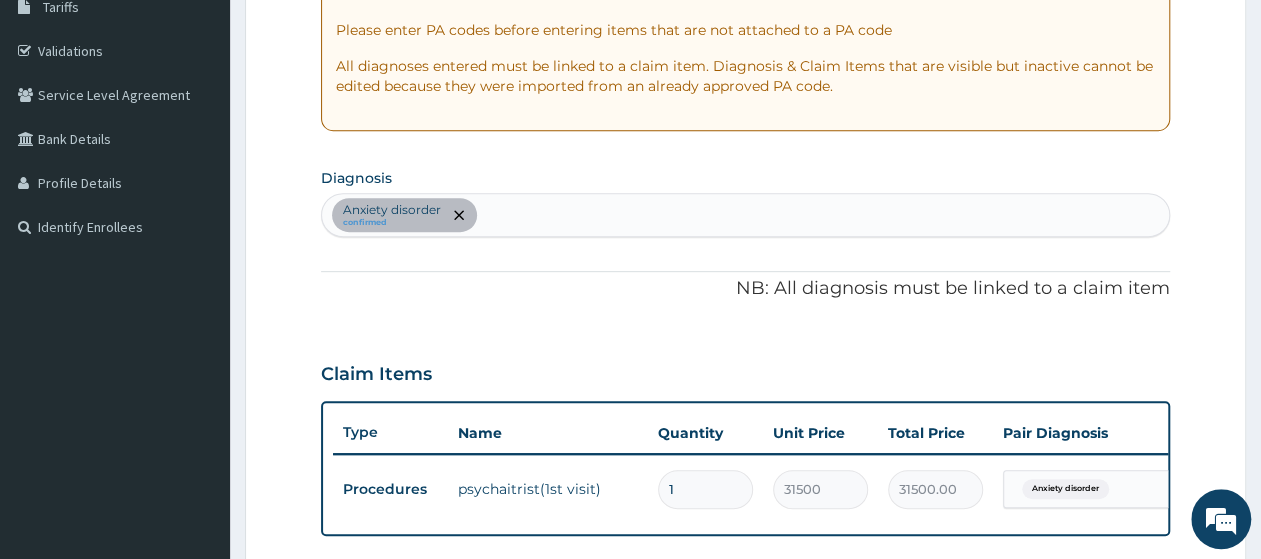 click on "Anxiety disorder confirmed" at bounding box center [745, 215] 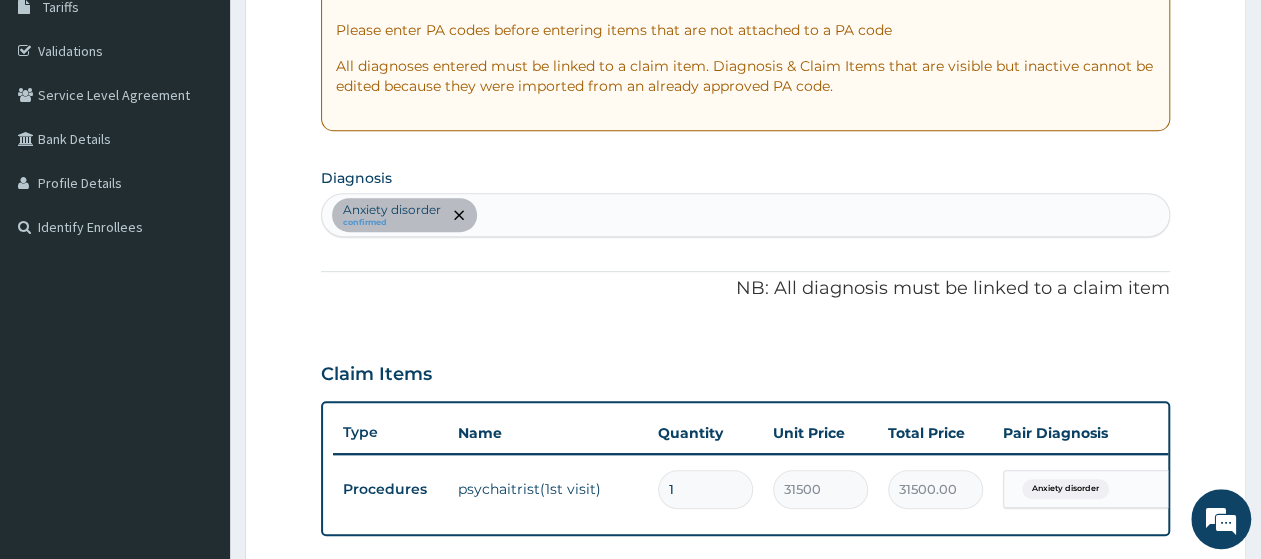 type on "V" 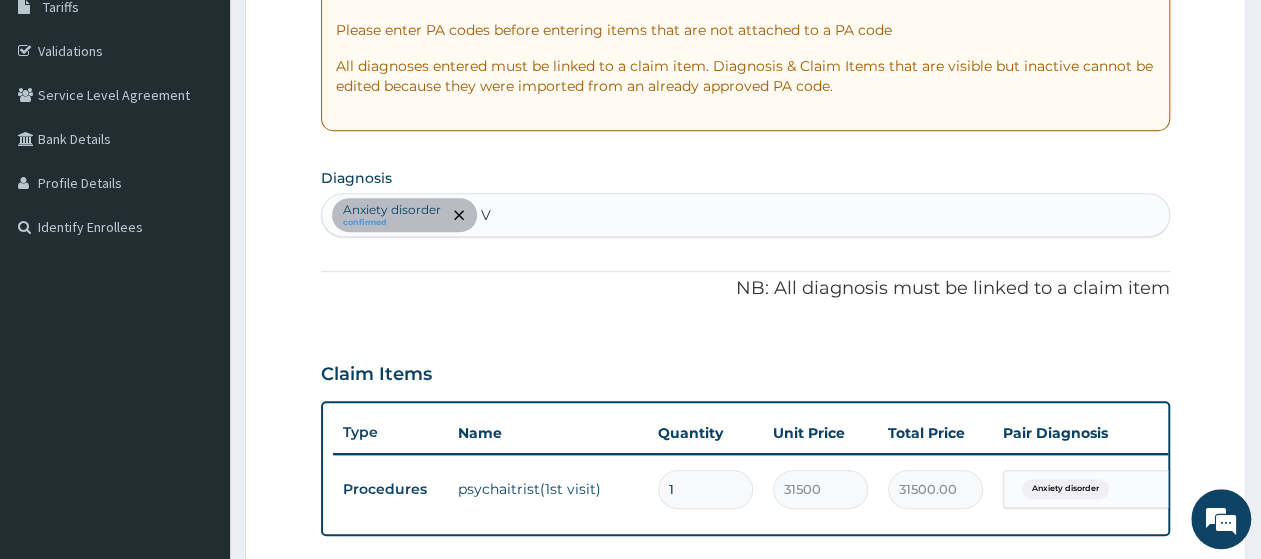type 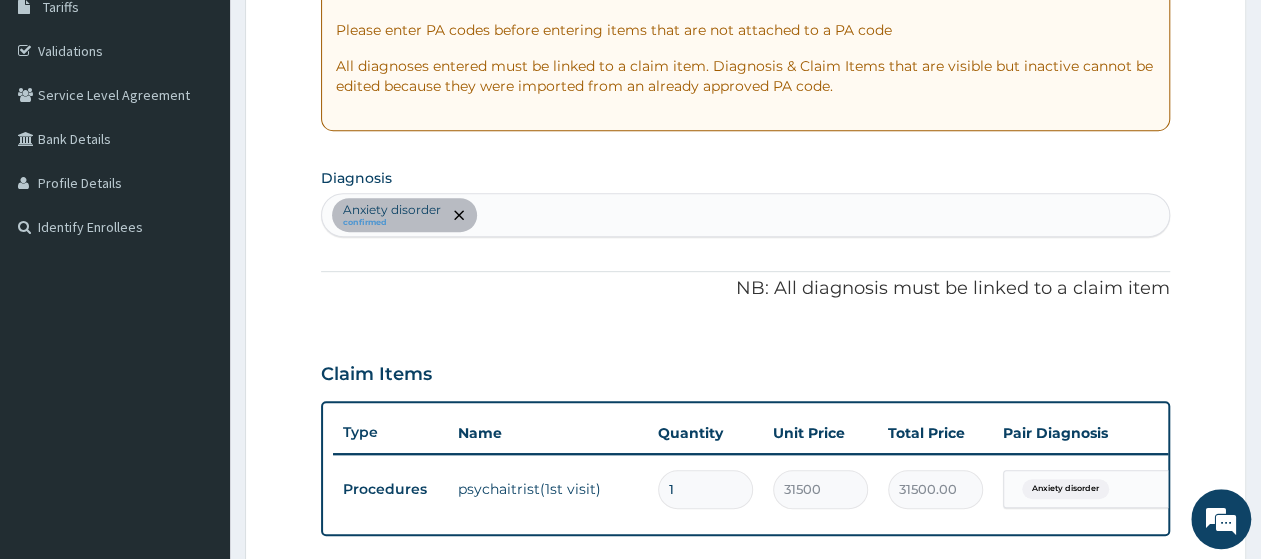 click on "Anxiety disorder confirmed" at bounding box center [745, 215] 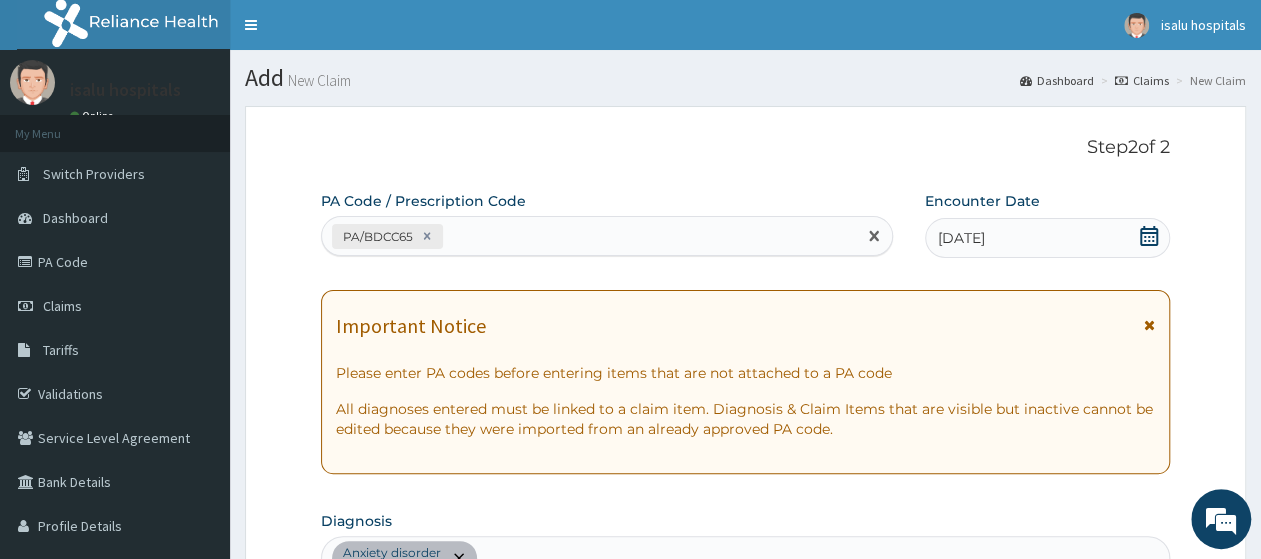 click on "PA/BDCC65" at bounding box center (589, 236) 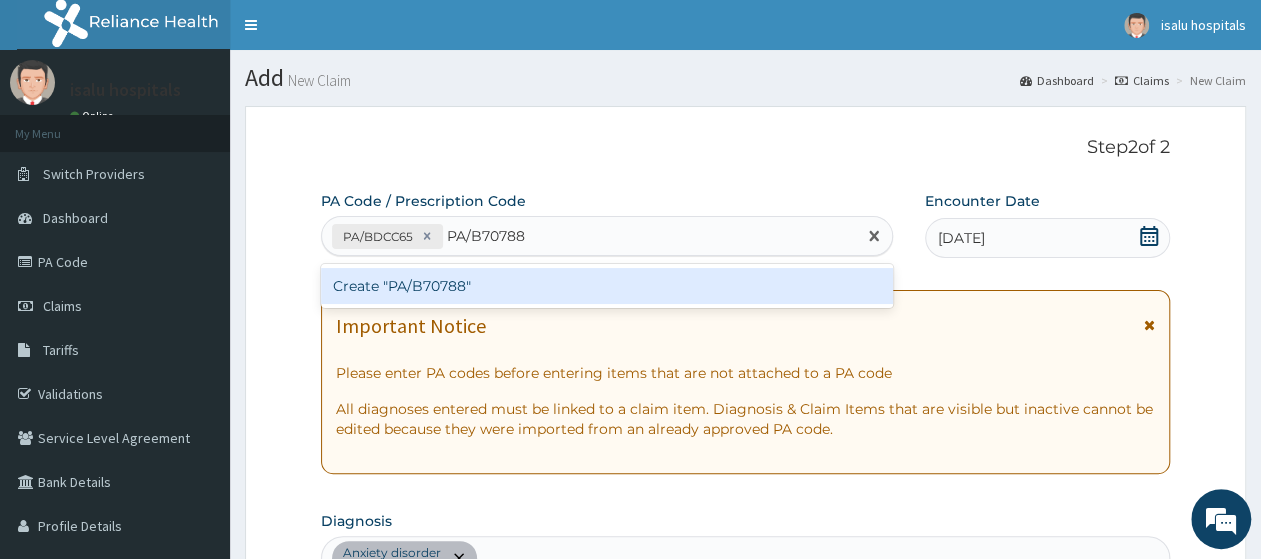 click on "Create "PA/B70788"" at bounding box center [607, 286] 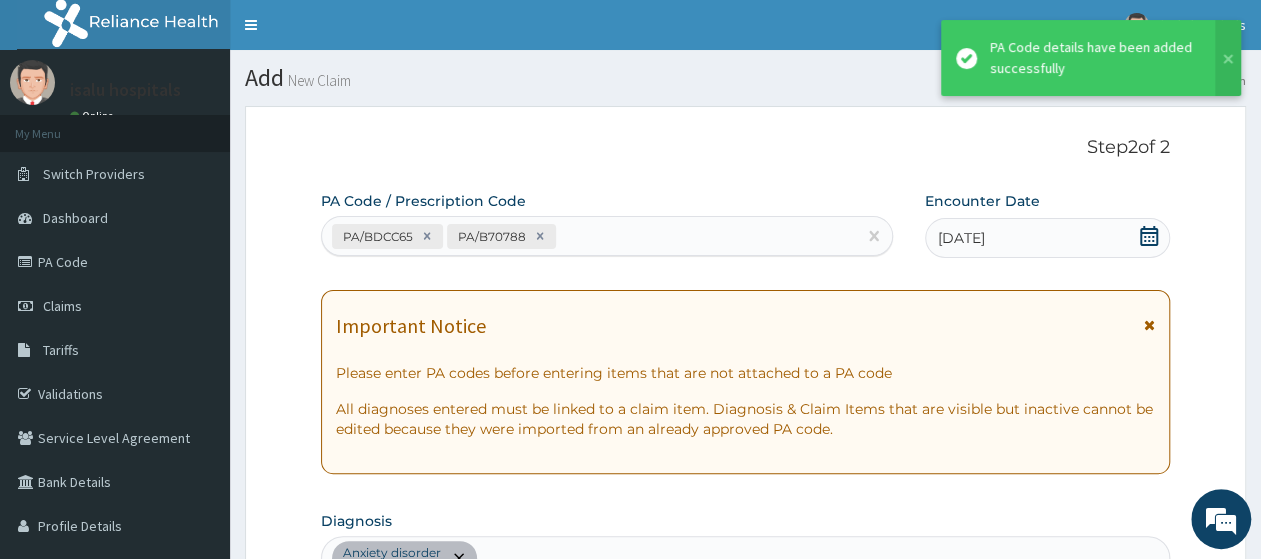 scroll, scrollTop: 620, scrollLeft: 0, axis: vertical 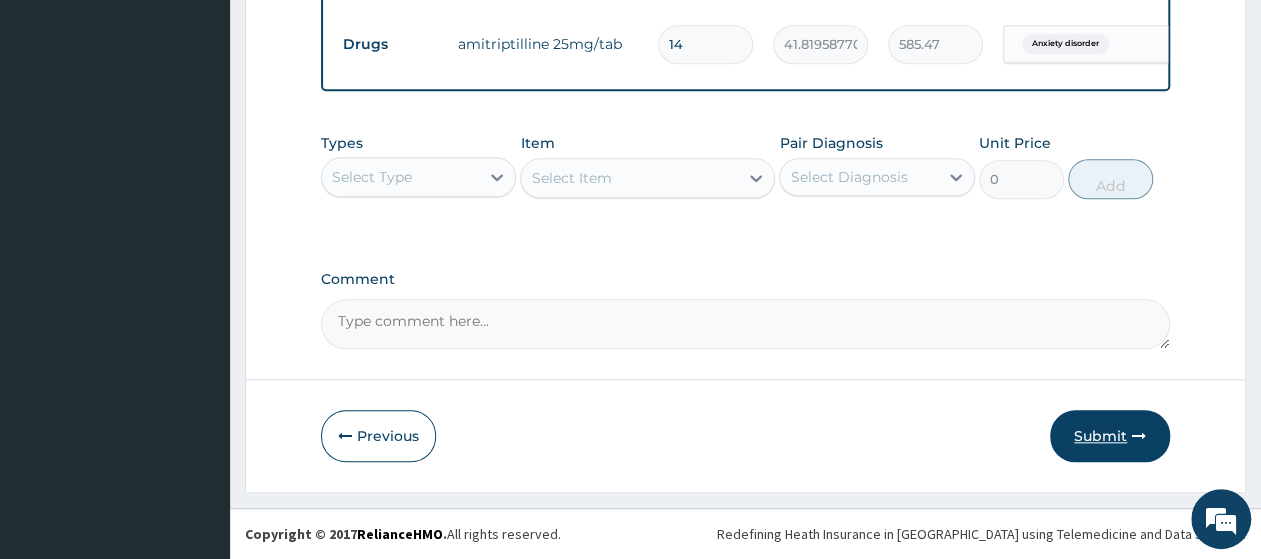 click on "Submit" at bounding box center [1110, 436] 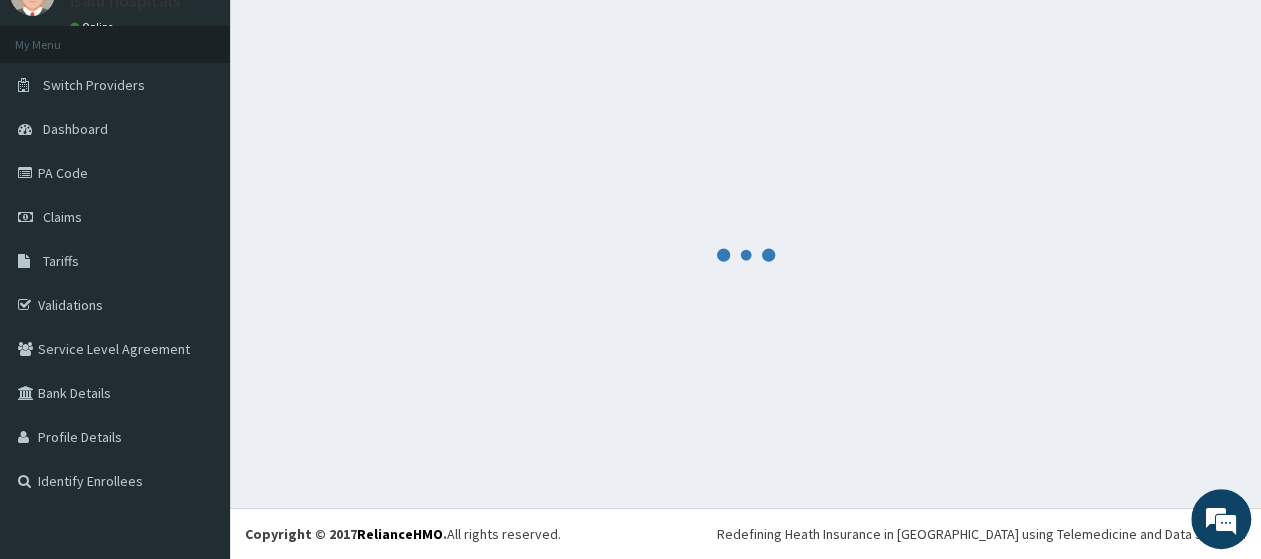 scroll, scrollTop: 88, scrollLeft: 0, axis: vertical 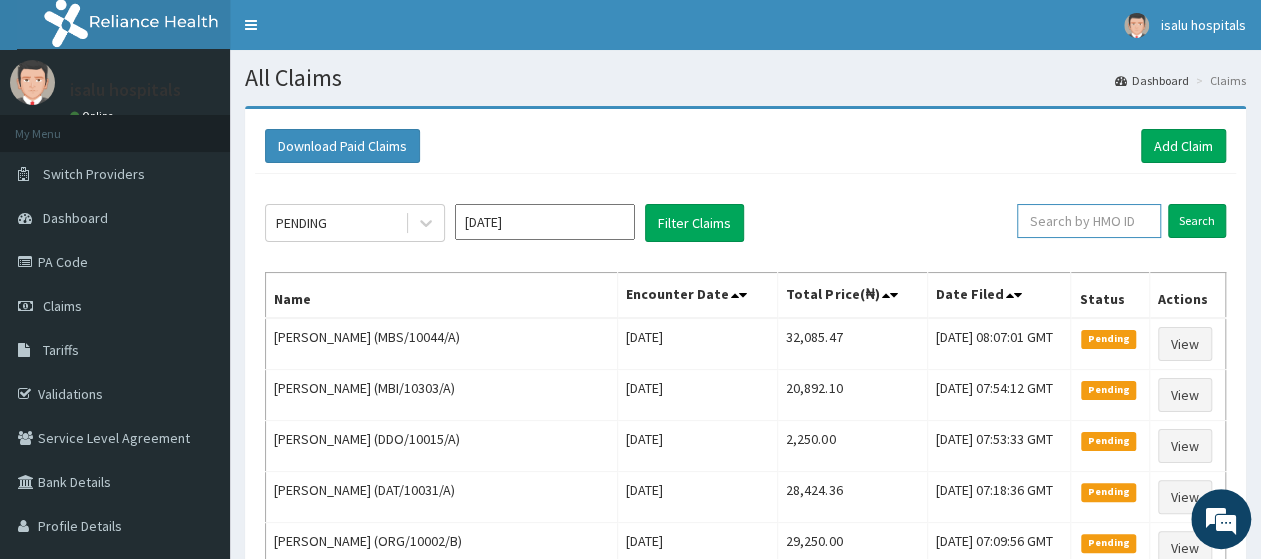 paste on "MBS/10044/A" 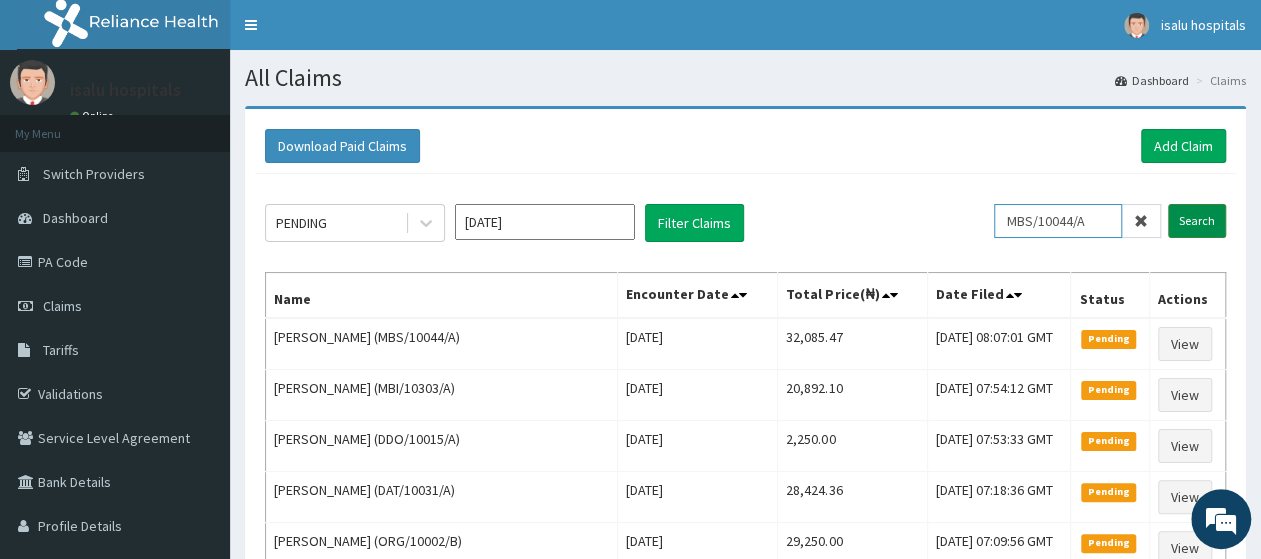 type on "MBS/10044/A" 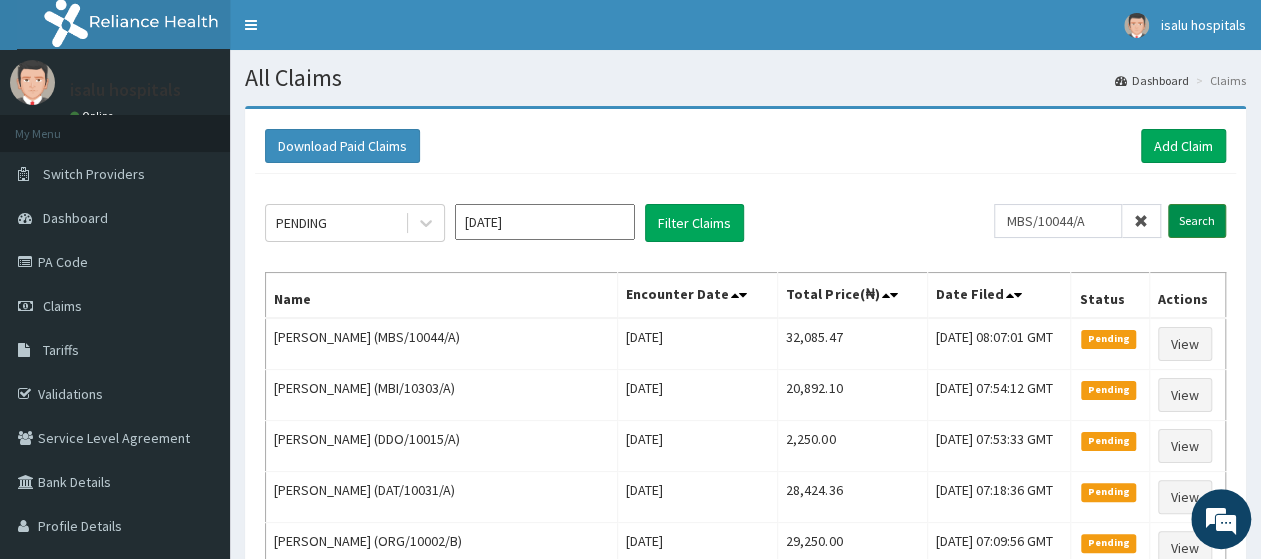 click on "Search" at bounding box center [1197, 221] 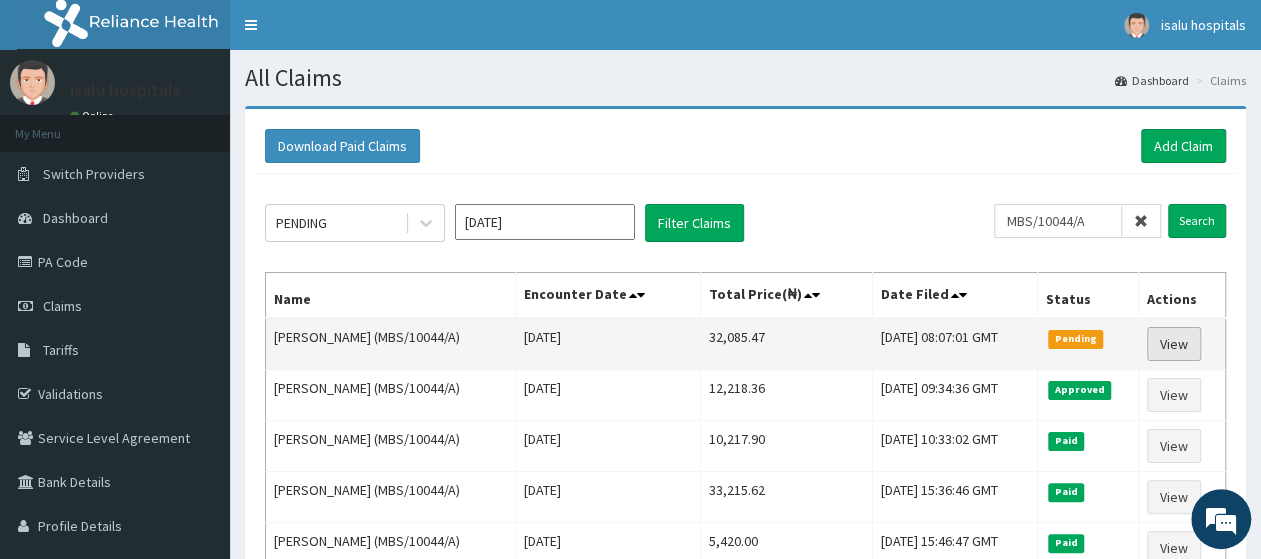 click on "View" at bounding box center [1174, 344] 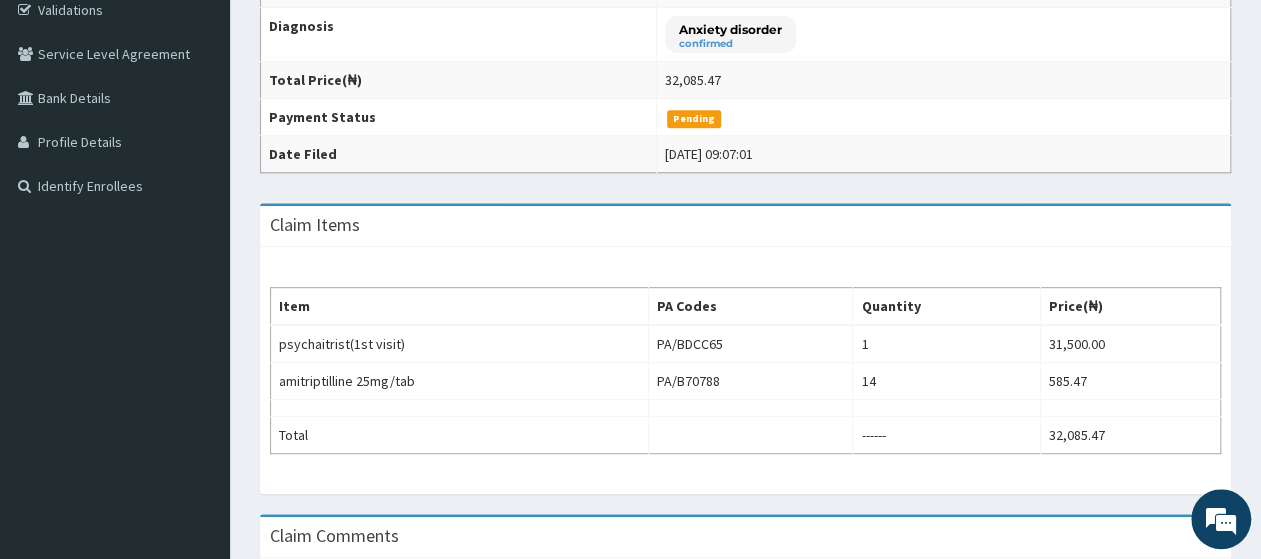 scroll, scrollTop: 416, scrollLeft: 0, axis: vertical 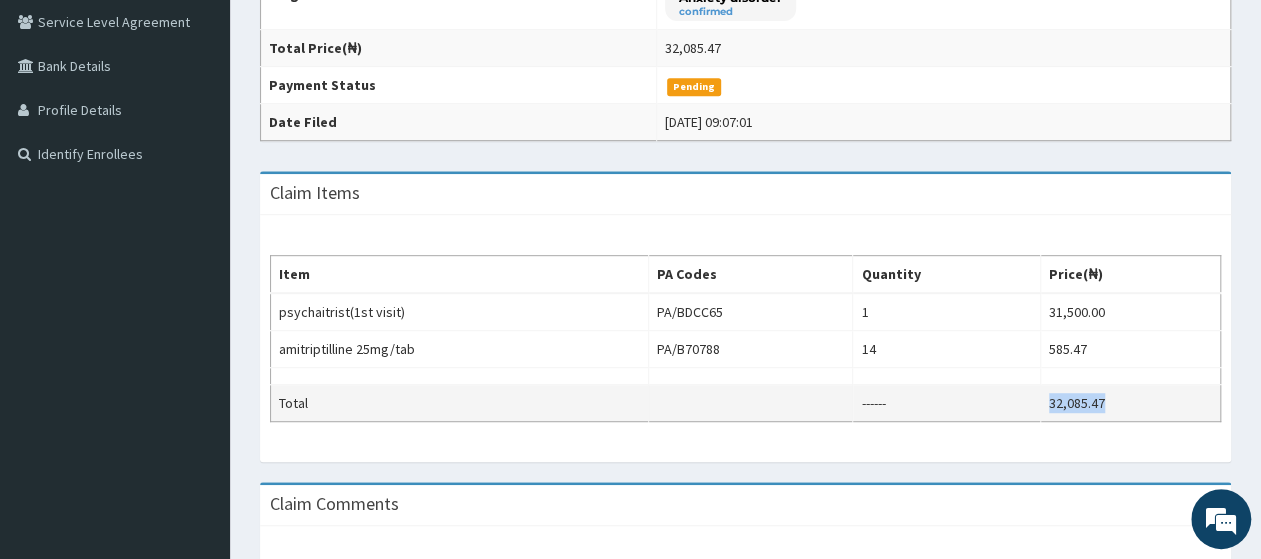 drag, startPoint x: 1046, startPoint y: 400, endPoint x: 1116, endPoint y: 400, distance: 70 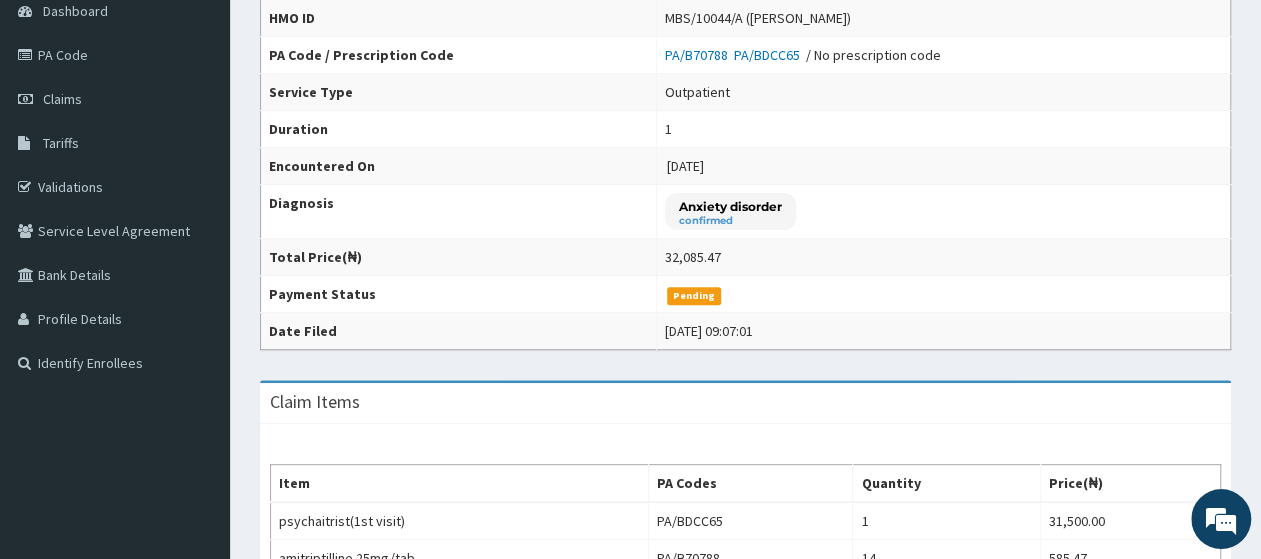 scroll, scrollTop: 0, scrollLeft: 0, axis: both 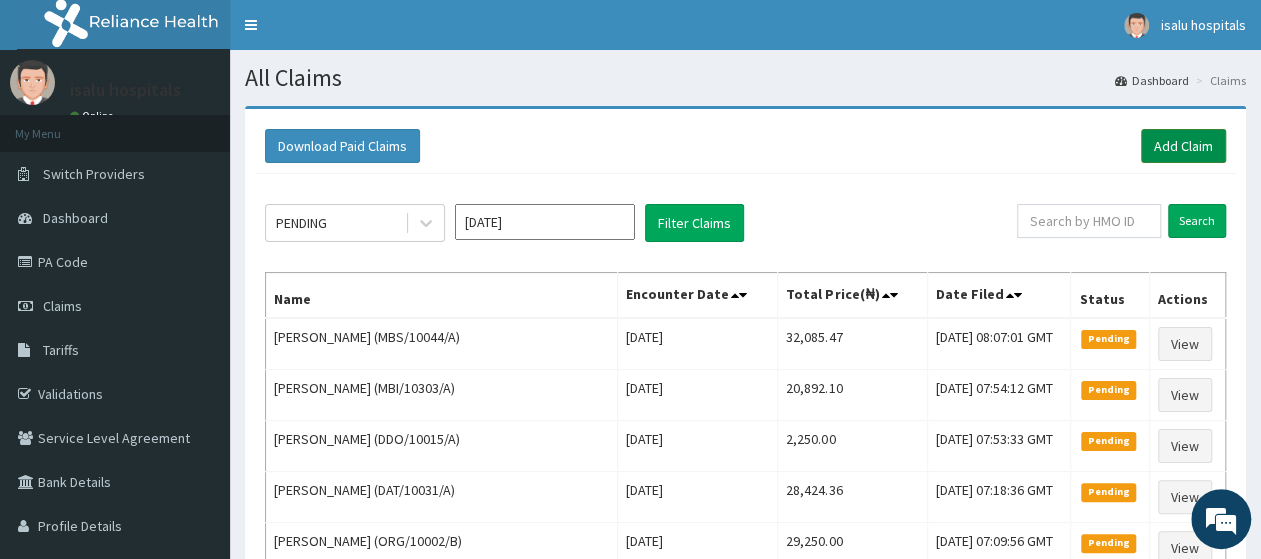 click on "Add Claim" at bounding box center [1183, 146] 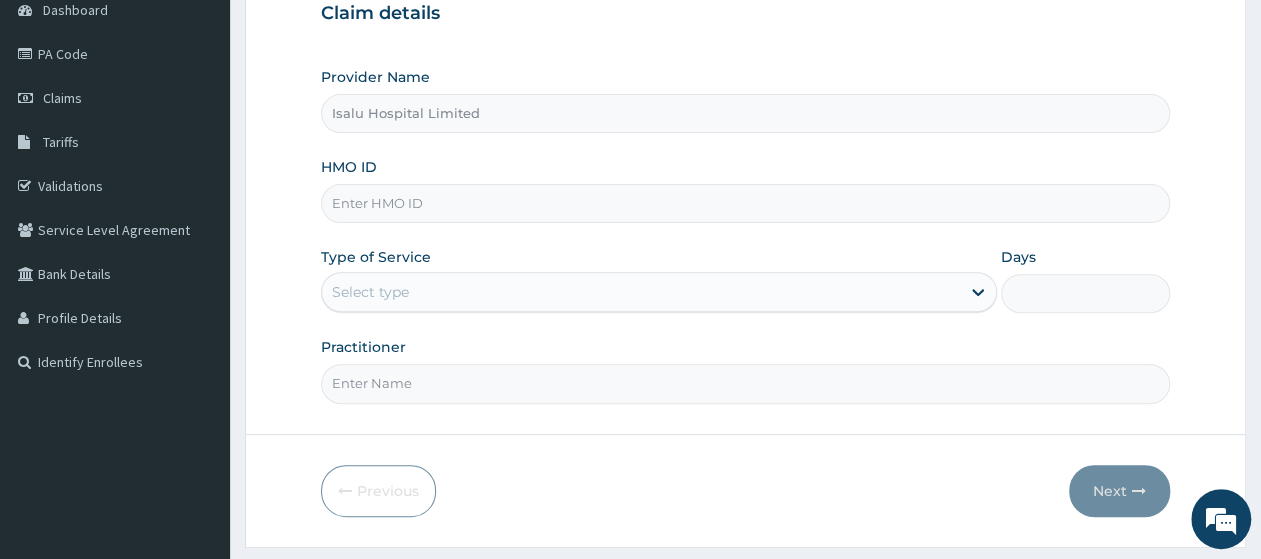 scroll, scrollTop: 208, scrollLeft: 0, axis: vertical 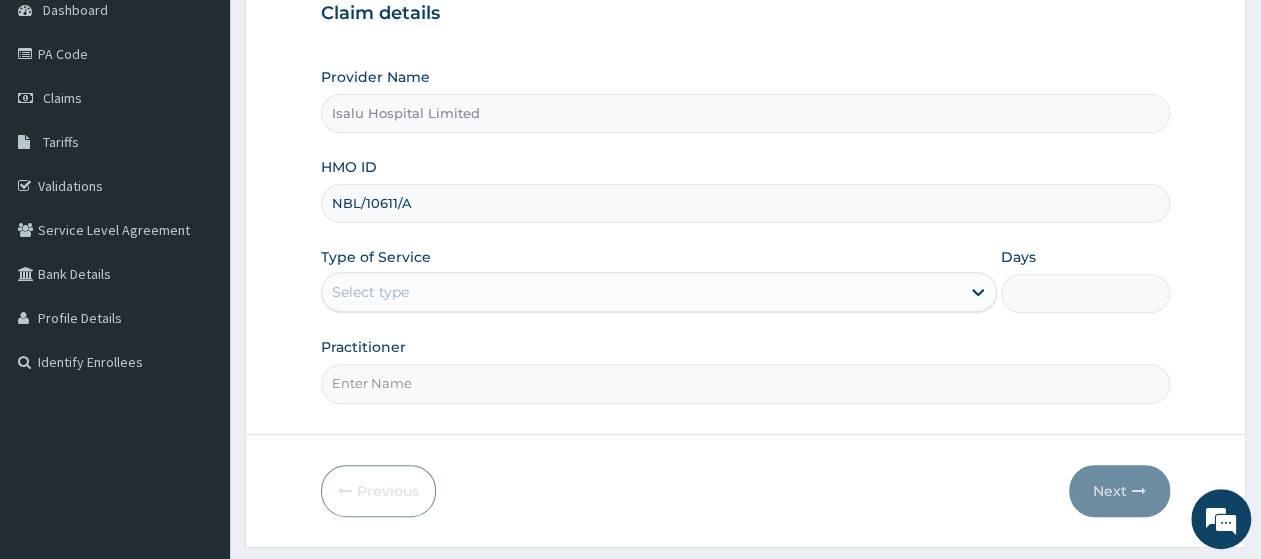 type on "NBL/10611/A" 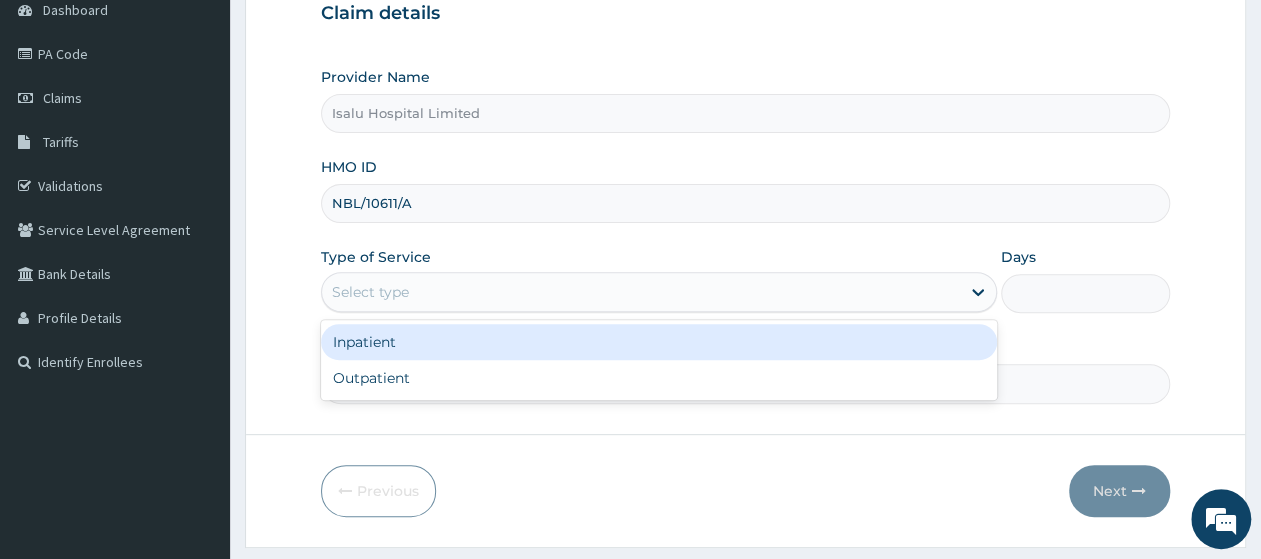 click on "Select type" at bounding box center [370, 292] 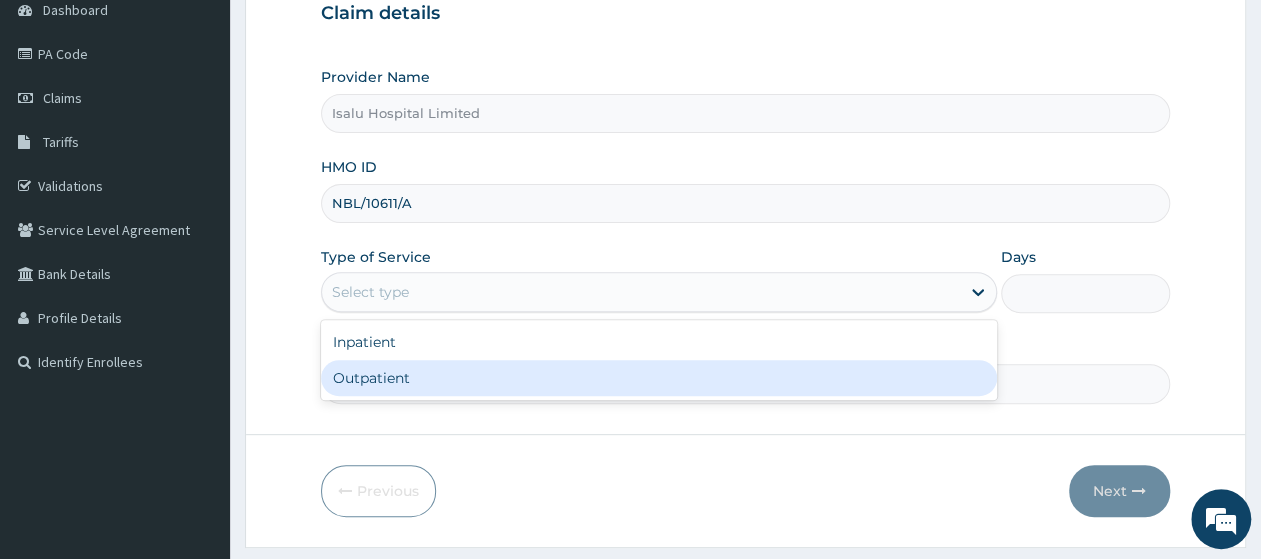 click on "Outpatient" at bounding box center (659, 378) 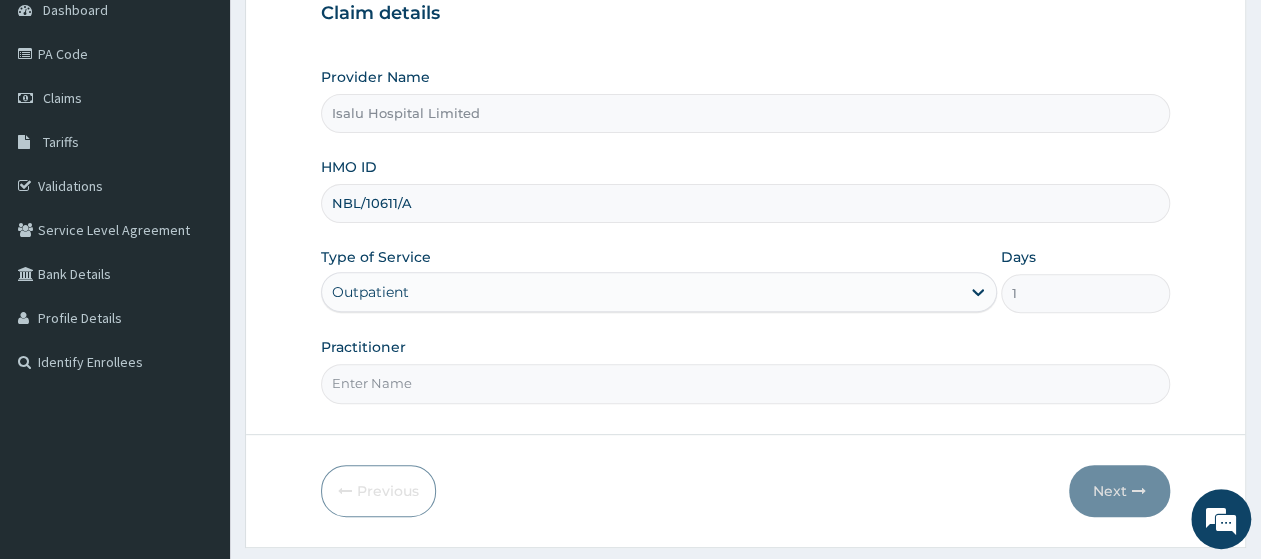 scroll, scrollTop: 0, scrollLeft: 0, axis: both 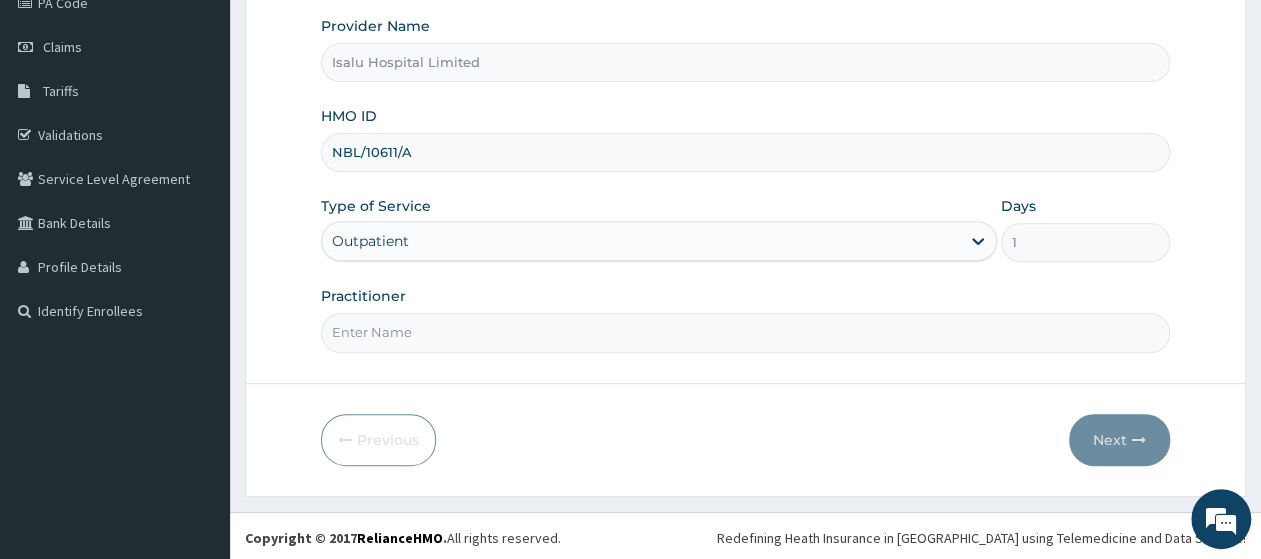 paste on "Bamidele Ayodele" 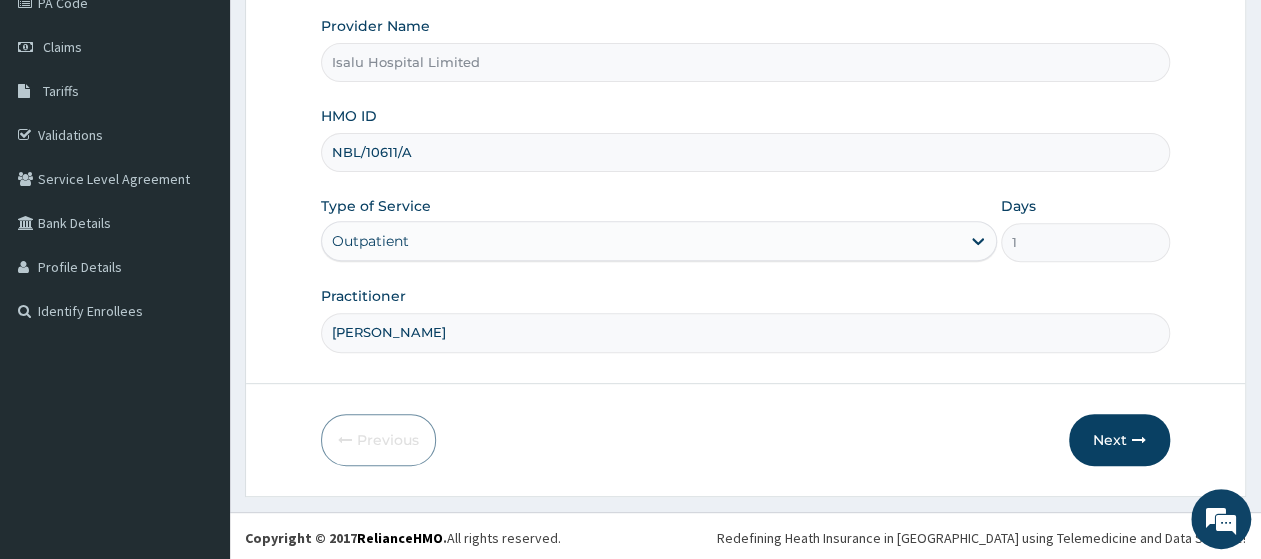 click on "Bamidele Ayodele" at bounding box center [745, 332] 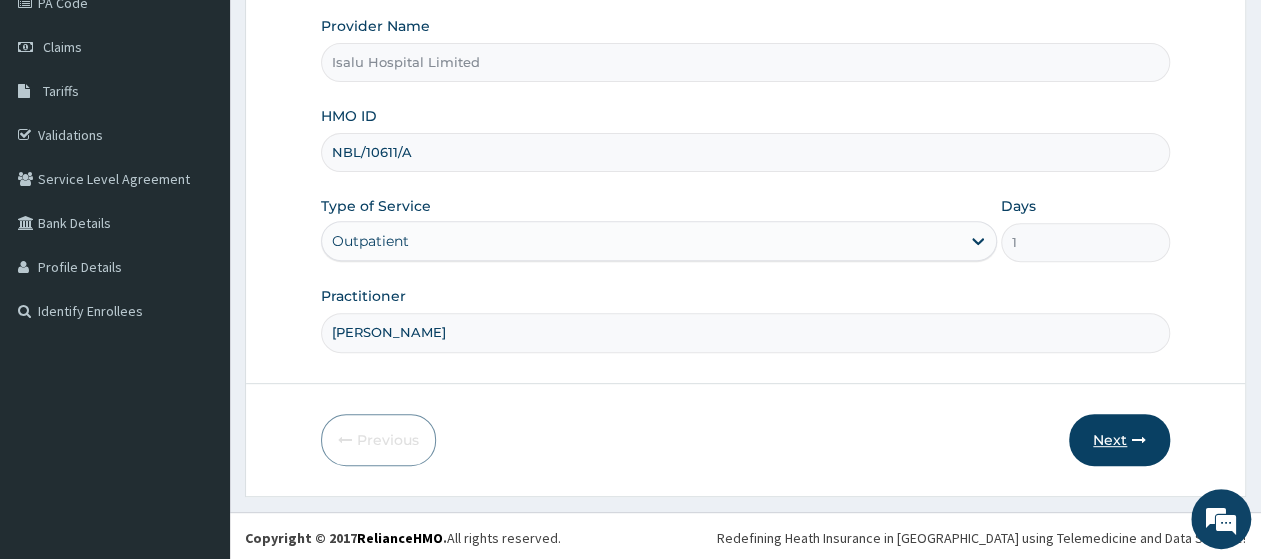 type on "Dr Bamidele Ayodele" 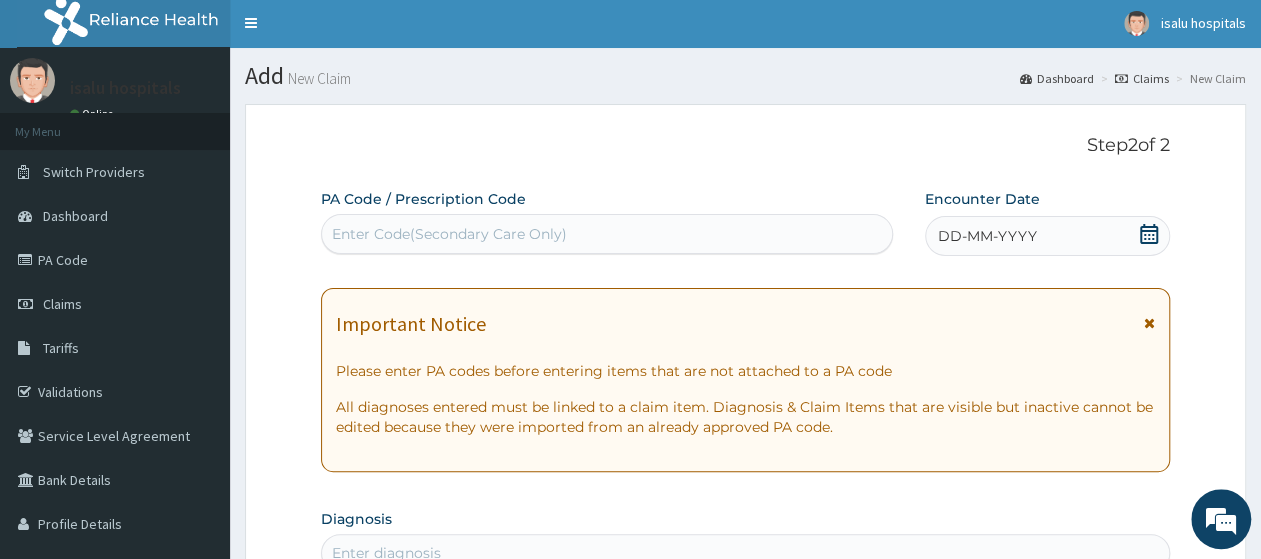 scroll, scrollTop: 0, scrollLeft: 0, axis: both 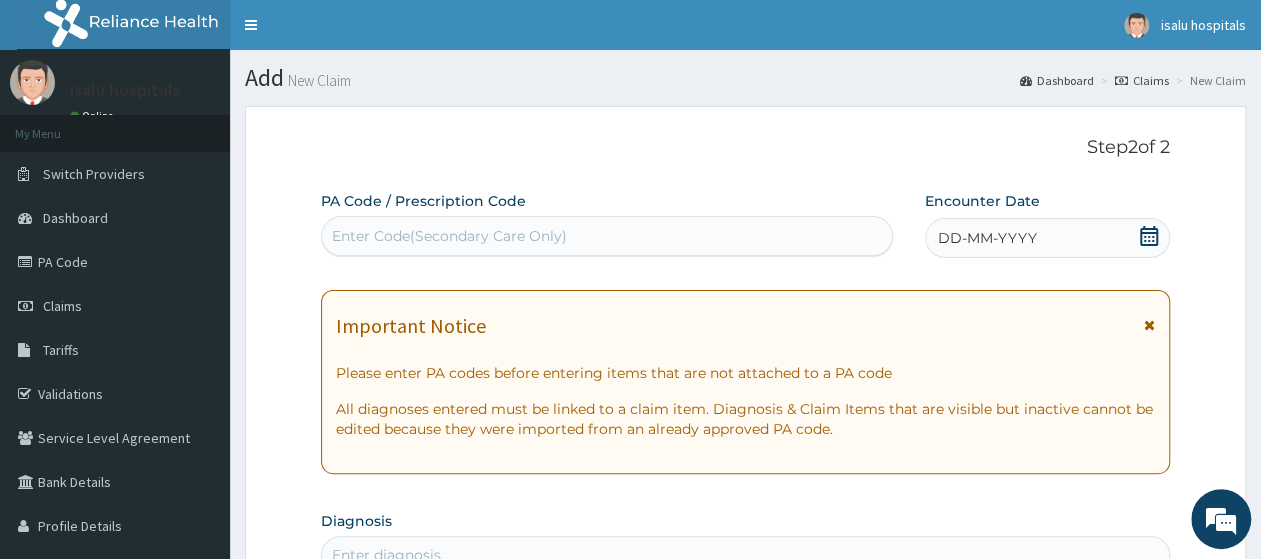 click on "Enter Code(Secondary Care Only)" at bounding box center (449, 236) 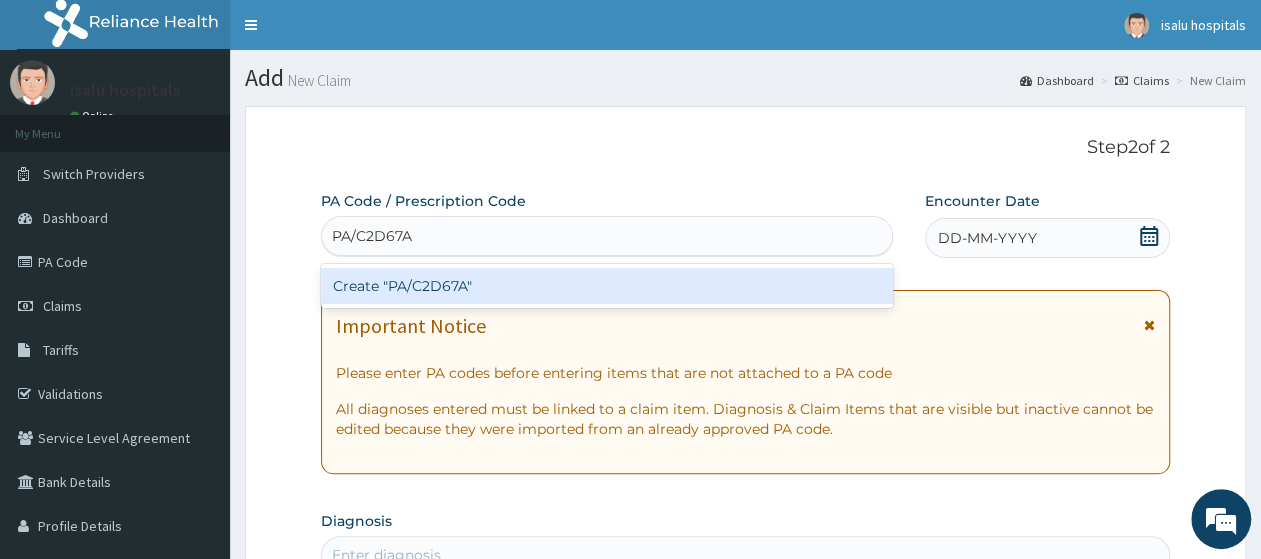 click on "Create "PA/C2D67A"" at bounding box center (607, 286) 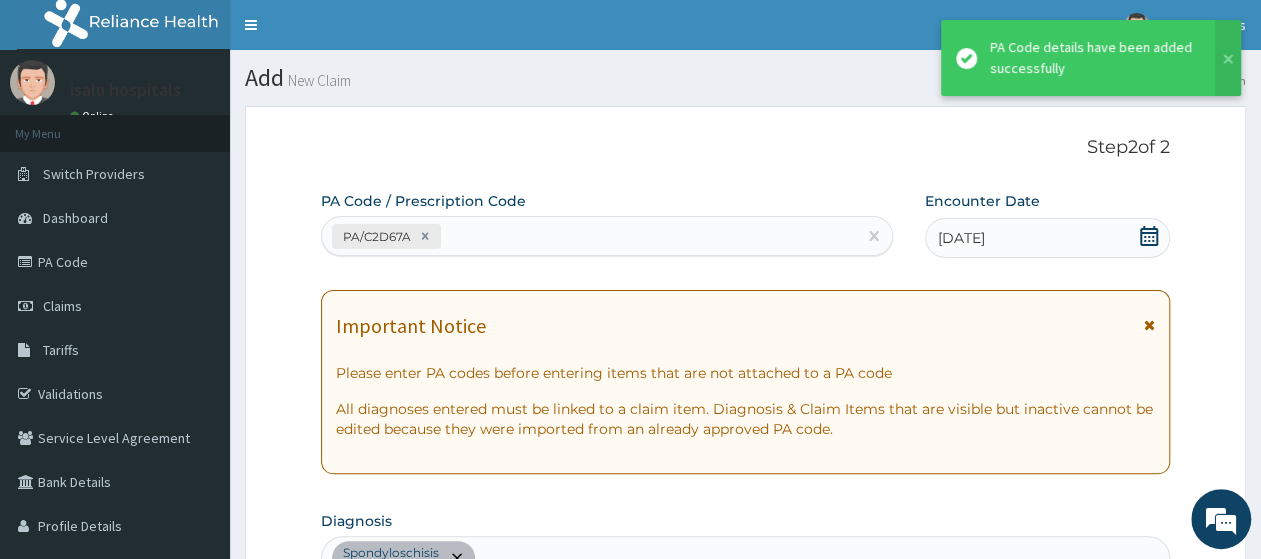 scroll, scrollTop: 551, scrollLeft: 0, axis: vertical 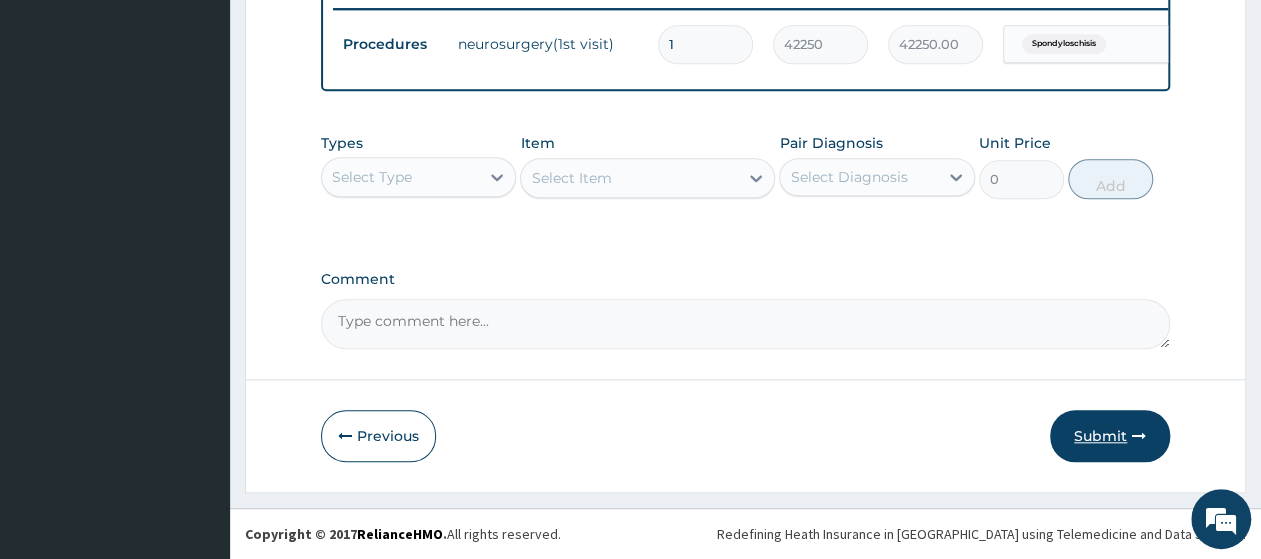 click on "Submit" at bounding box center [1110, 436] 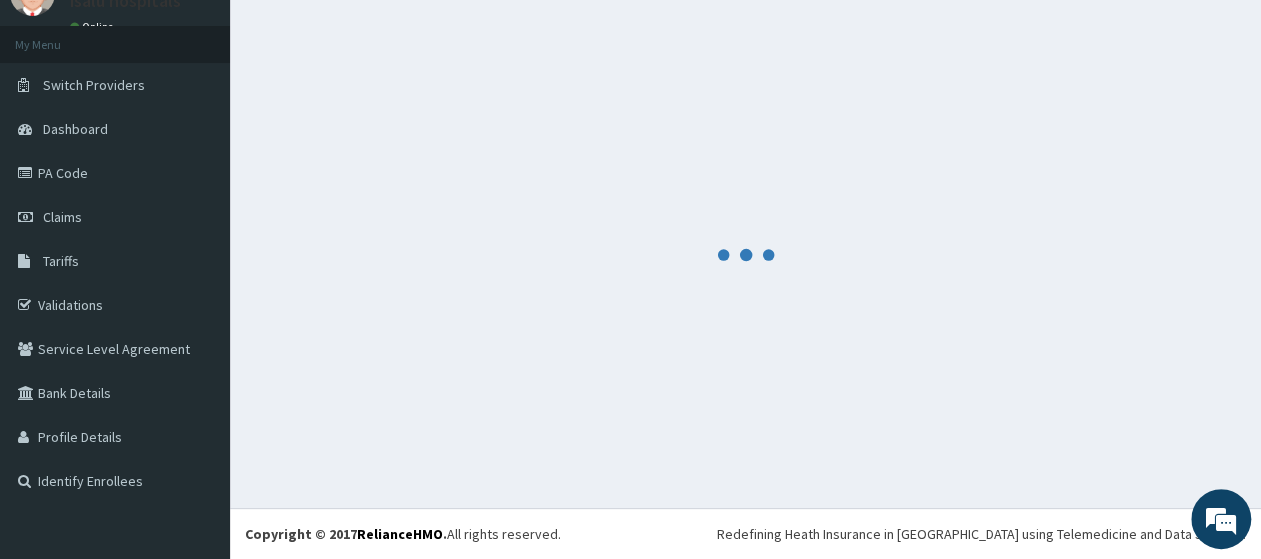 scroll, scrollTop: 88, scrollLeft: 0, axis: vertical 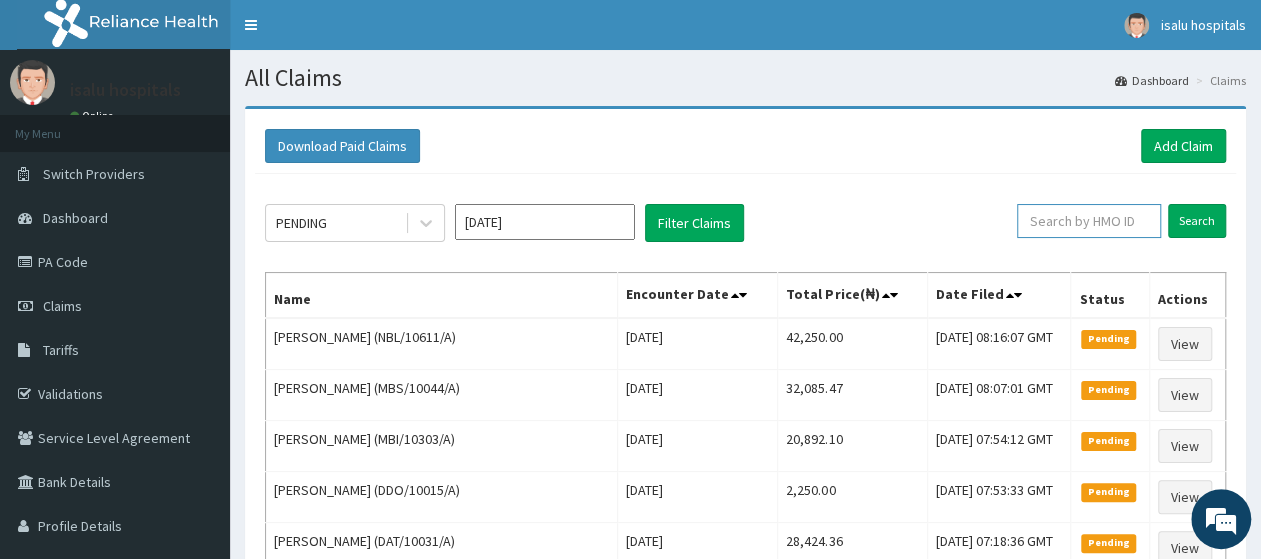 paste on "NBL/10611/A" 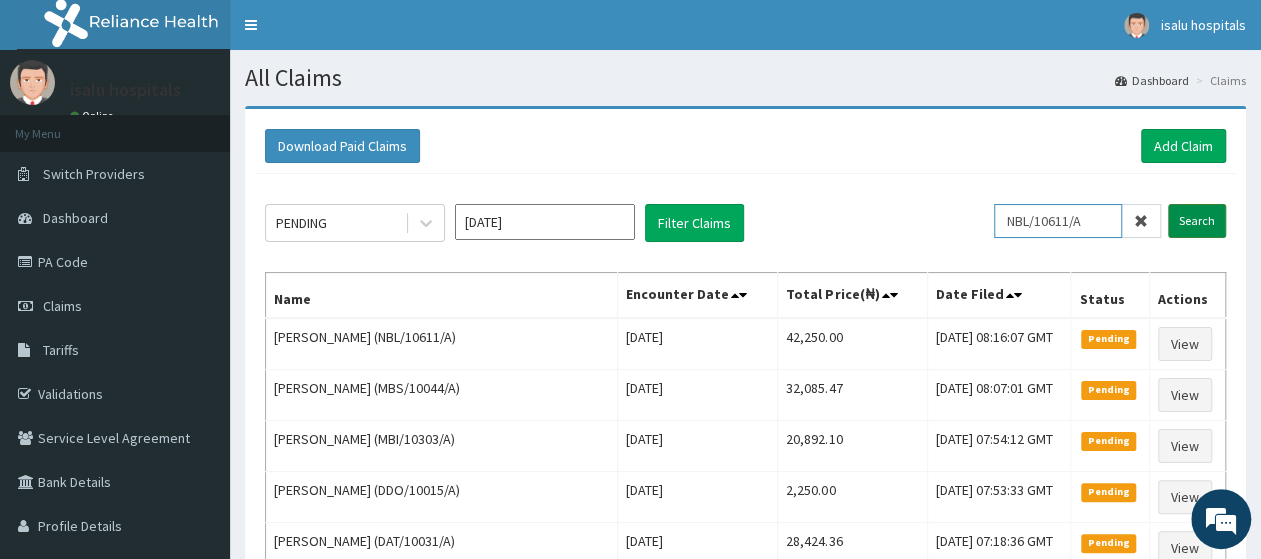type on "NBL/10611/A" 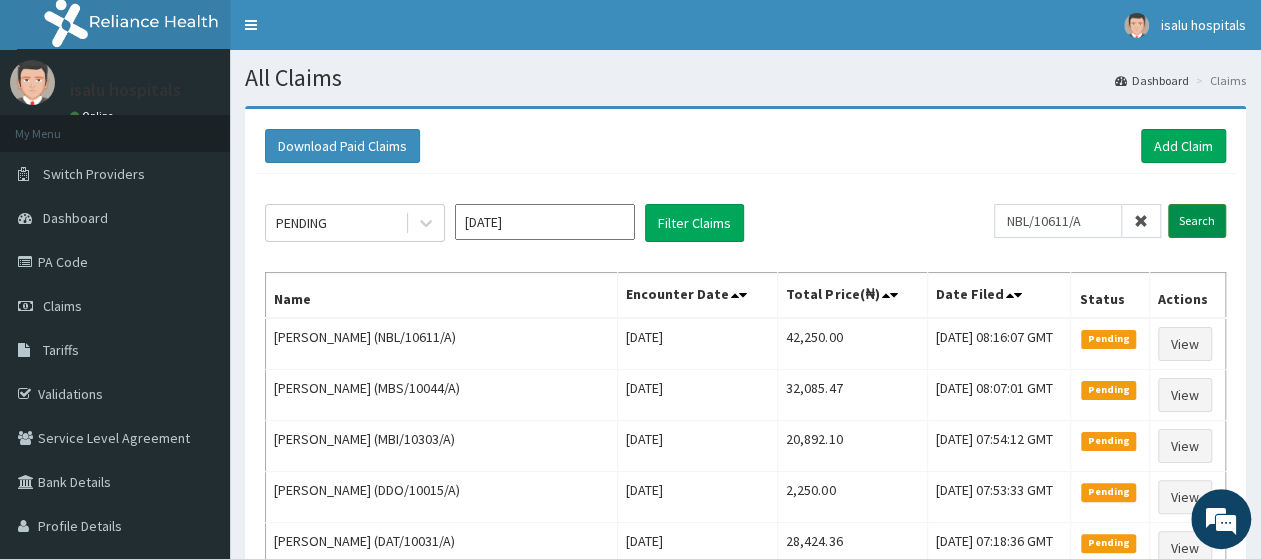 click on "Search" at bounding box center [1197, 221] 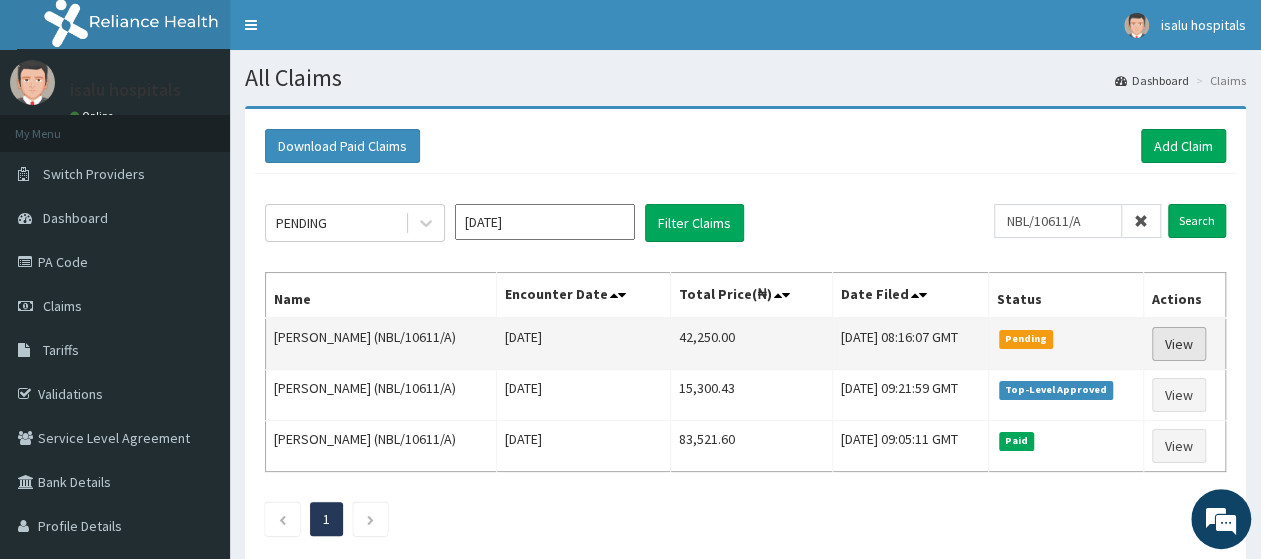 click on "View" at bounding box center [1179, 344] 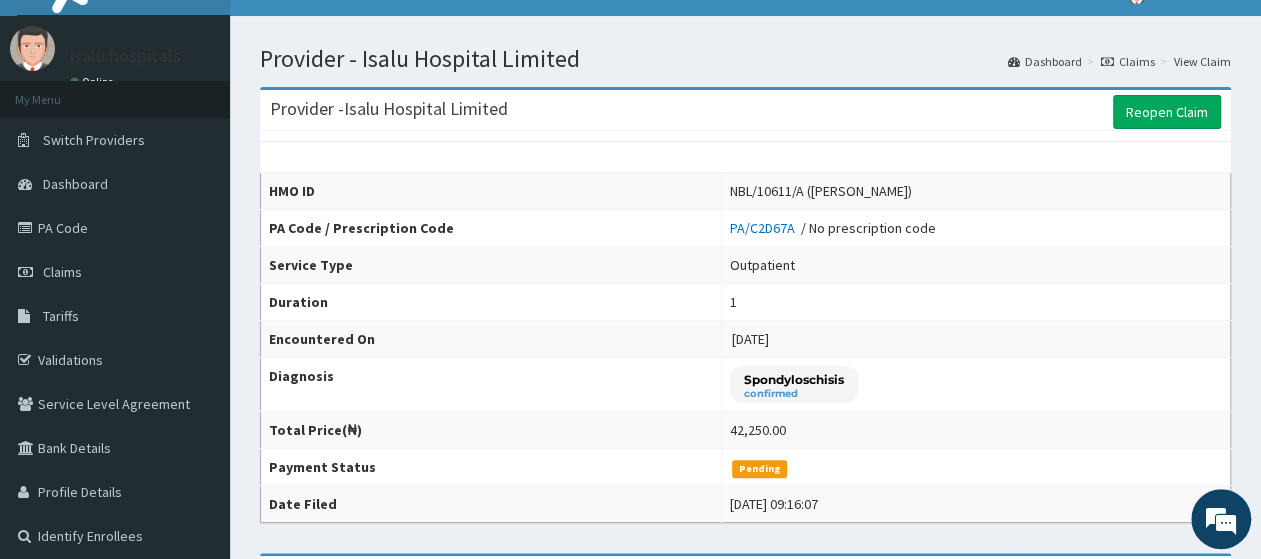 scroll, scrollTop: 0, scrollLeft: 0, axis: both 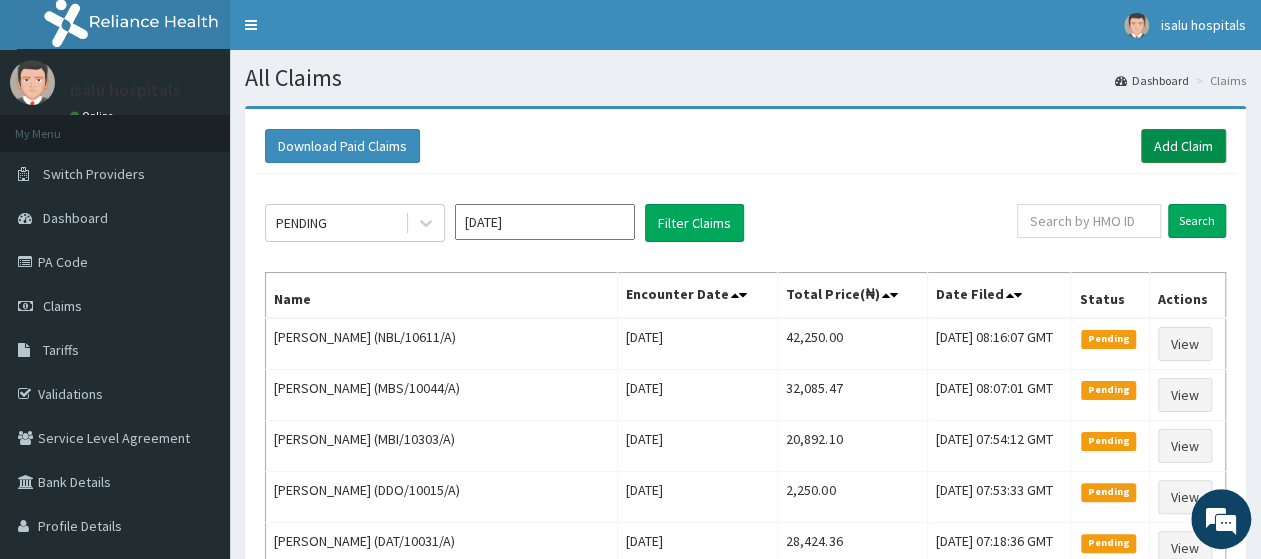 click on "Add Claim" at bounding box center (1183, 146) 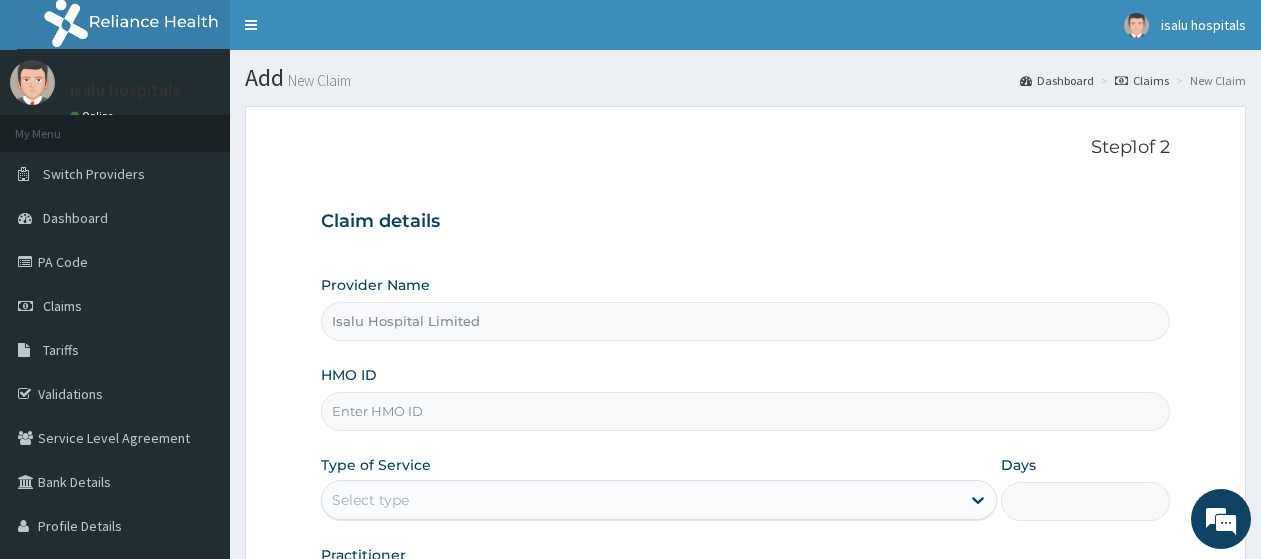 scroll, scrollTop: 208, scrollLeft: 0, axis: vertical 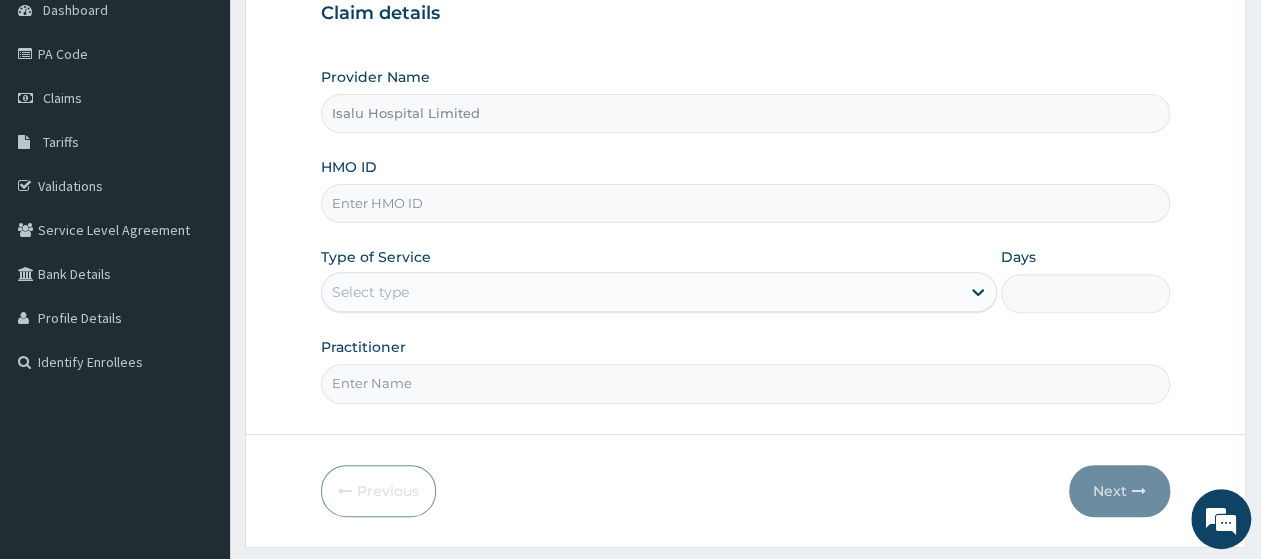 click on "HMO ID" at bounding box center [745, 203] 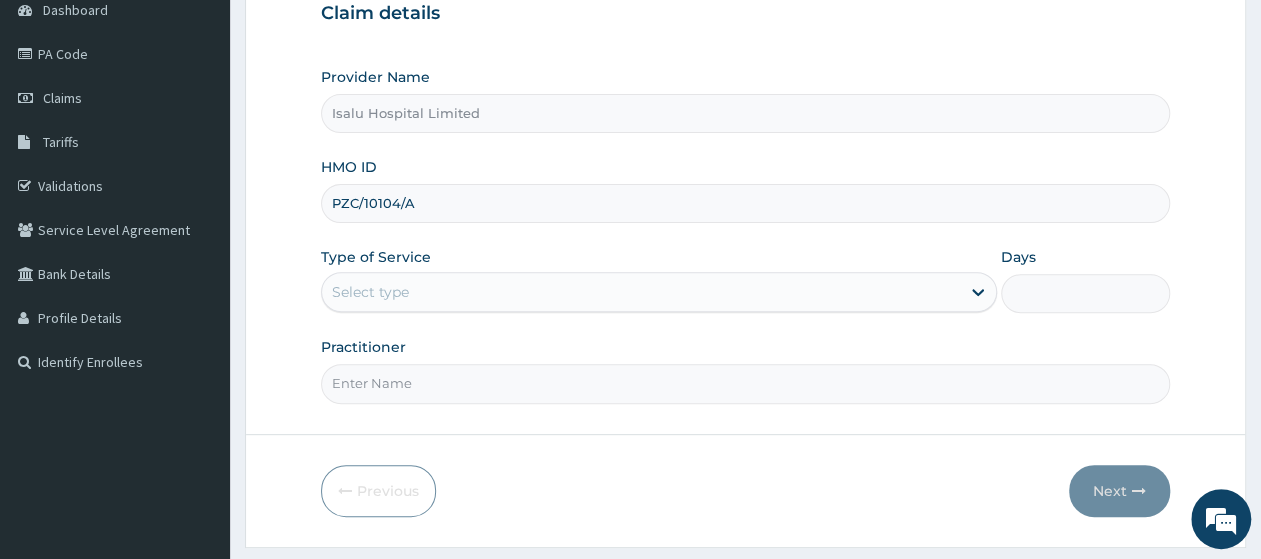 type on "PZC/10104/A" 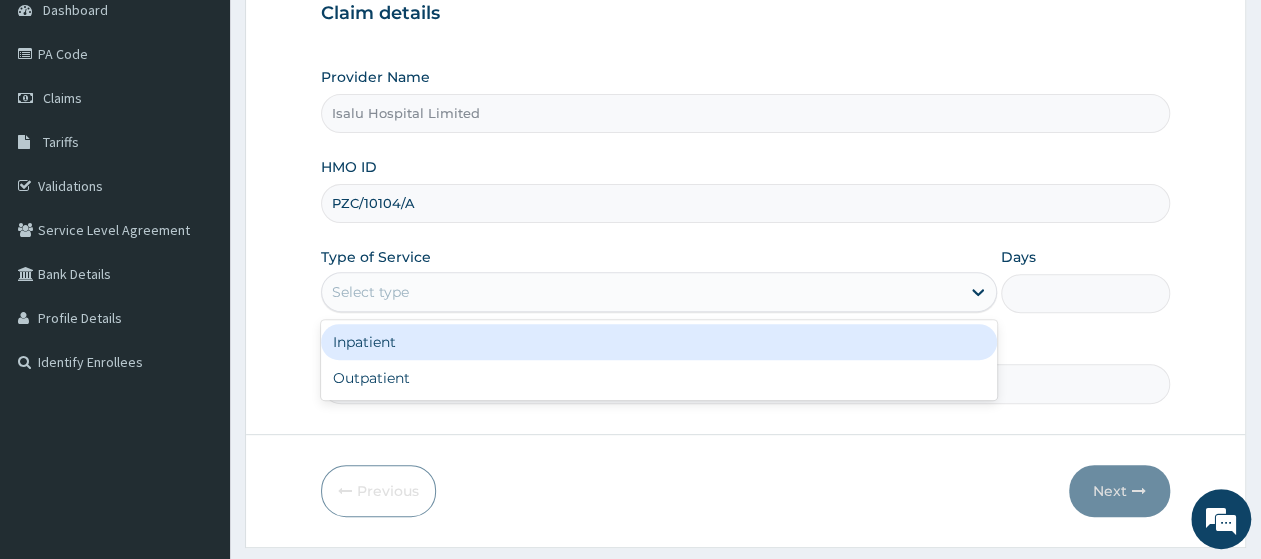 click on "Select type" at bounding box center [370, 292] 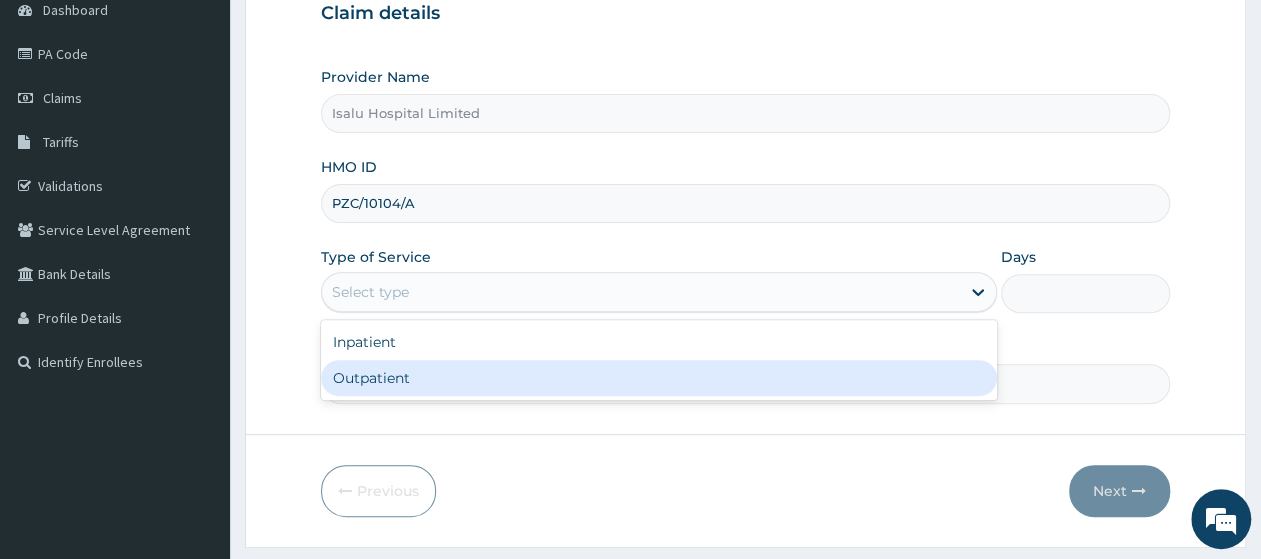 click on "Outpatient" at bounding box center (659, 378) 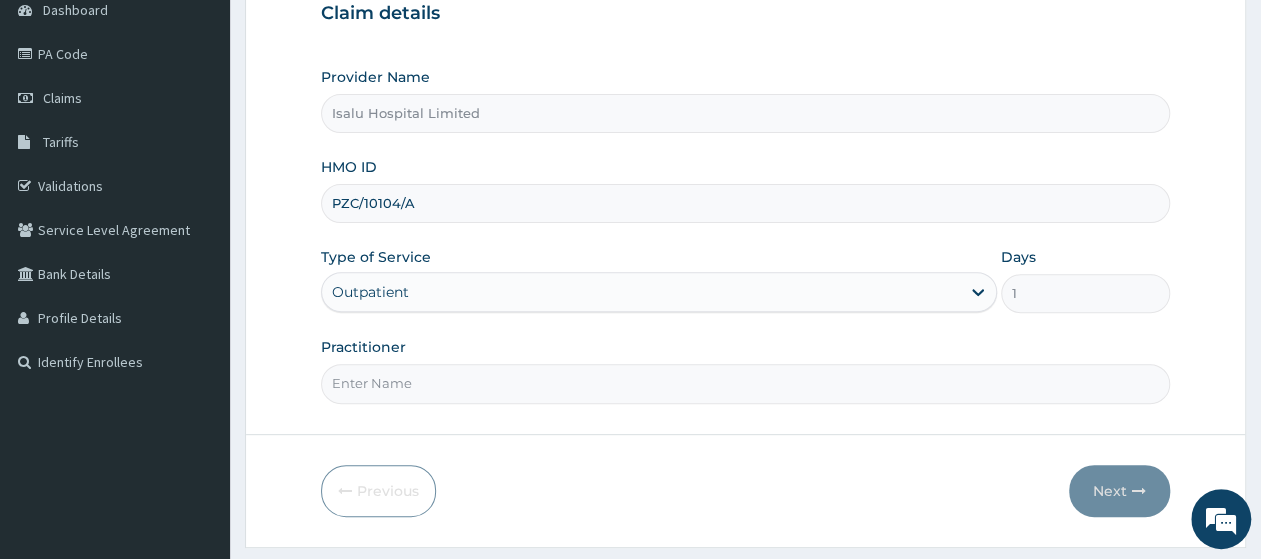 scroll, scrollTop: 0, scrollLeft: 0, axis: both 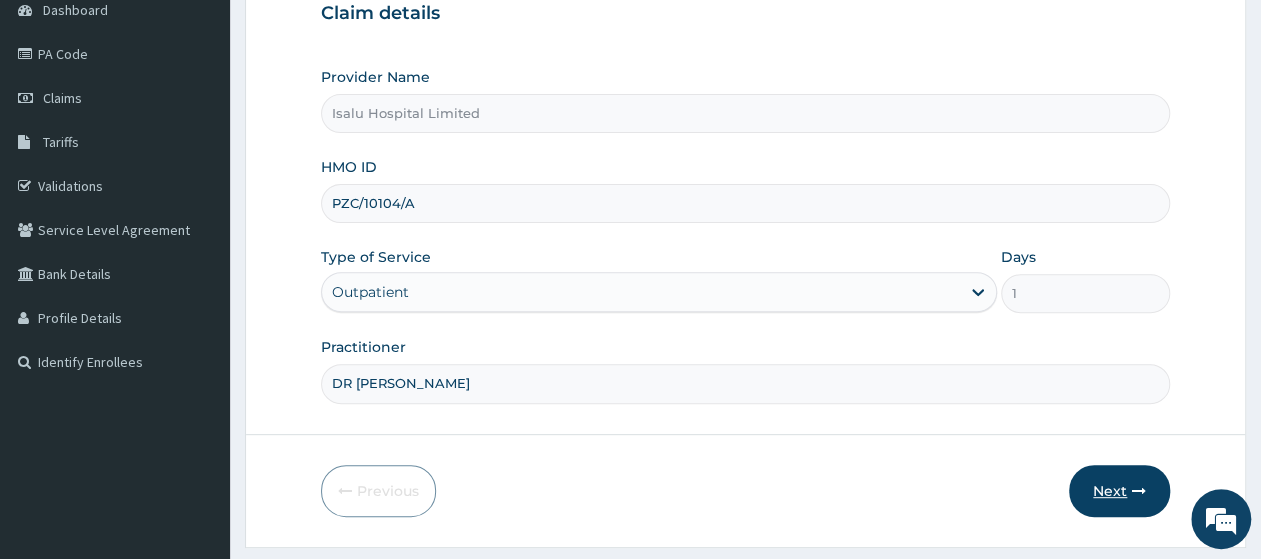 type on "DR TIMOTHY DANBOYI" 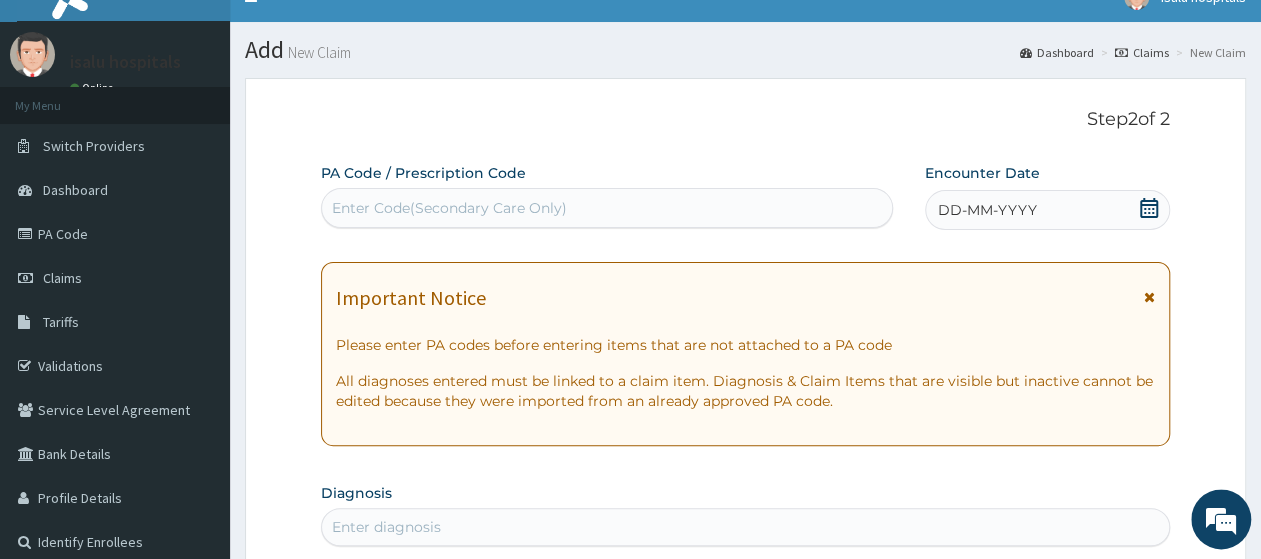 scroll, scrollTop: 0, scrollLeft: 0, axis: both 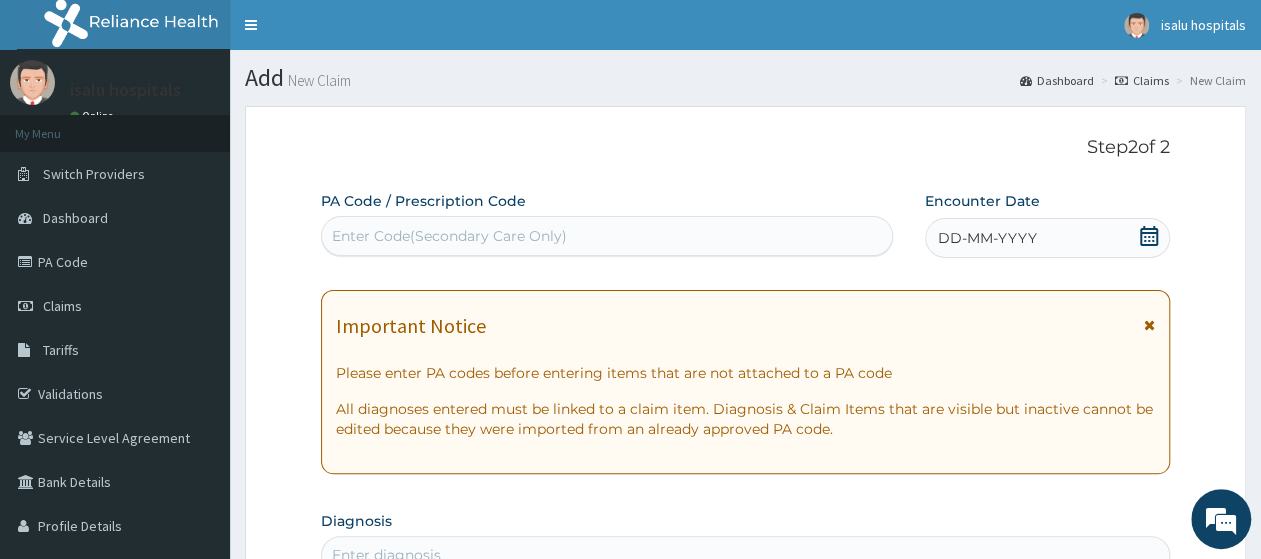 click on "Enter Code(Secondary Care Only)" at bounding box center (449, 236) 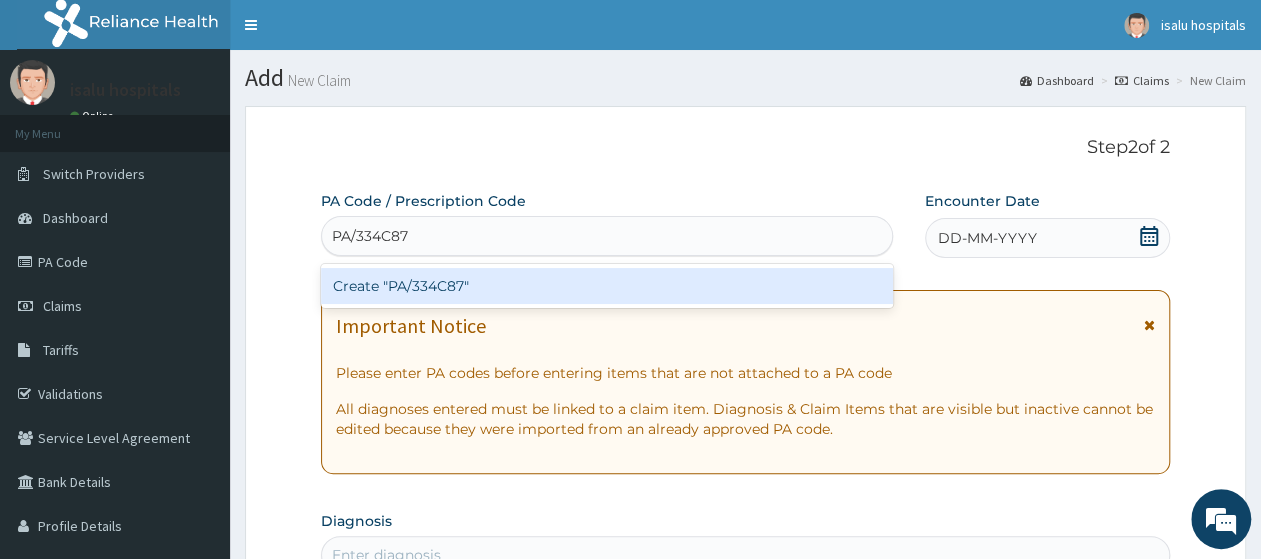 click on "Create "PA/334C87"" at bounding box center [607, 286] 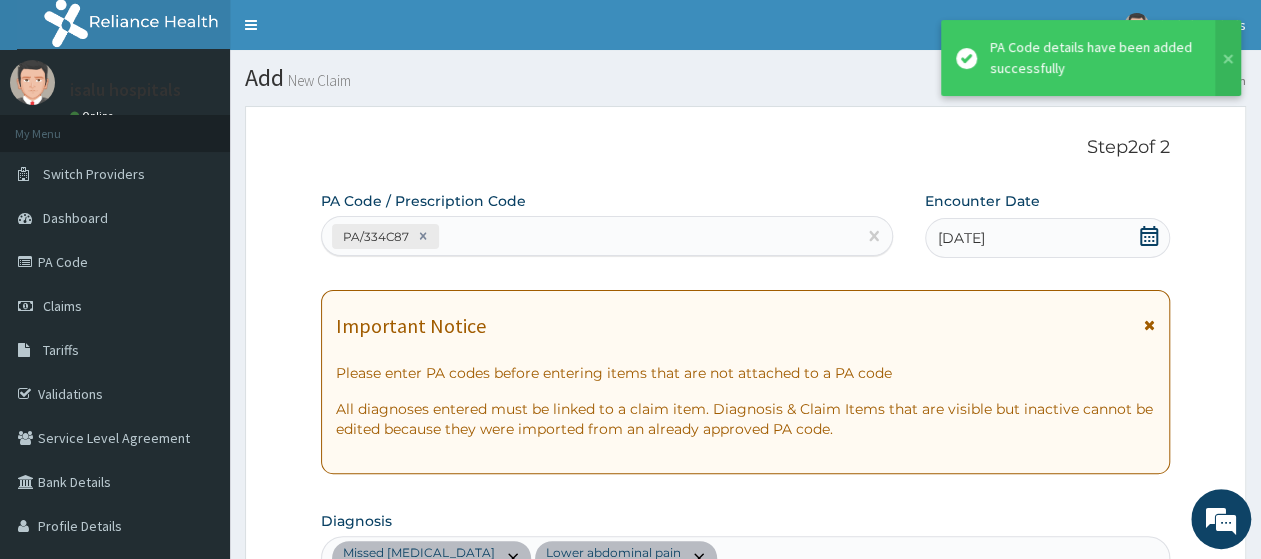 scroll, scrollTop: 555, scrollLeft: 0, axis: vertical 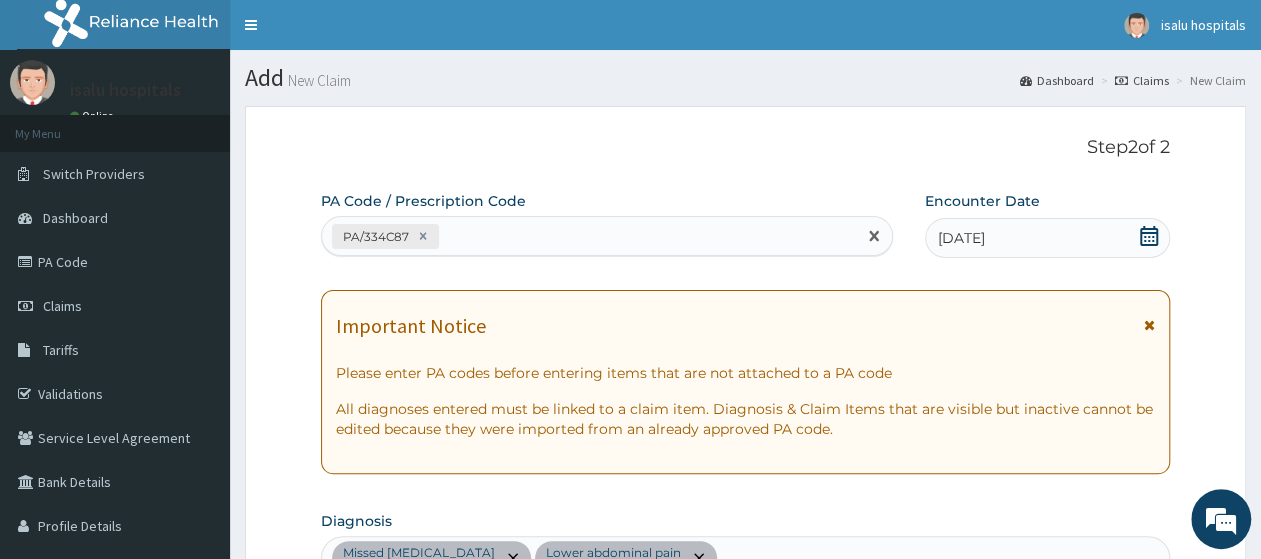 click on "PA/334C87" at bounding box center (589, 236) 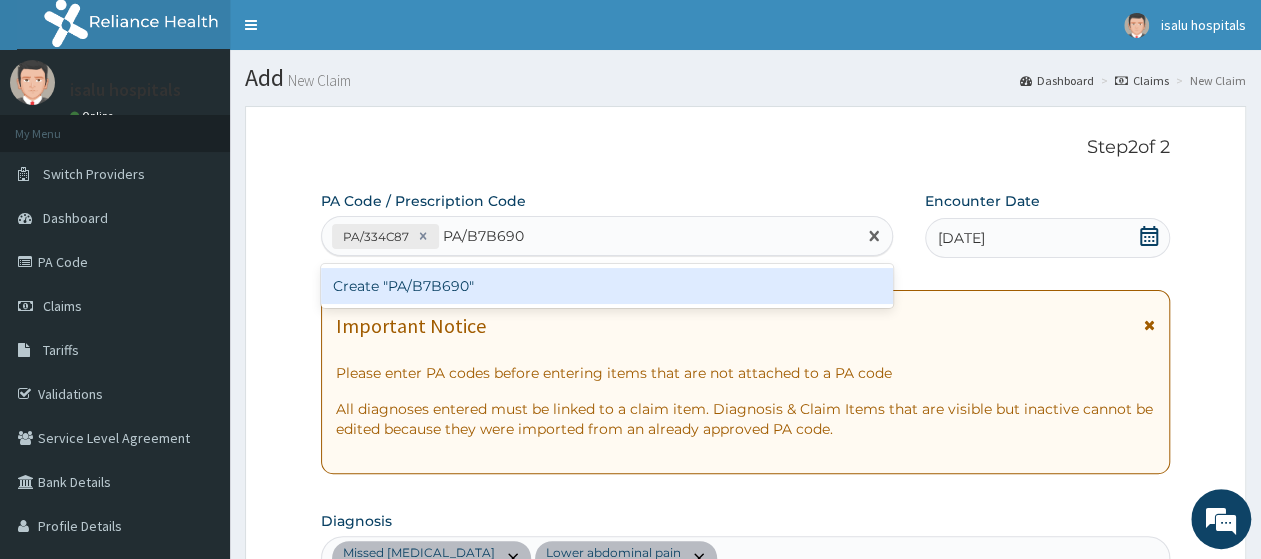click on "Create "PA/B7B690"" at bounding box center (607, 286) 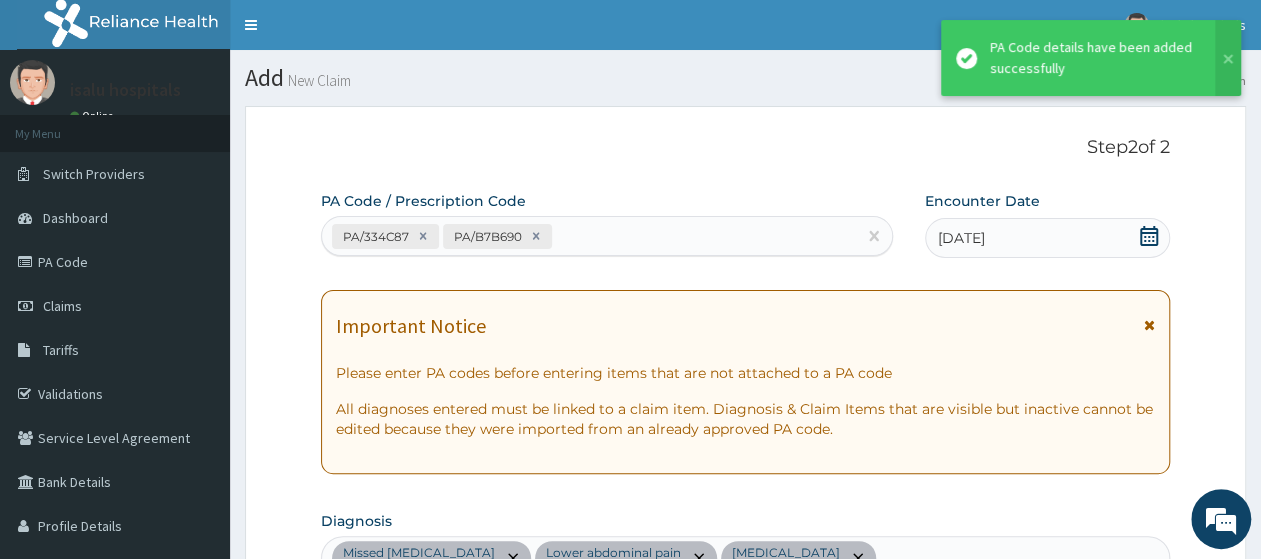 scroll, scrollTop: 628, scrollLeft: 0, axis: vertical 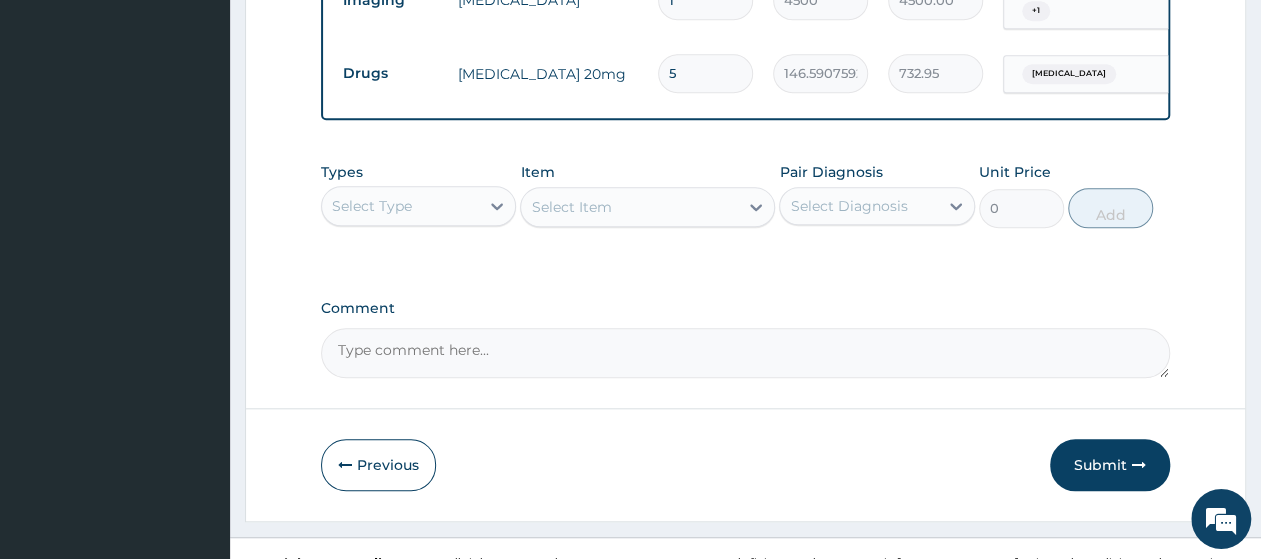 click on "Select Type" at bounding box center (400, 206) 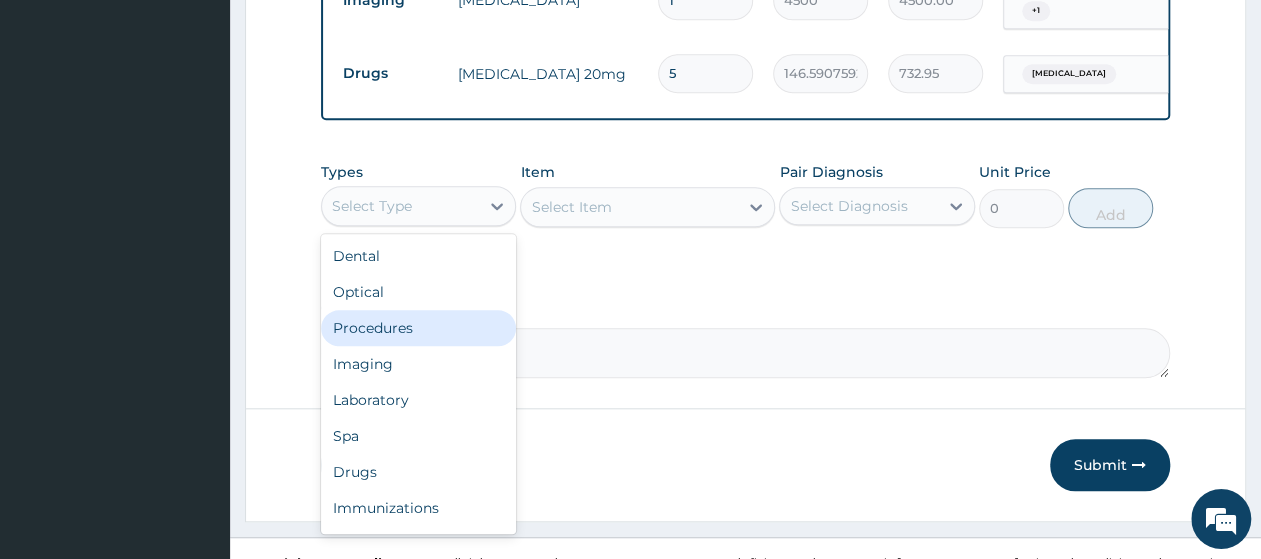 click on "Procedures" at bounding box center [418, 328] 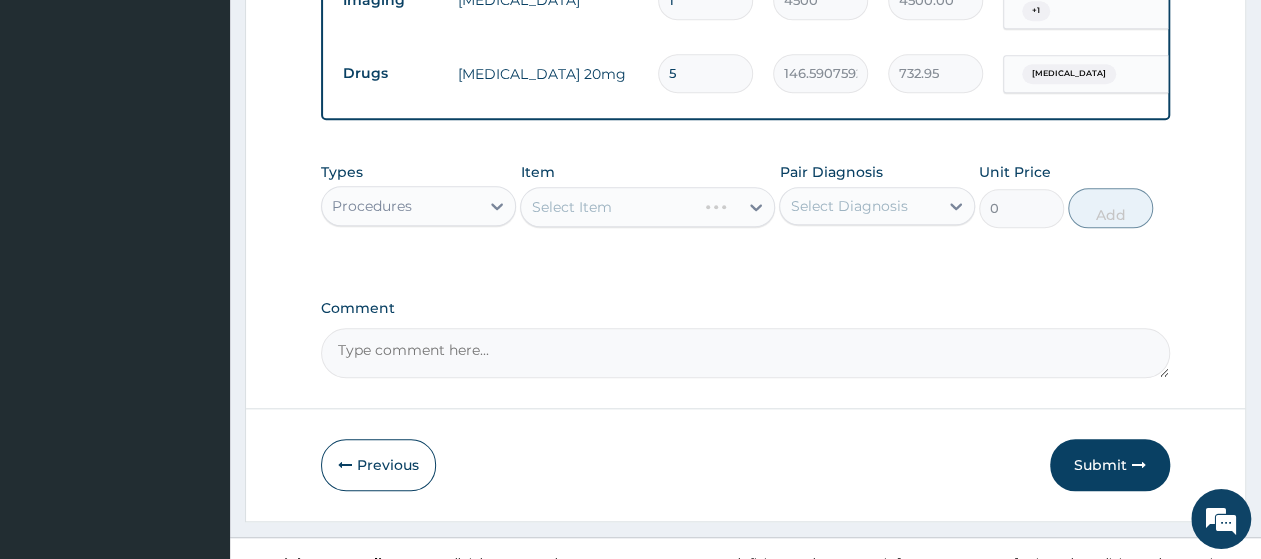click on "Select Item" at bounding box center (647, 207) 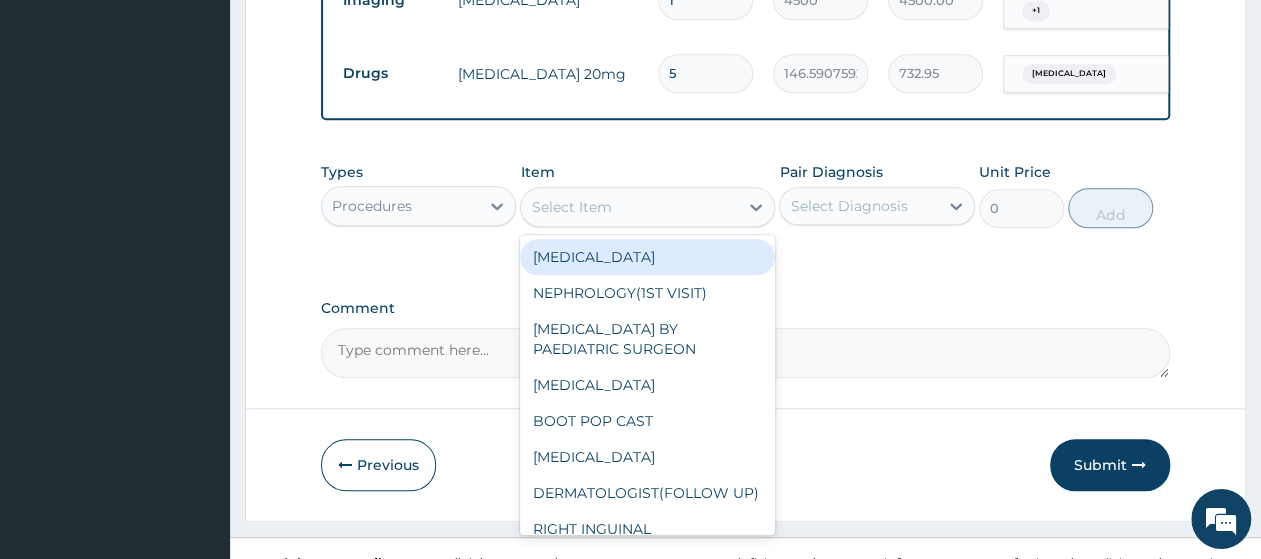click on "Select Item" at bounding box center [629, 207] 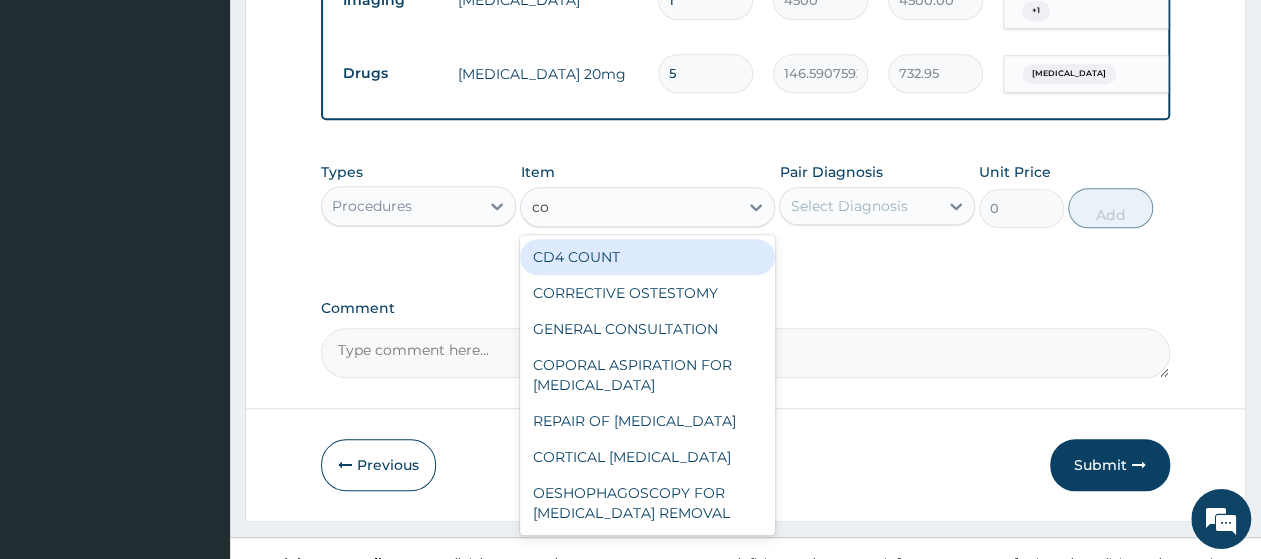 type on "con" 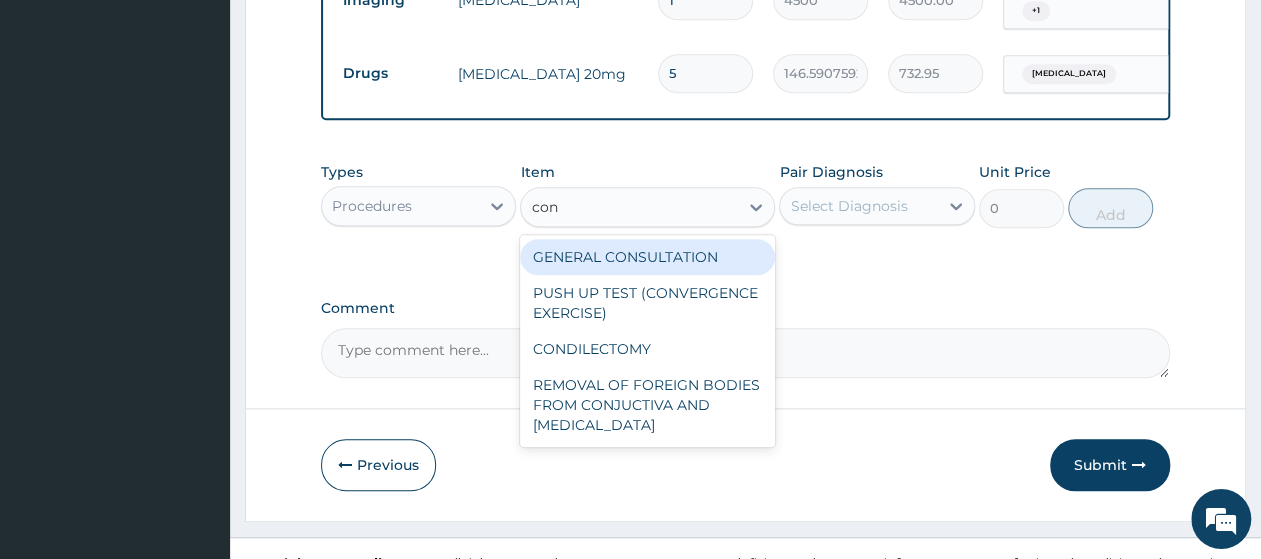 click on "GENERAL CONSULTATION" at bounding box center (647, 257) 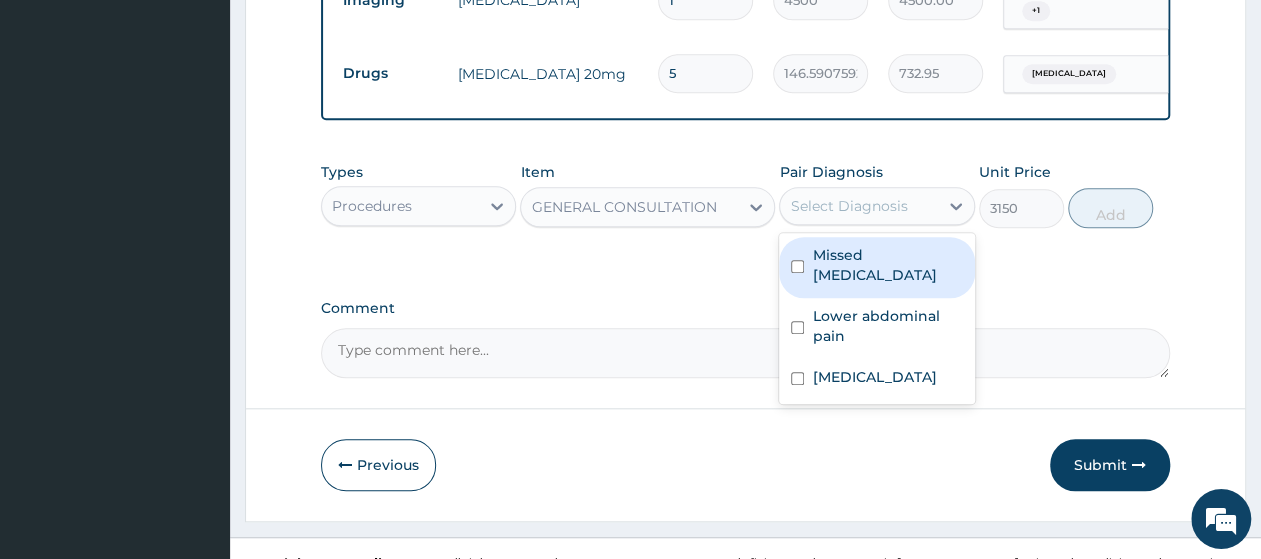 click on "Select Diagnosis" at bounding box center (848, 206) 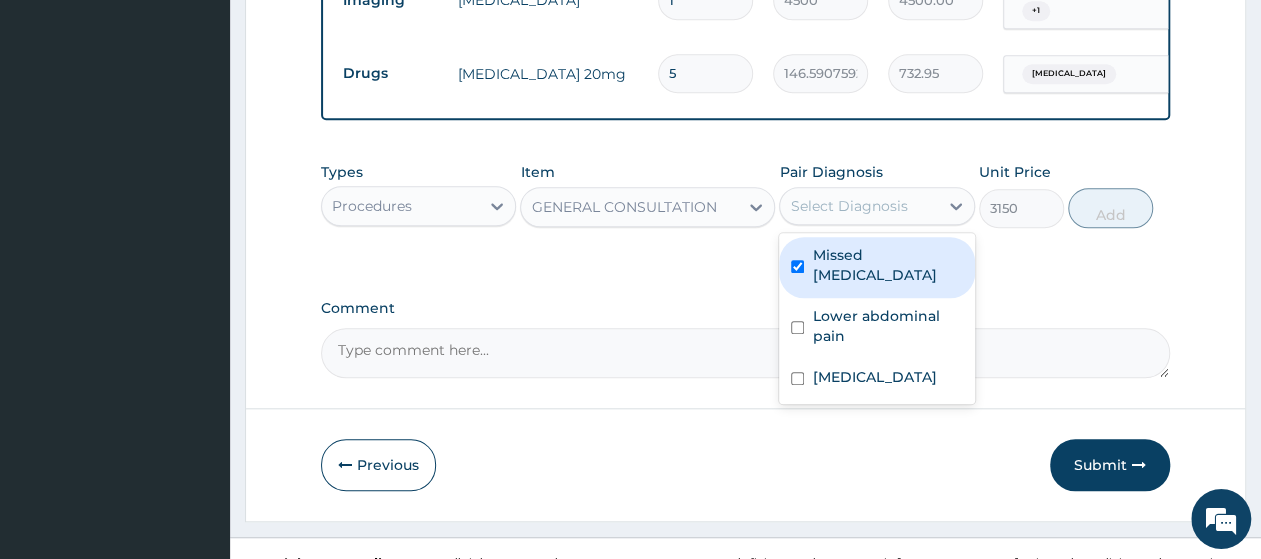 checkbox on "true" 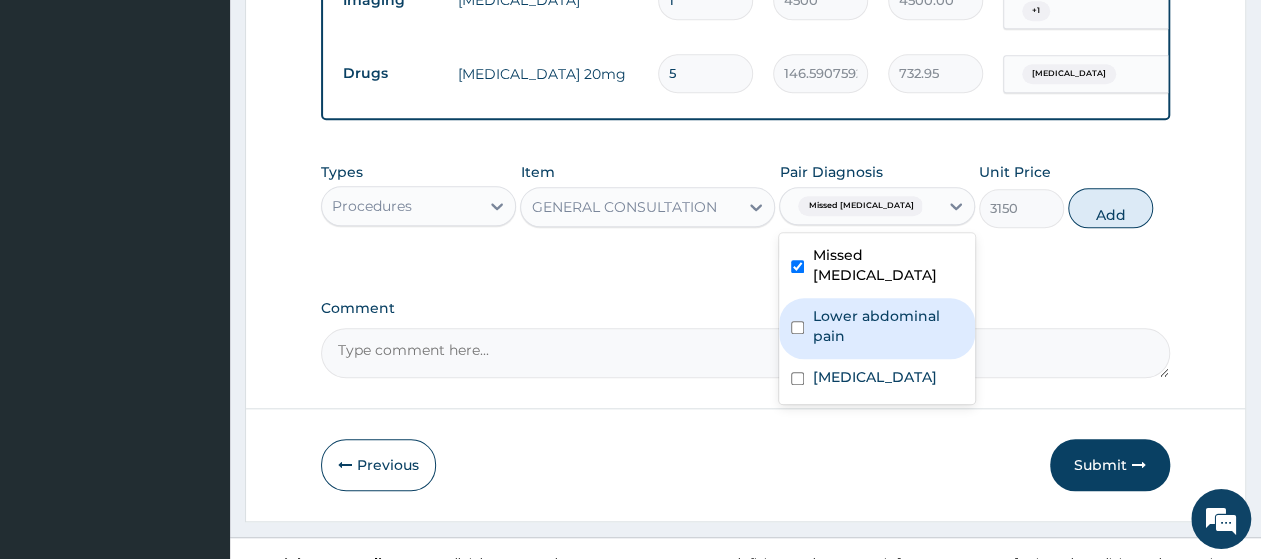 click on "Lower abdominal pain" at bounding box center [887, 326] 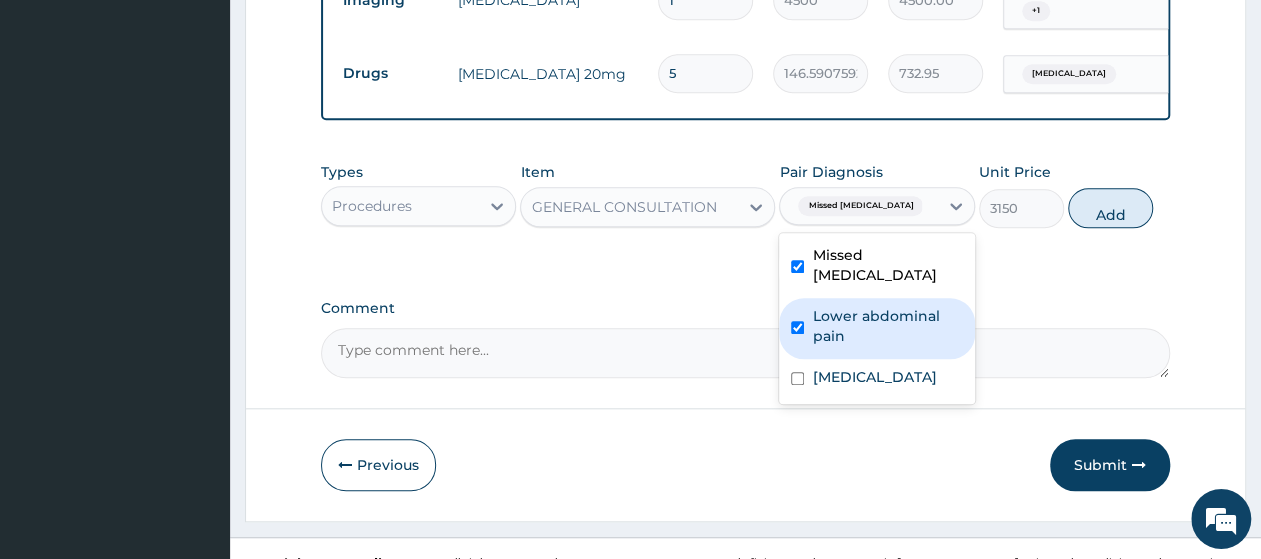 checkbox on "true" 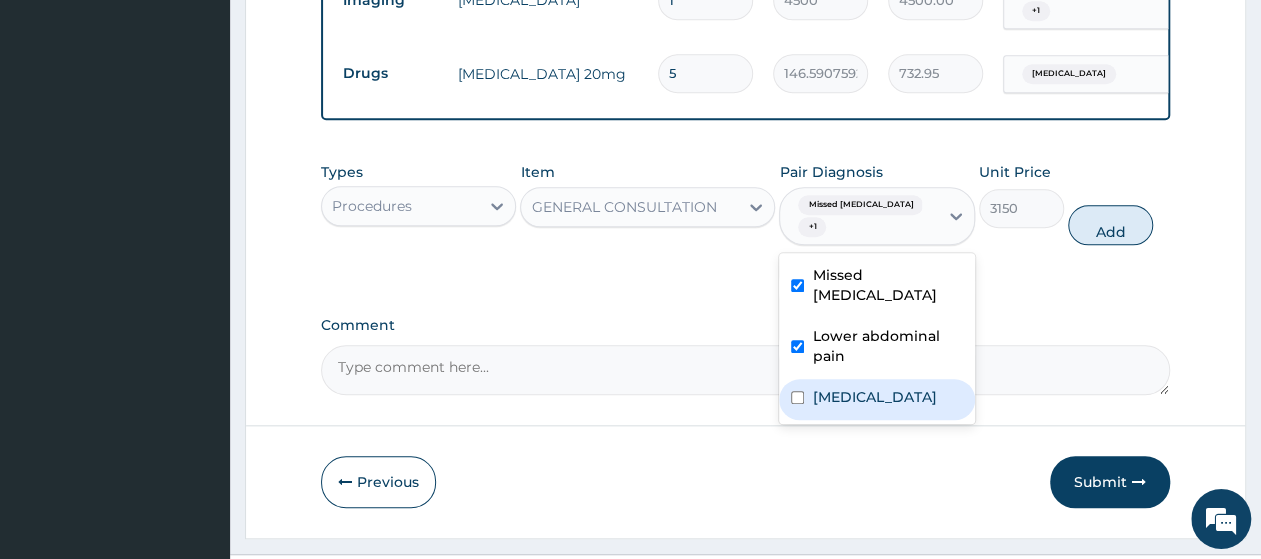 click on "Essential hypertension" at bounding box center [874, 397] 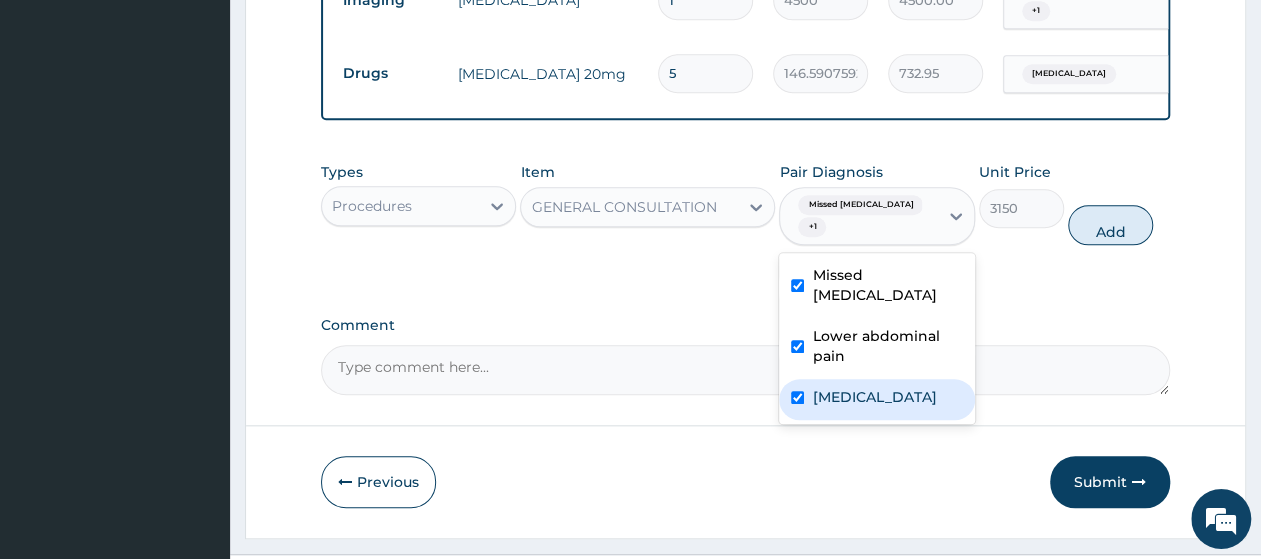 checkbox on "true" 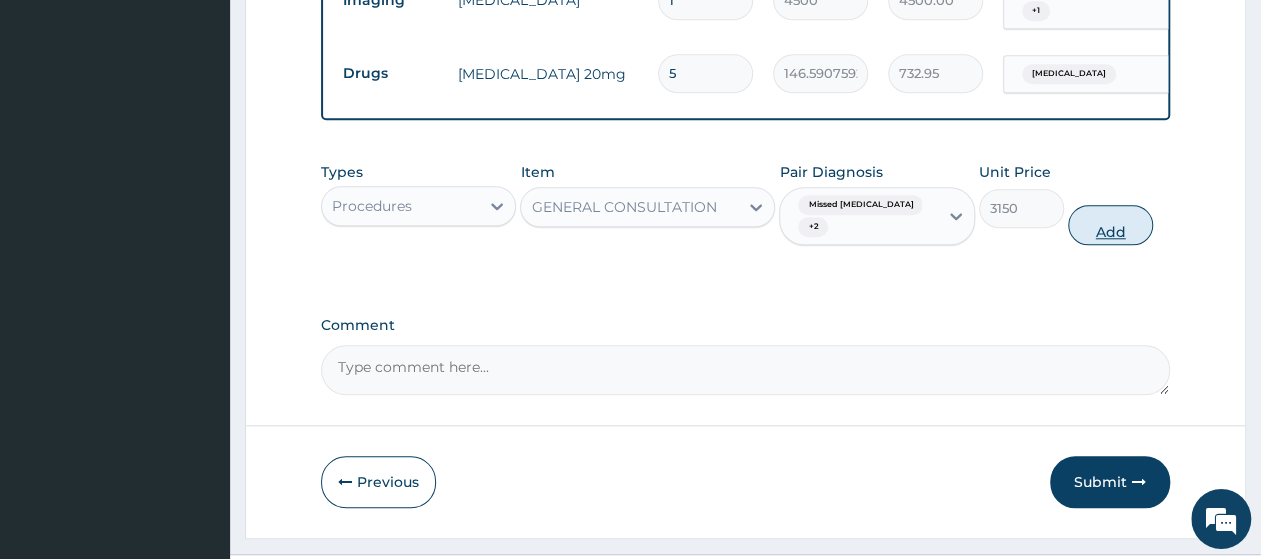 click on "Add" at bounding box center [1110, 225] 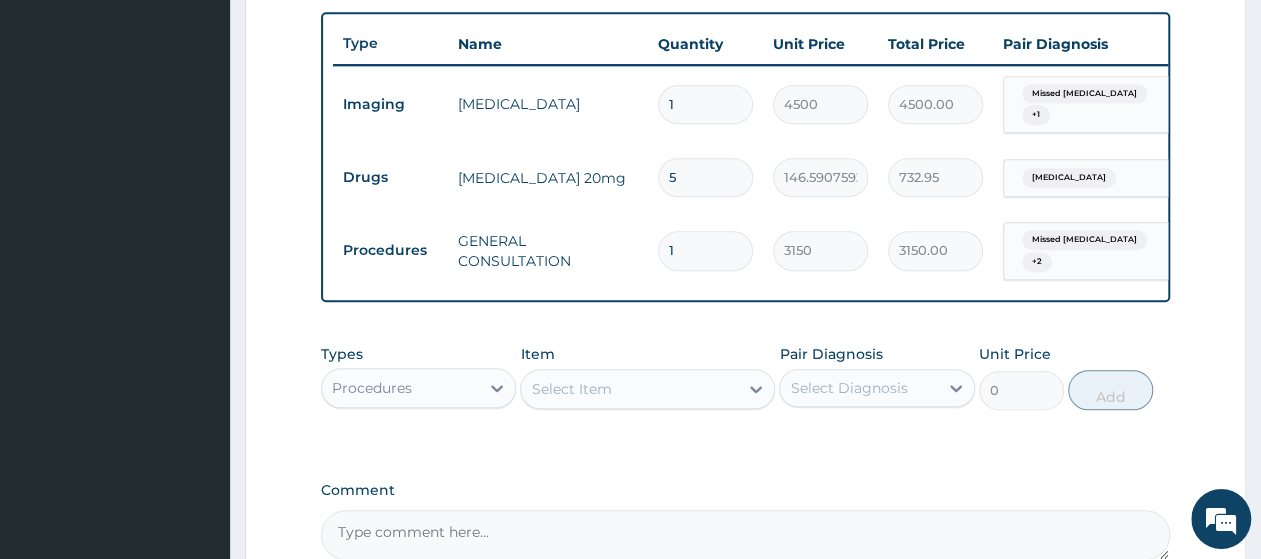 scroll, scrollTop: 628, scrollLeft: 0, axis: vertical 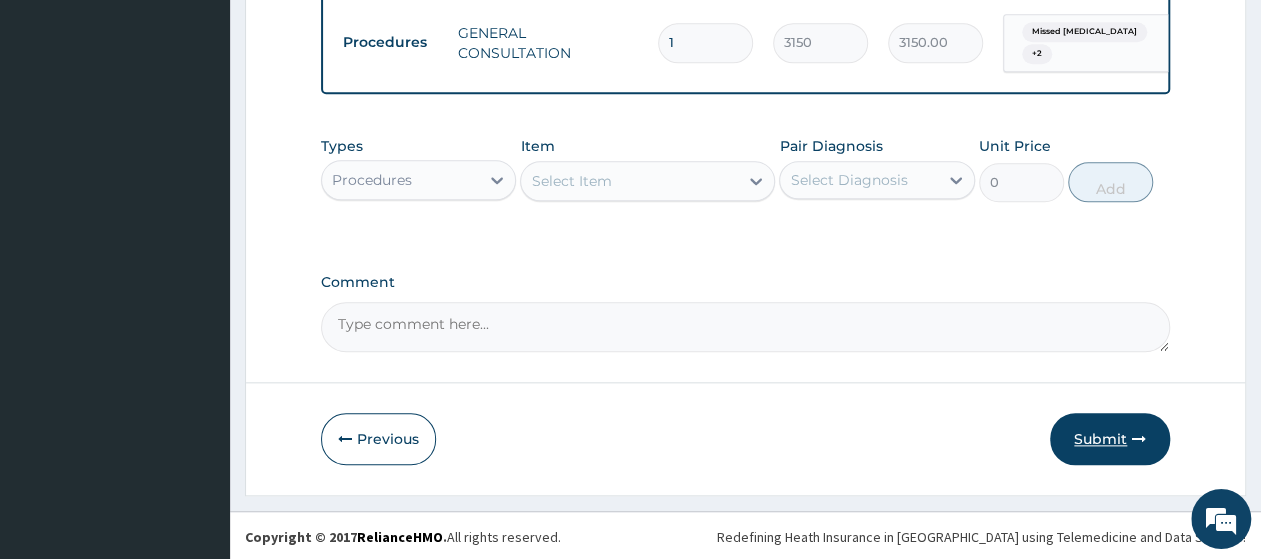 click at bounding box center [1139, 439] 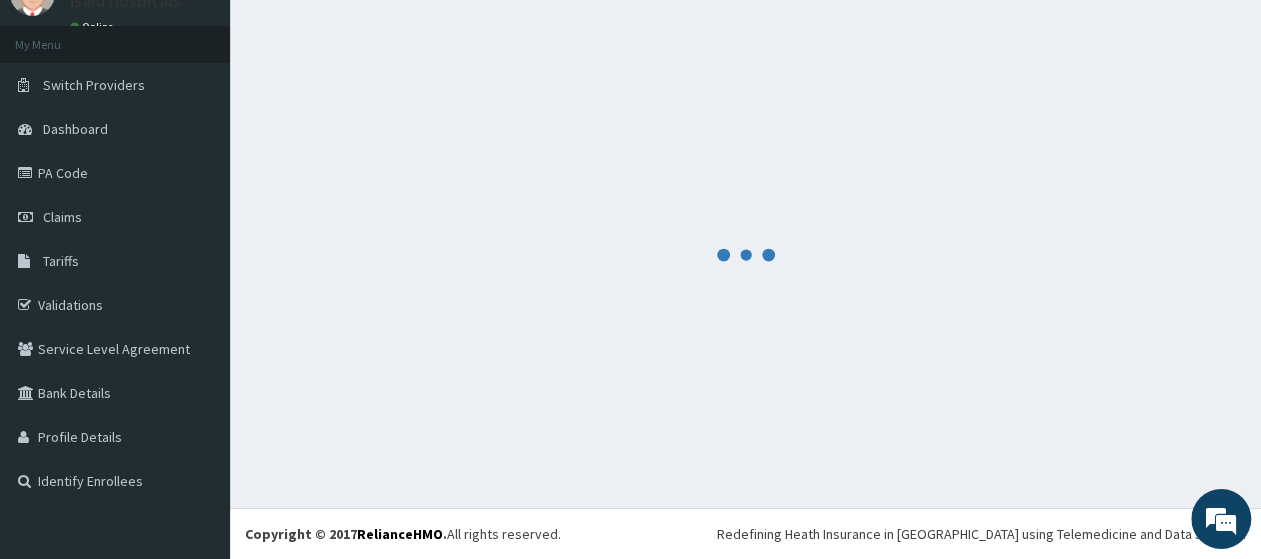 scroll, scrollTop: 88, scrollLeft: 0, axis: vertical 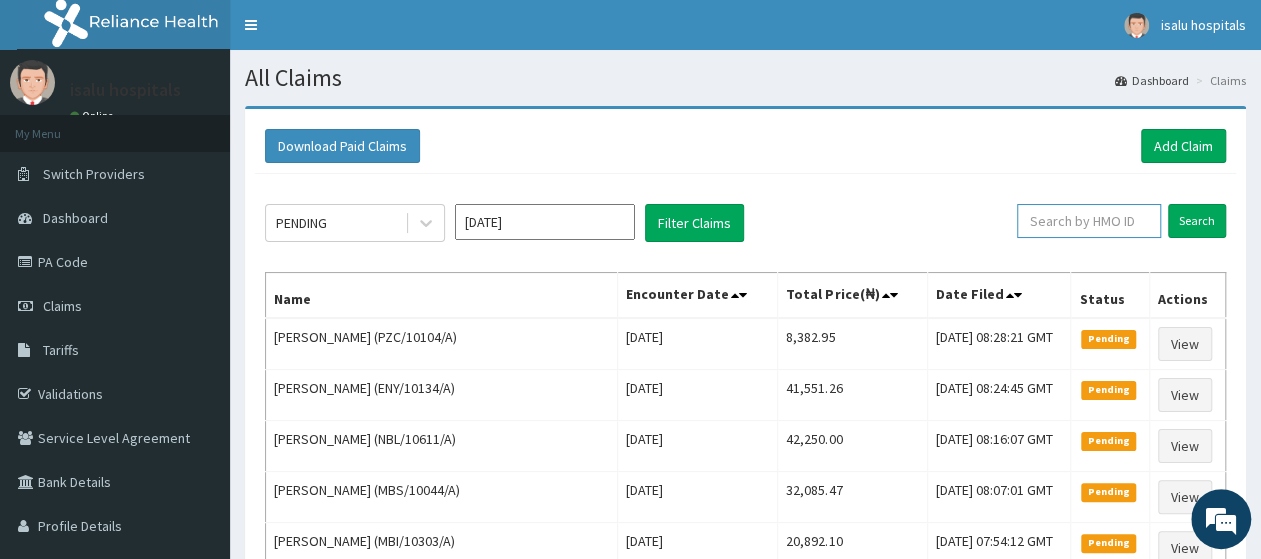 paste on "PZC/10104/A" 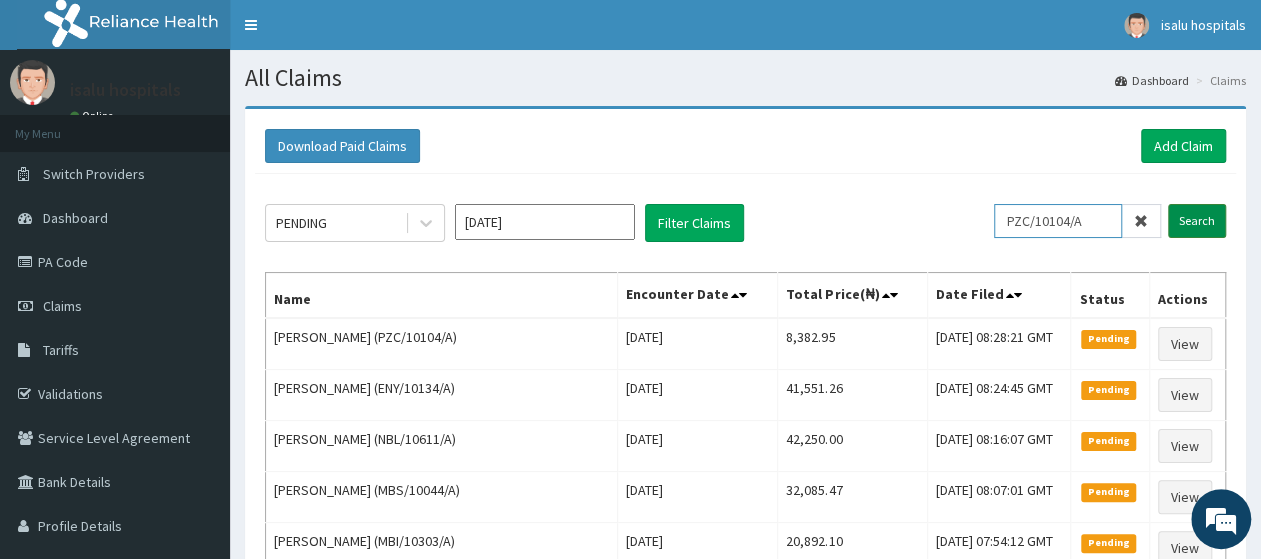 type on "PZC/10104/A" 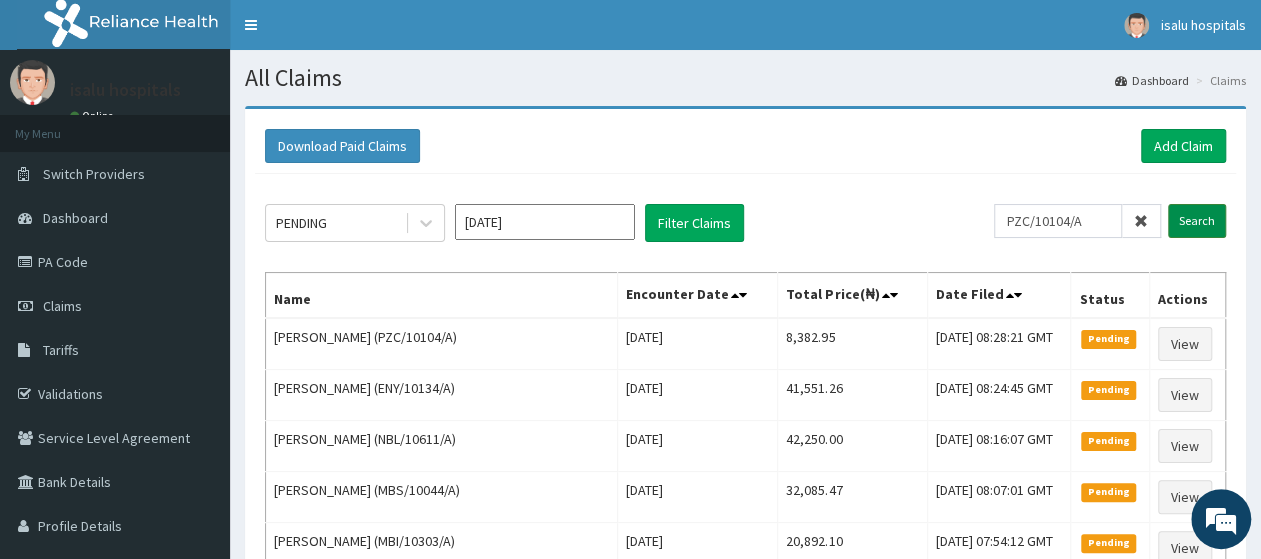 click on "Search" at bounding box center (1197, 221) 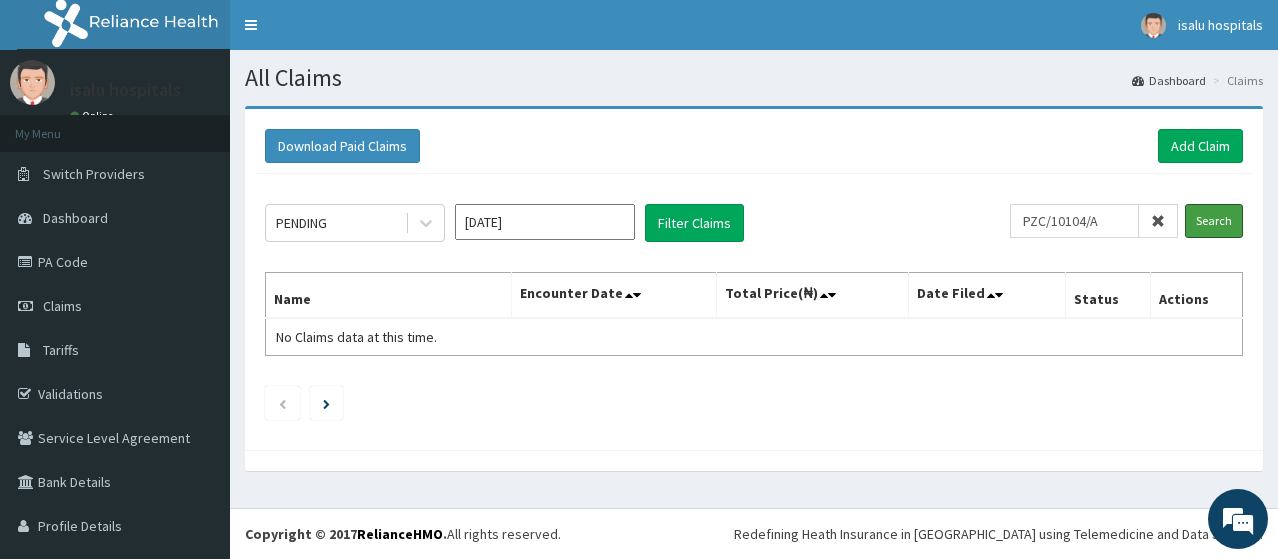 scroll, scrollTop: 0, scrollLeft: 0, axis: both 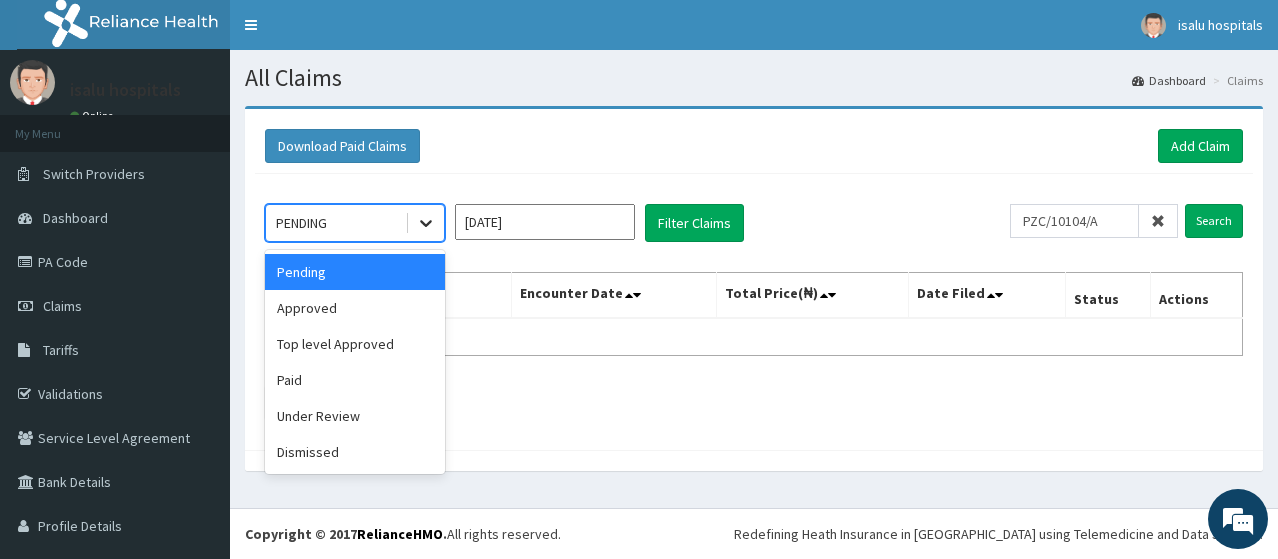 click 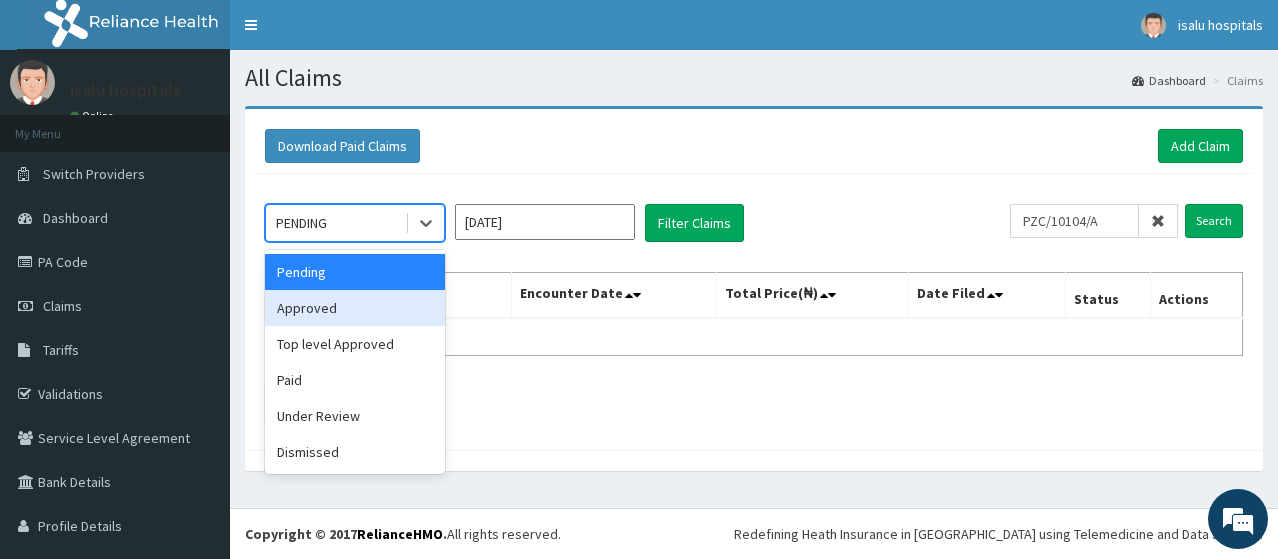 click on "Approved" at bounding box center [355, 308] 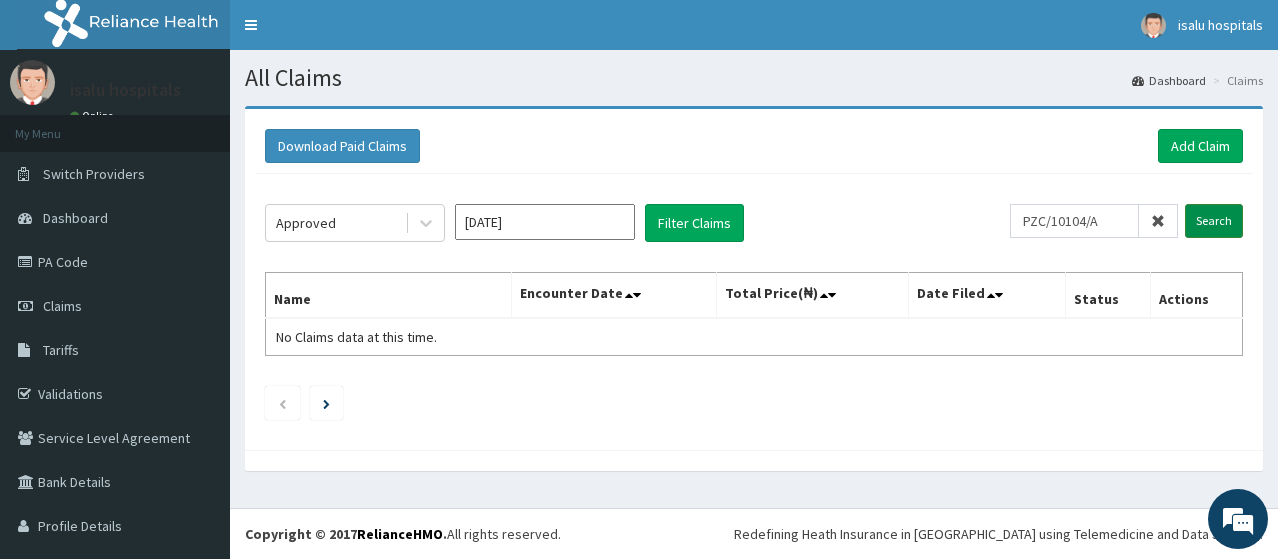 click on "Search" at bounding box center (1214, 221) 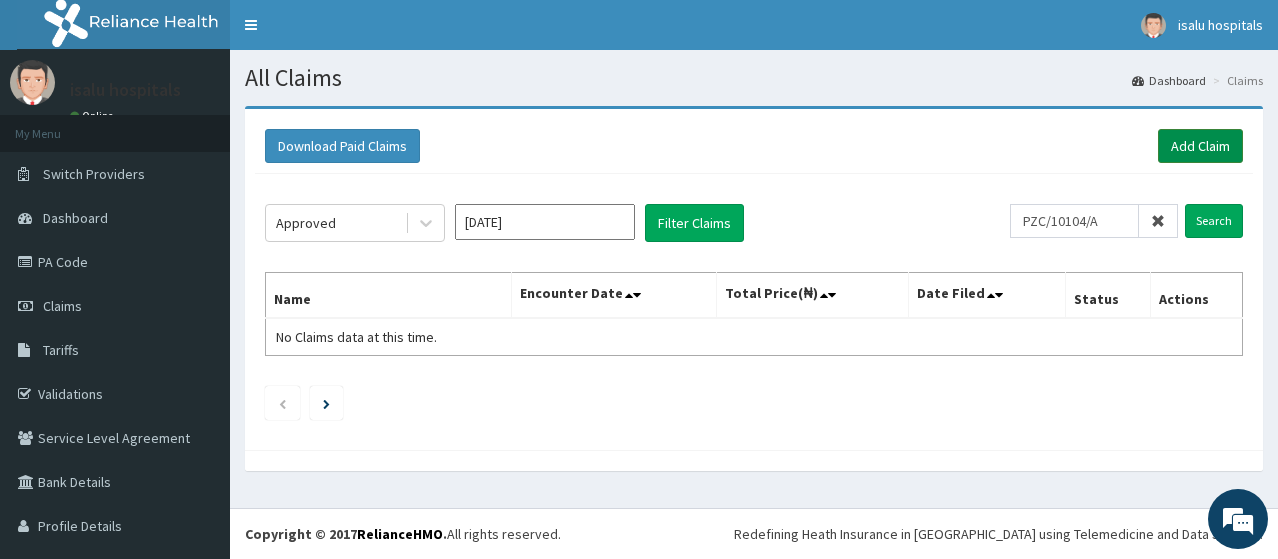 click on "Add Claim" at bounding box center [1200, 146] 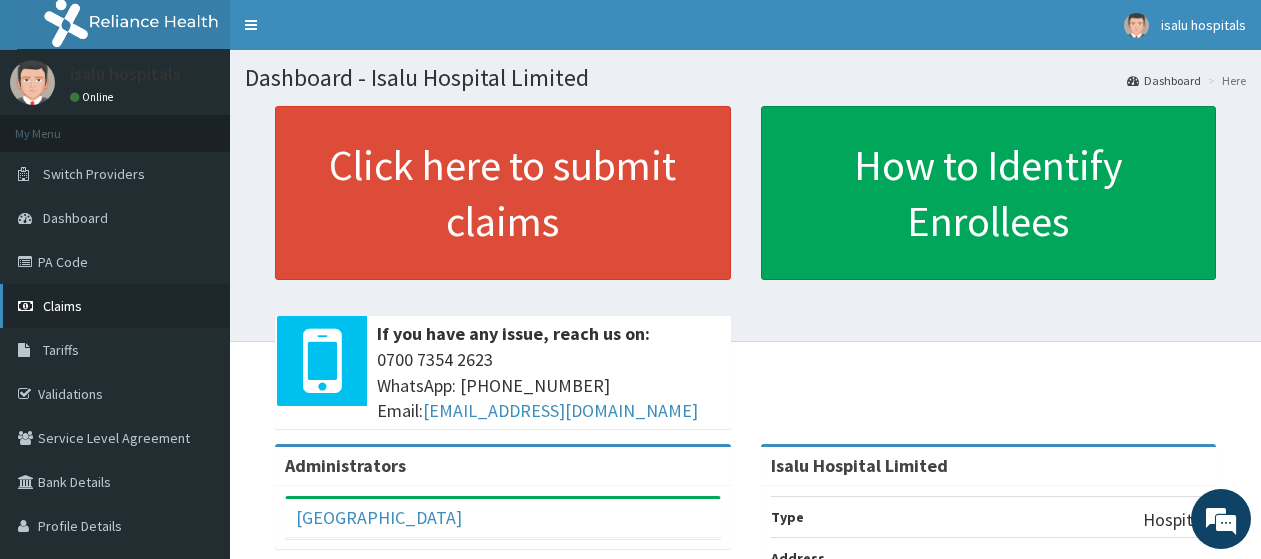 scroll, scrollTop: 0, scrollLeft: 0, axis: both 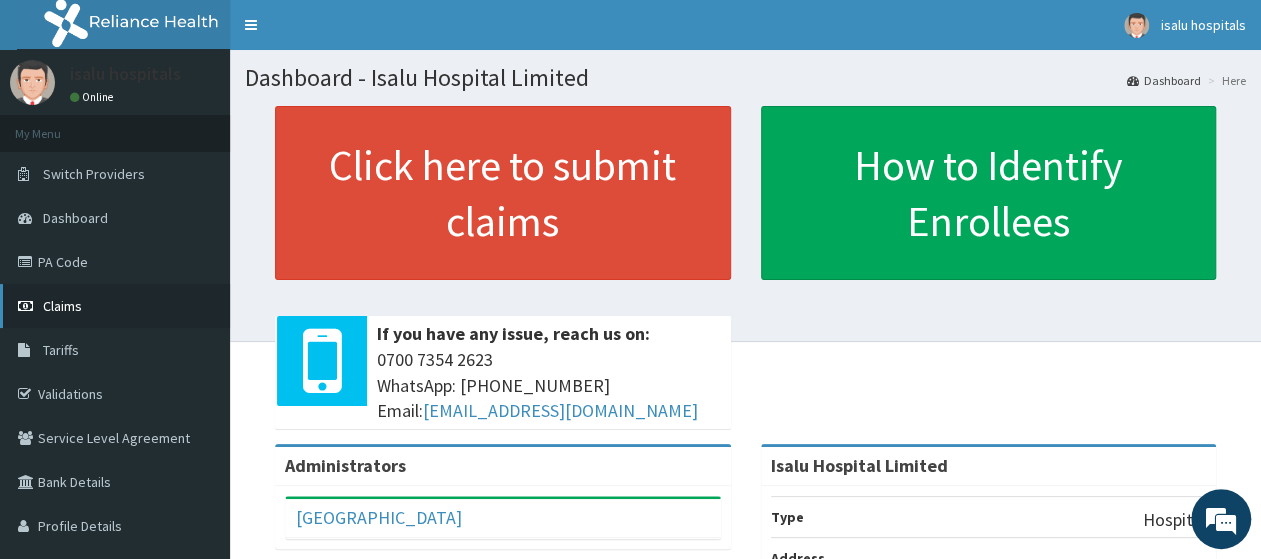 click on "Claims" at bounding box center (62, 306) 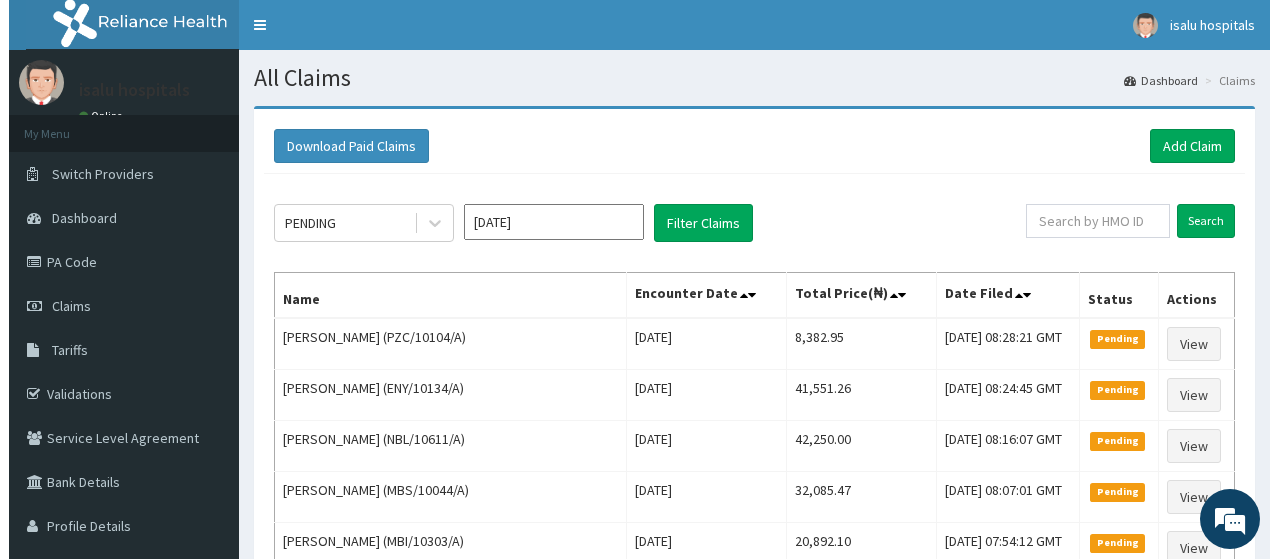 scroll, scrollTop: 0, scrollLeft: 0, axis: both 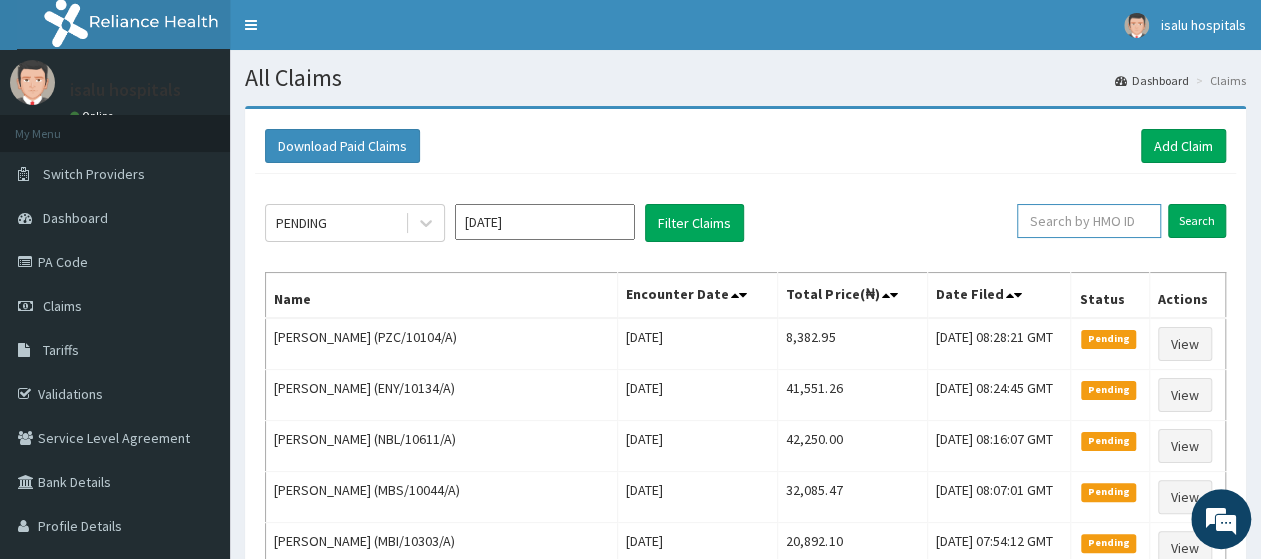 paste on "PZC/10104/A" 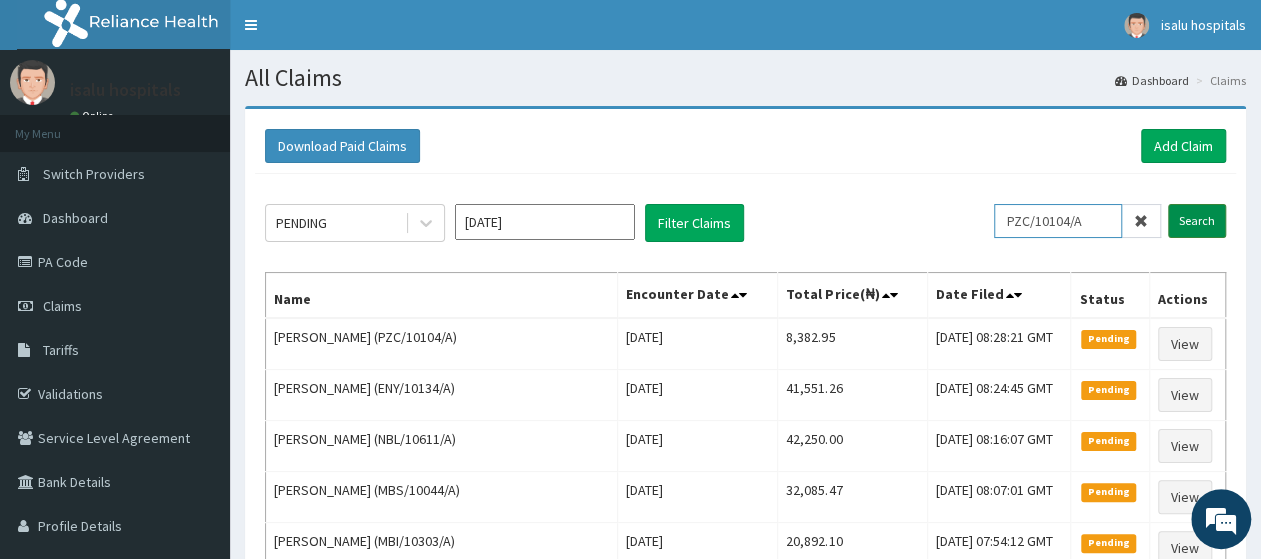 type on "PZC/10104/A" 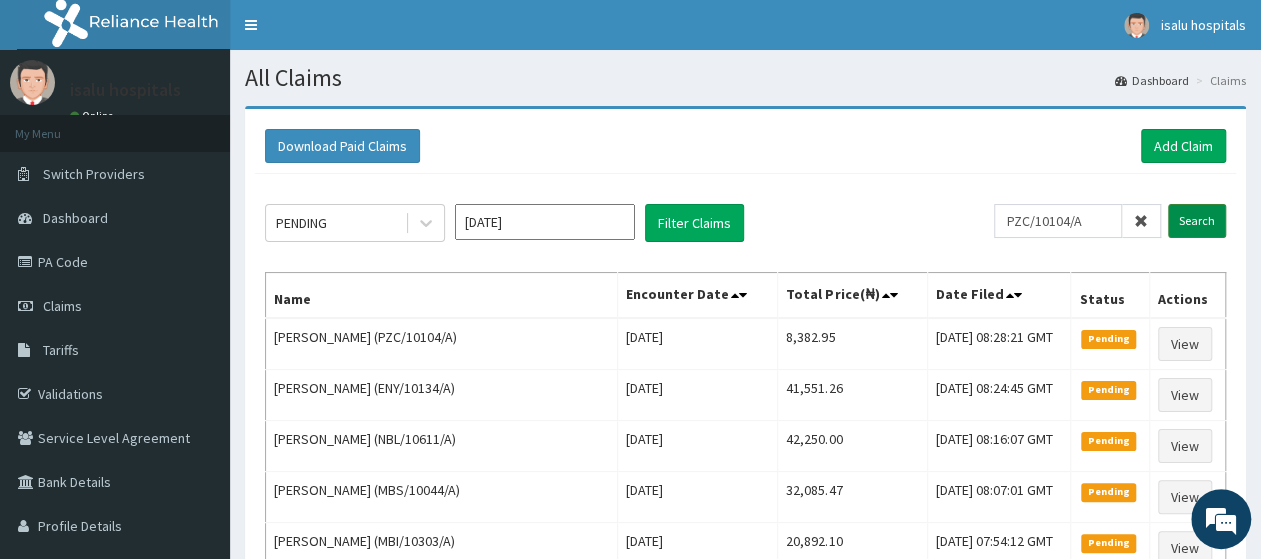 click on "Search" at bounding box center [1197, 221] 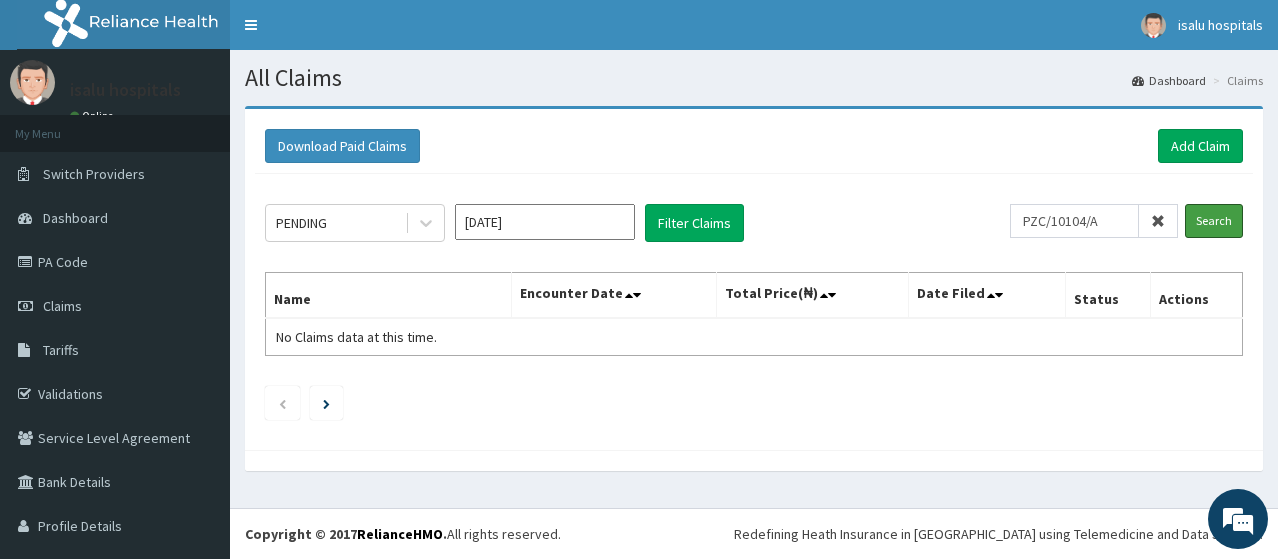 scroll, scrollTop: 0, scrollLeft: 0, axis: both 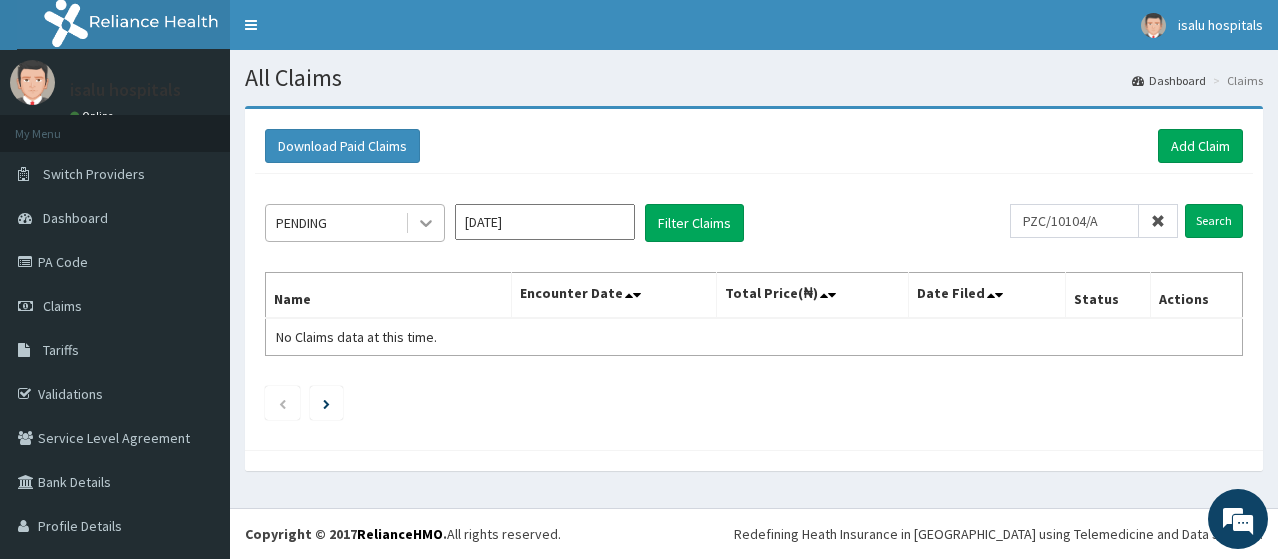 click 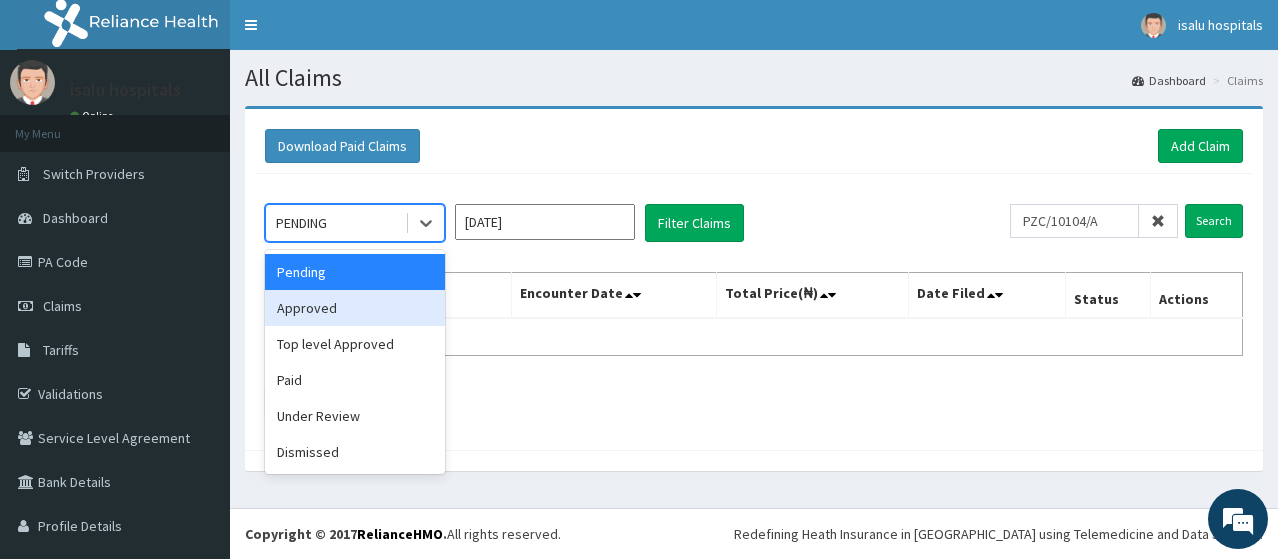 click on "Approved" at bounding box center [355, 308] 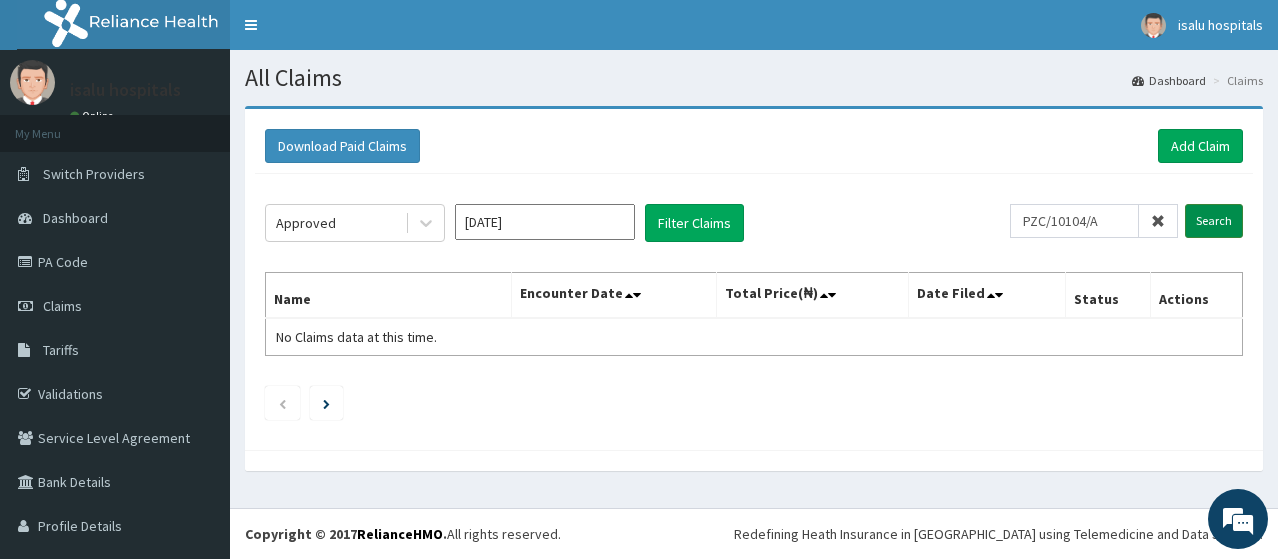 click on "Search" at bounding box center [1214, 221] 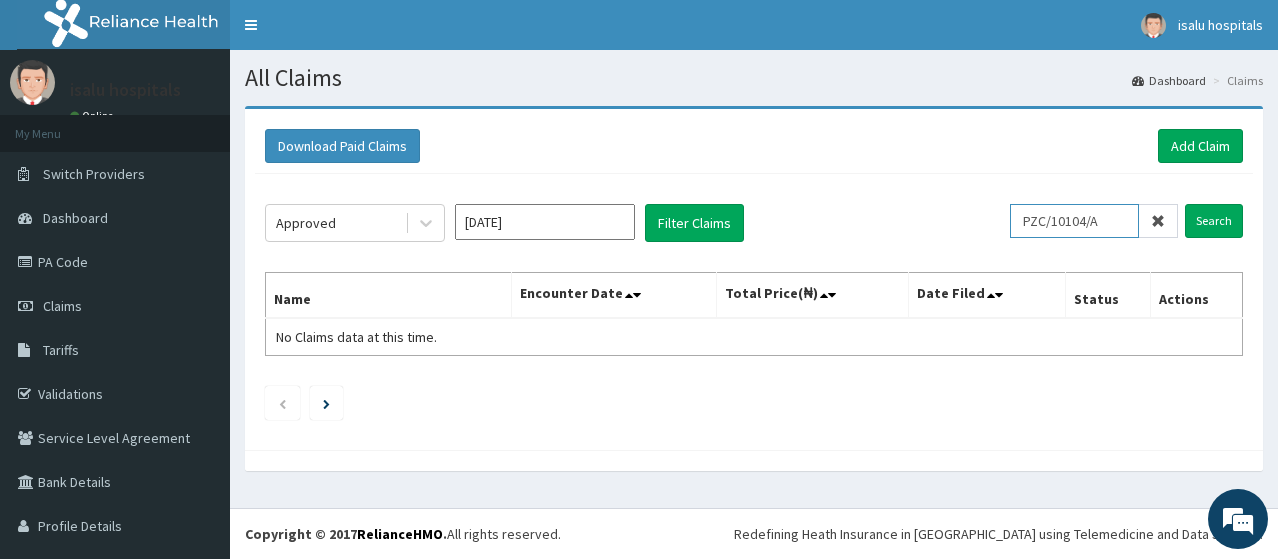 drag, startPoint x: 1017, startPoint y: 220, endPoint x: 1093, endPoint y: 219, distance: 76.00658 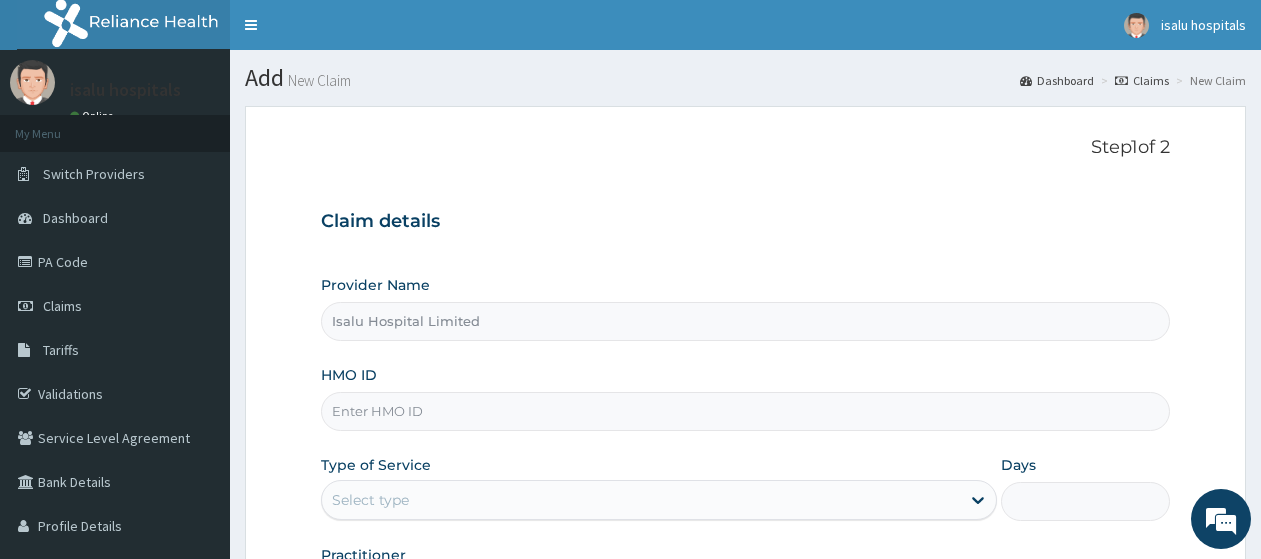 scroll, scrollTop: 0, scrollLeft: 0, axis: both 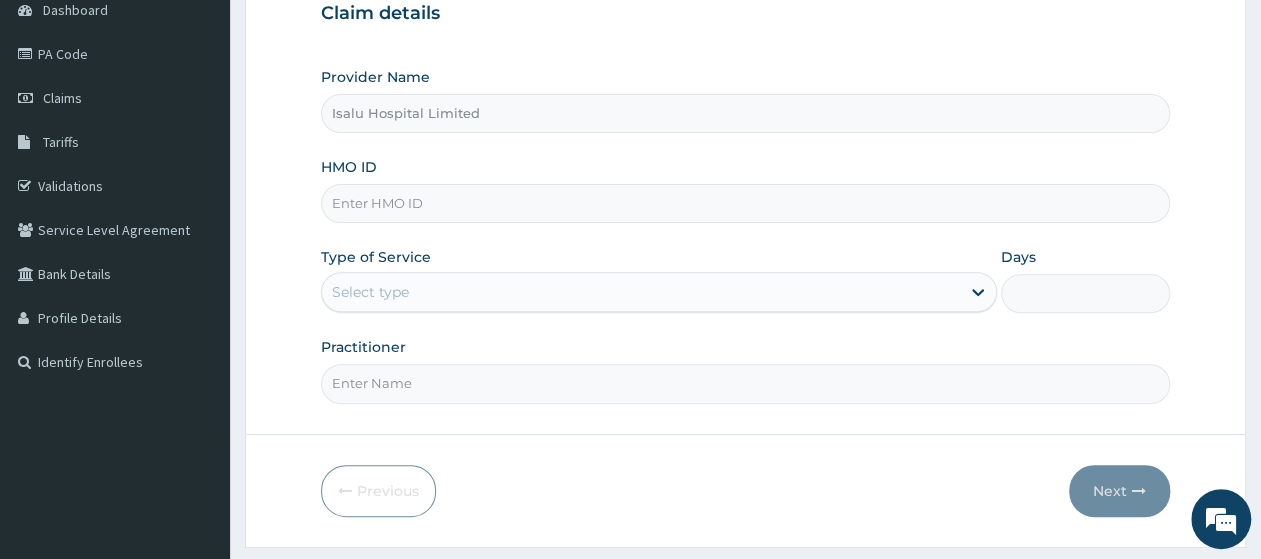 paste on "PZC/10104/A" 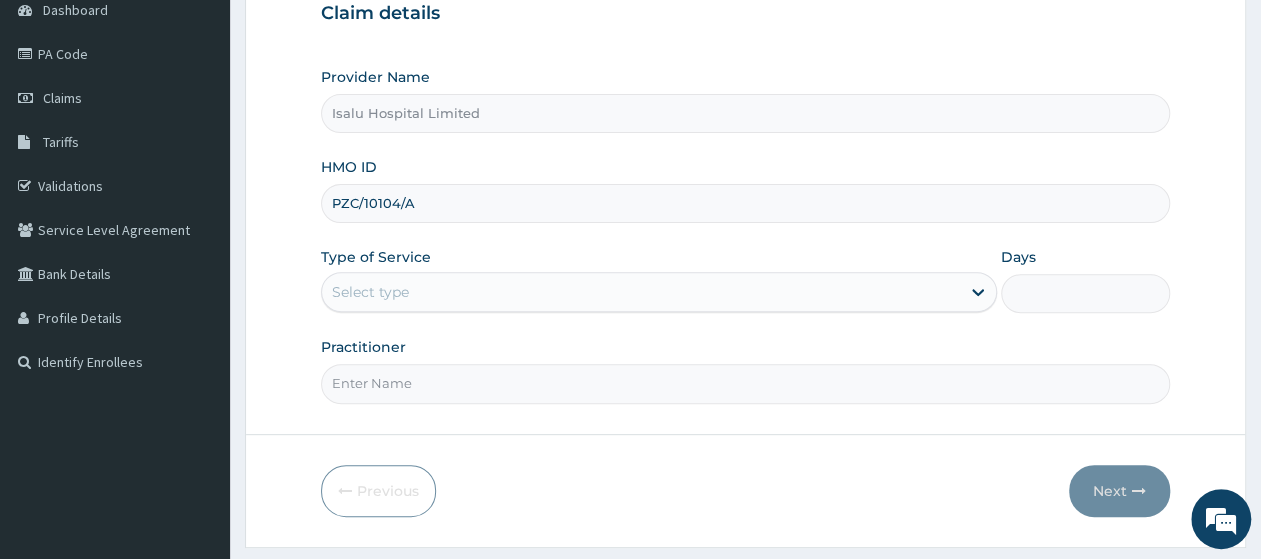 type on "PZC/10104/A" 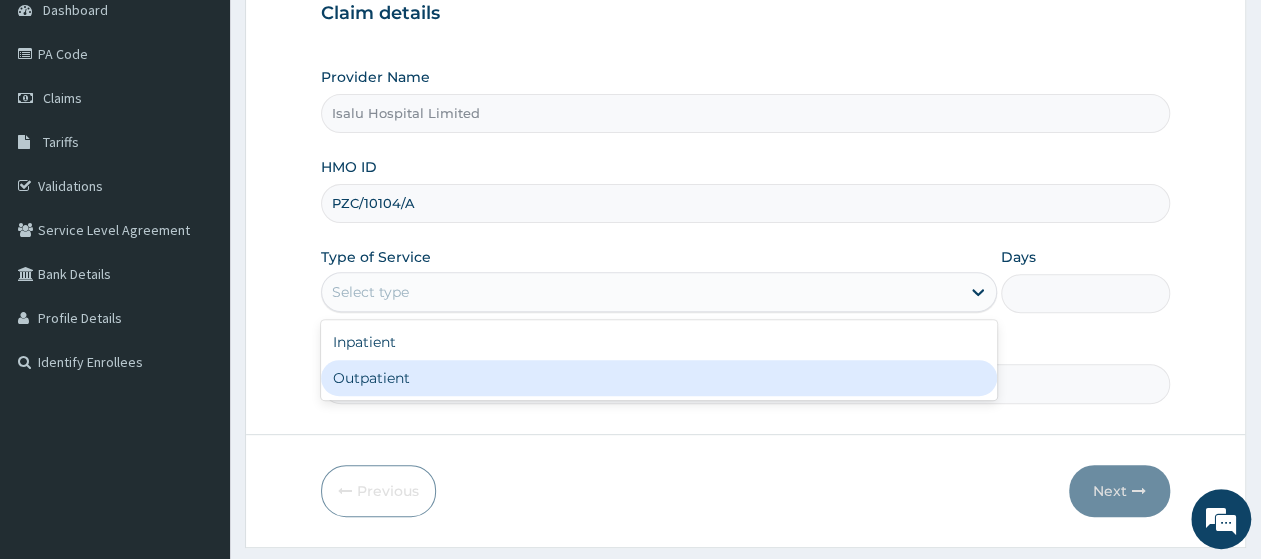 click on "Outpatient" at bounding box center [659, 378] 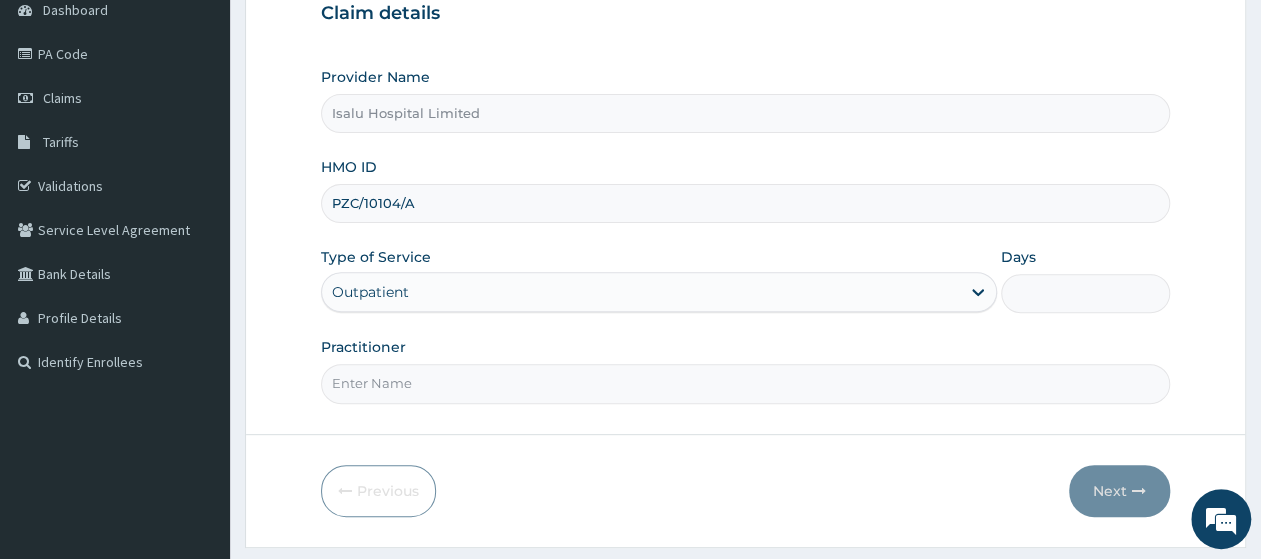 type on "1" 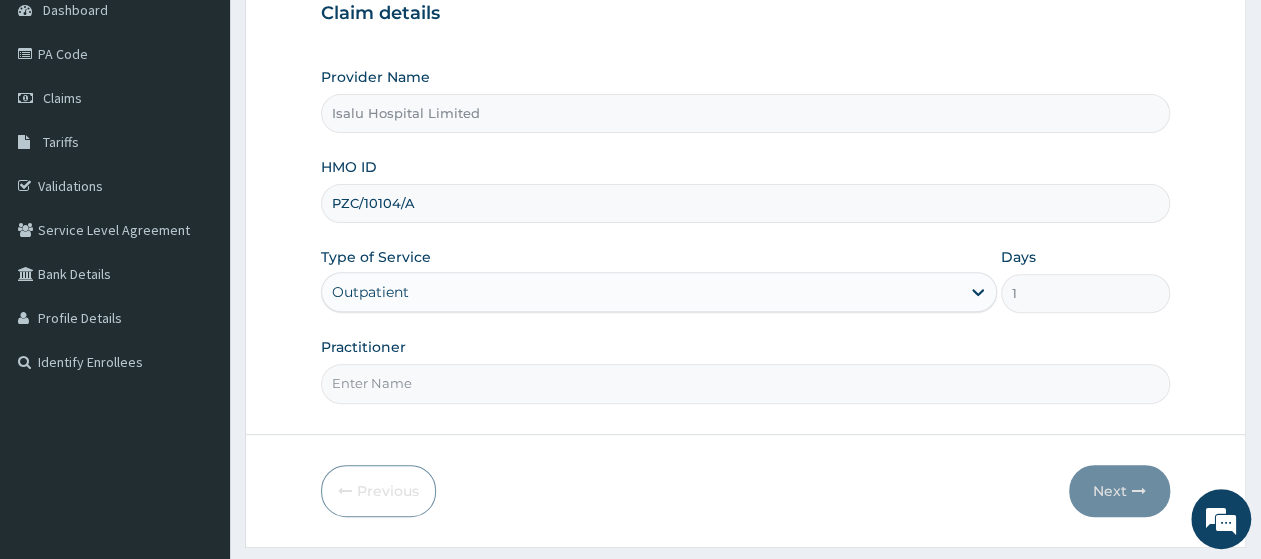 paste on "DR TIMOTHY DANBOYI" 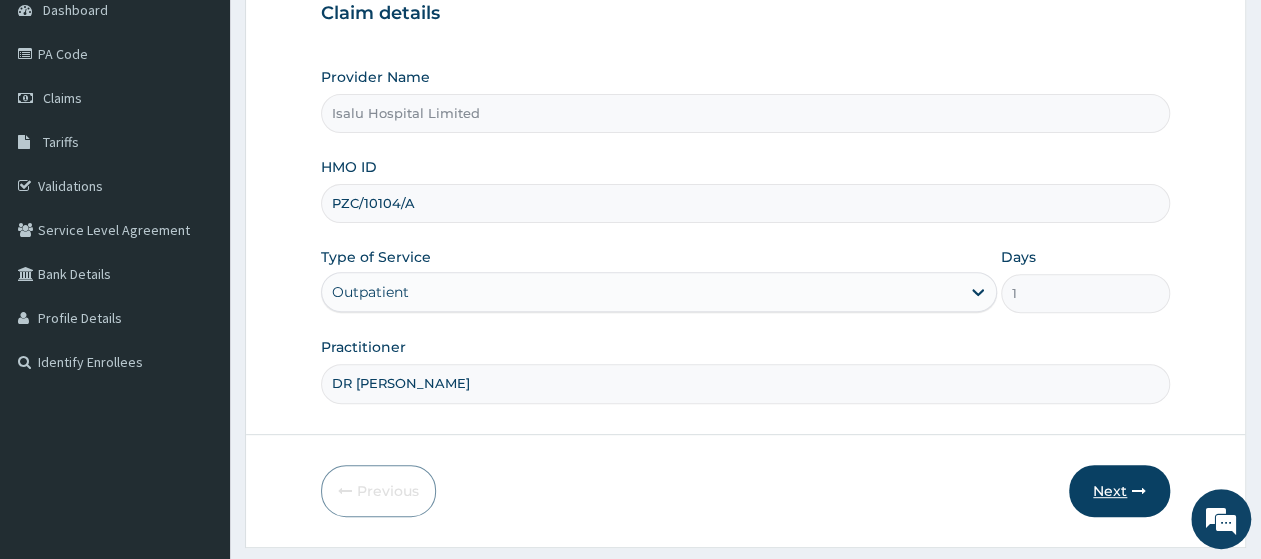 type on "DR TIMOTHY DANBOYI" 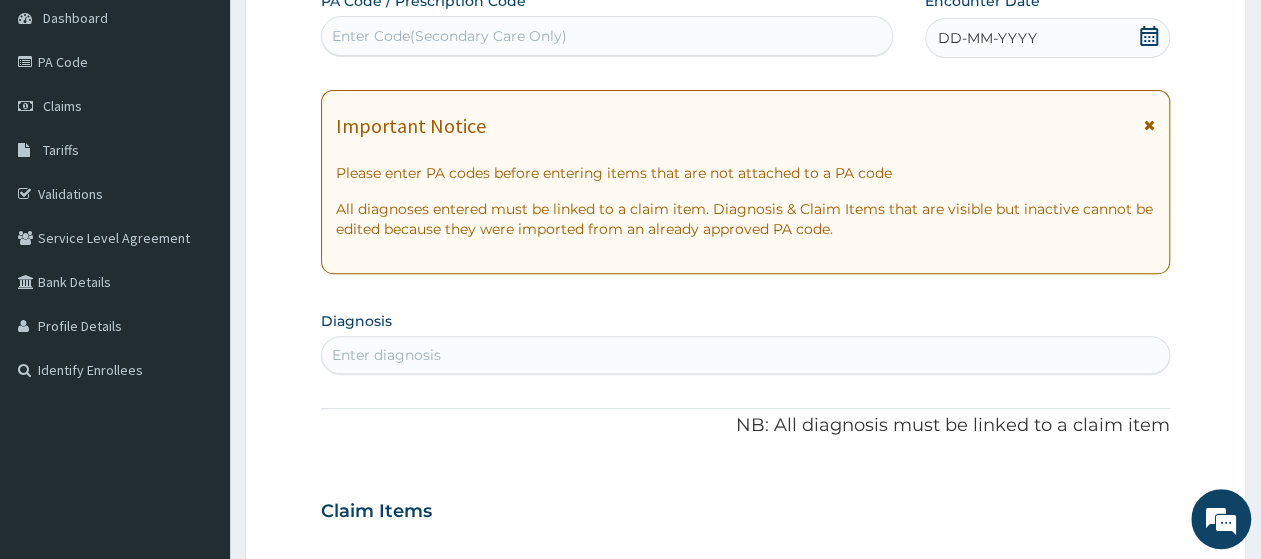 scroll, scrollTop: 0, scrollLeft: 0, axis: both 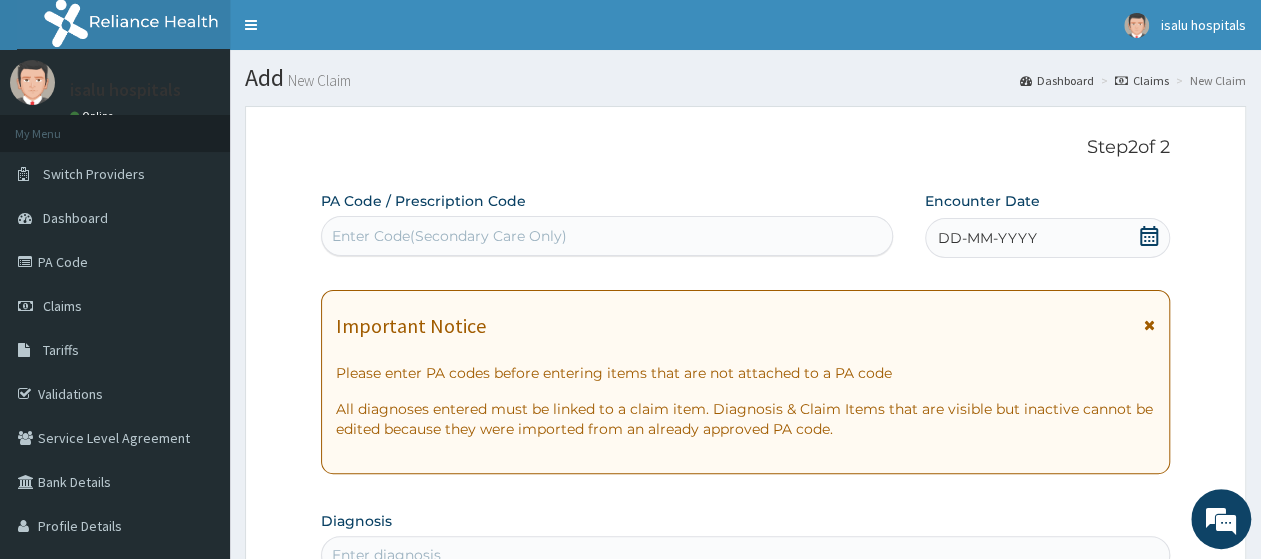click on "Enter Code(Secondary Care Only)" at bounding box center [607, 236] 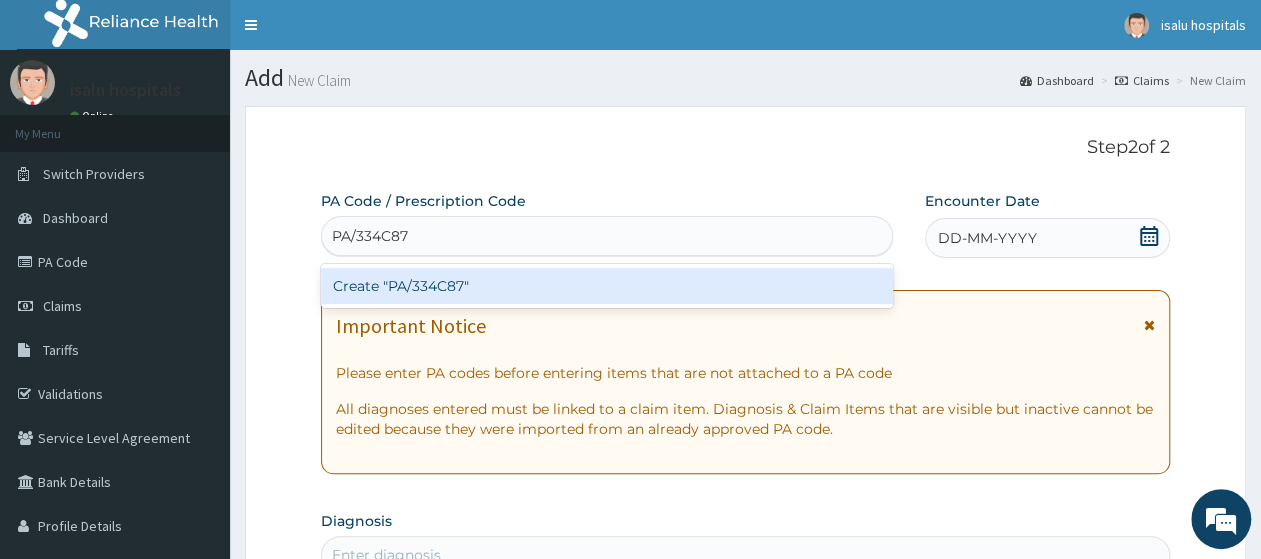 click on "Create "PA/334C87"" at bounding box center (607, 286) 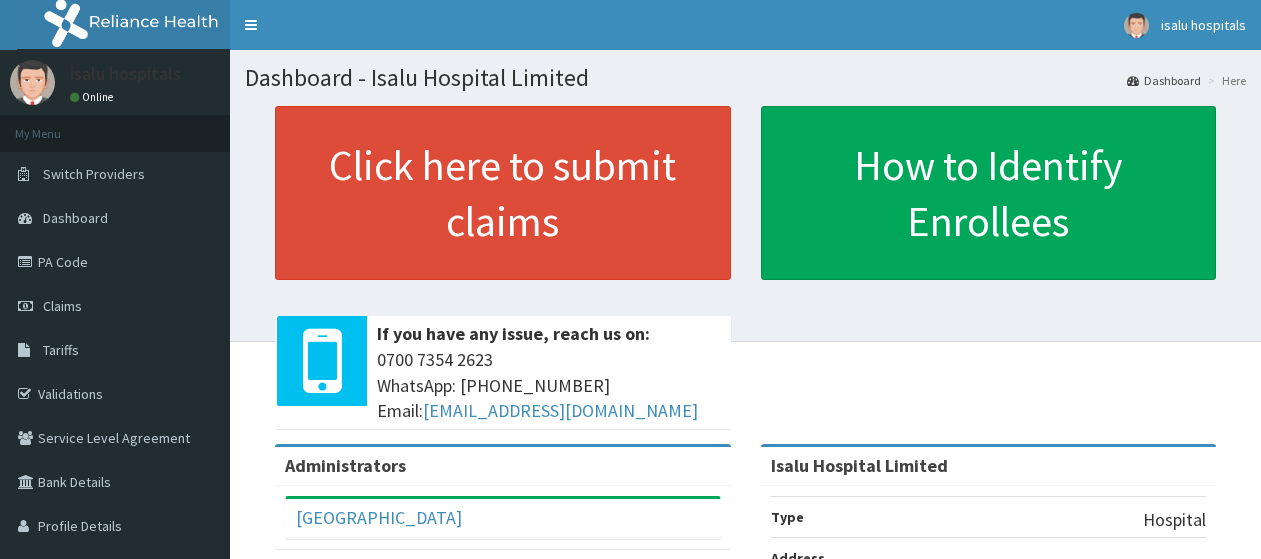 scroll, scrollTop: 0, scrollLeft: 0, axis: both 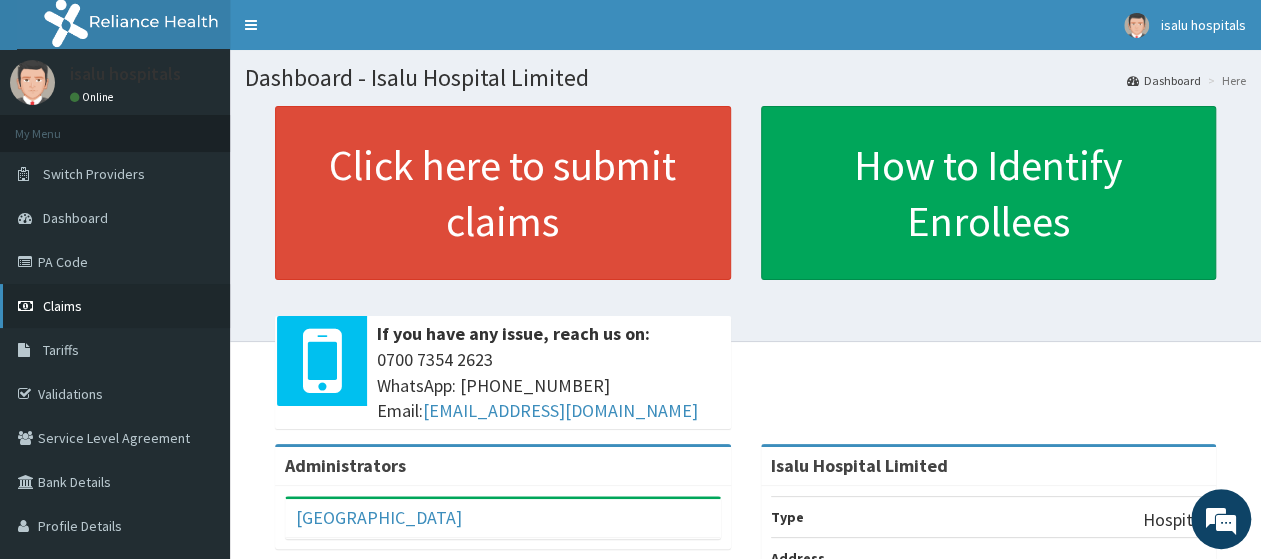 click on "Claims" at bounding box center [62, 306] 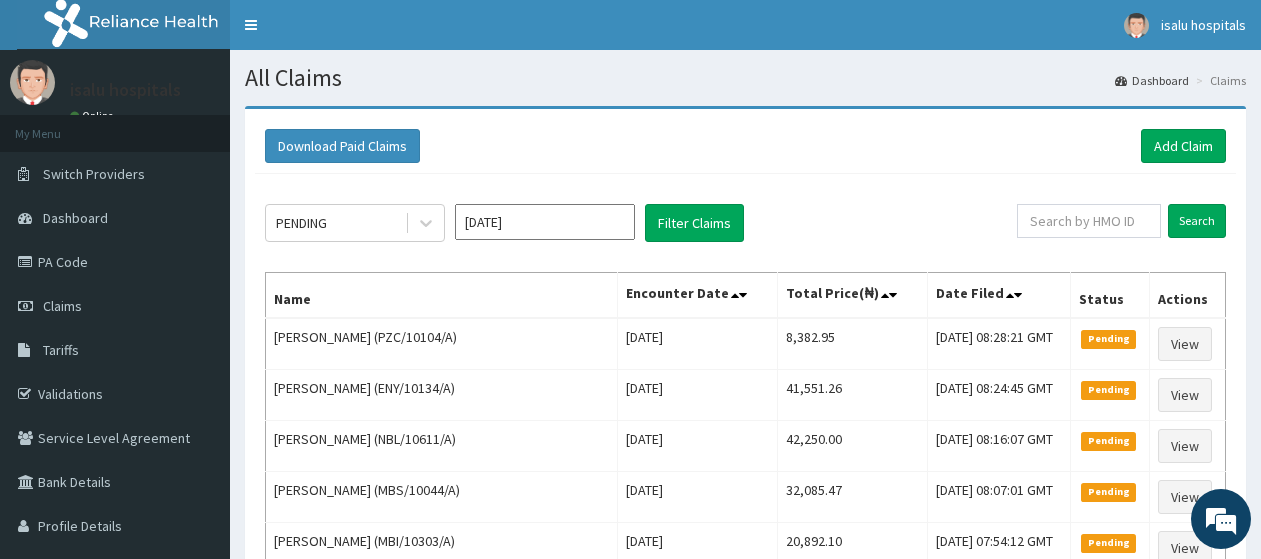 scroll, scrollTop: 0, scrollLeft: 0, axis: both 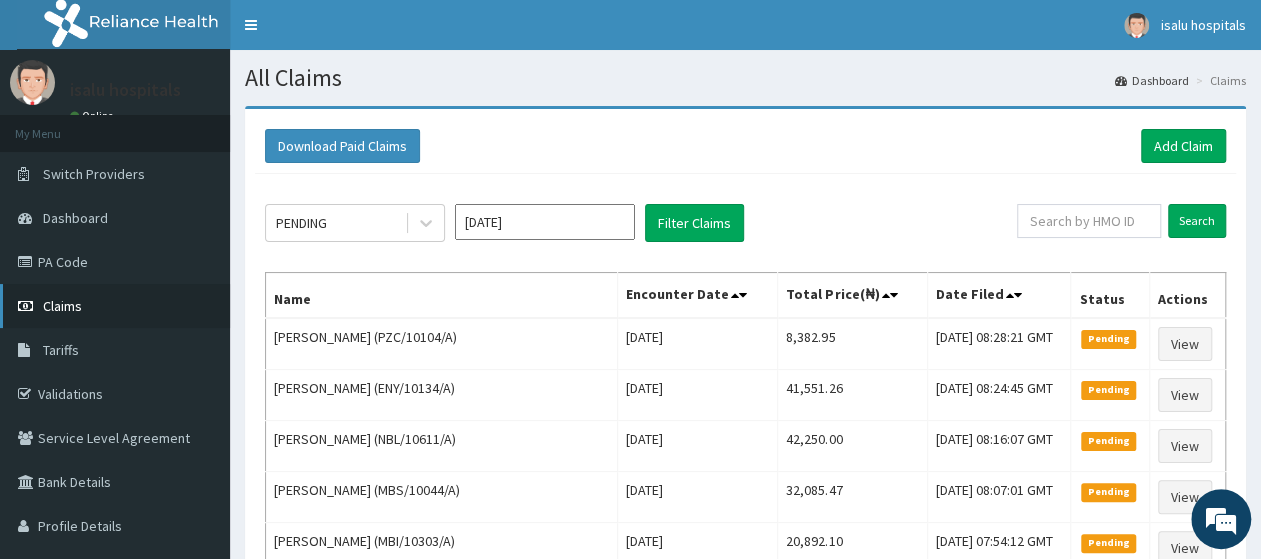 click on "Claims" at bounding box center [62, 306] 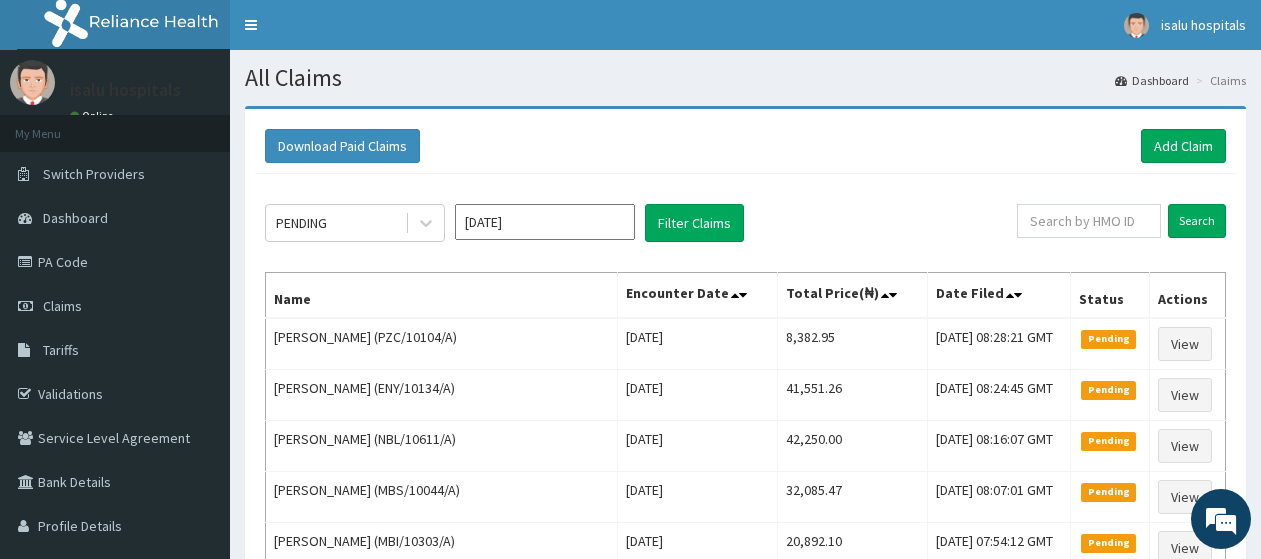 scroll, scrollTop: 0, scrollLeft: 0, axis: both 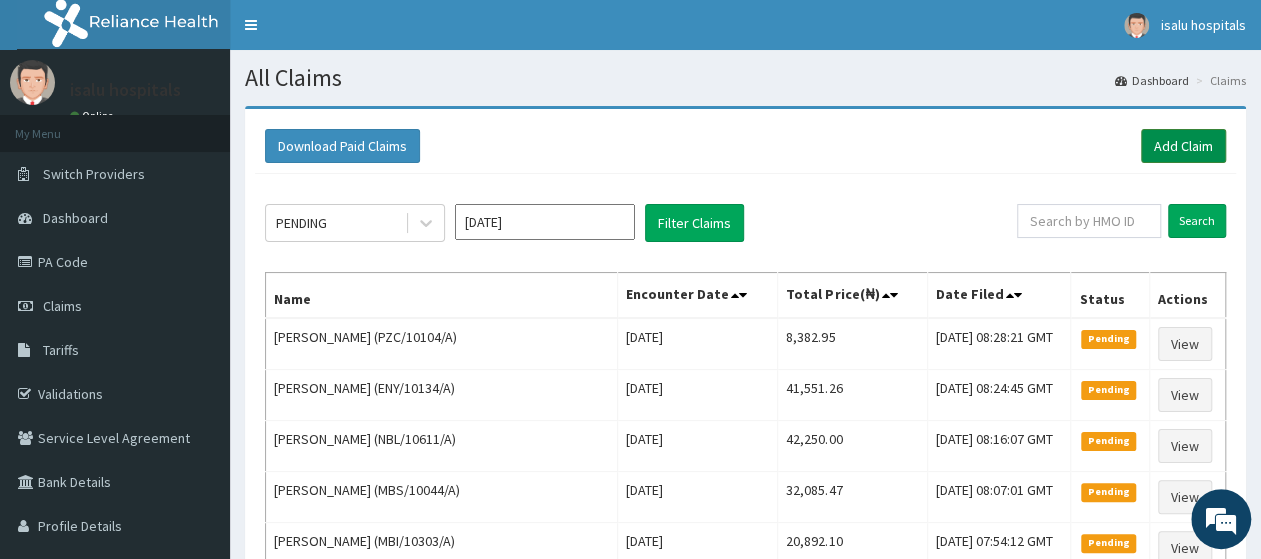 click on "Add Claim" at bounding box center [1183, 146] 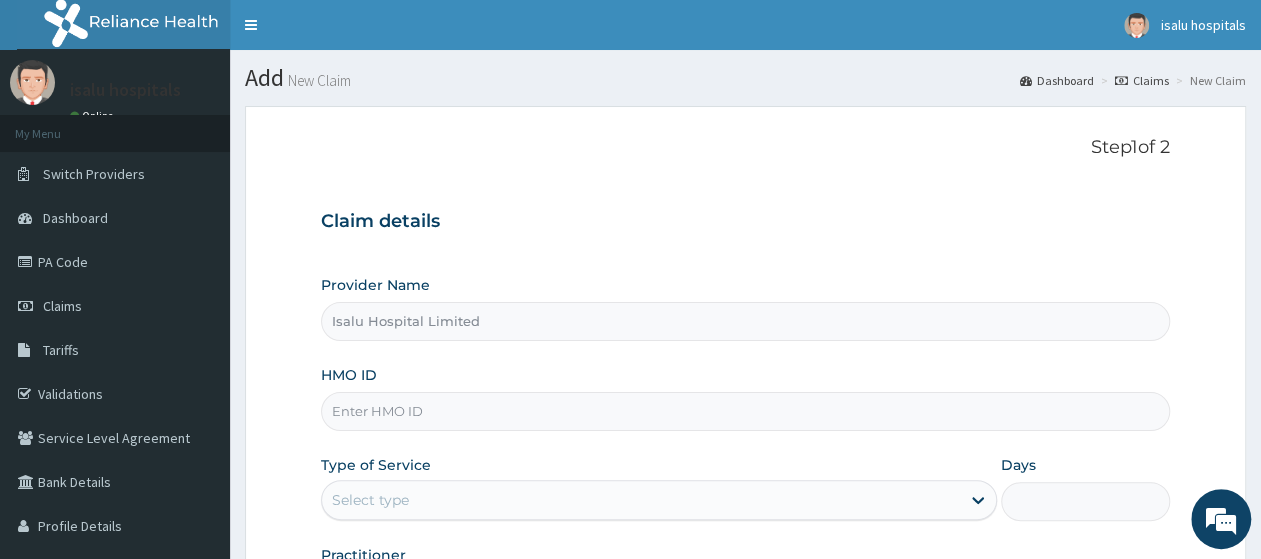 scroll, scrollTop: 259, scrollLeft: 0, axis: vertical 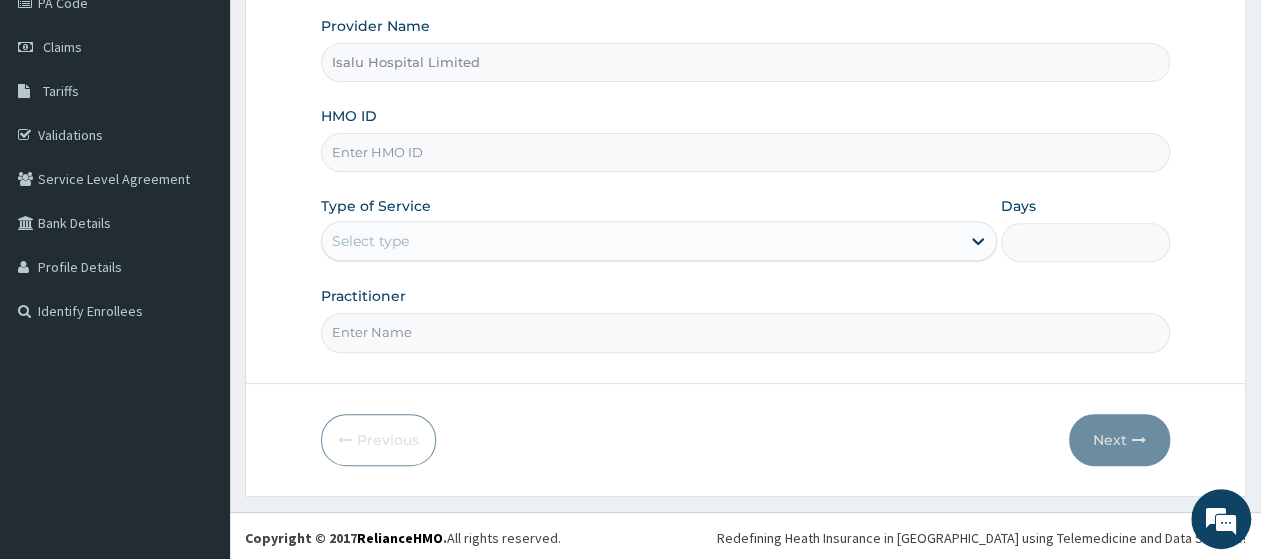 click on "HMO ID" at bounding box center [745, 152] 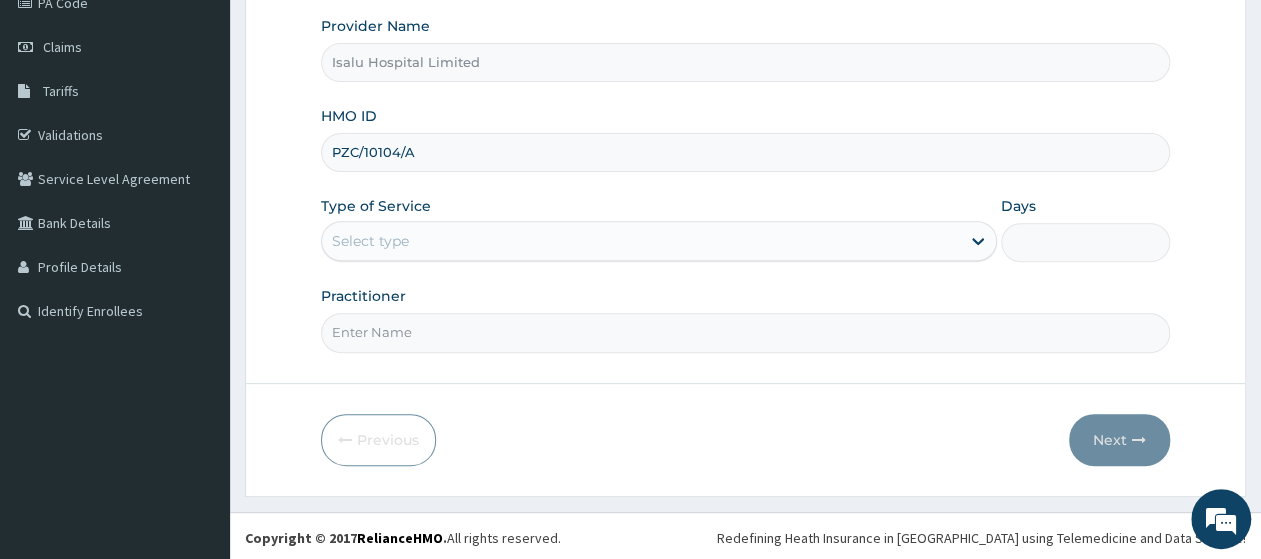type on "PZC/10104/A" 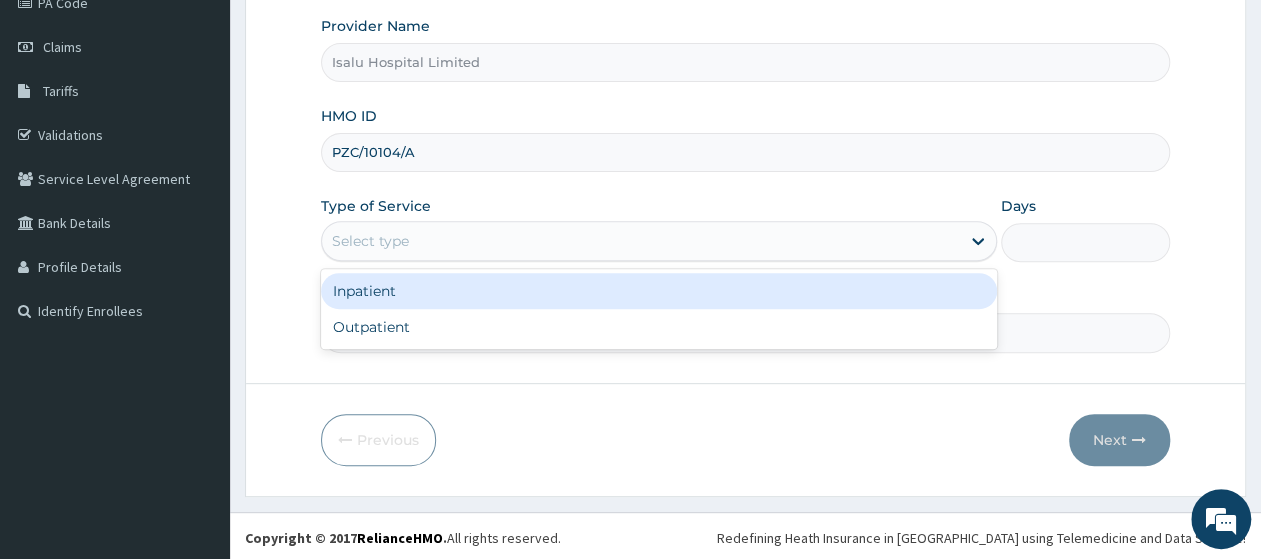 click on "Select type" at bounding box center (641, 241) 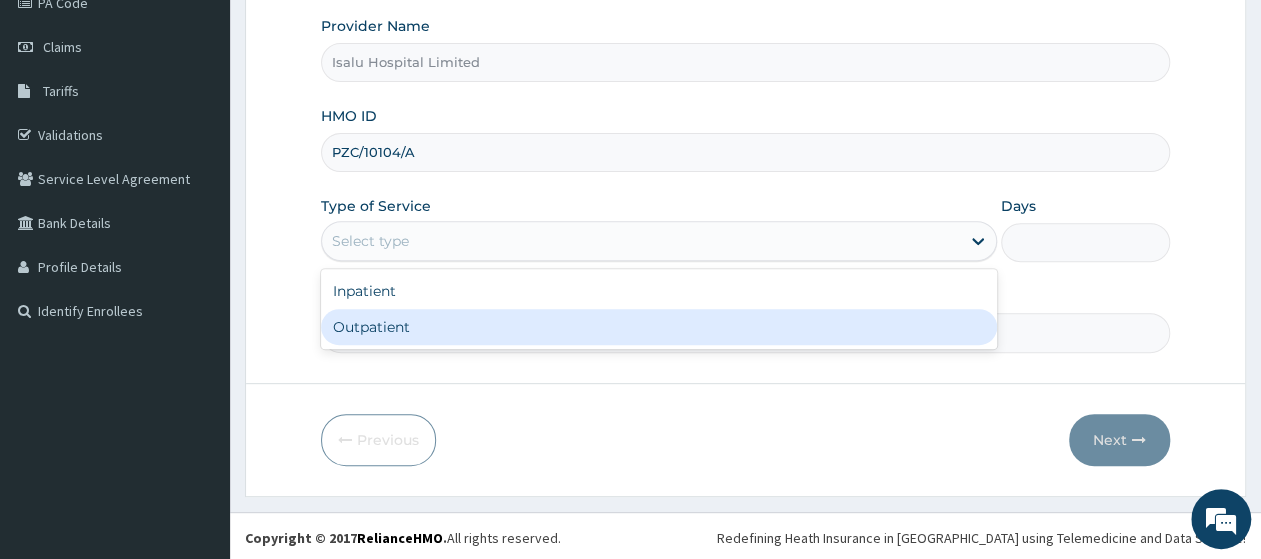 click on "Outpatient" at bounding box center (659, 327) 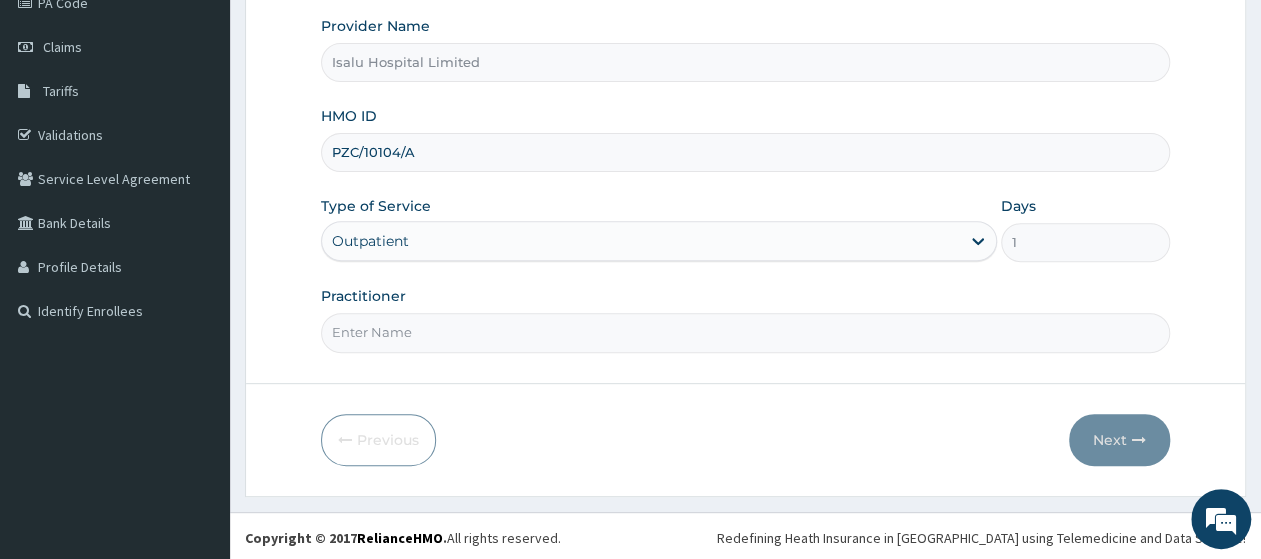 scroll, scrollTop: 0, scrollLeft: 0, axis: both 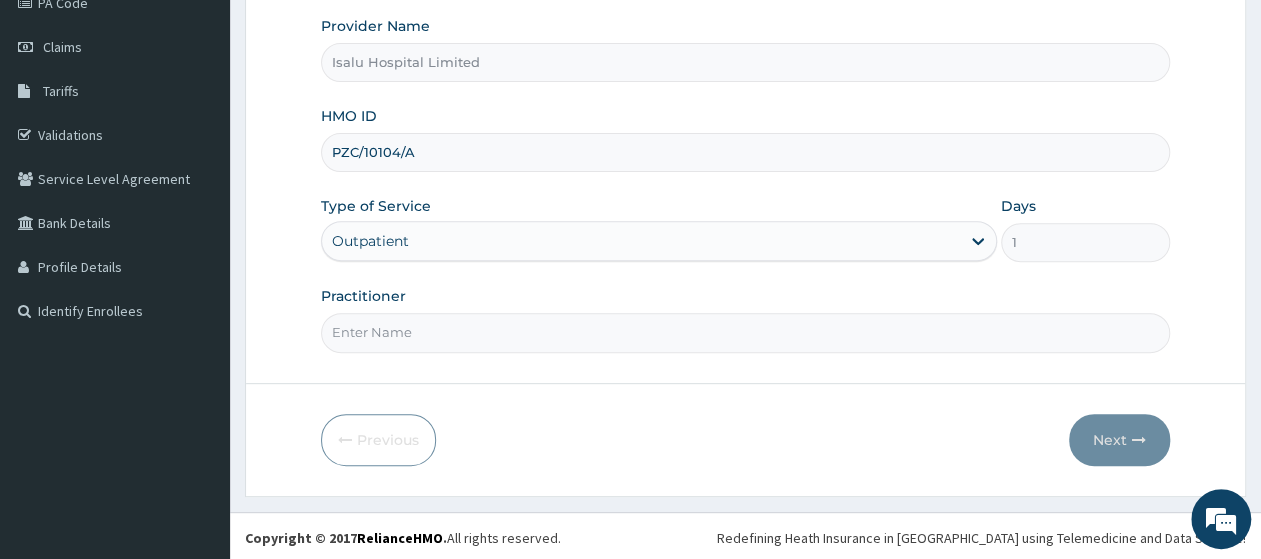 paste on "DR TIMOTHY DANBOYI" 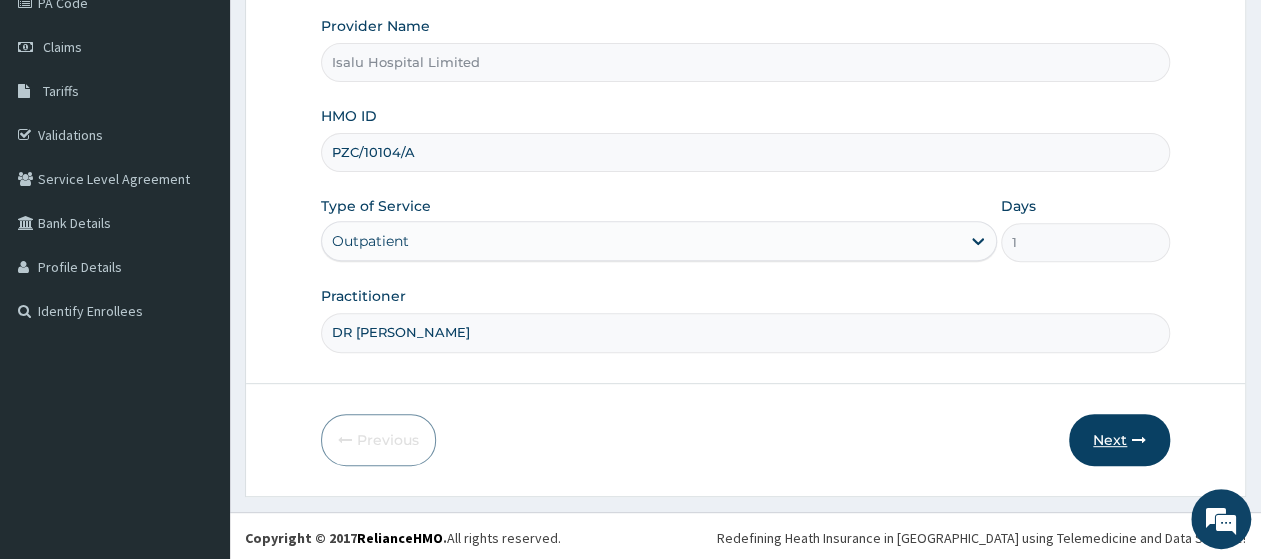 type on "DR TIMOTHY DANBOYI" 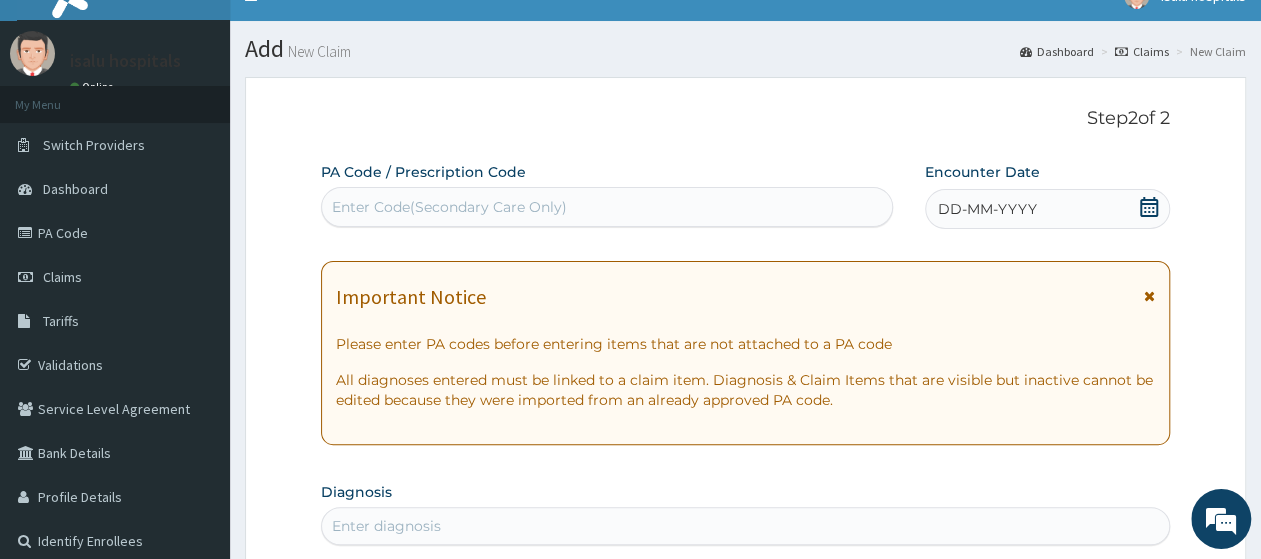 scroll, scrollTop: 0, scrollLeft: 0, axis: both 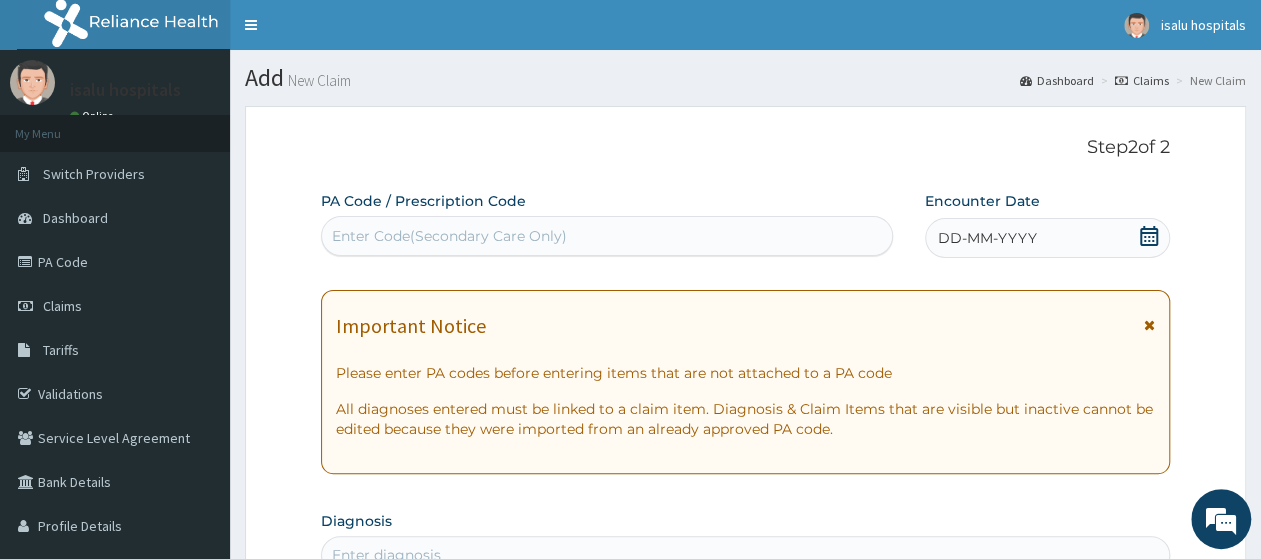 click on "Enter Code(Secondary Care Only)" at bounding box center (607, 236) 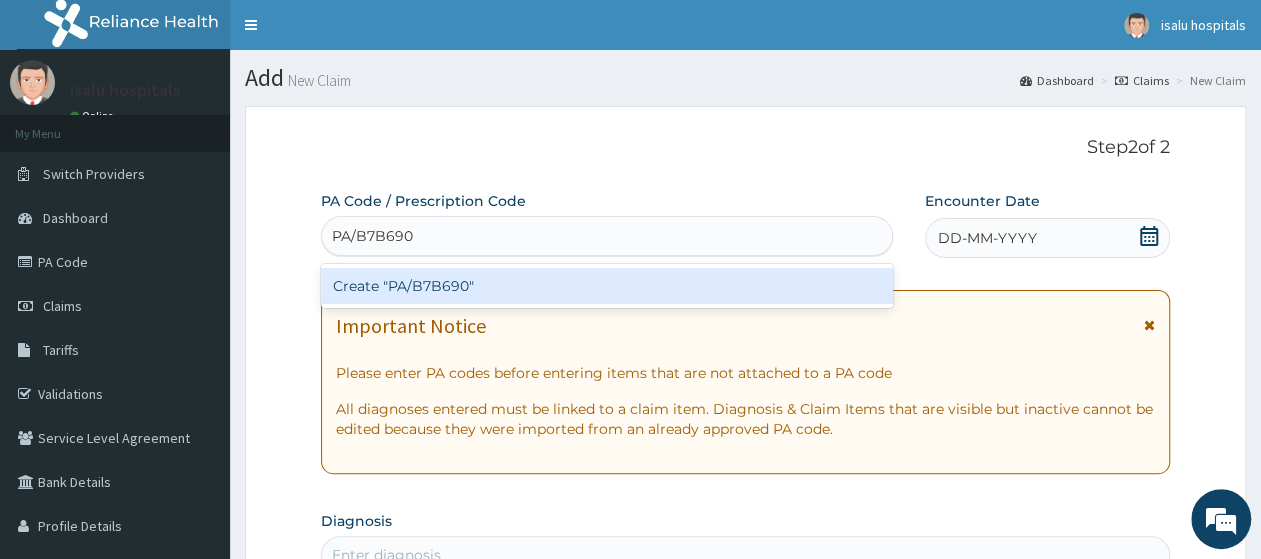 click on "Create "PA/B7B690"" at bounding box center [607, 286] 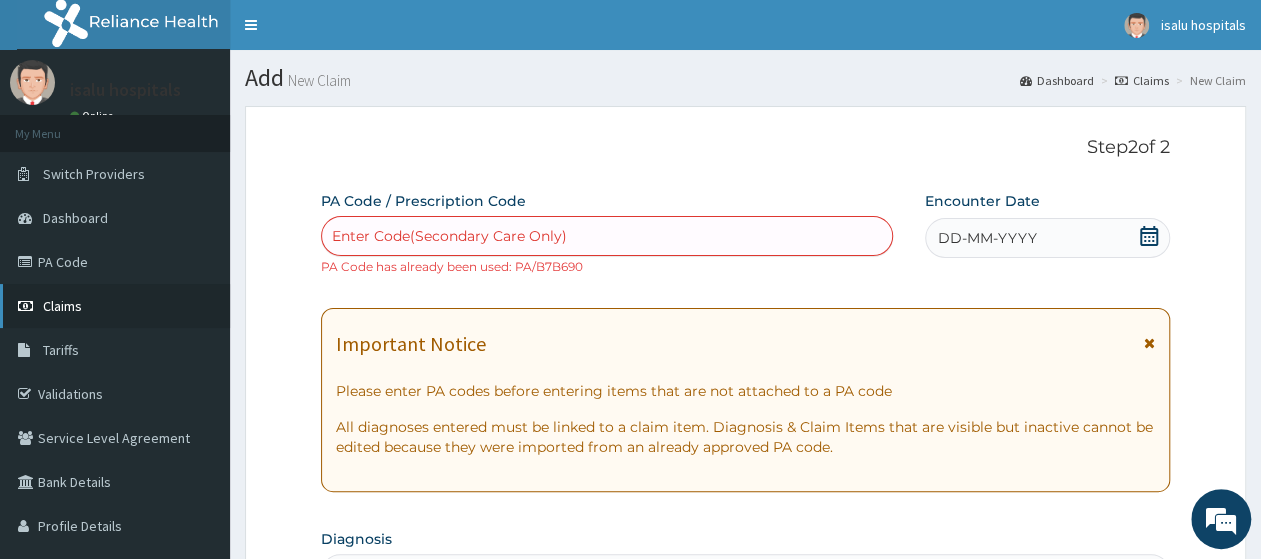 click on "Claims" at bounding box center [115, 306] 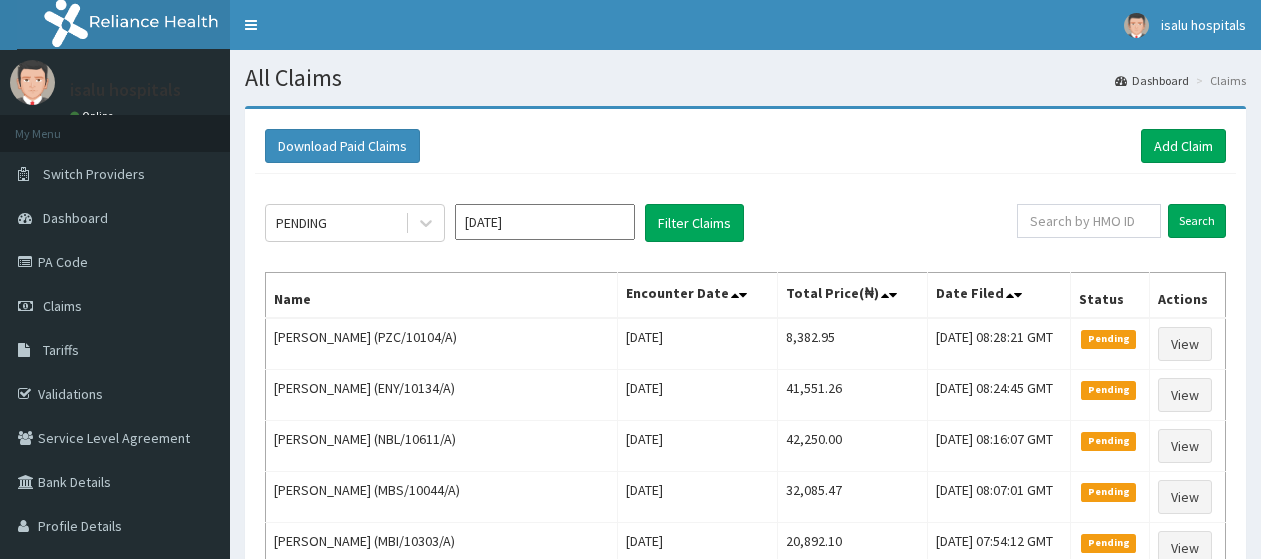 scroll, scrollTop: 0, scrollLeft: 0, axis: both 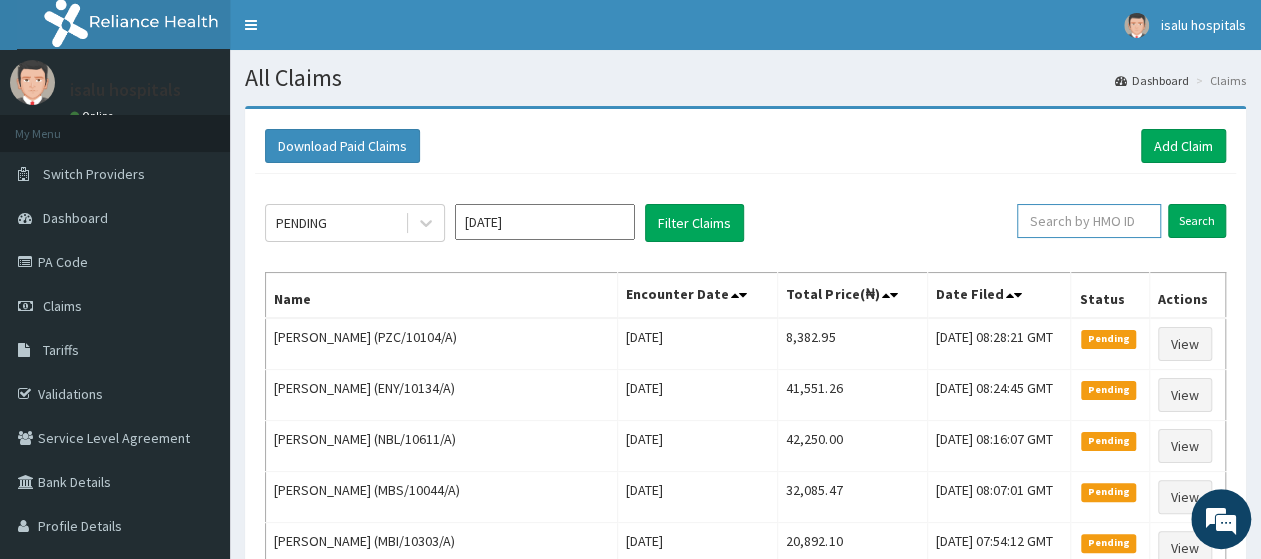 paste on "PZC/10104/A" 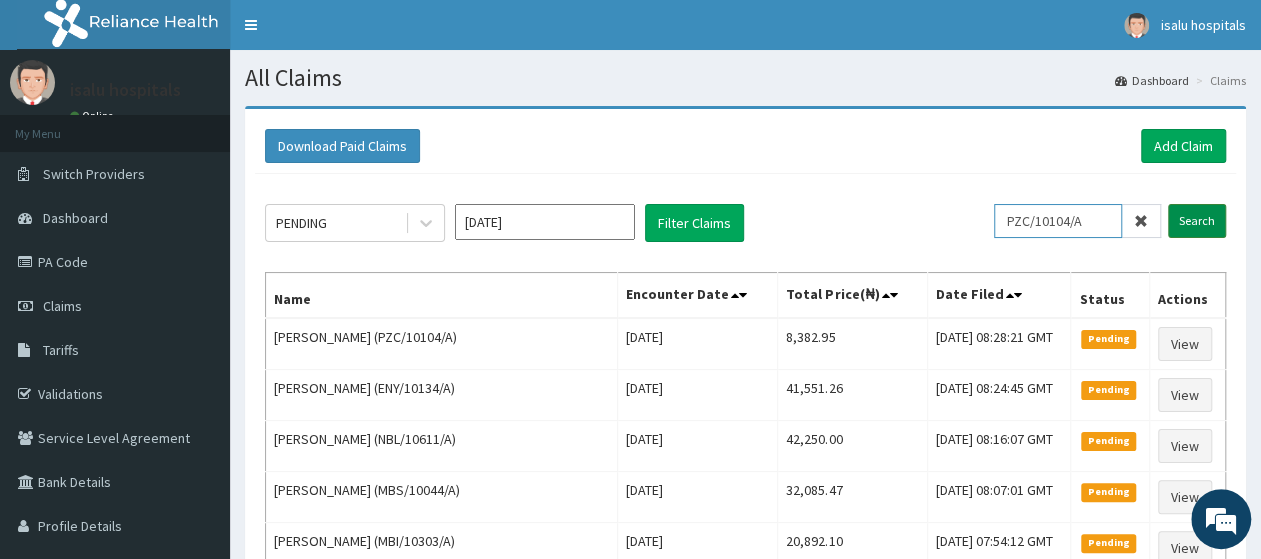 type on "PZC/10104/A" 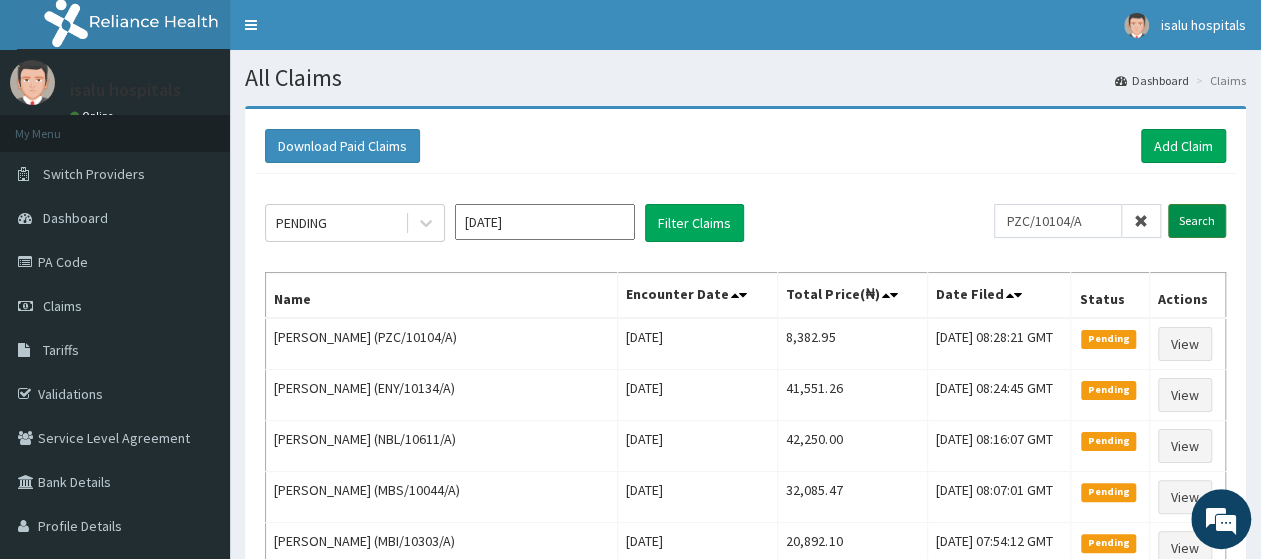 click on "Search" at bounding box center (1197, 221) 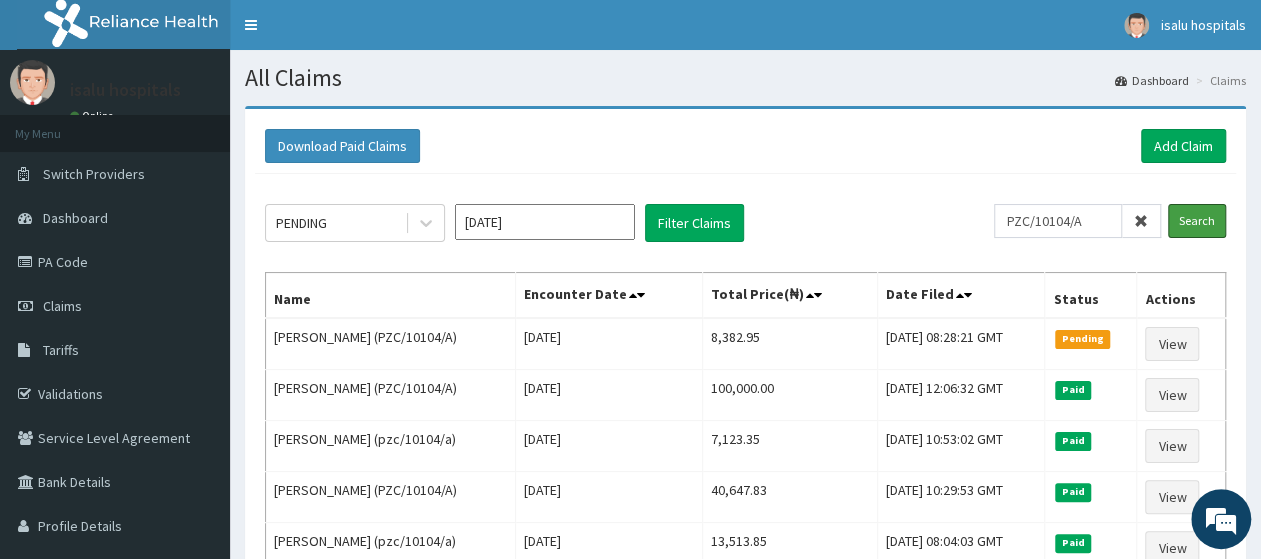 scroll, scrollTop: 0, scrollLeft: 0, axis: both 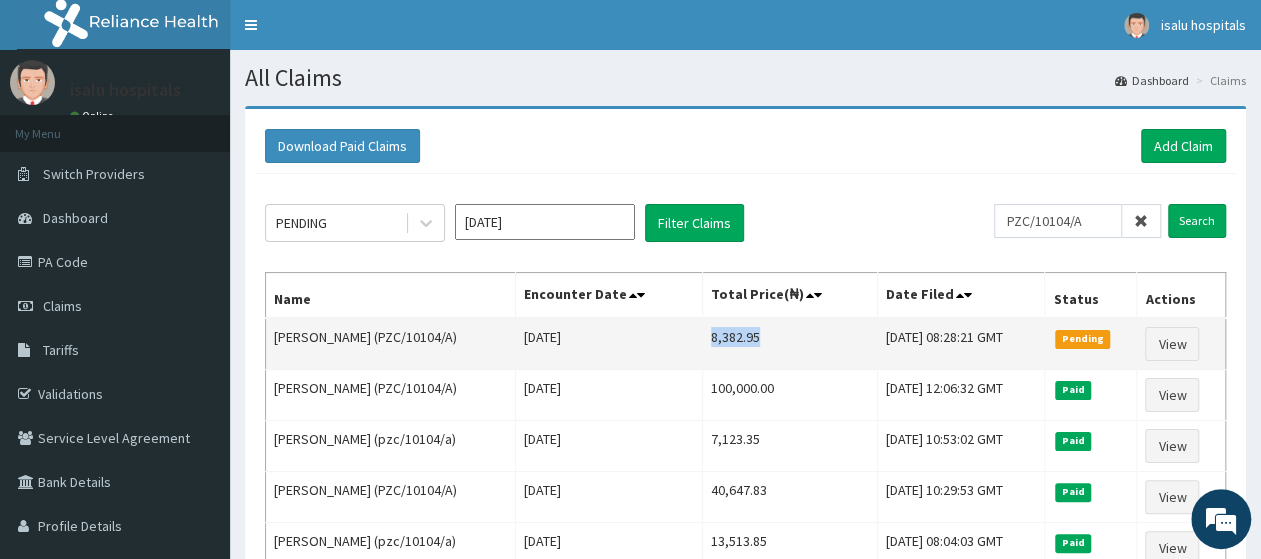 drag, startPoint x: 673, startPoint y: 337, endPoint x: 733, endPoint y: 338, distance: 60.00833 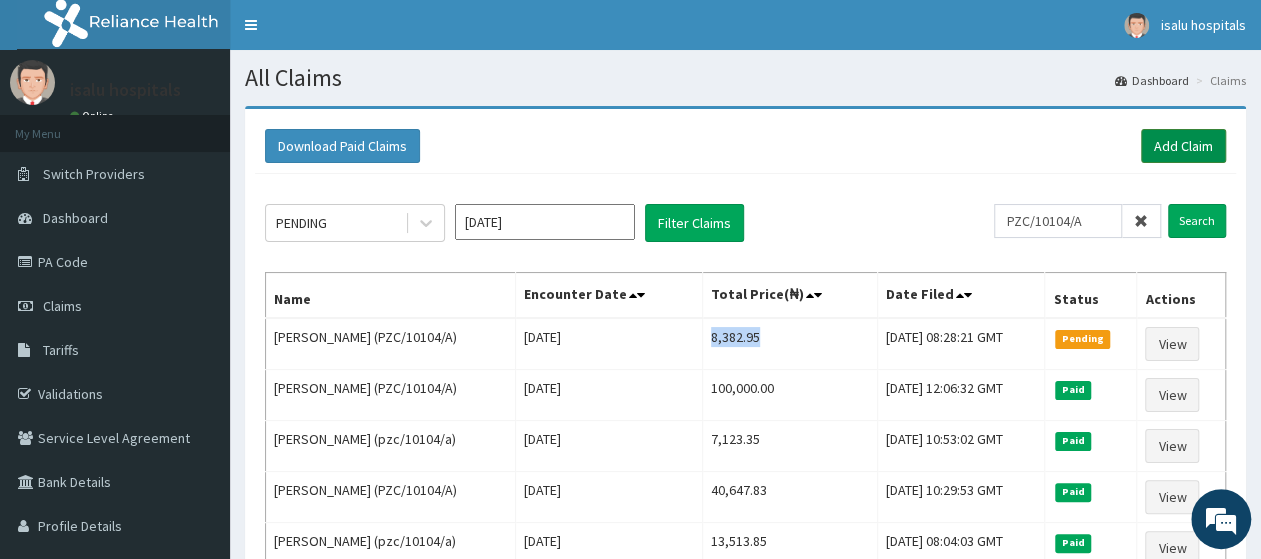 click on "Add Claim" at bounding box center (1183, 146) 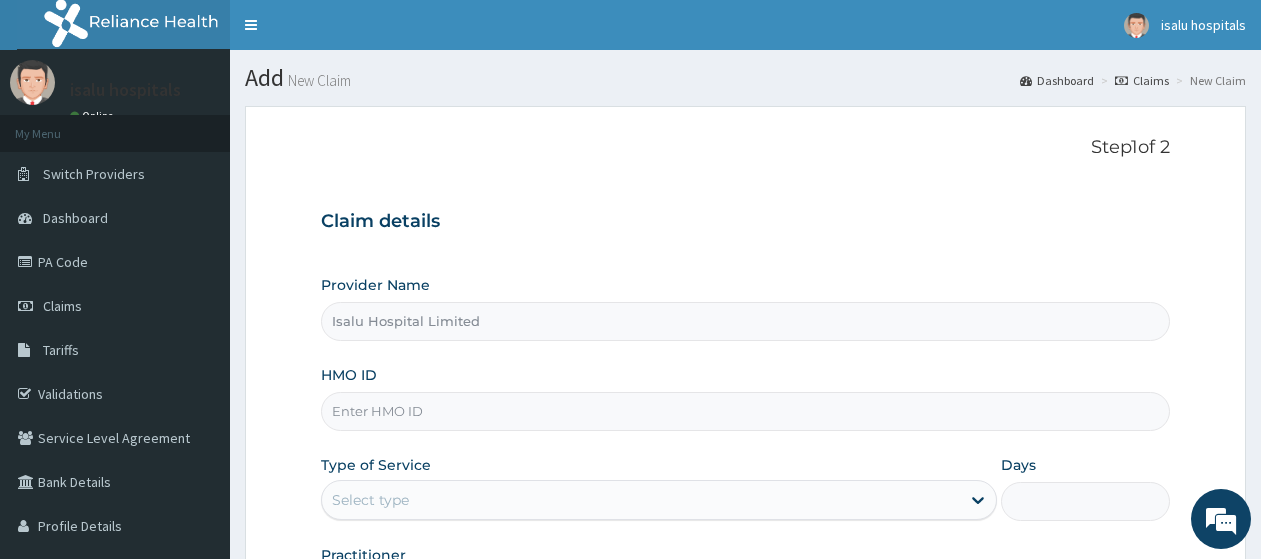 scroll, scrollTop: 0, scrollLeft: 0, axis: both 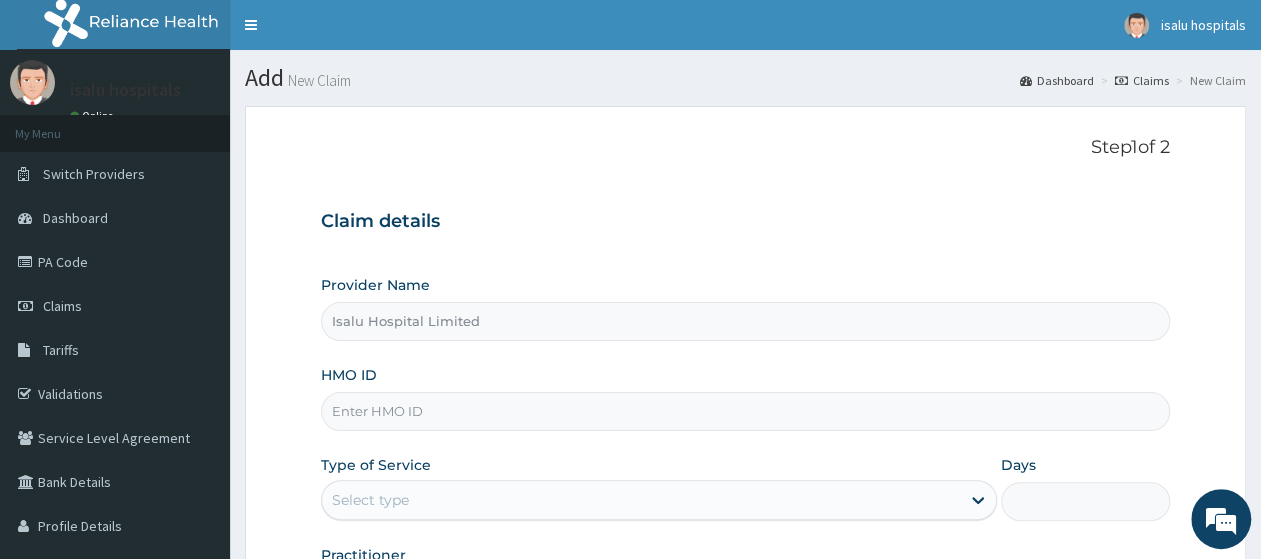 paste on "RCO/10006/B" 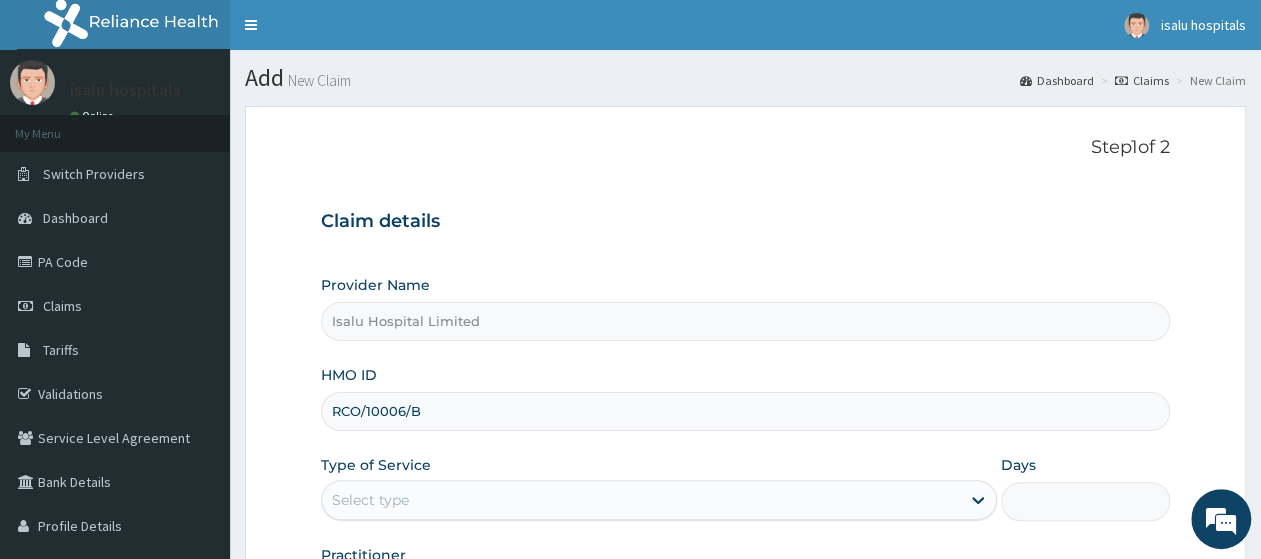scroll, scrollTop: 104, scrollLeft: 0, axis: vertical 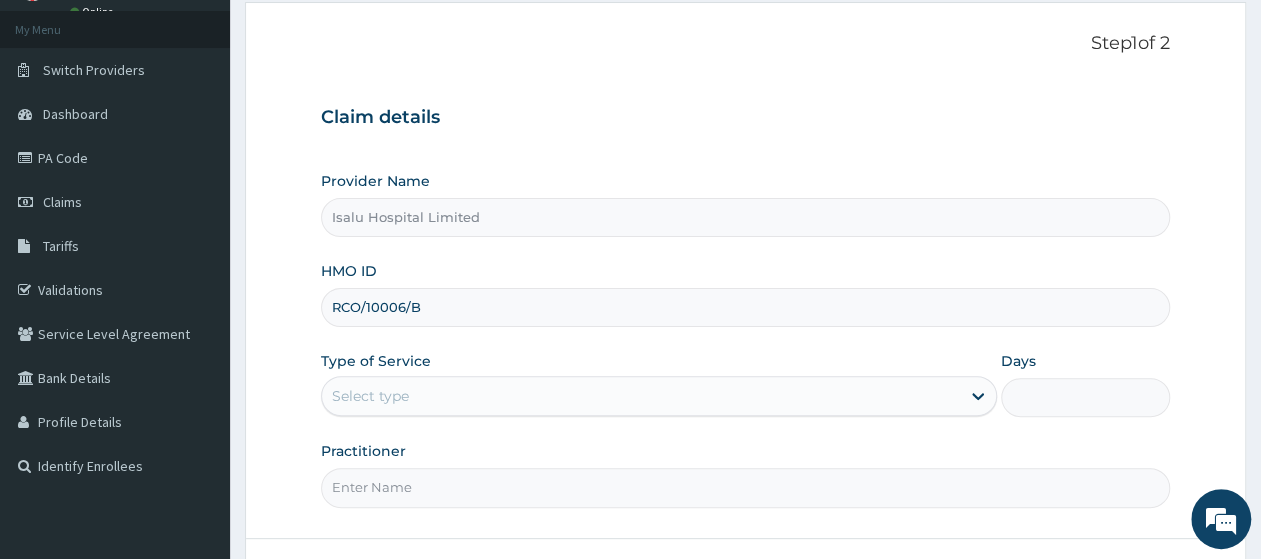 type on "RCO/10006/B" 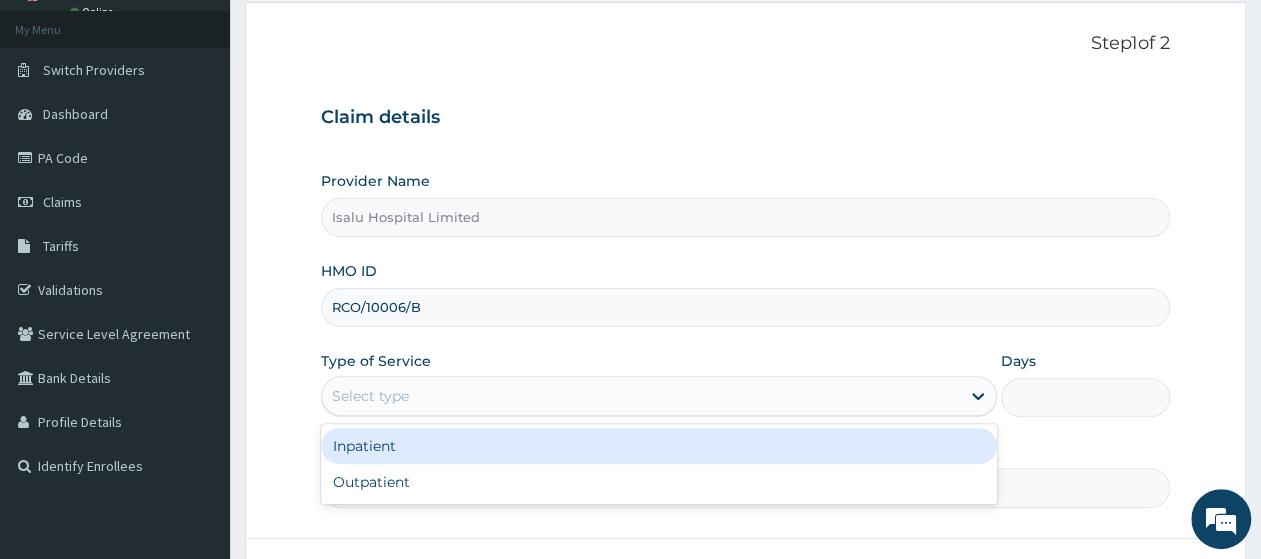 click on "Select type" at bounding box center (641, 396) 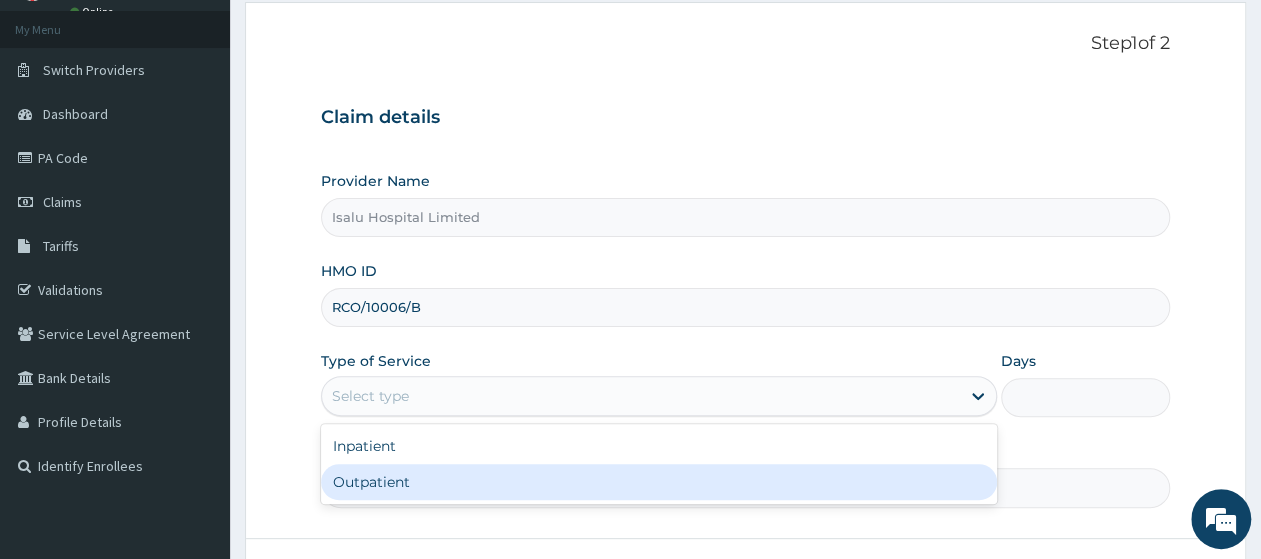 click on "Outpatient" at bounding box center (659, 482) 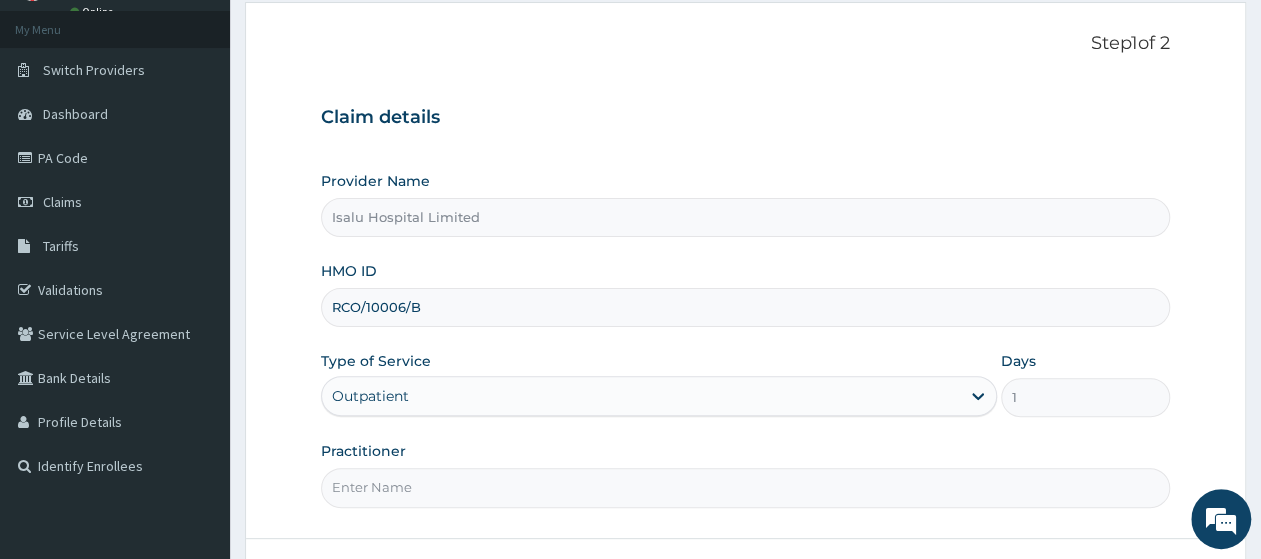 scroll, scrollTop: 0, scrollLeft: 0, axis: both 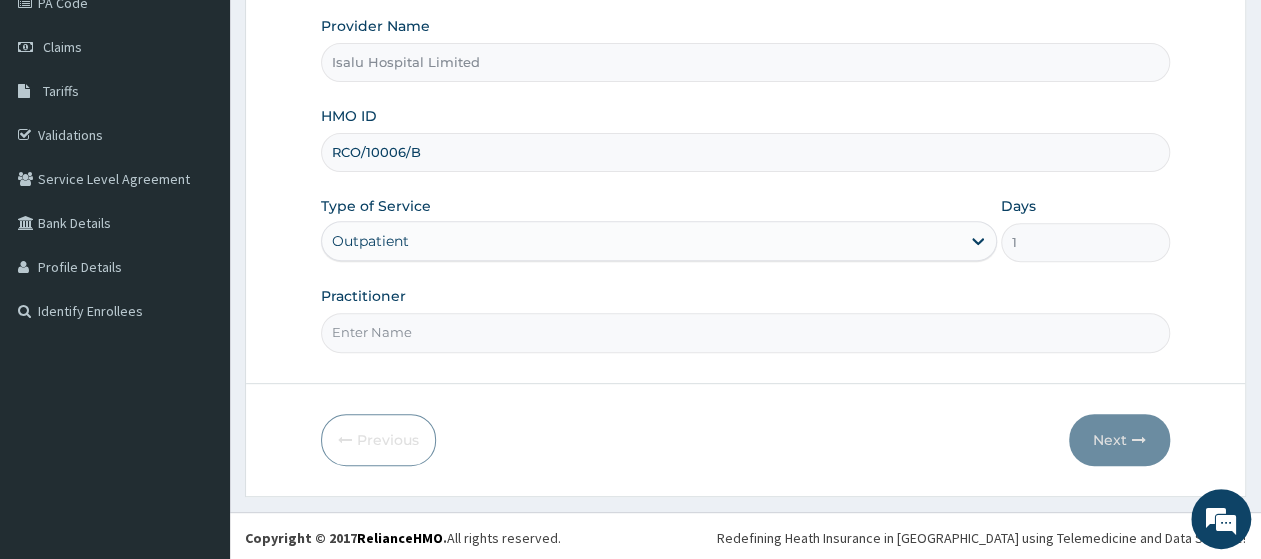 paste on "Dr Keita Moussa" 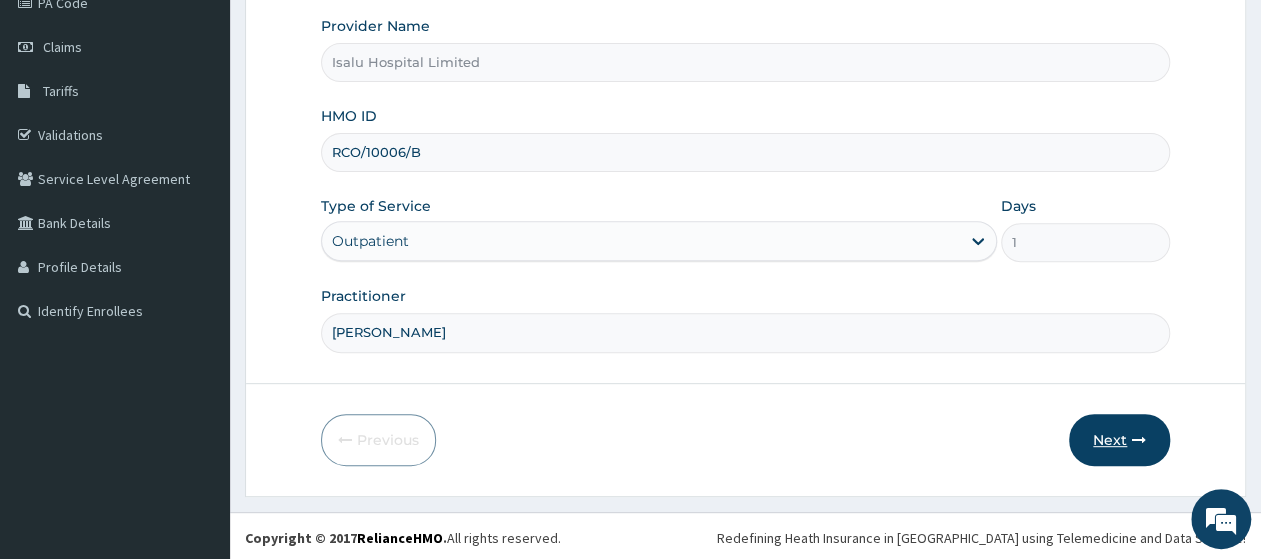 type on "Dr Keita Moussa" 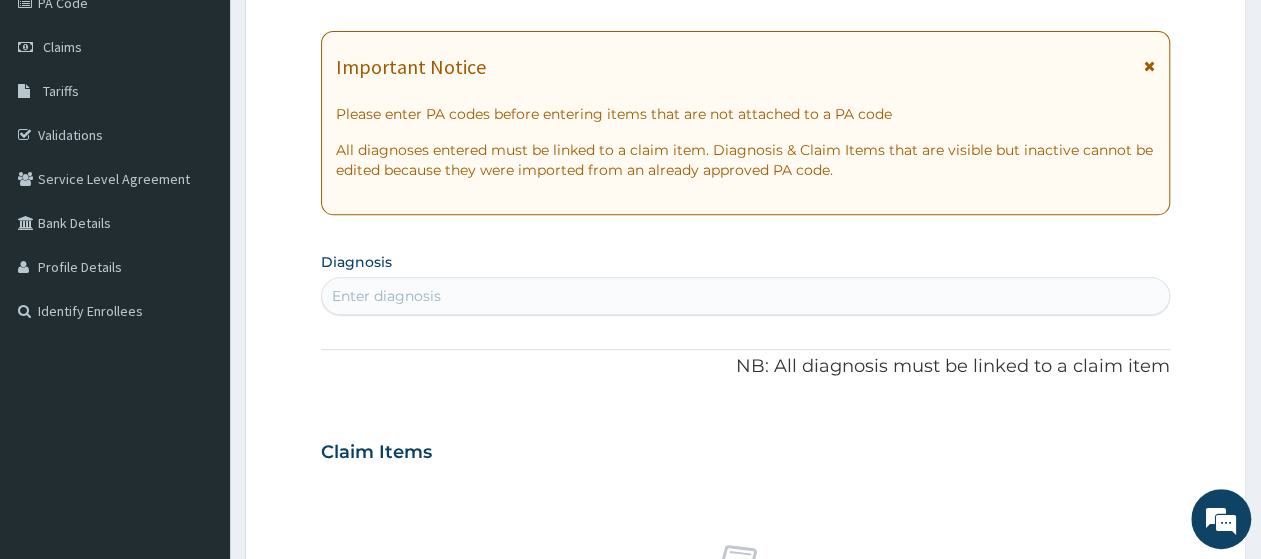 scroll, scrollTop: 0, scrollLeft: 0, axis: both 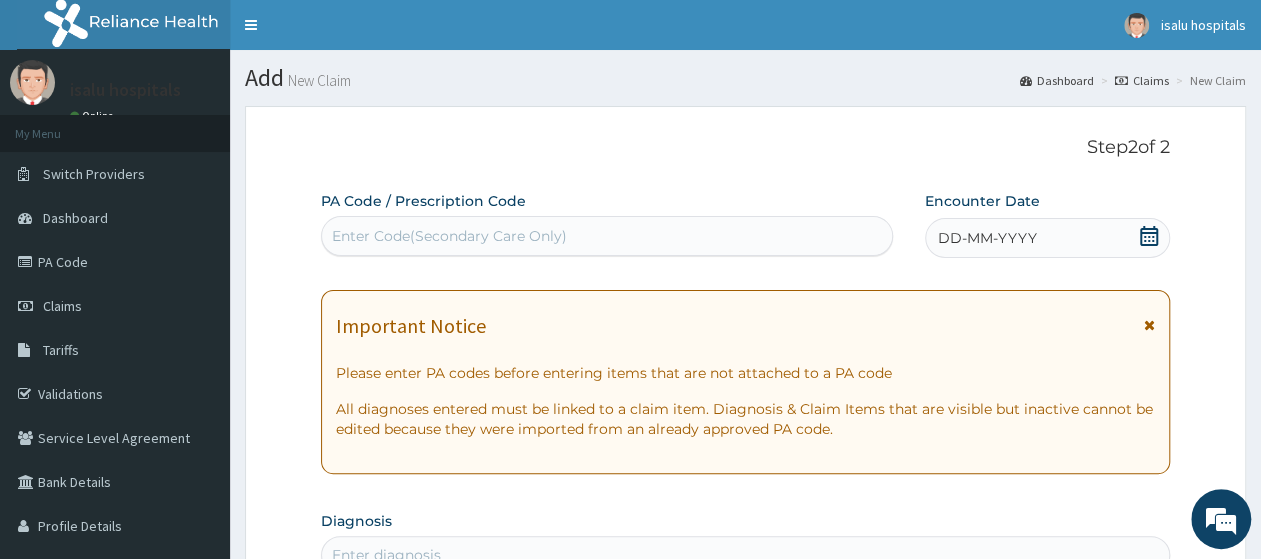click on "Enter Code(Secondary Care Only)" at bounding box center (449, 236) 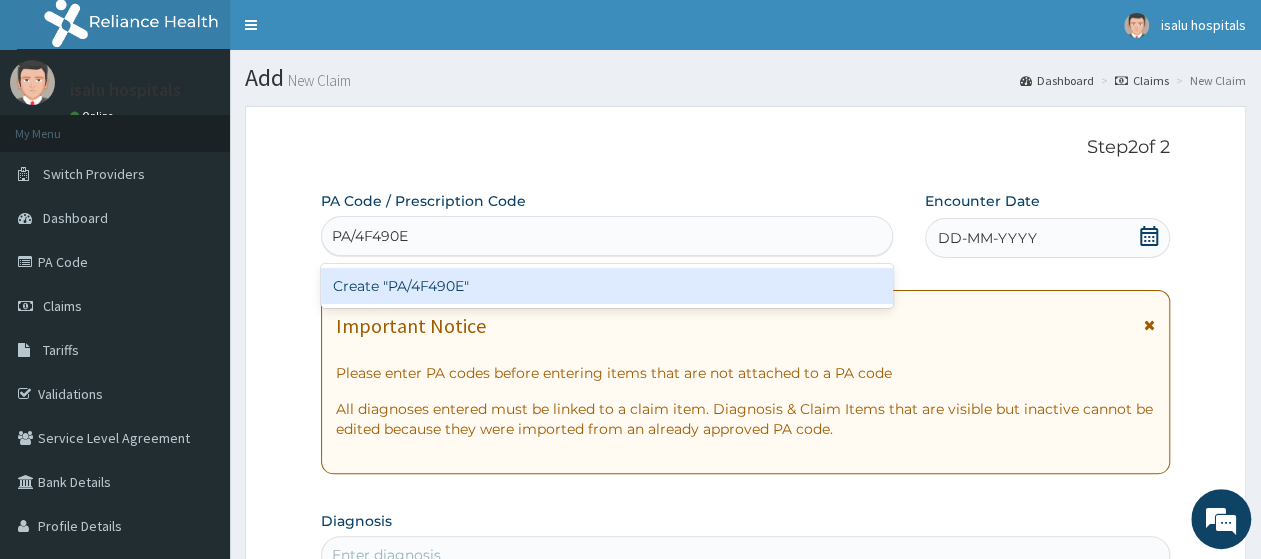 click on "Create "PA/4F490E"" at bounding box center [607, 286] 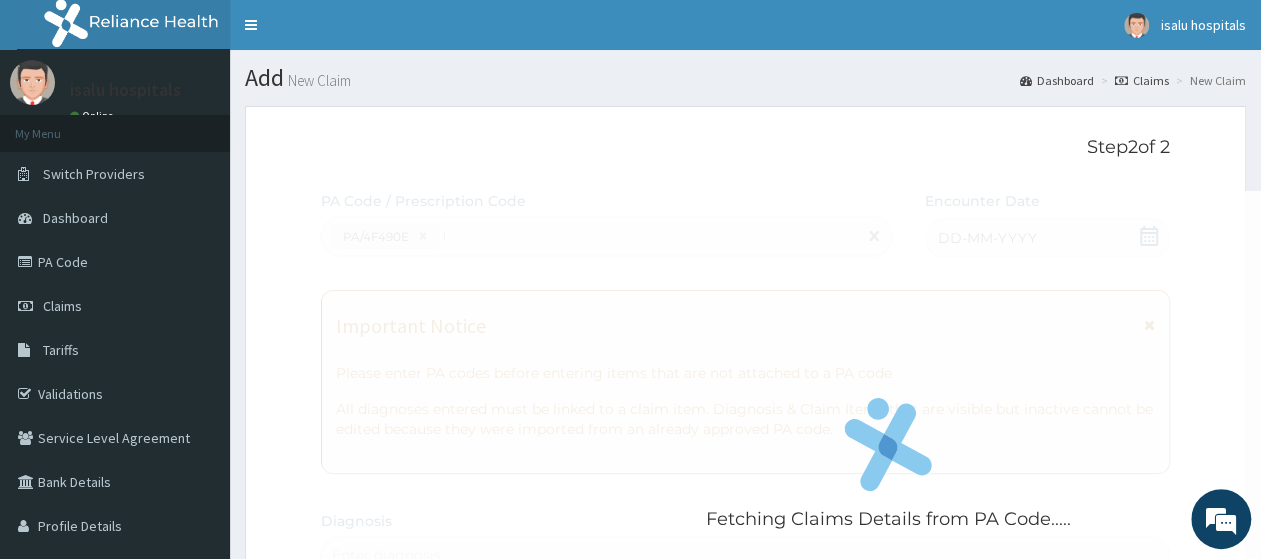 type 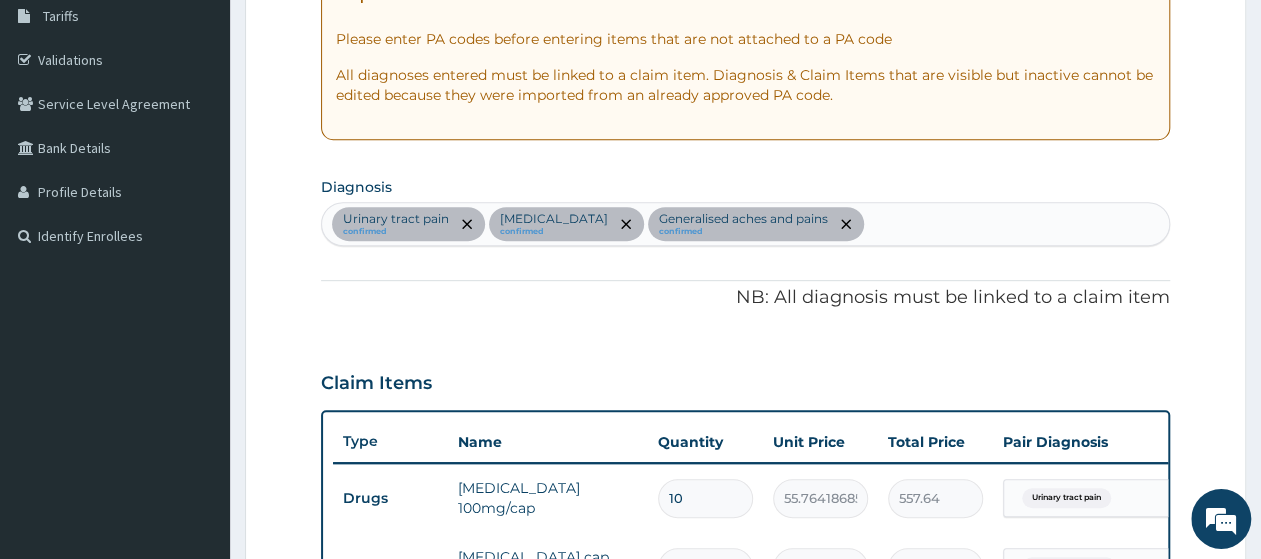 scroll, scrollTop: 446, scrollLeft: 0, axis: vertical 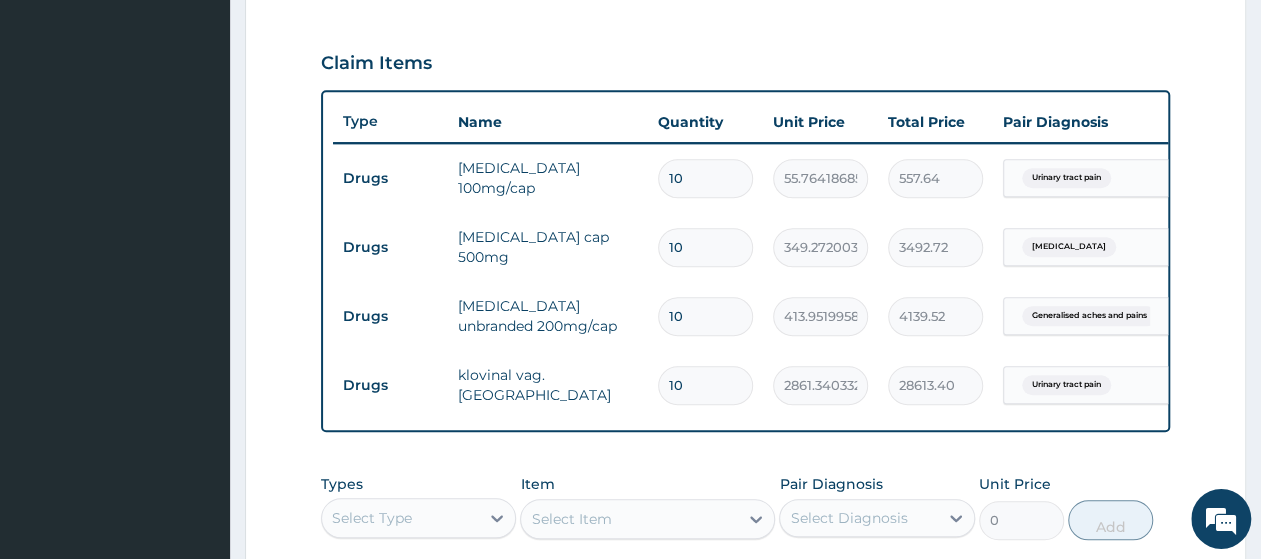 drag, startPoint x: 679, startPoint y: 386, endPoint x: 665, endPoint y: 386, distance: 14 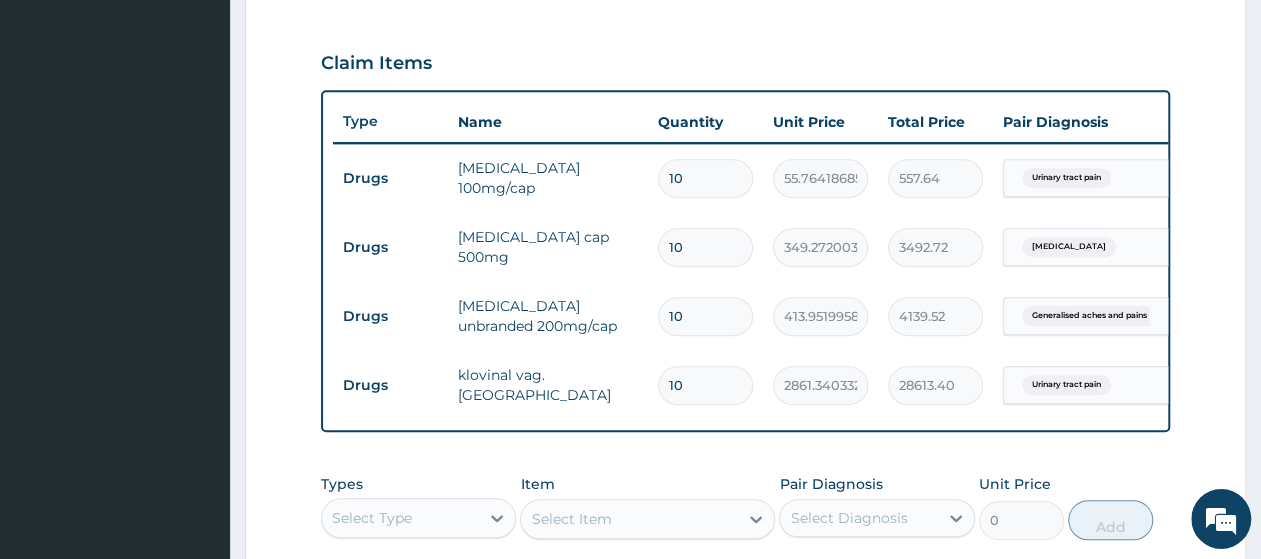 paste on "6" 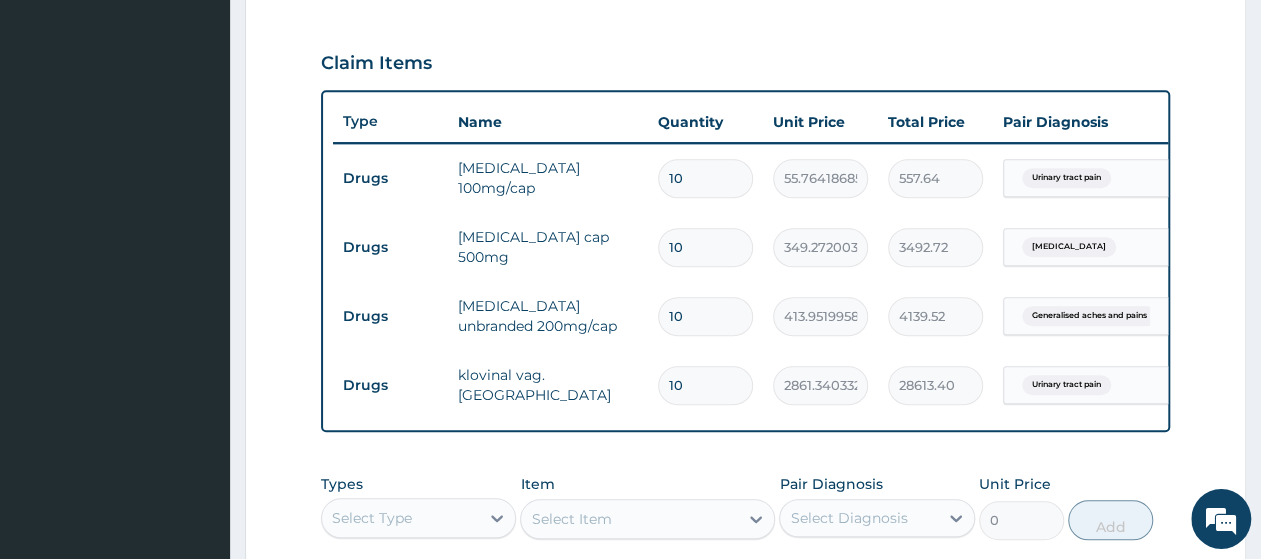 type on "6" 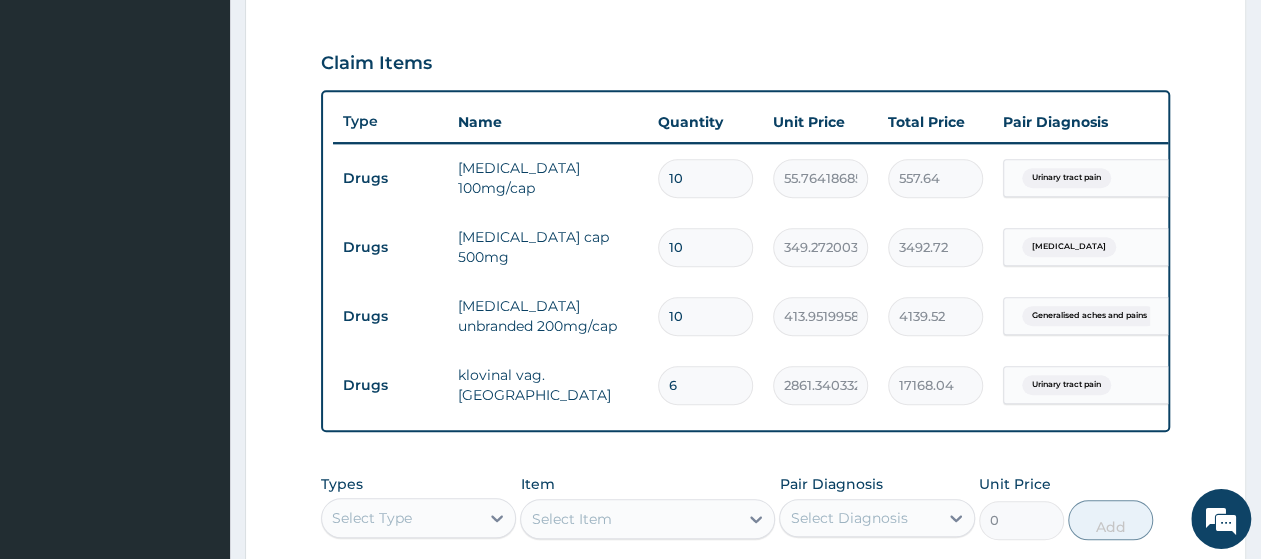 type on "6" 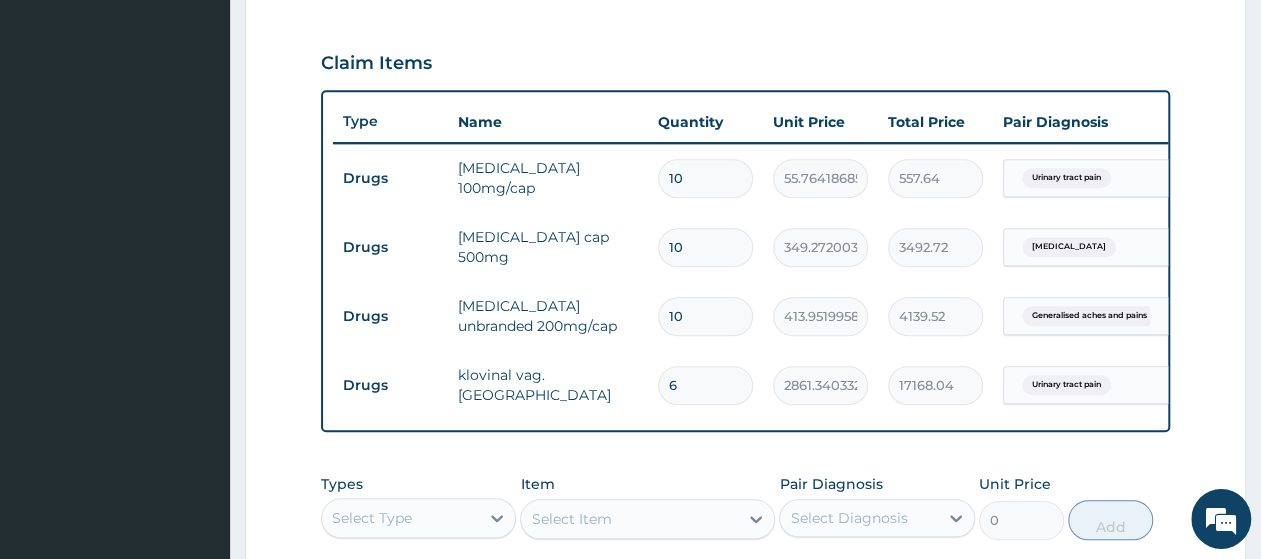 click on "10" at bounding box center (705, 247) 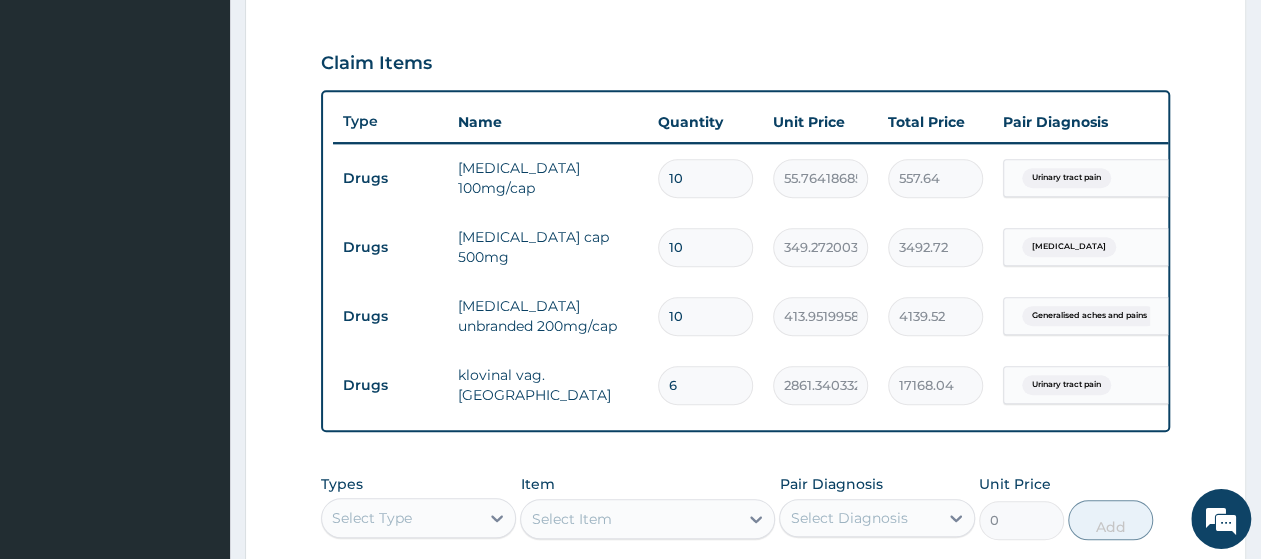 paste on "5" 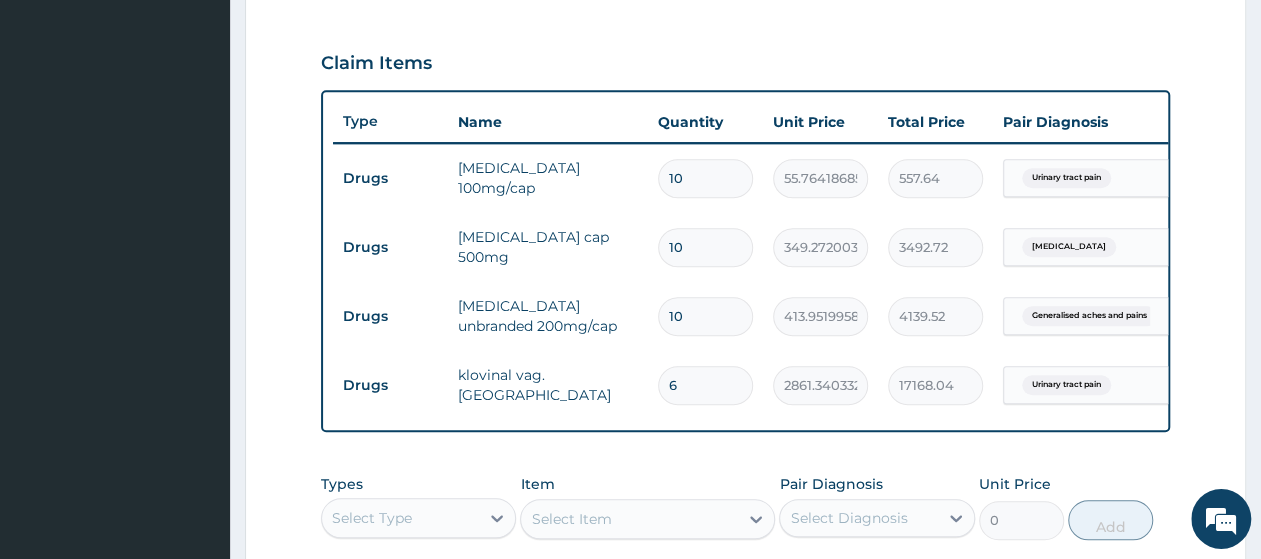 type on "5" 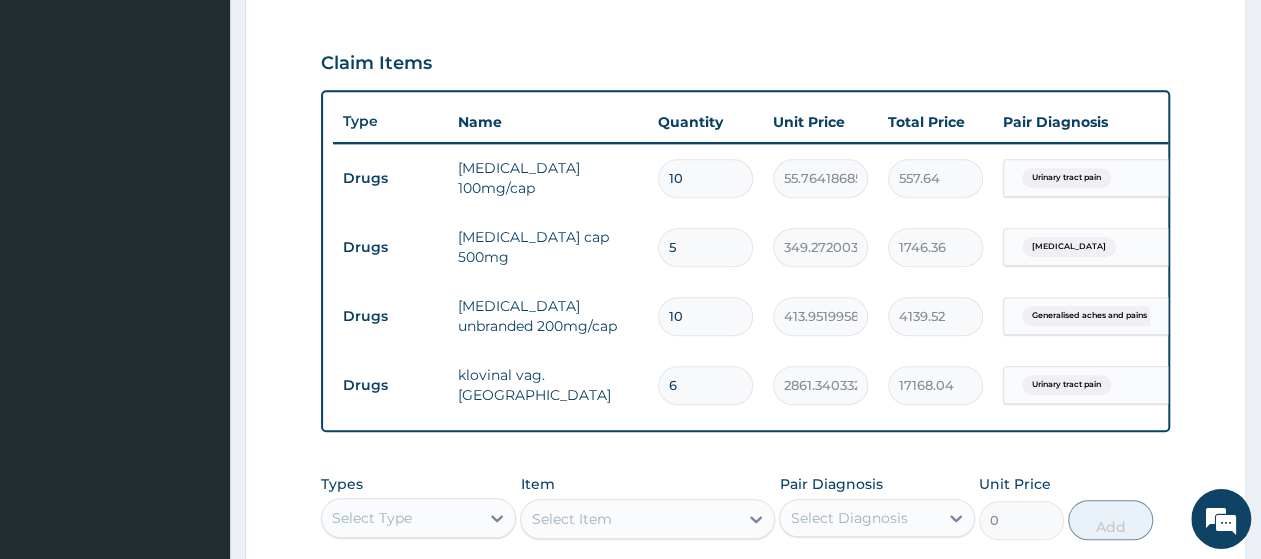 type on "5" 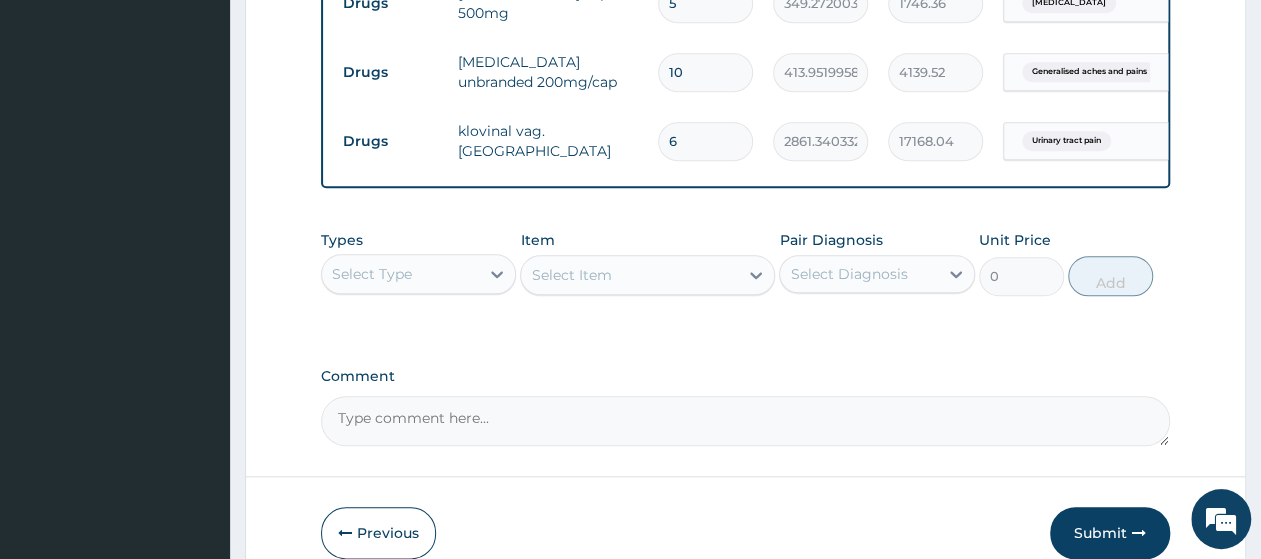 scroll, scrollTop: 966, scrollLeft: 0, axis: vertical 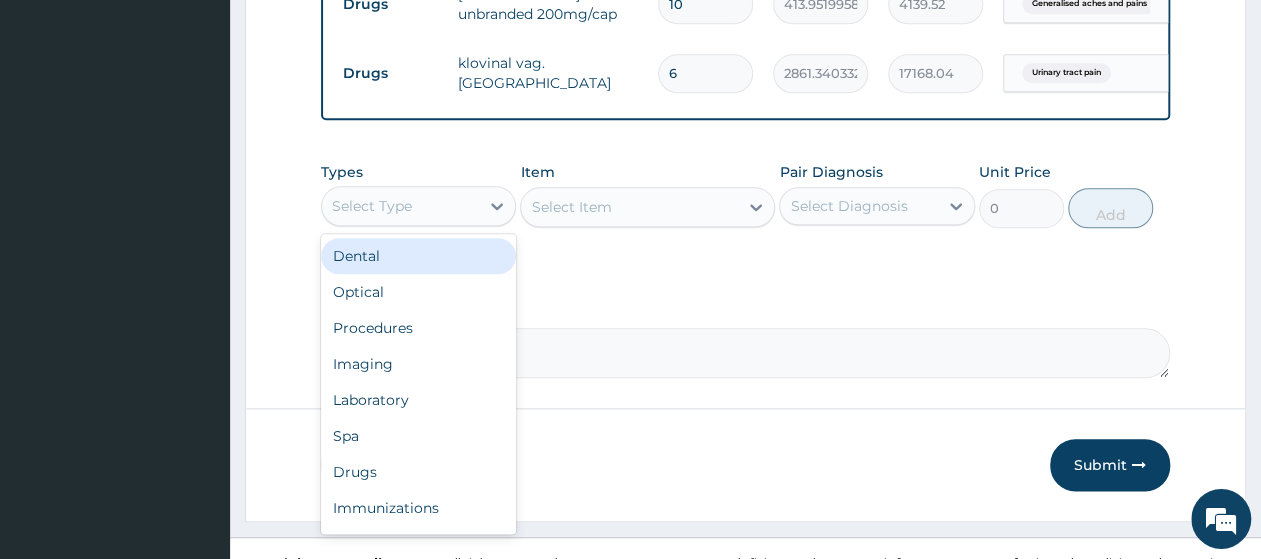 click on "Select Type" at bounding box center (372, 206) 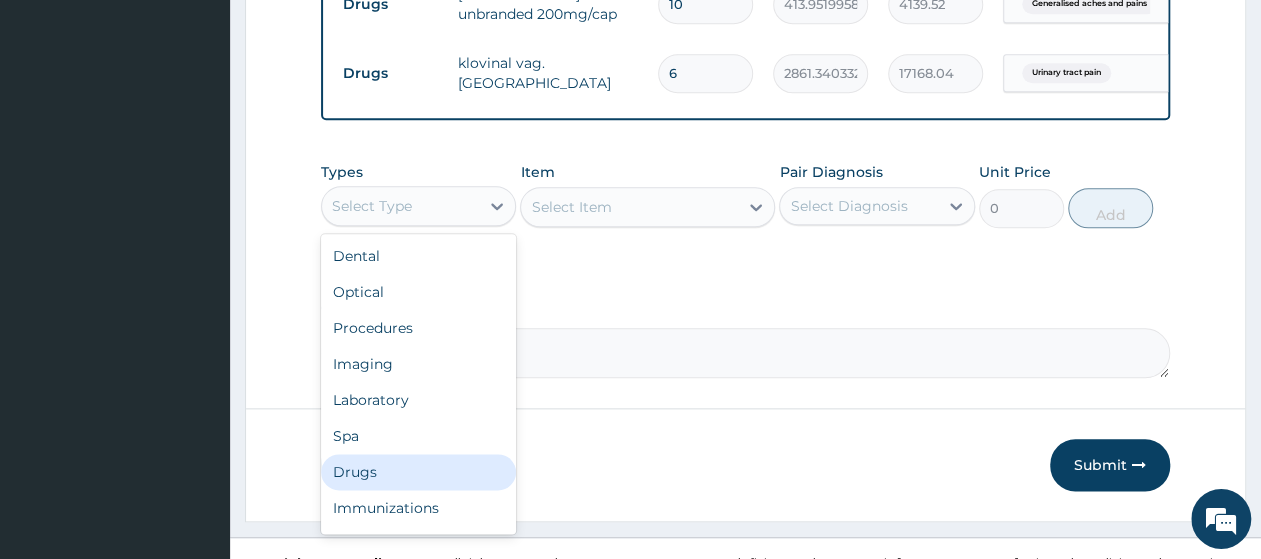 drag, startPoint x: 371, startPoint y: 490, endPoint x: 411, endPoint y: 437, distance: 66.4003 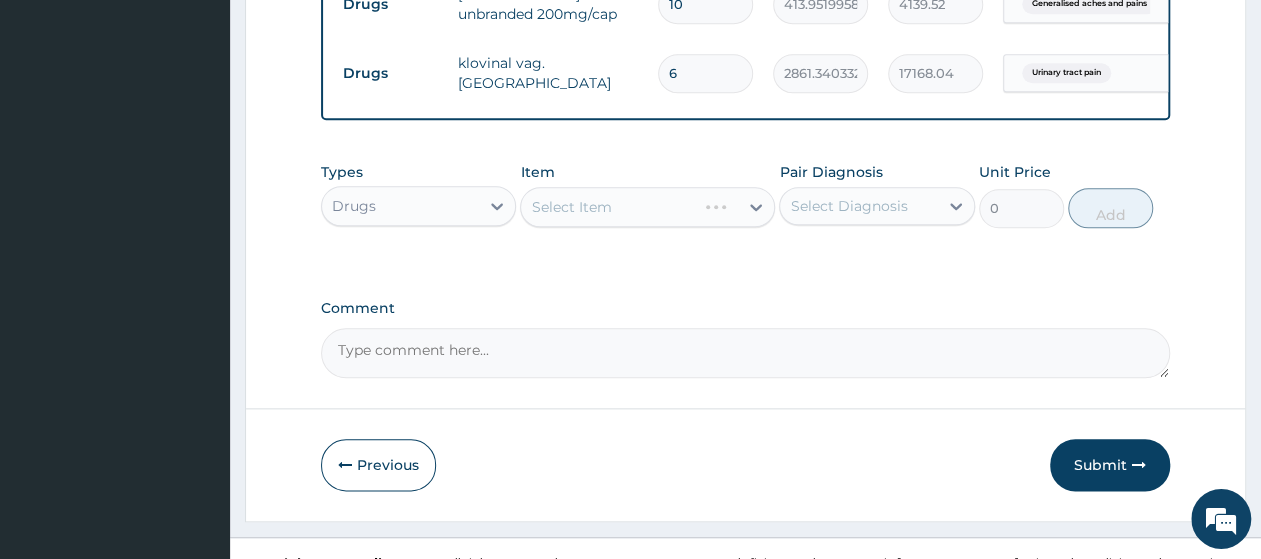 click on "Select Item" at bounding box center [647, 207] 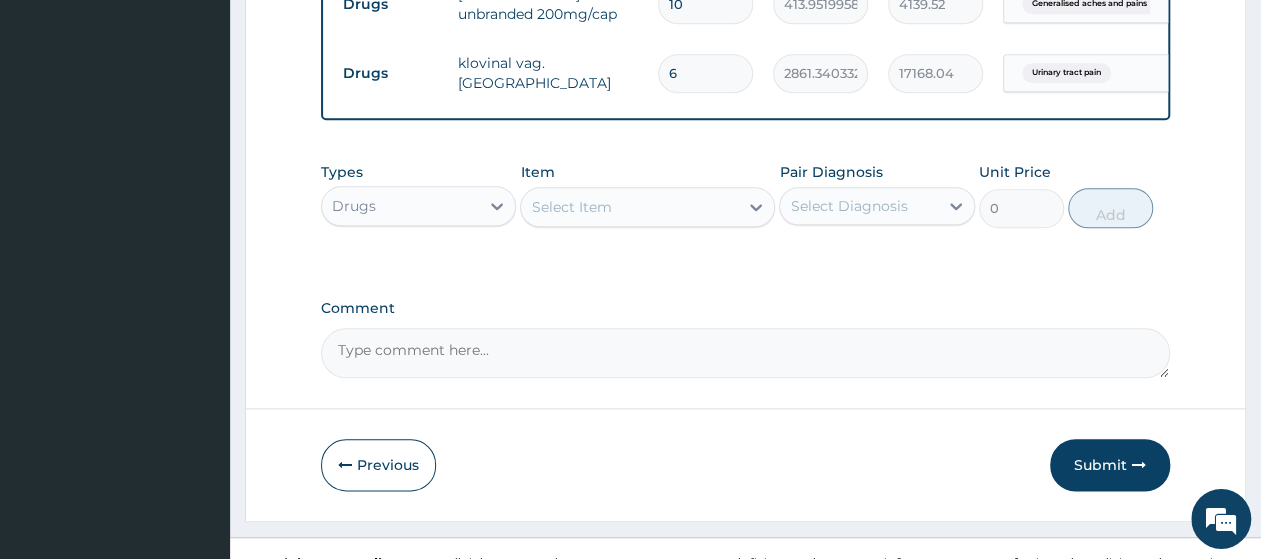 click on "Select Item" at bounding box center (629, 207) 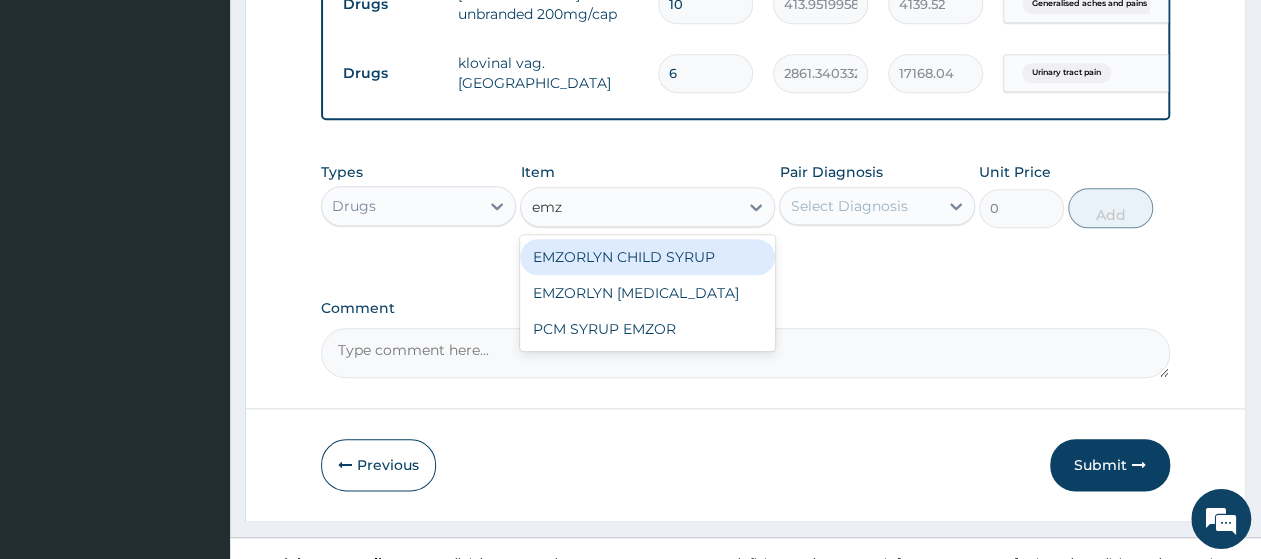 type on "emzo" 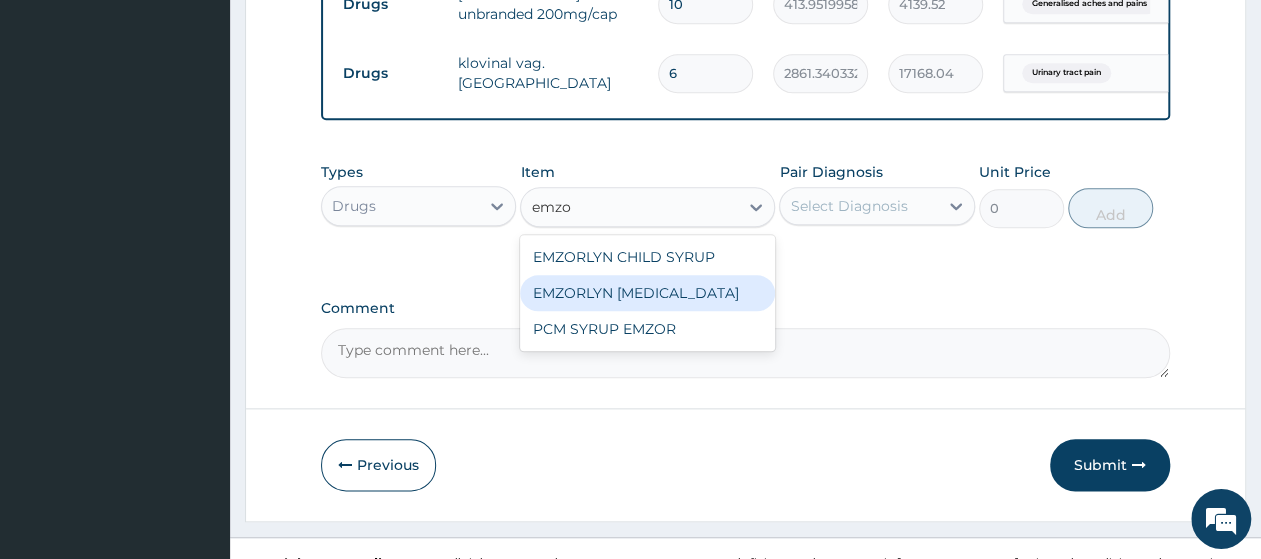click on "EMZORLYN EXPECTORANT" at bounding box center [647, 293] 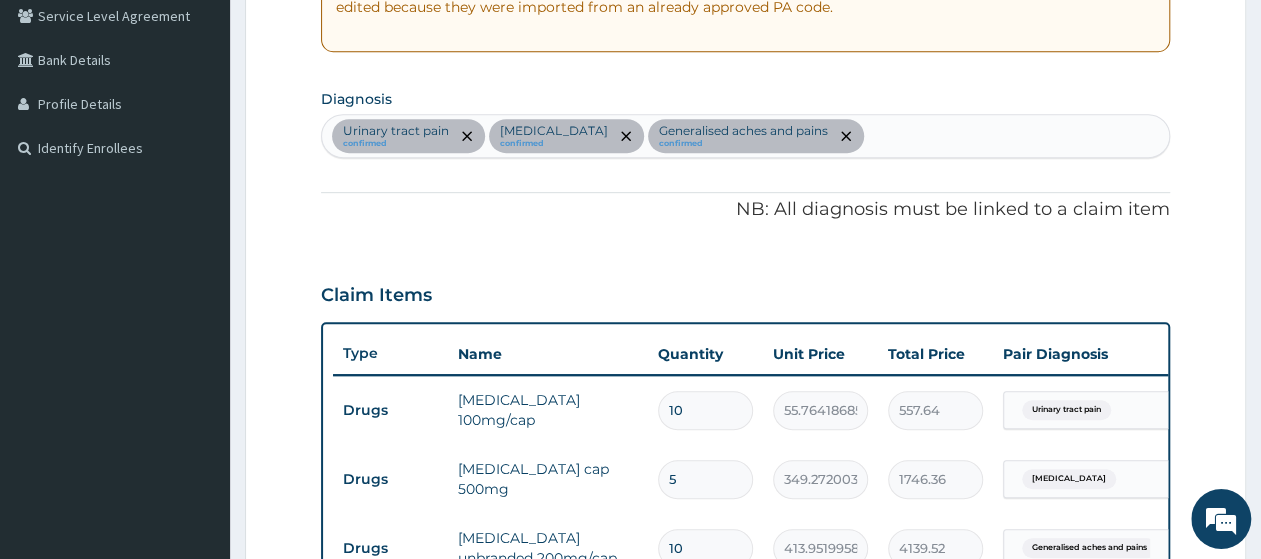 scroll, scrollTop: 342, scrollLeft: 0, axis: vertical 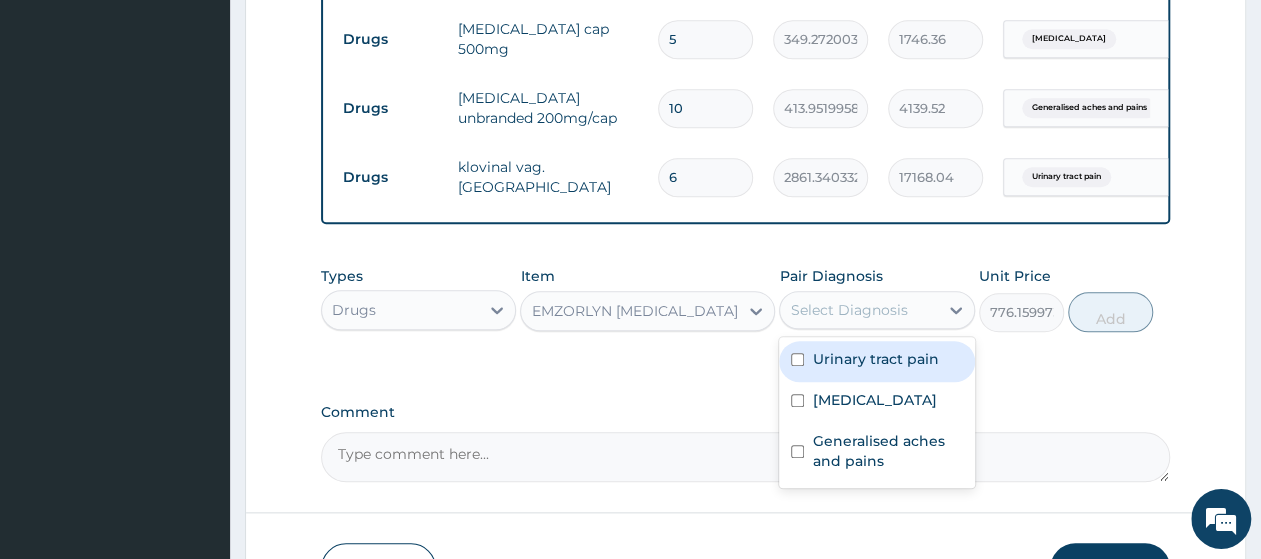 click on "Select Diagnosis" at bounding box center [848, 310] 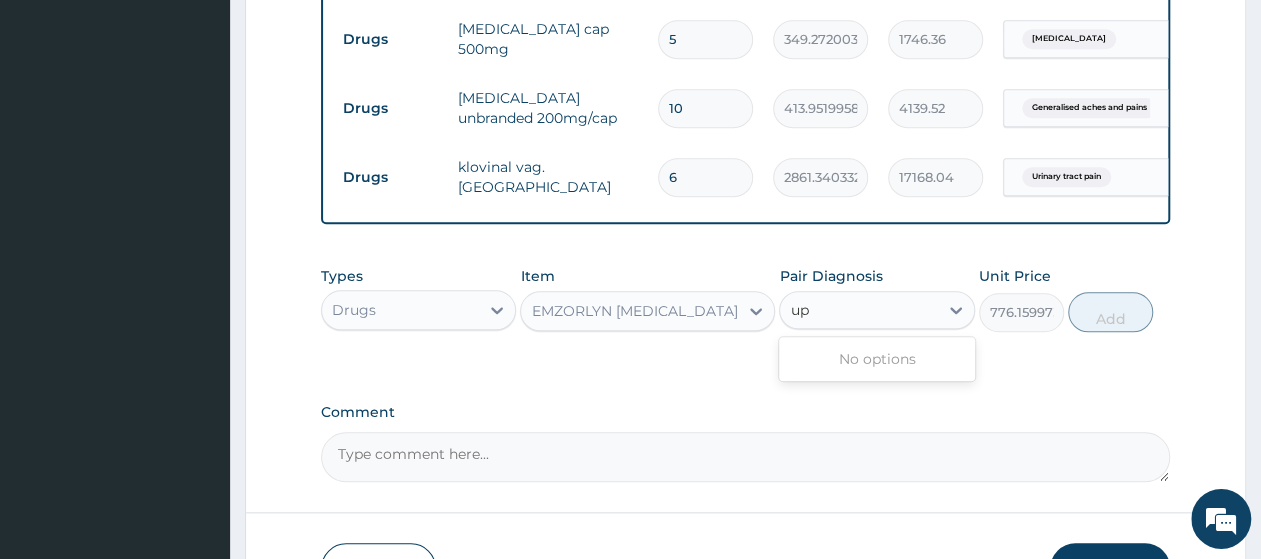 type on "u" 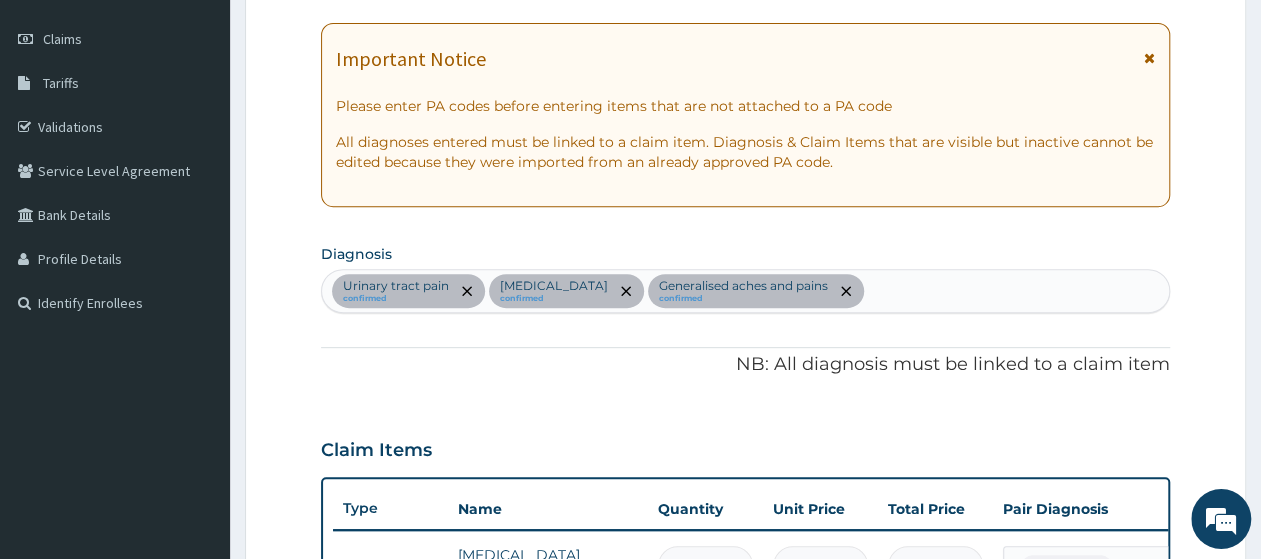 scroll, scrollTop: 134, scrollLeft: 0, axis: vertical 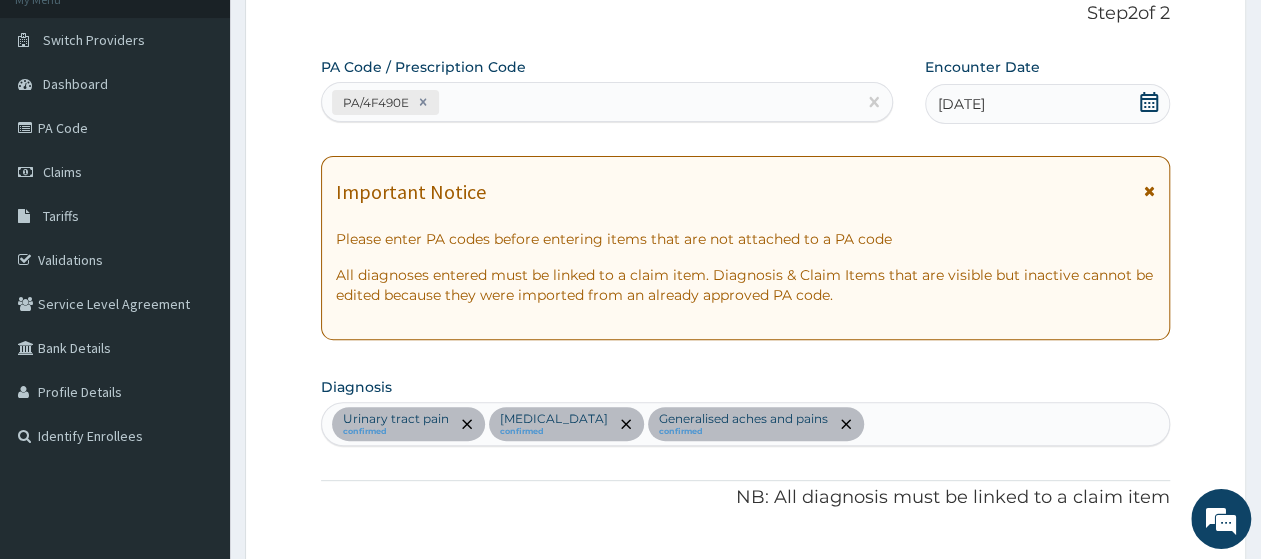 type on "acute" 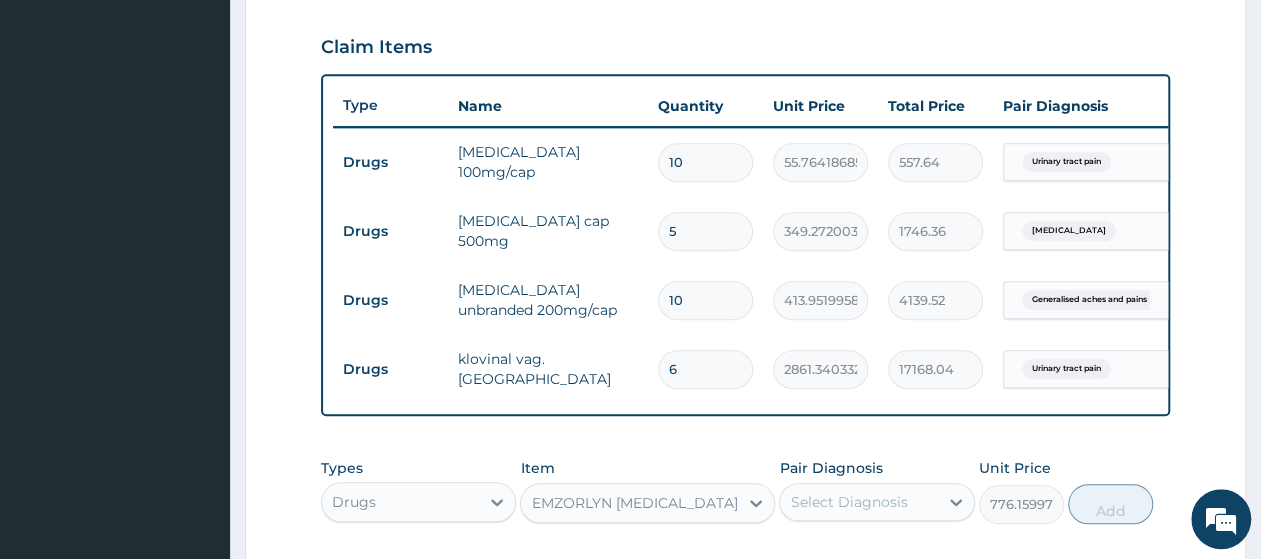 scroll, scrollTop: 758, scrollLeft: 0, axis: vertical 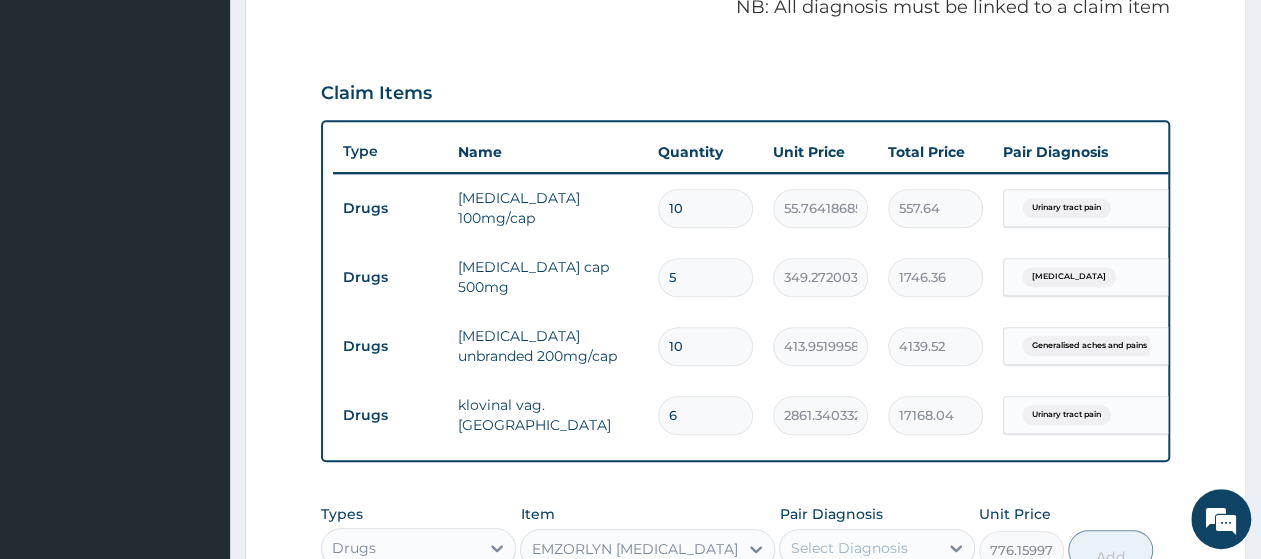 drag, startPoint x: 694, startPoint y: 421, endPoint x: 653, endPoint y: 417, distance: 41.19466 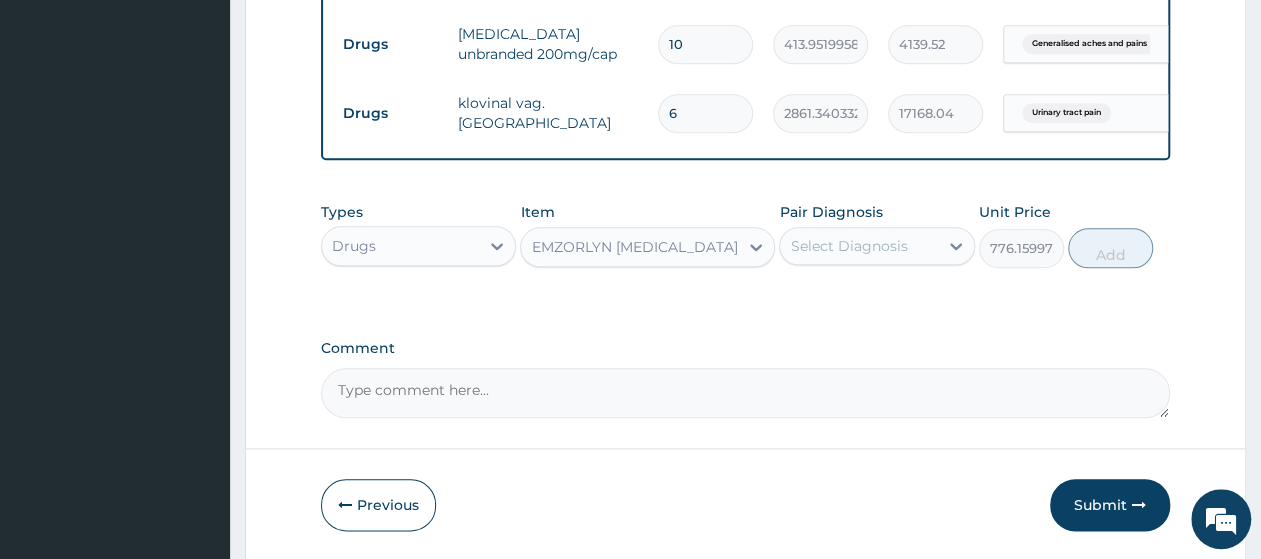 scroll, scrollTop: 936, scrollLeft: 0, axis: vertical 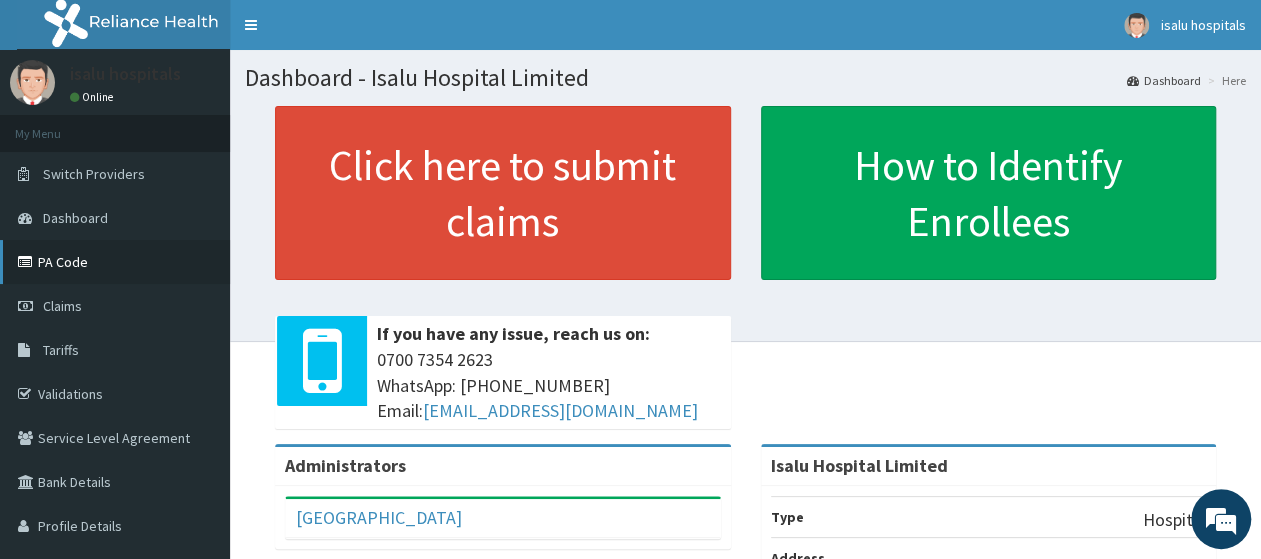 click on "PA Code" at bounding box center (115, 262) 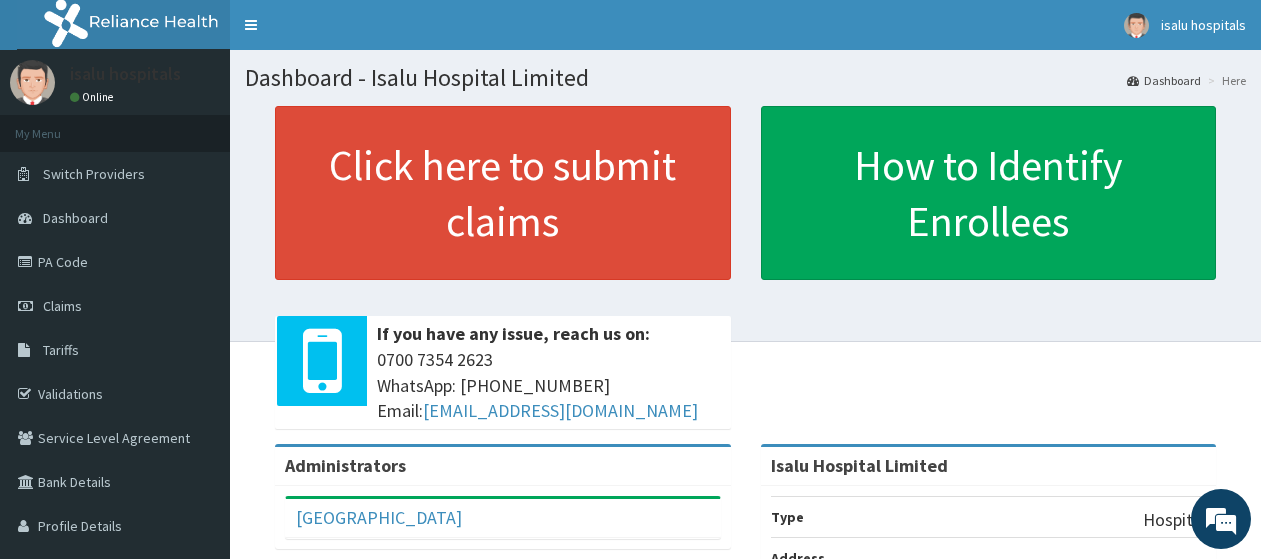 scroll, scrollTop: 0, scrollLeft: 0, axis: both 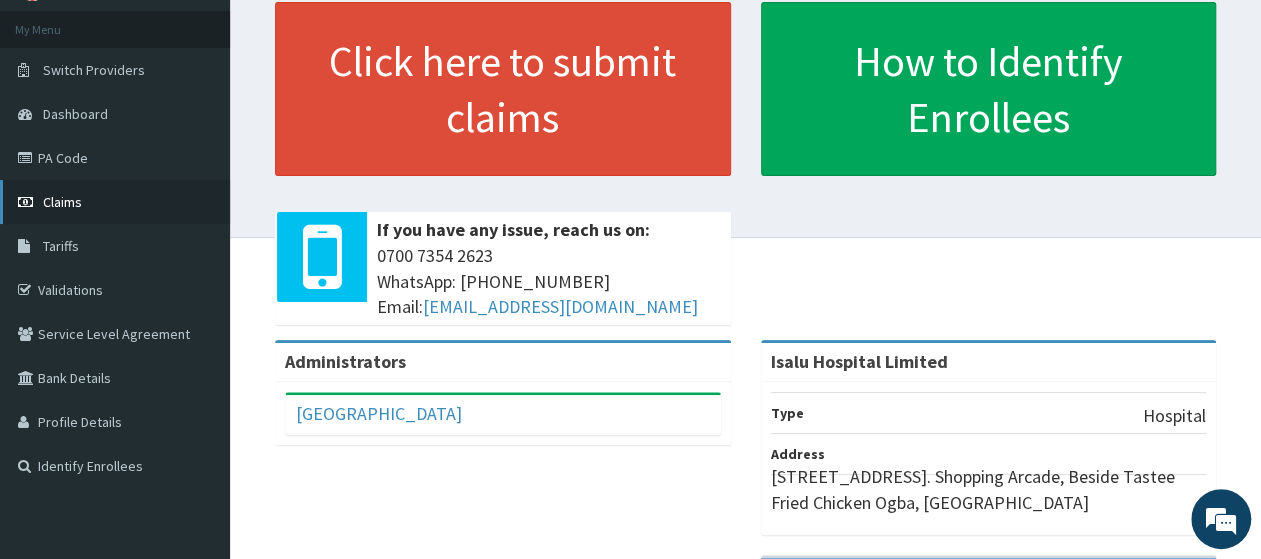click on "Claims" at bounding box center (115, 202) 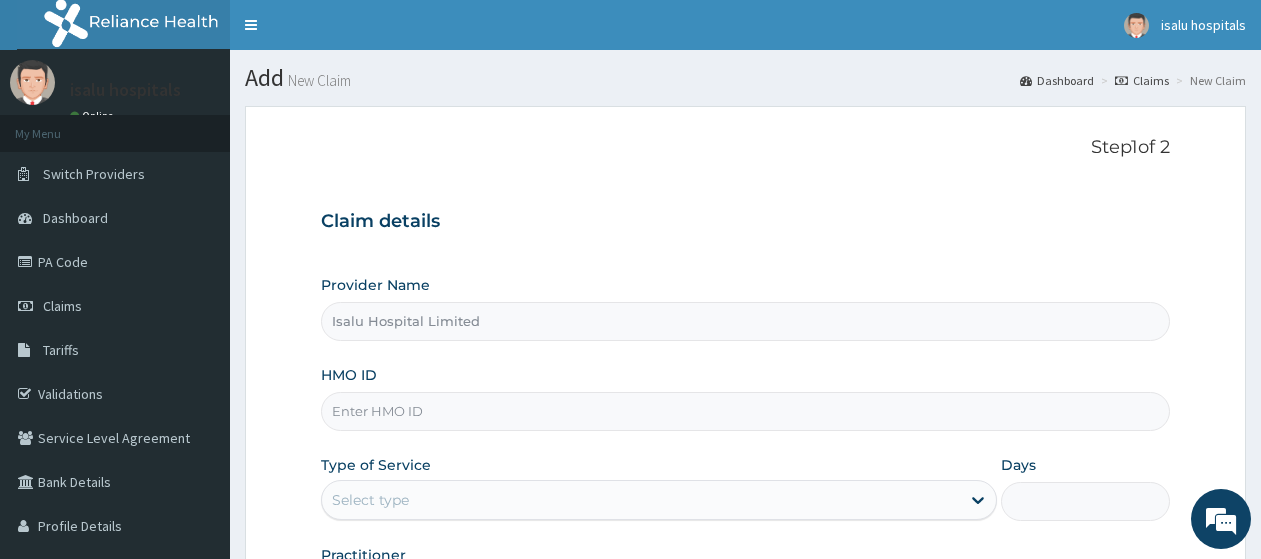 scroll, scrollTop: 0, scrollLeft: 0, axis: both 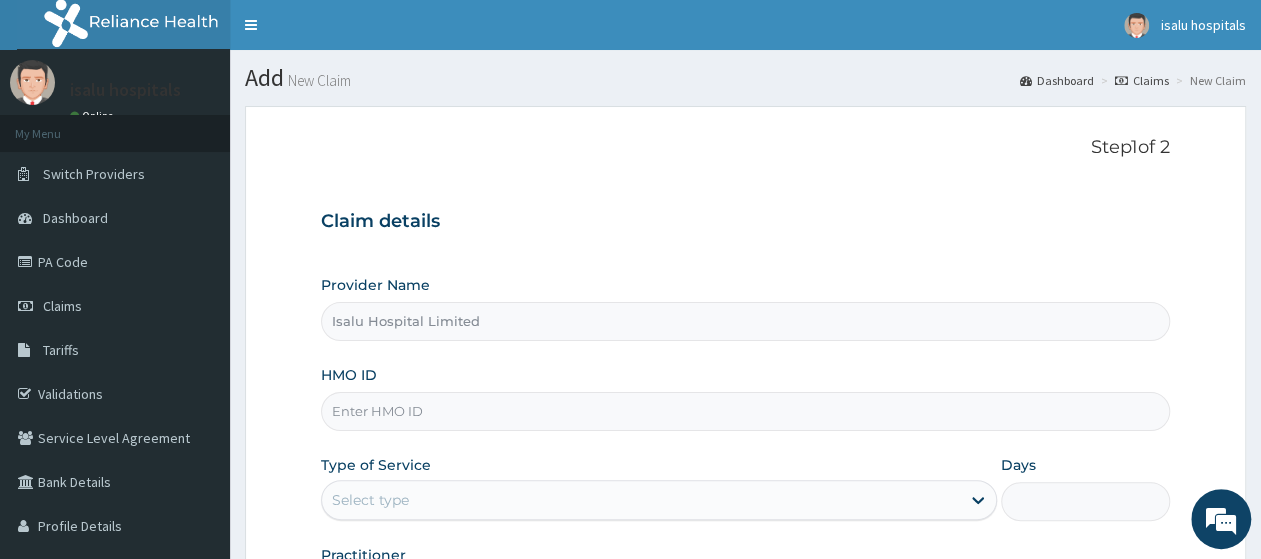 click on "HMO ID" at bounding box center (745, 411) 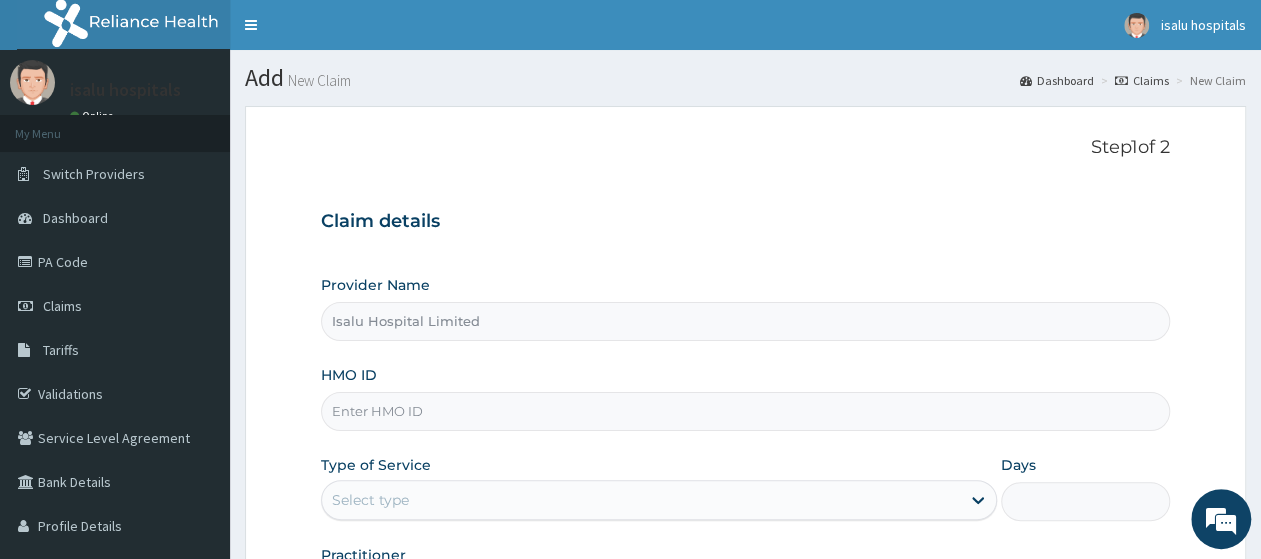 paste on "PA/4F490E" 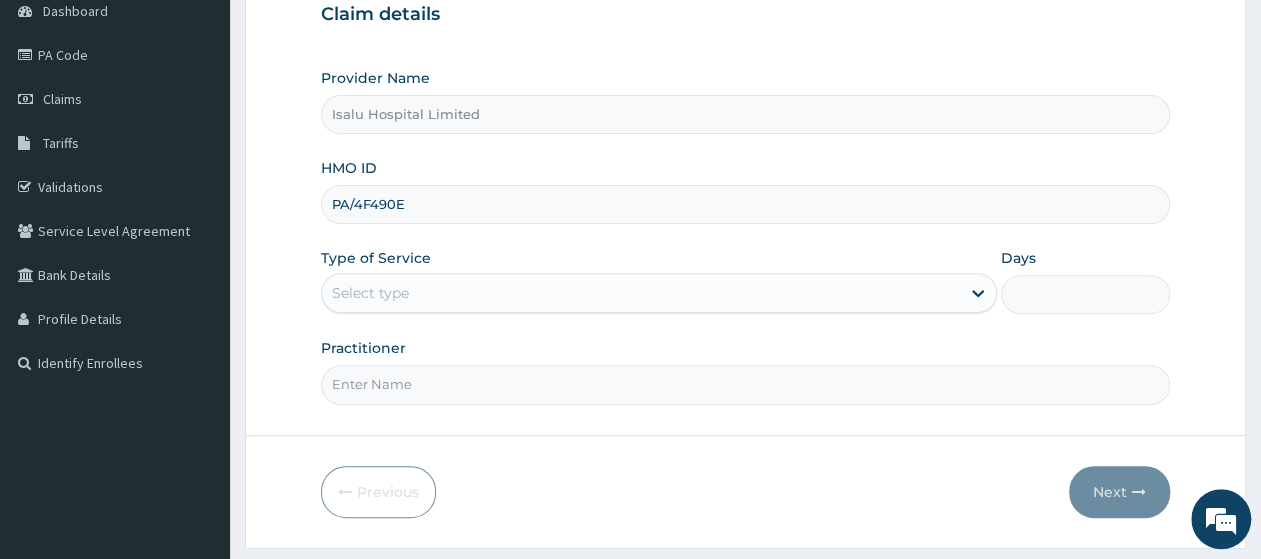 scroll, scrollTop: 208, scrollLeft: 0, axis: vertical 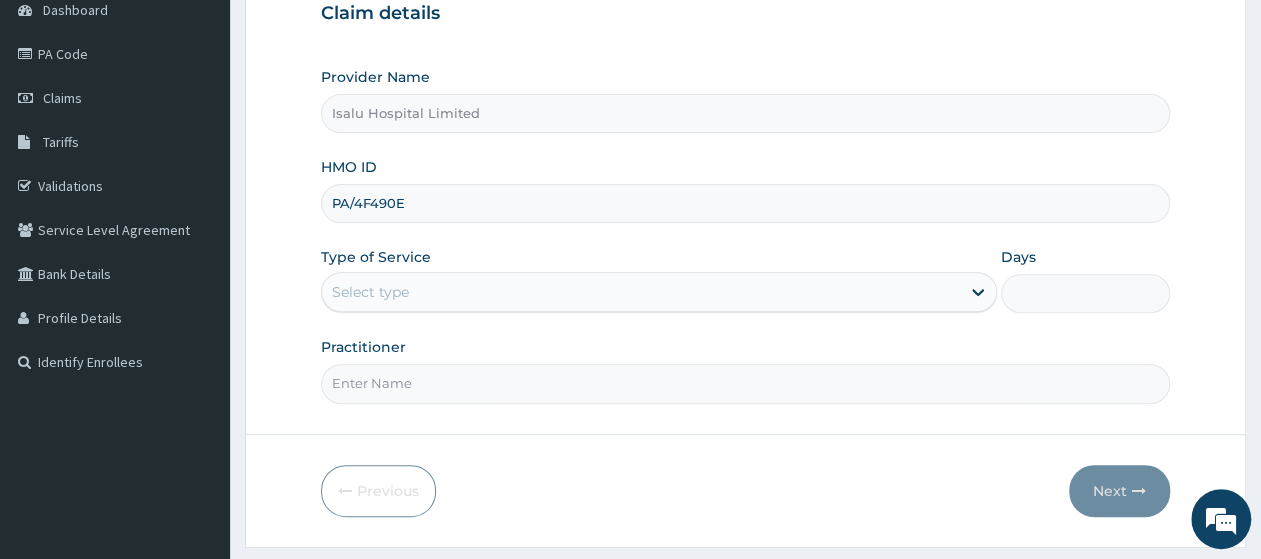 type on "PA/4F490E" 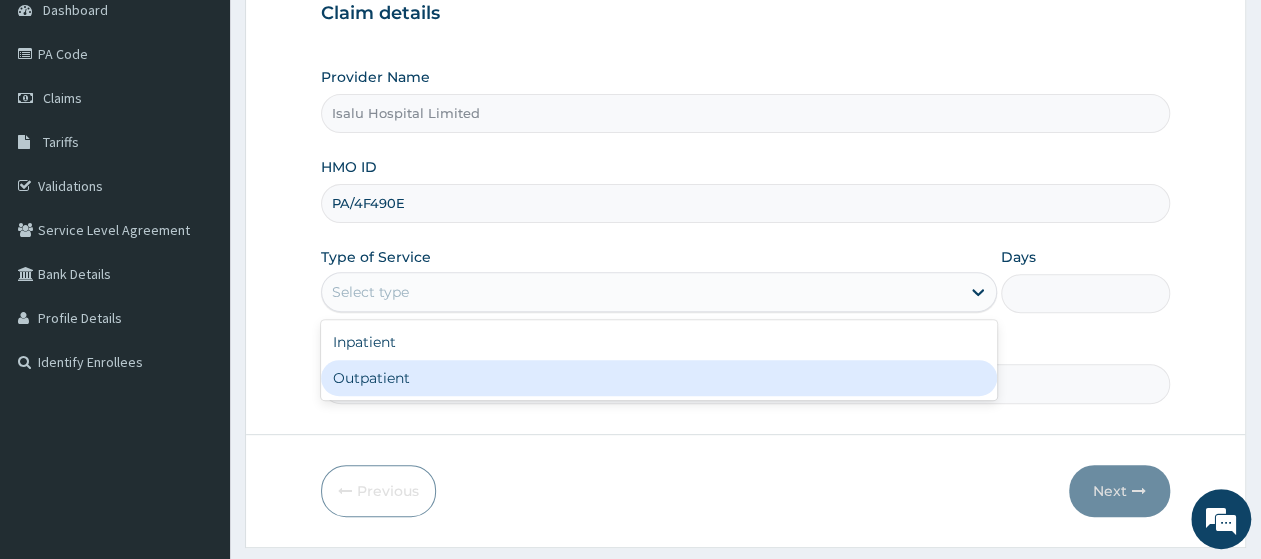 click on "Outpatient" at bounding box center (659, 378) 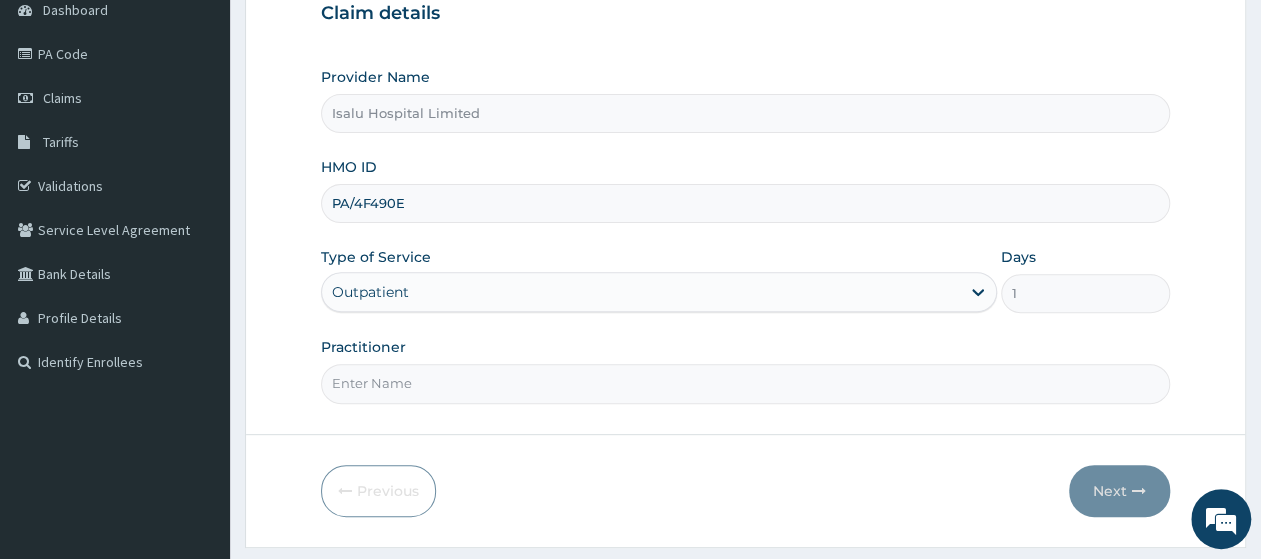 scroll, scrollTop: 0, scrollLeft: 0, axis: both 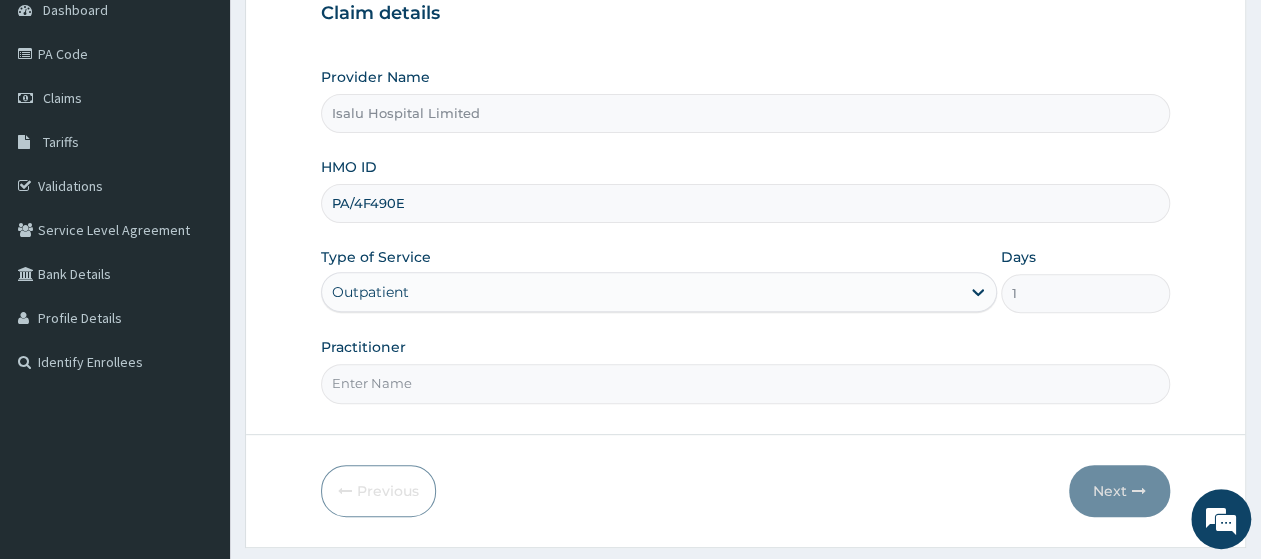 paste on "Dr Keita Moussa" 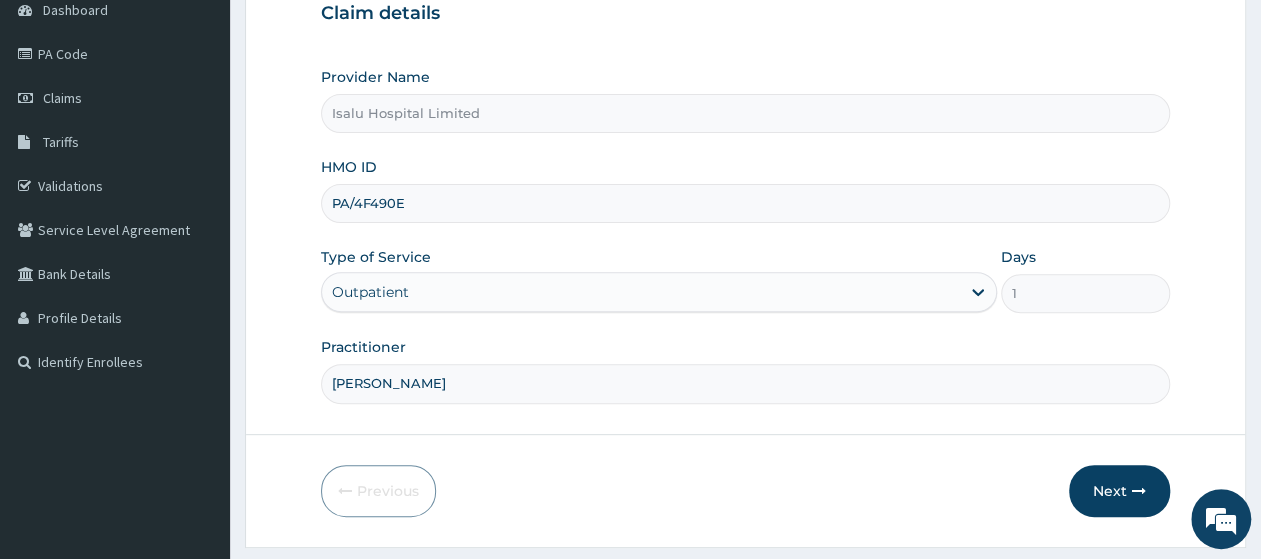 type on "Dr Keita Moussa" 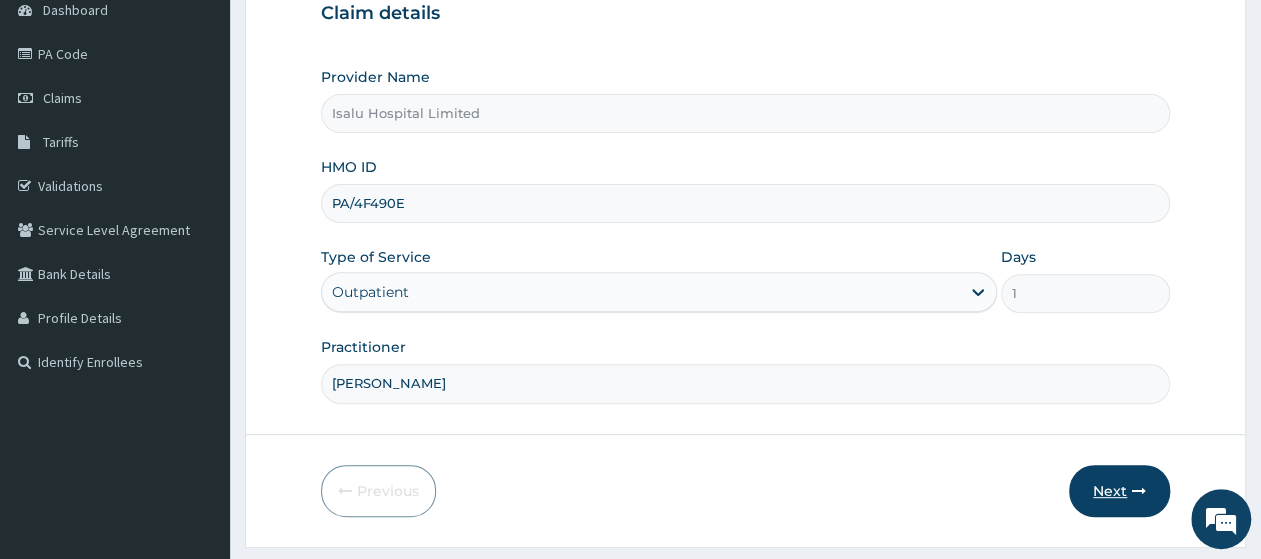 click on "Next" at bounding box center [1119, 491] 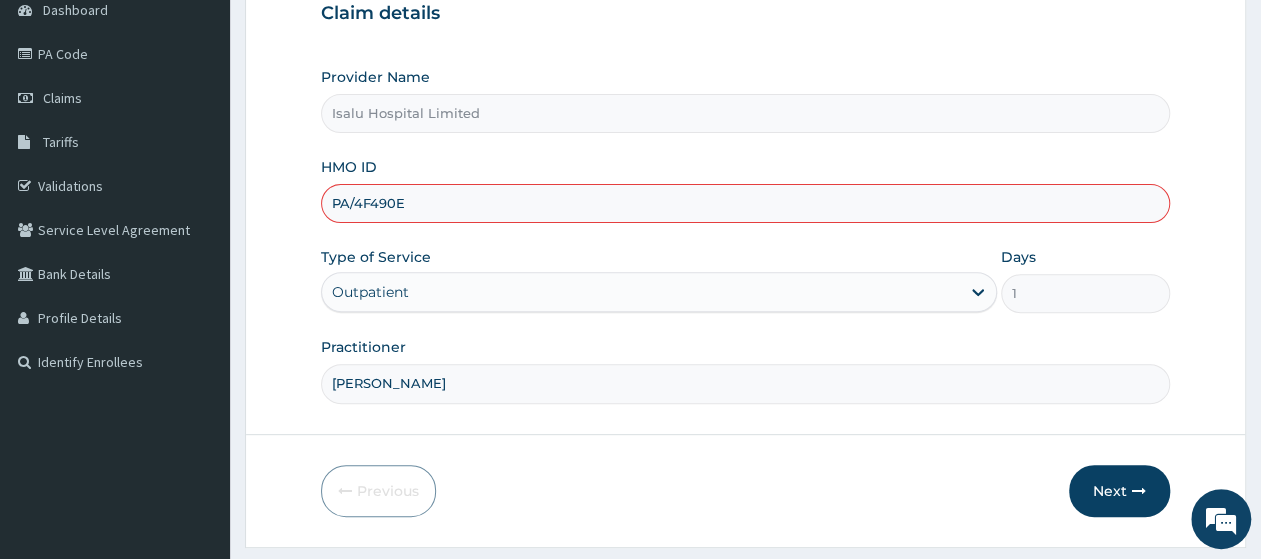 drag, startPoint x: 409, startPoint y: 207, endPoint x: 313, endPoint y: 199, distance: 96.332756 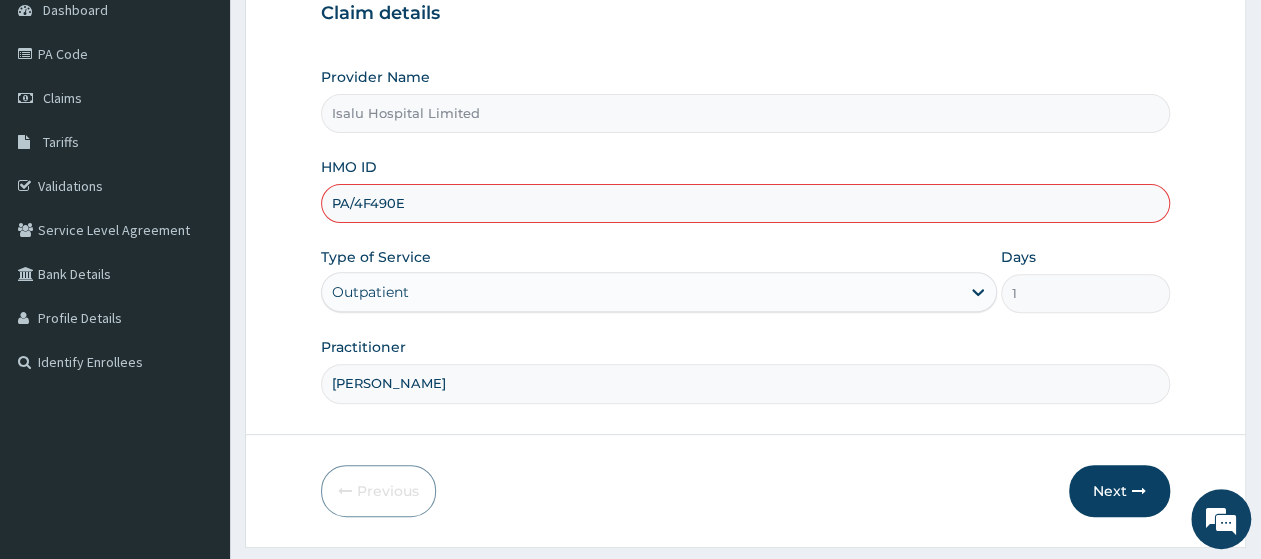 paste on "RCO/10006/B" 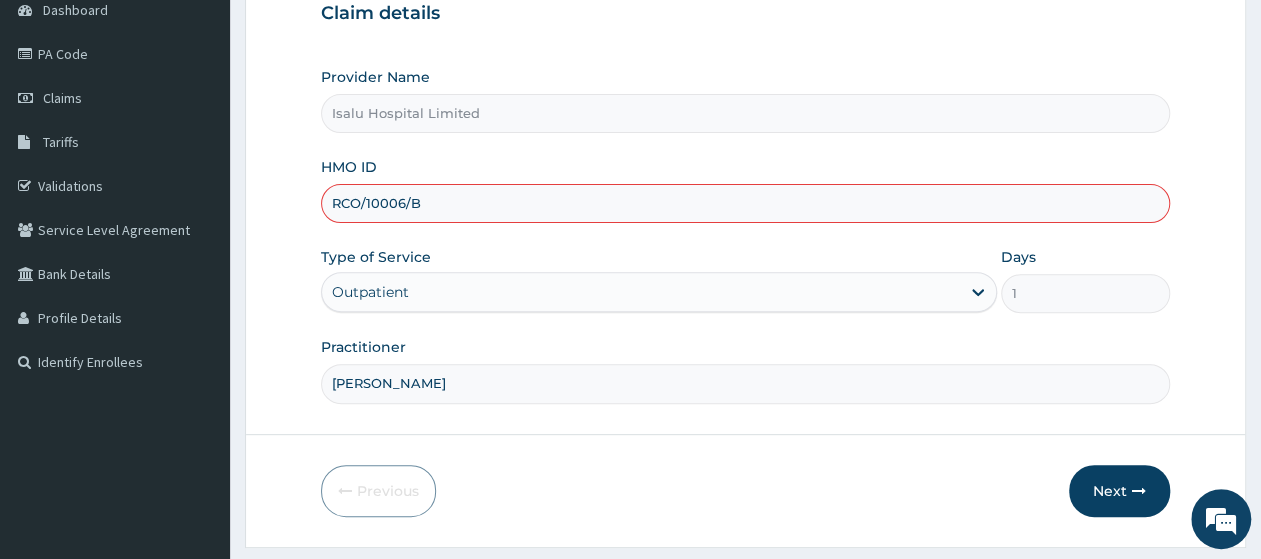 type on "RCO/10006/B" 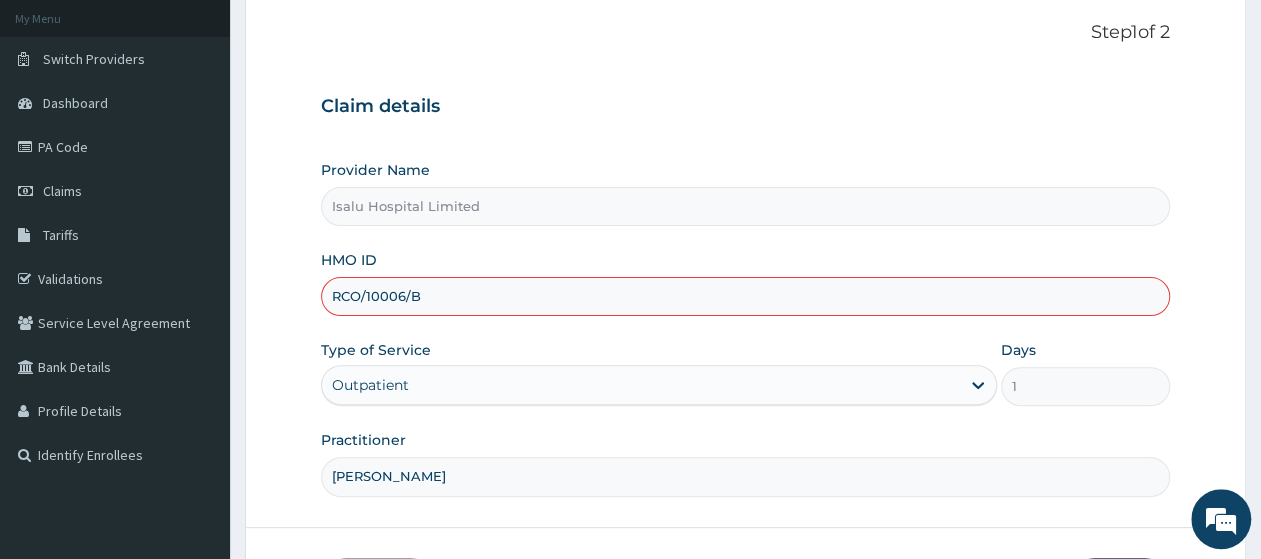 scroll, scrollTop: 259, scrollLeft: 0, axis: vertical 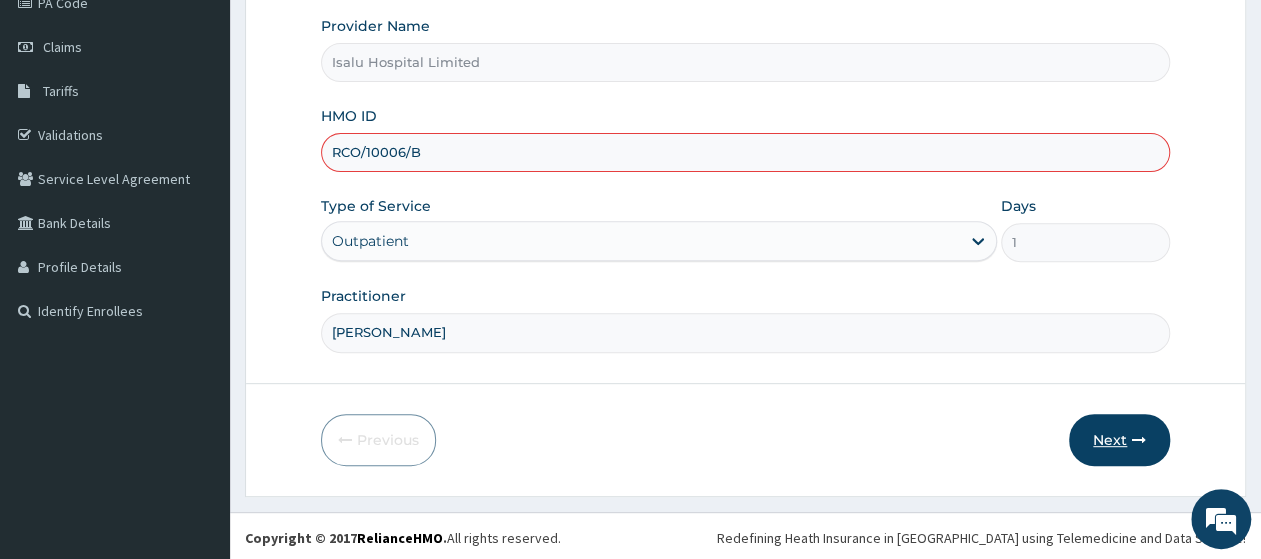 click on "Next" at bounding box center [1119, 440] 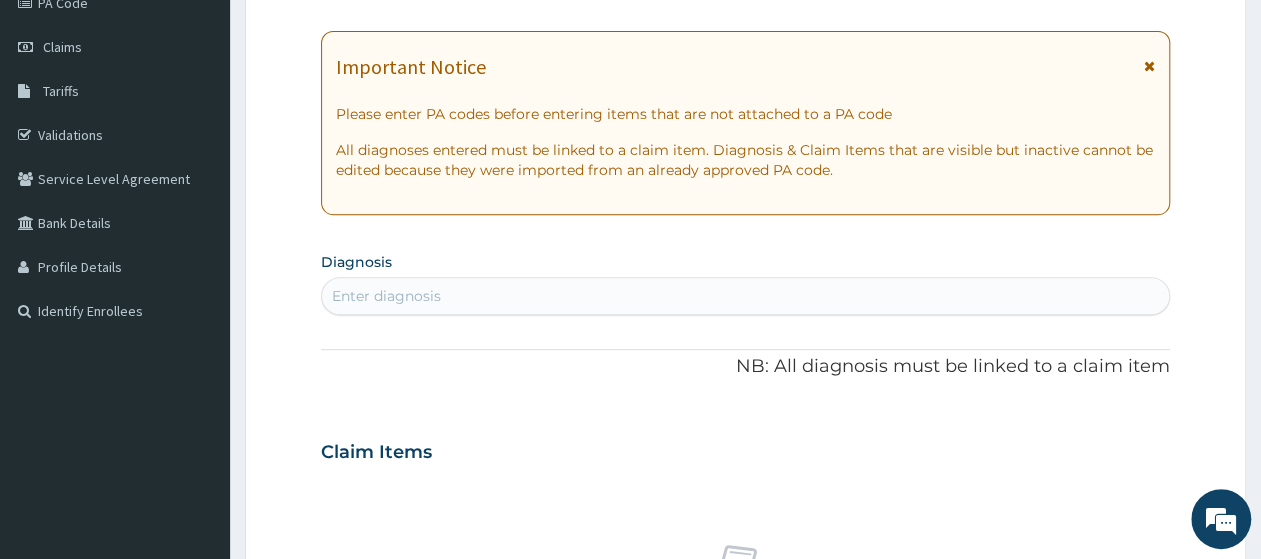 scroll, scrollTop: 0, scrollLeft: 0, axis: both 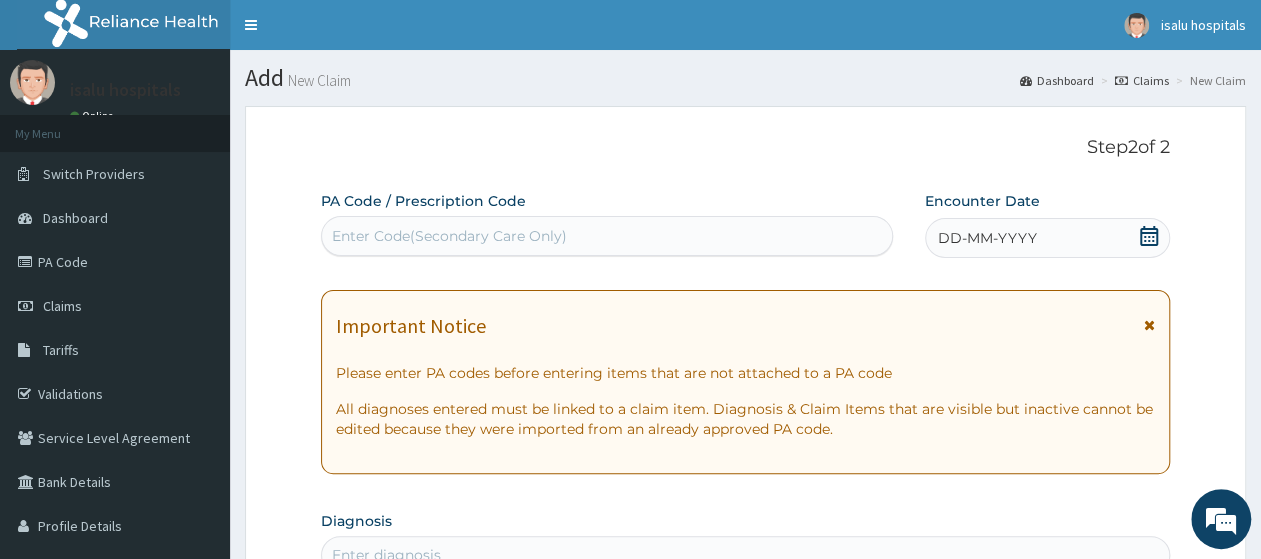 click on "Enter Code(Secondary Care Only)" at bounding box center (449, 236) 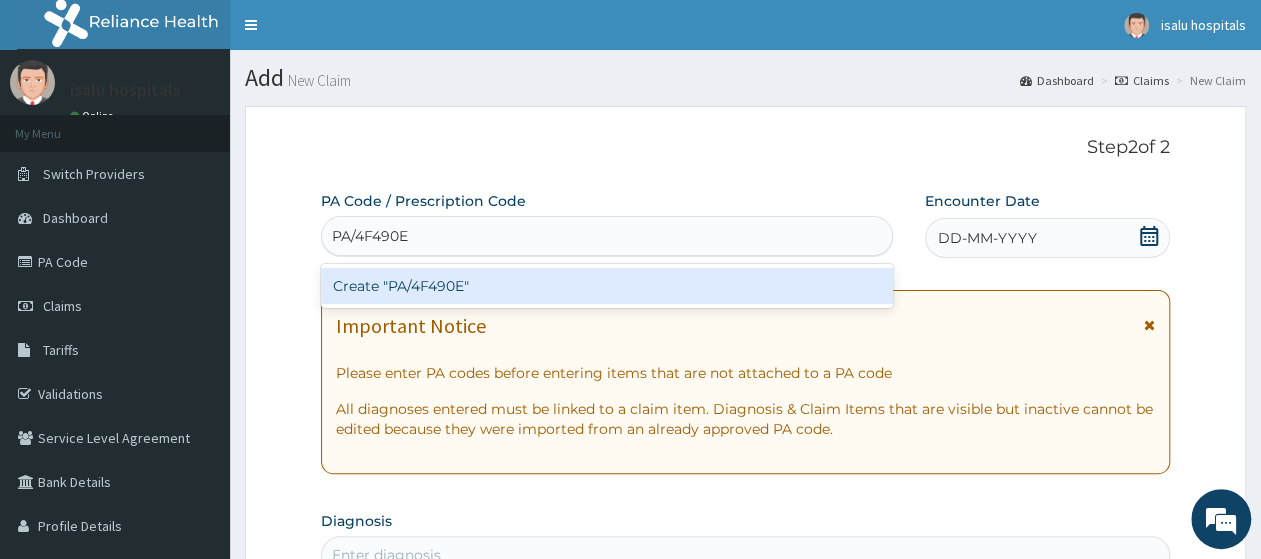 click on "Create "PA/4F490E"" at bounding box center (607, 286) 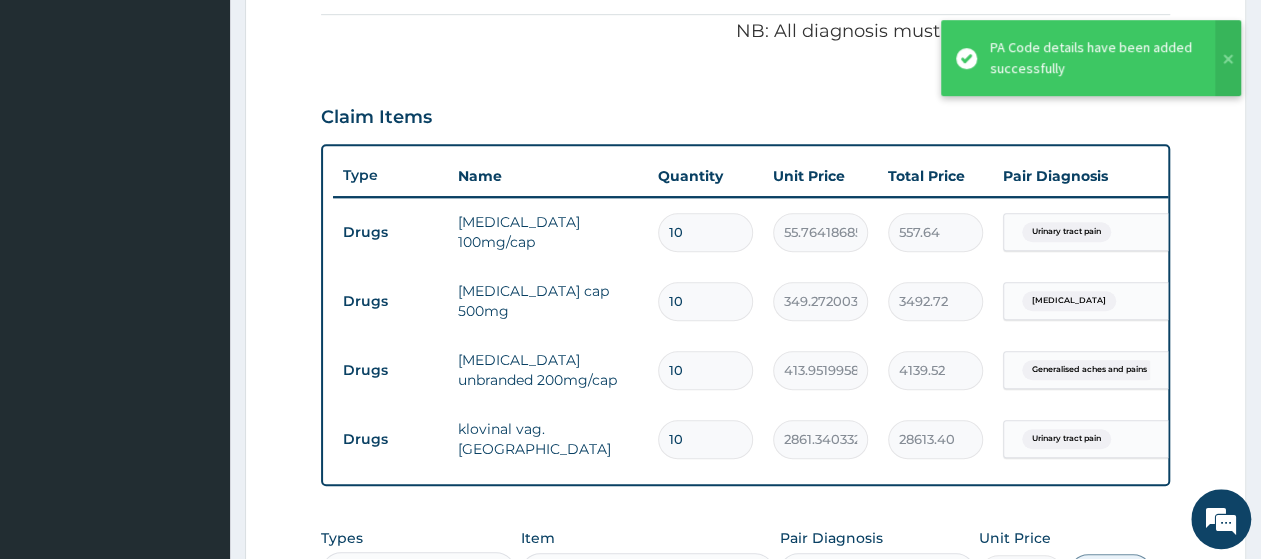 scroll, scrollTop: 758, scrollLeft: 0, axis: vertical 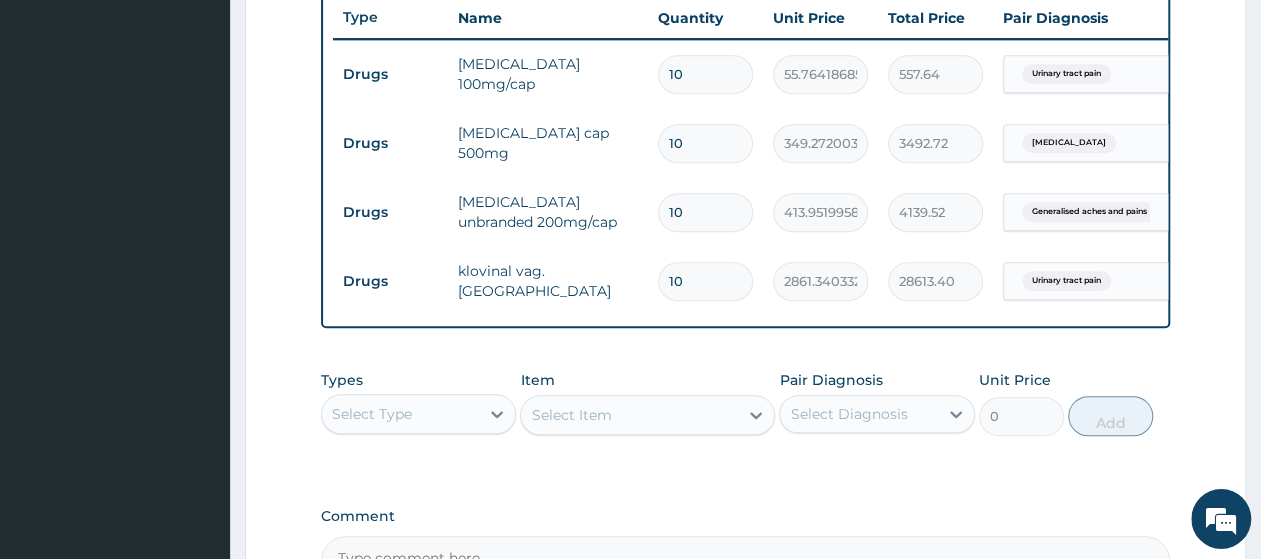 drag, startPoint x: 691, startPoint y: 284, endPoint x: 647, endPoint y: 283, distance: 44.011364 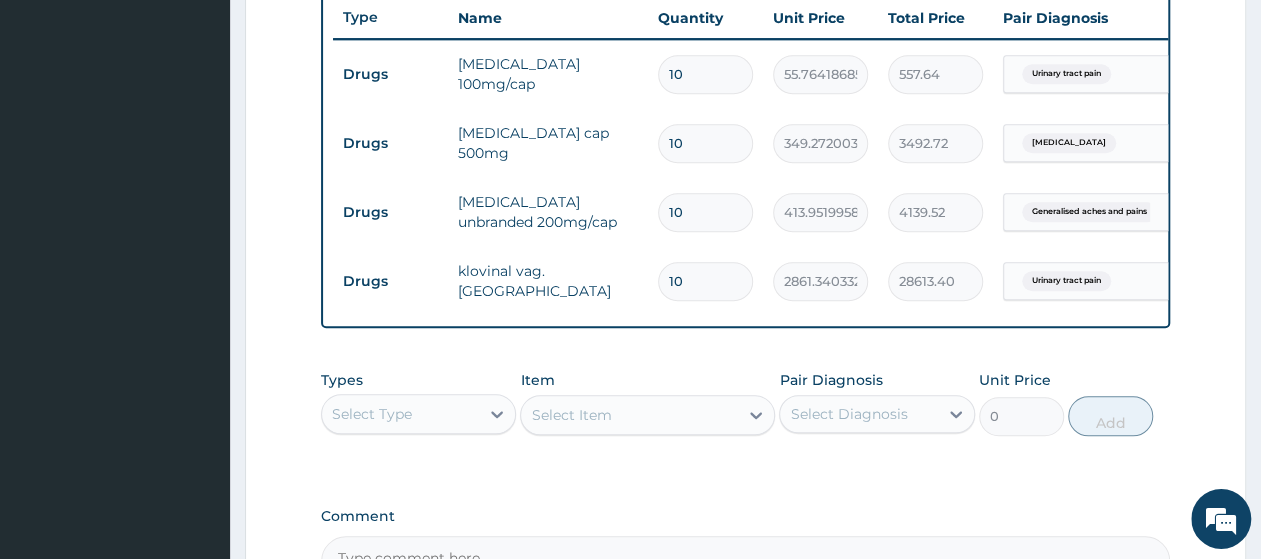 paste on "6" 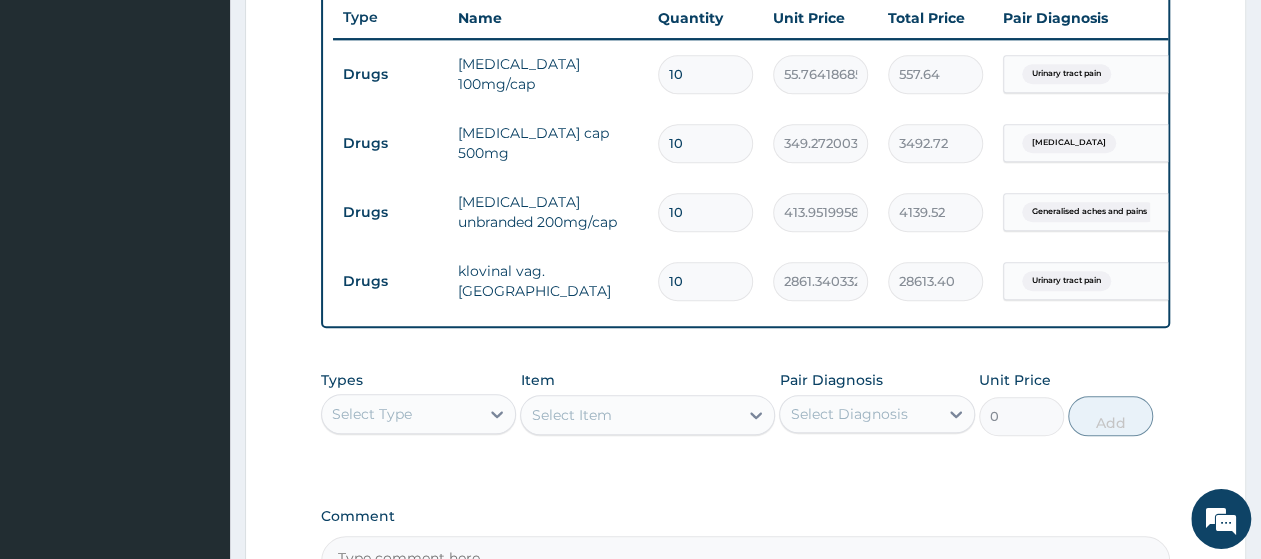 type on "6" 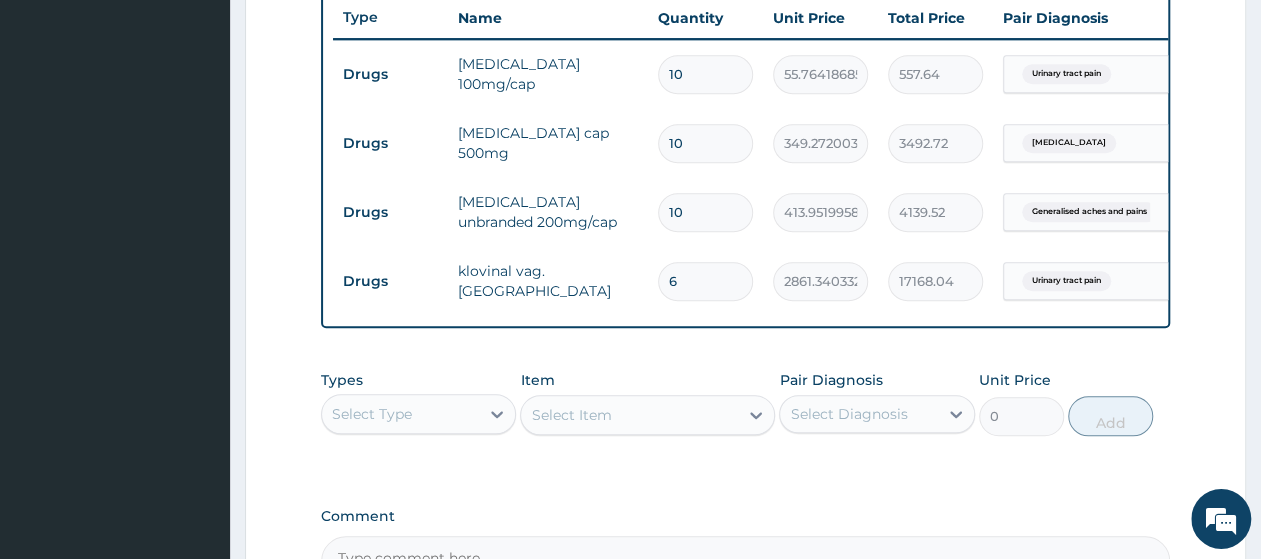 type on "6" 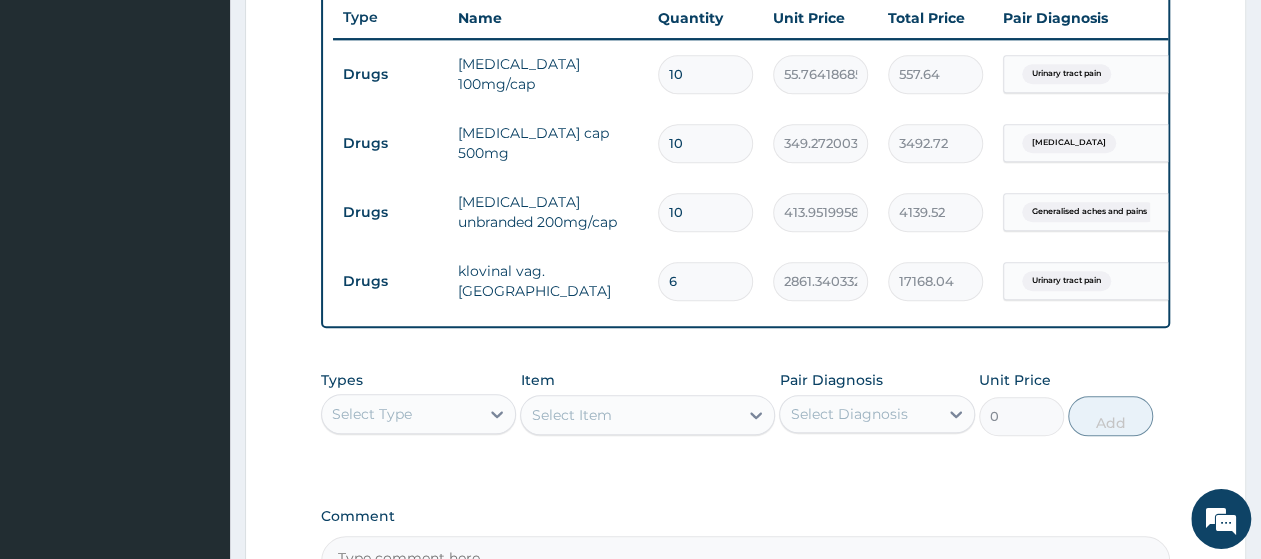 drag, startPoint x: 713, startPoint y: 145, endPoint x: 631, endPoint y: 148, distance: 82.05486 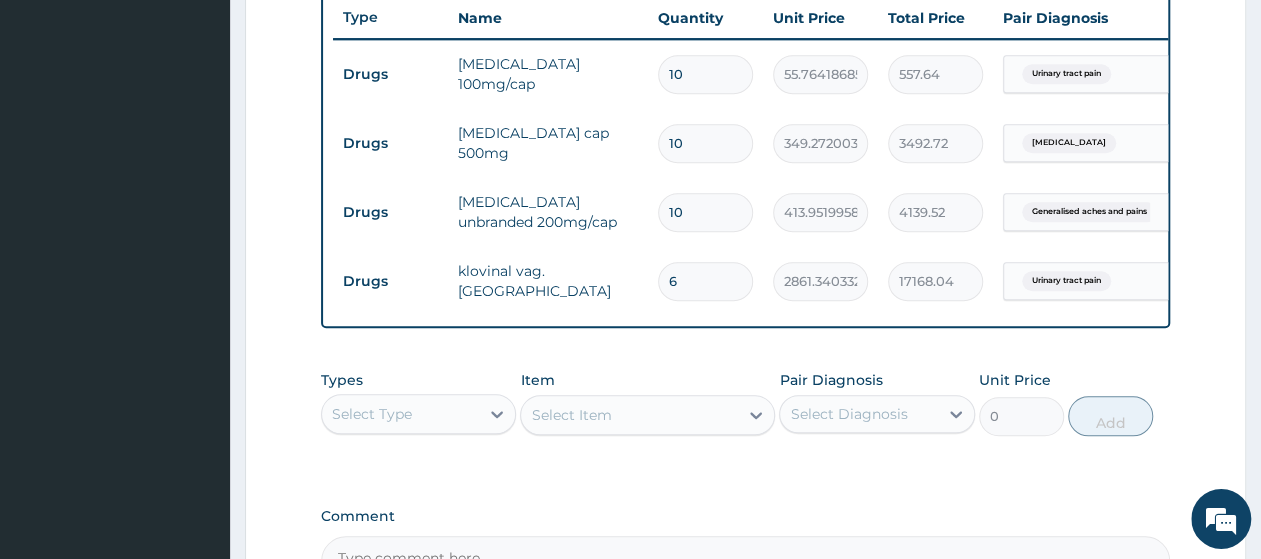 paste on "5" 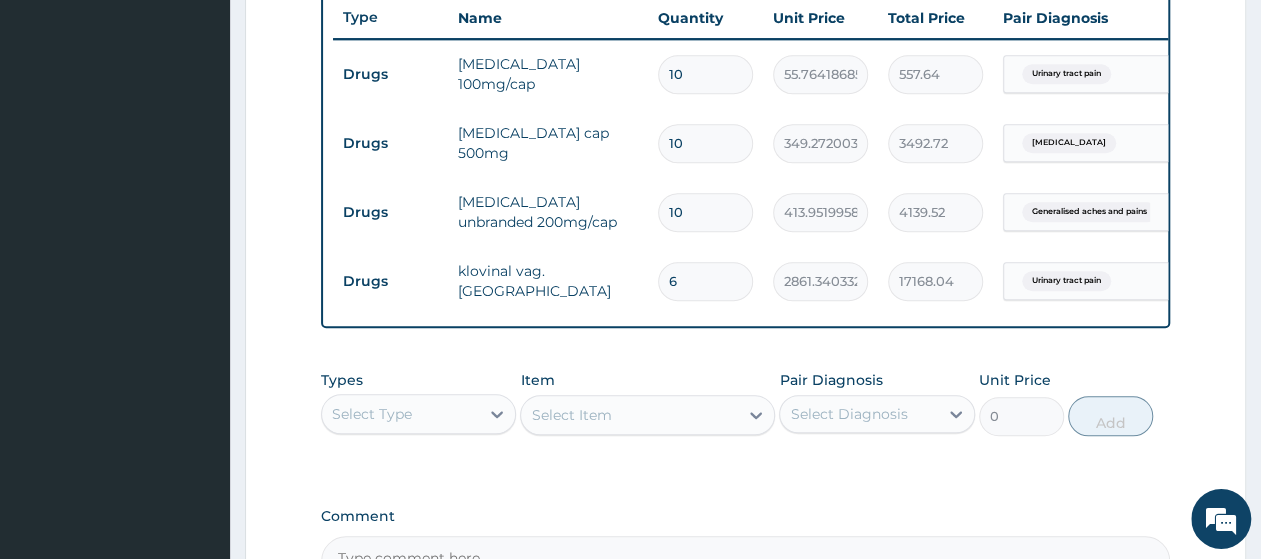 type on "5" 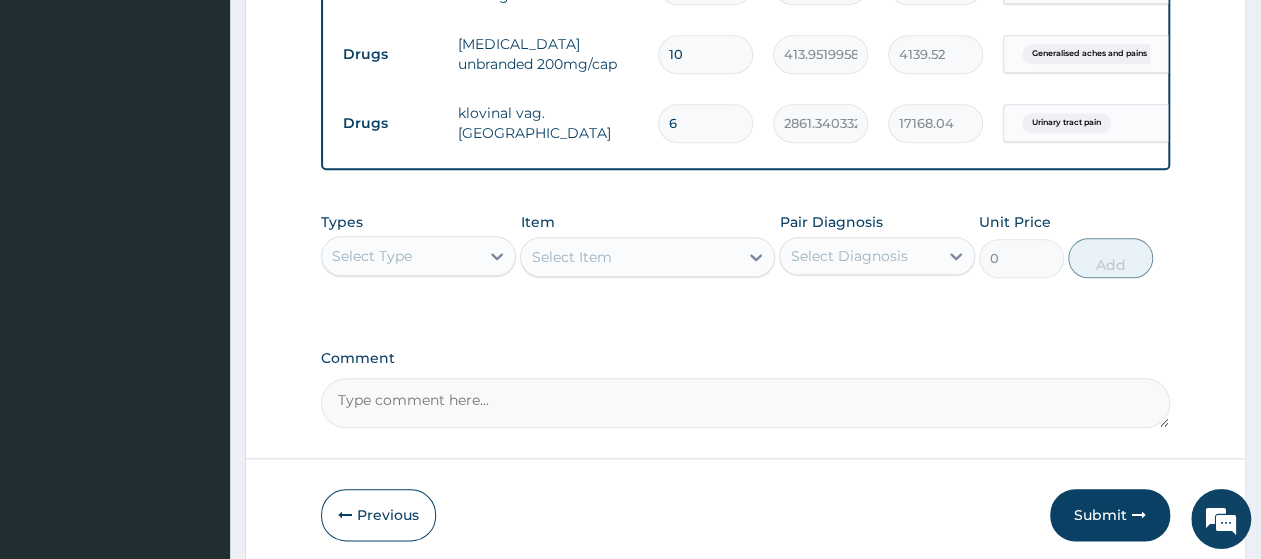 scroll, scrollTop: 1009, scrollLeft: 0, axis: vertical 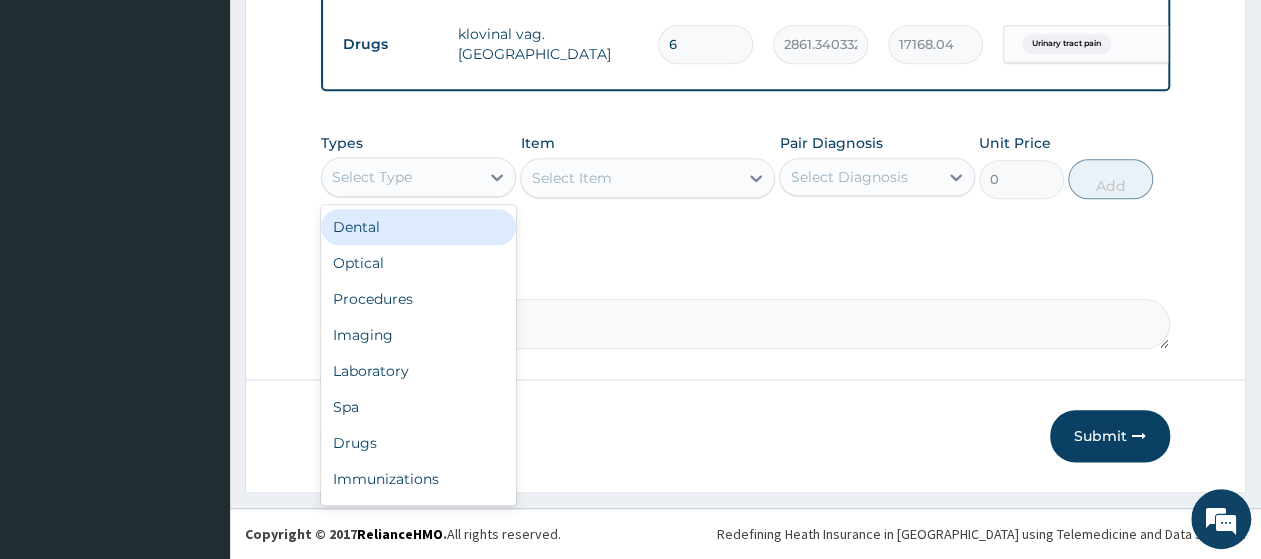 click on "Select Type" at bounding box center (372, 177) 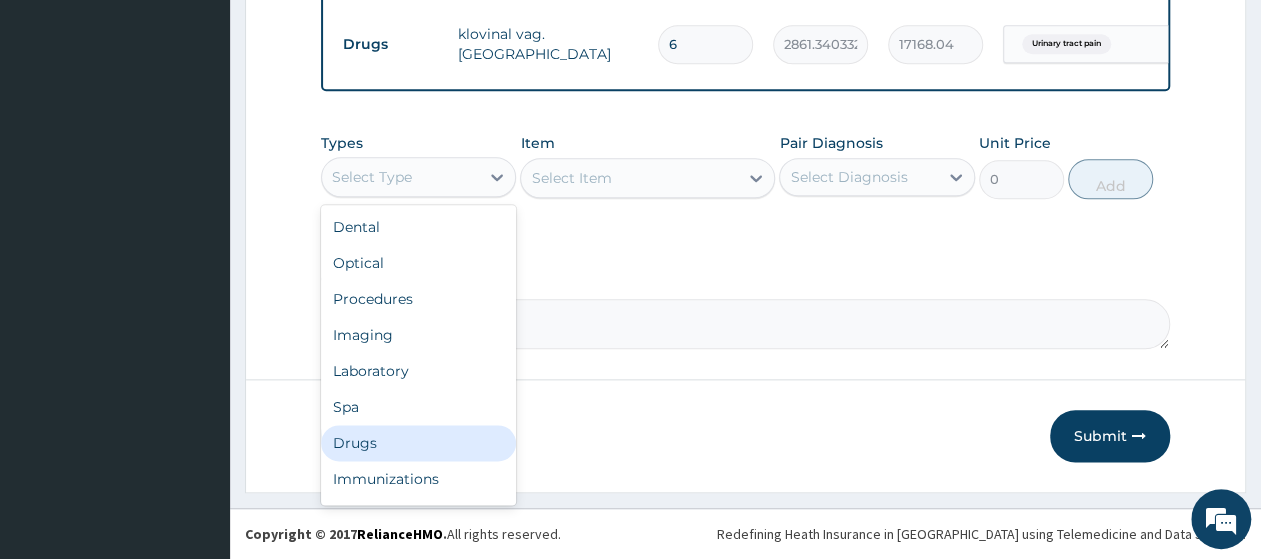 click on "Drugs" at bounding box center [418, 443] 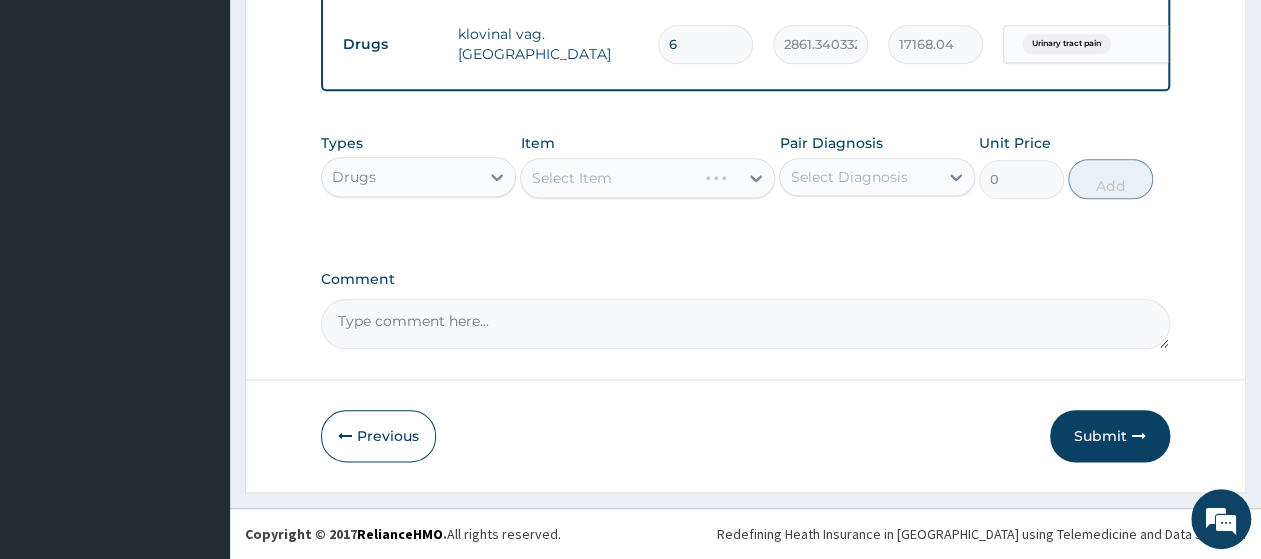 click on "Select Item" at bounding box center (647, 178) 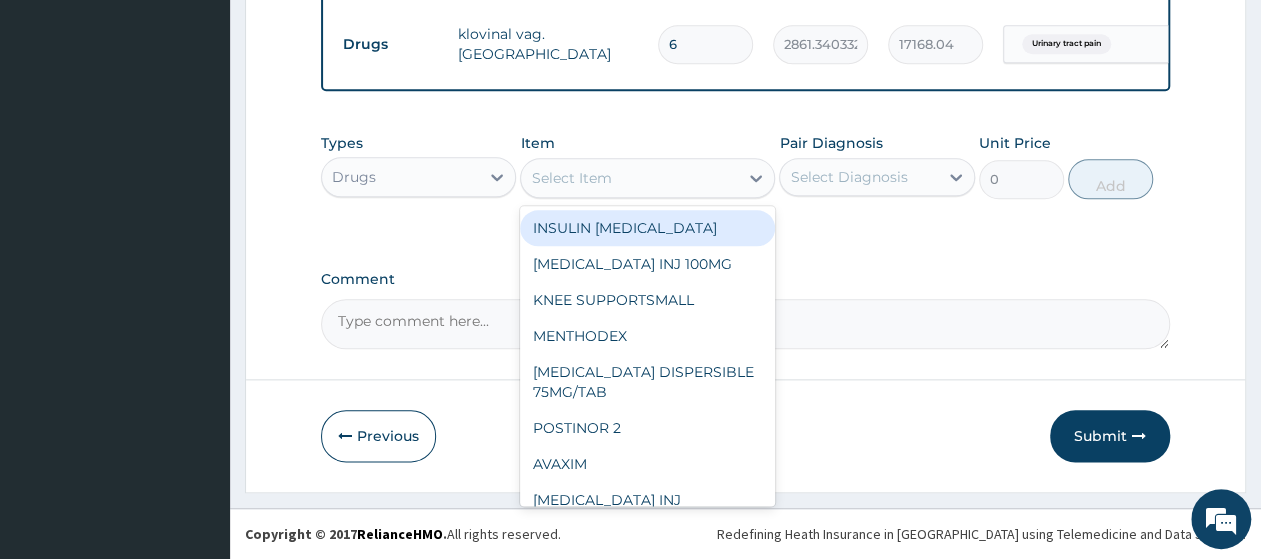 click on "Select Item" at bounding box center (571, 178) 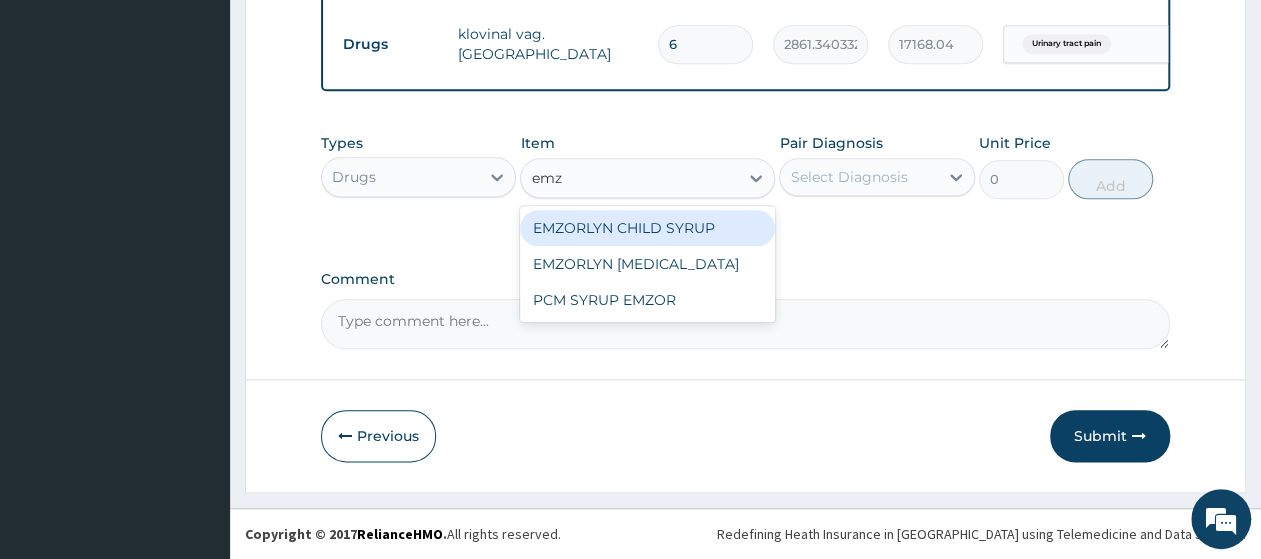 type on "emzo" 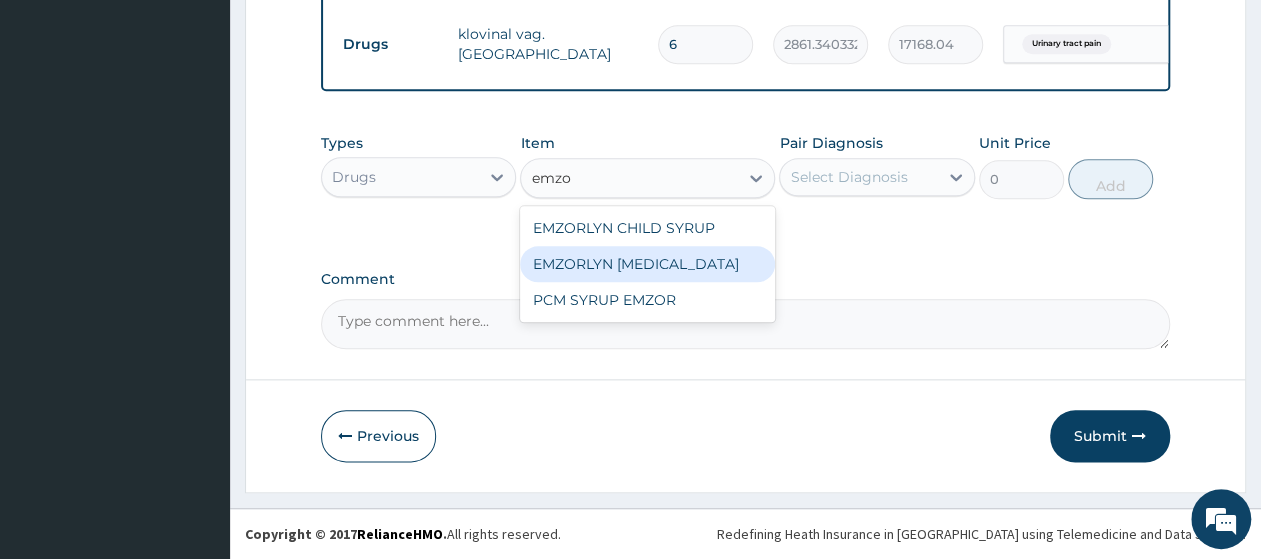 click on "EMZORLYN [MEDICAL_DATA]" at bounding box center (647, 264) 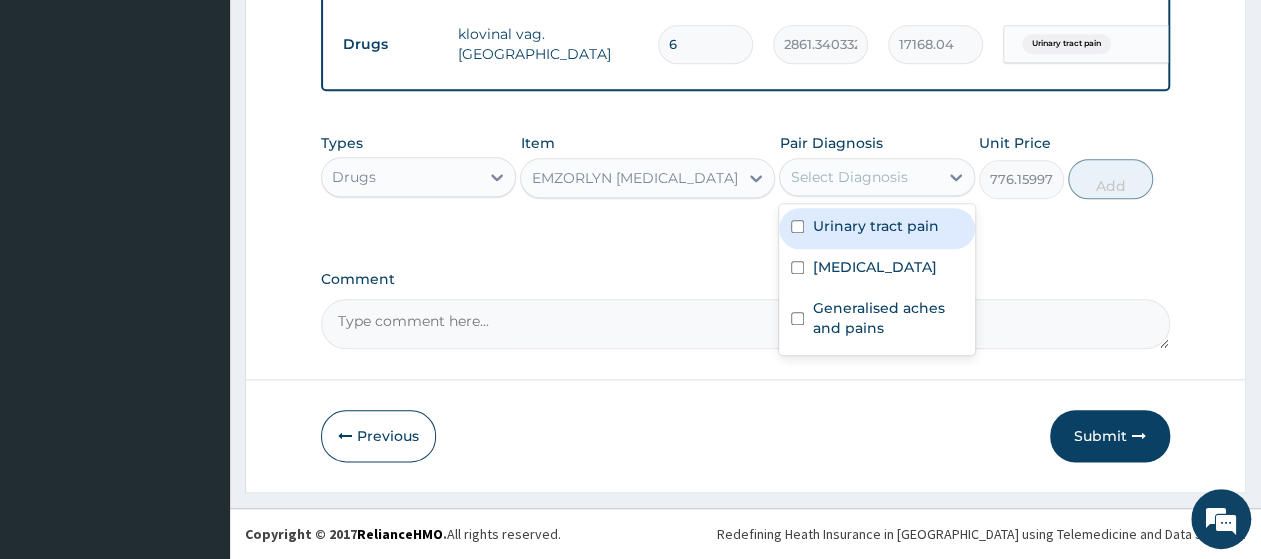 click on "Select Diagnosis" at bounding box center (848, 177) 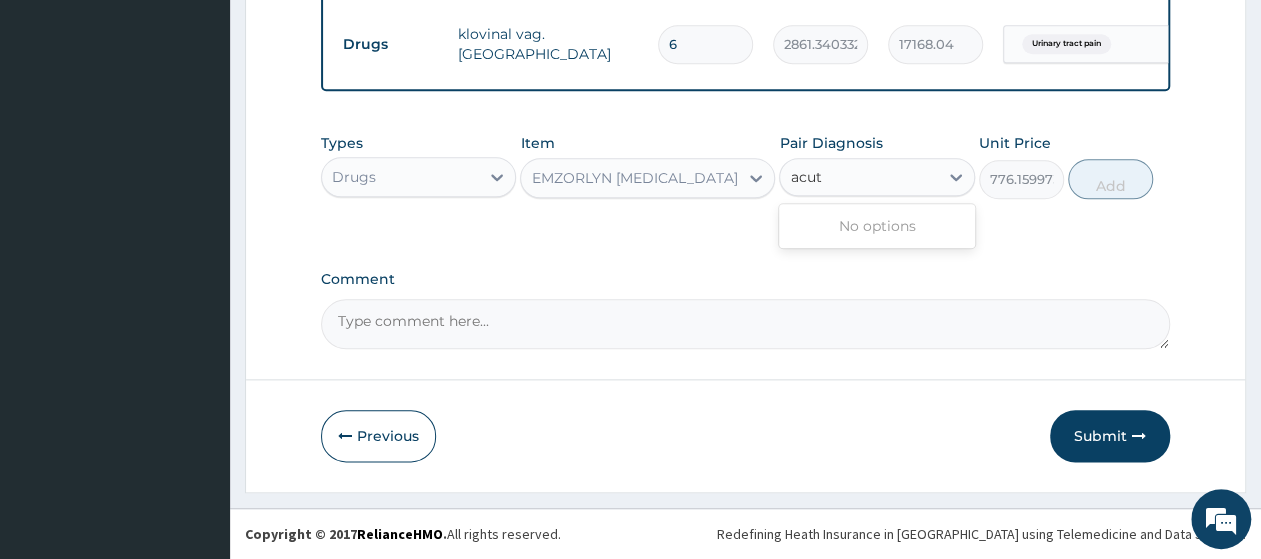 type on "acute" 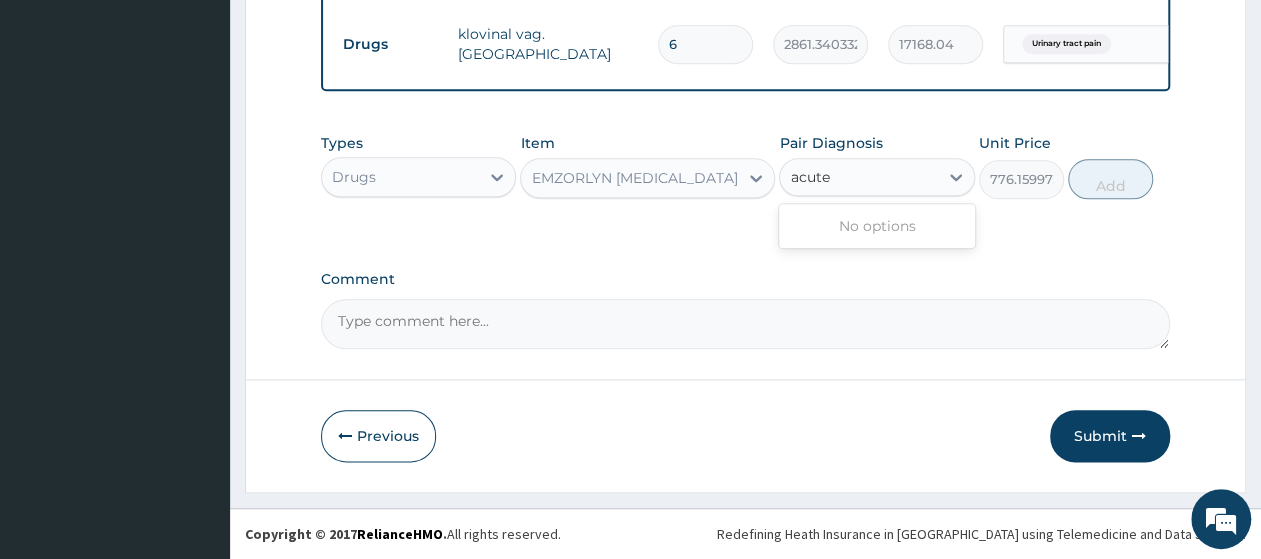 type 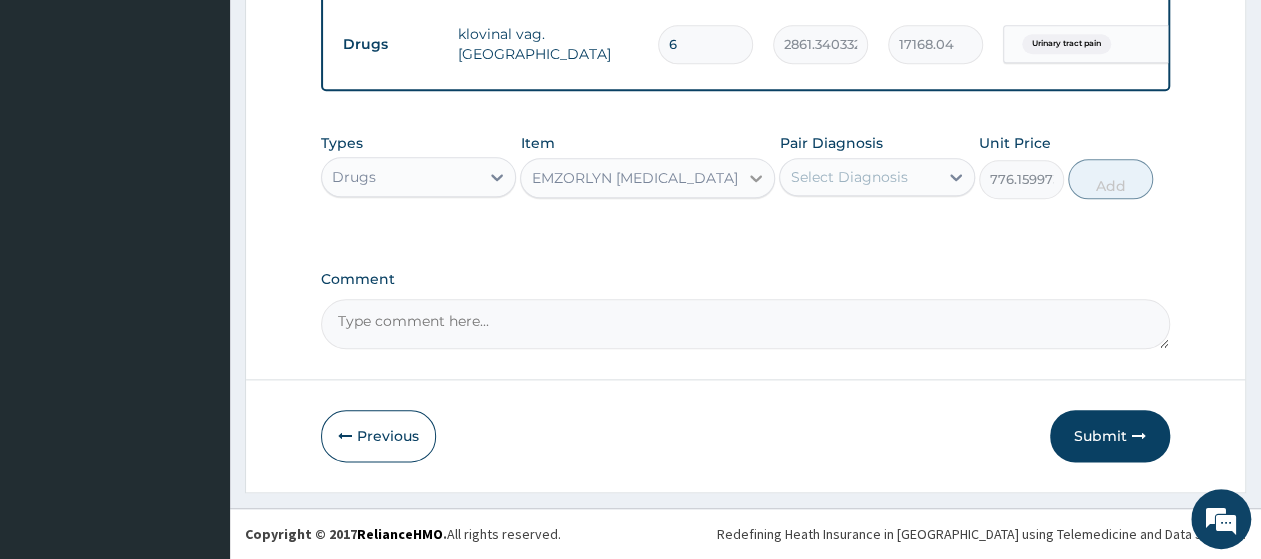 drag, startPoint x: 881, startPoint y: 179, endPoint x: 763, endPoint y: 176, distance: 118.03813 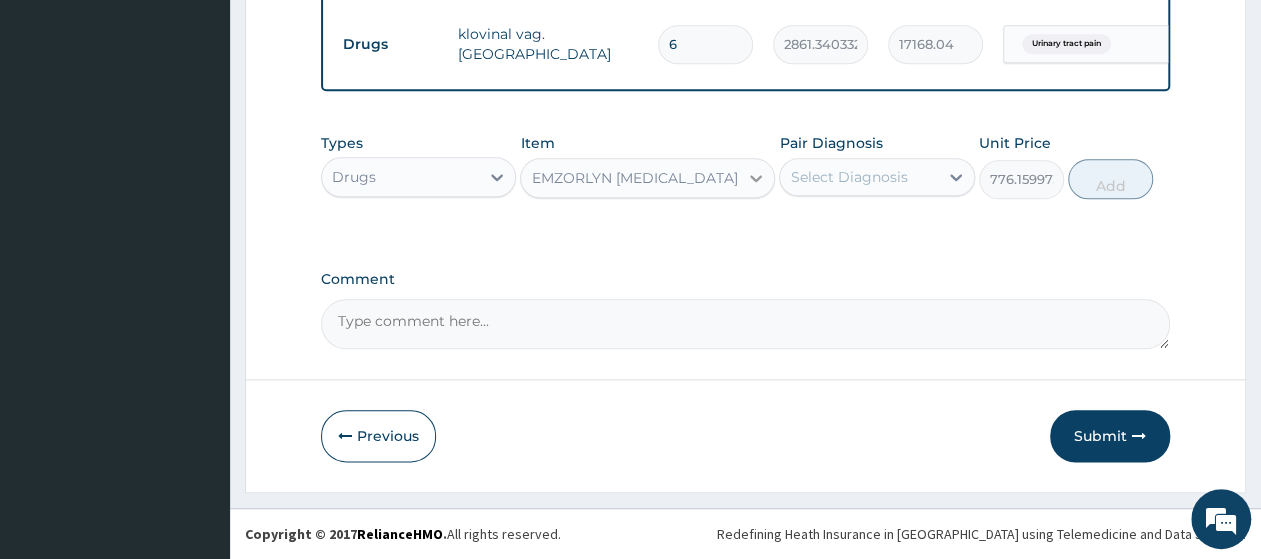 click on "Types Drugs Item EMZORLYN EXPECTORANT Pair Diagnosis   Select is focused ,type to refine list, press Down to open the menu,  press left to focus selected values Select Diagnosis Unit Price 776.1599731445312 Add" at bounding box center [745, 166] 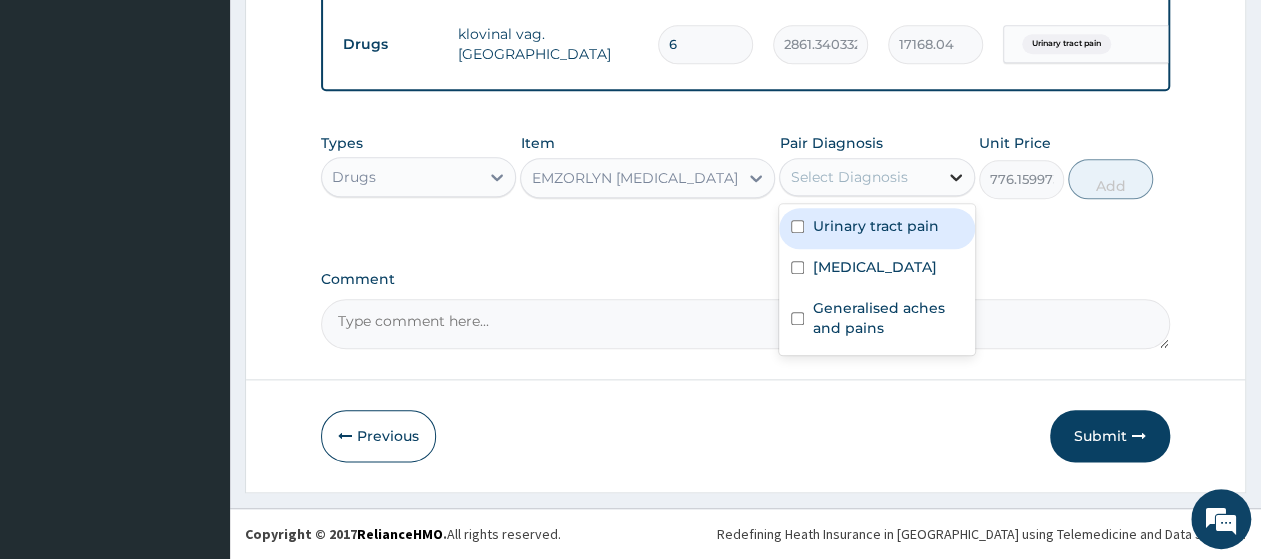 click 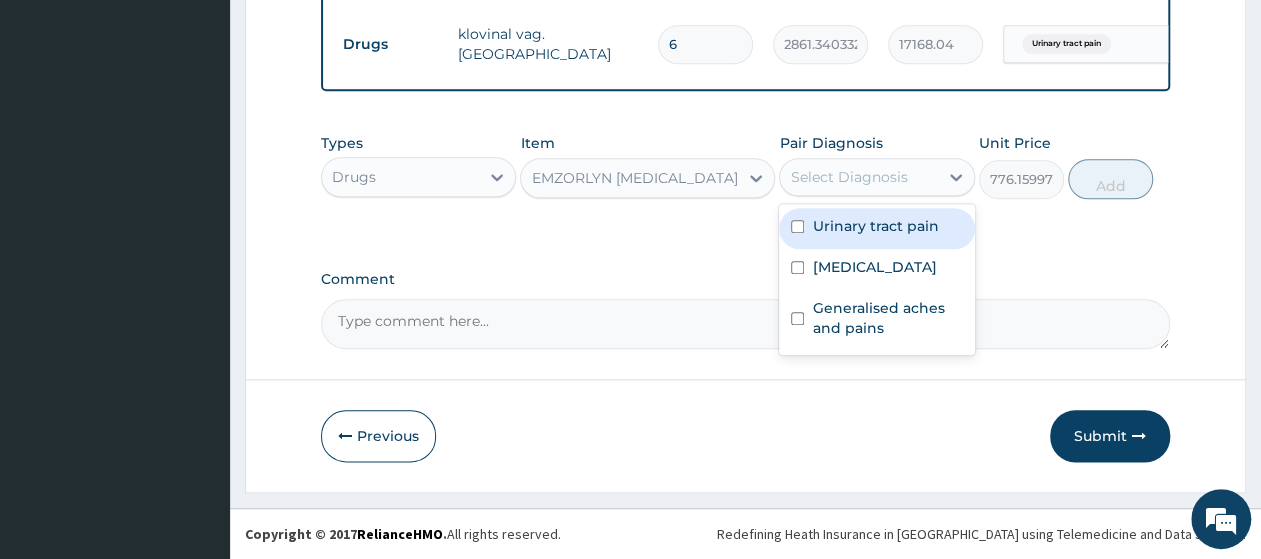 click on "Urinary tract pain" at bounding box center [876, 228] 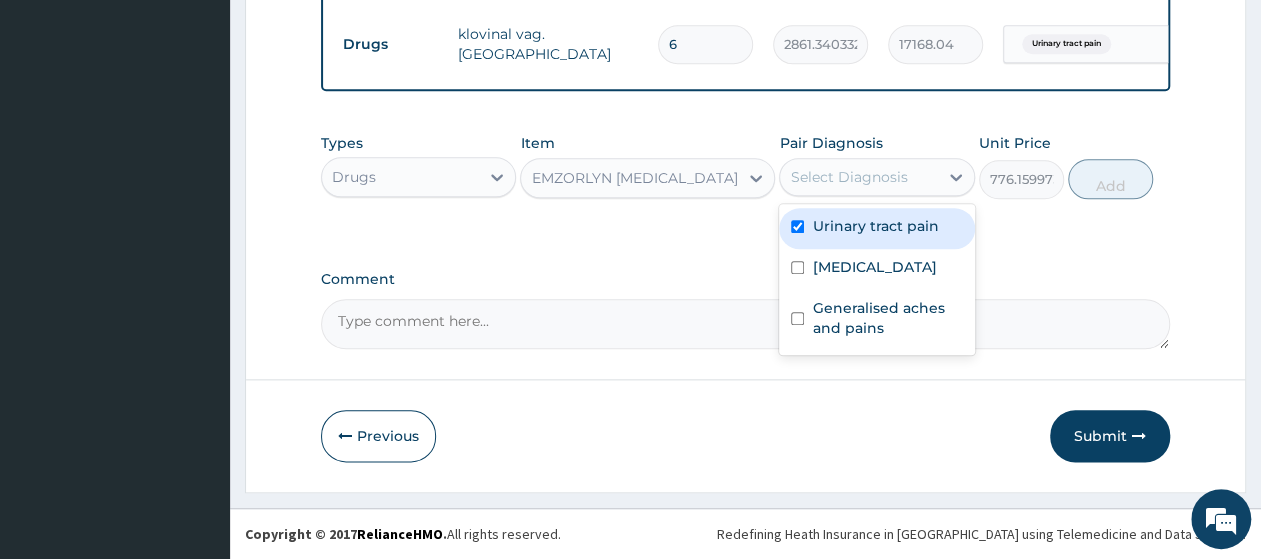 checkbox on "true" 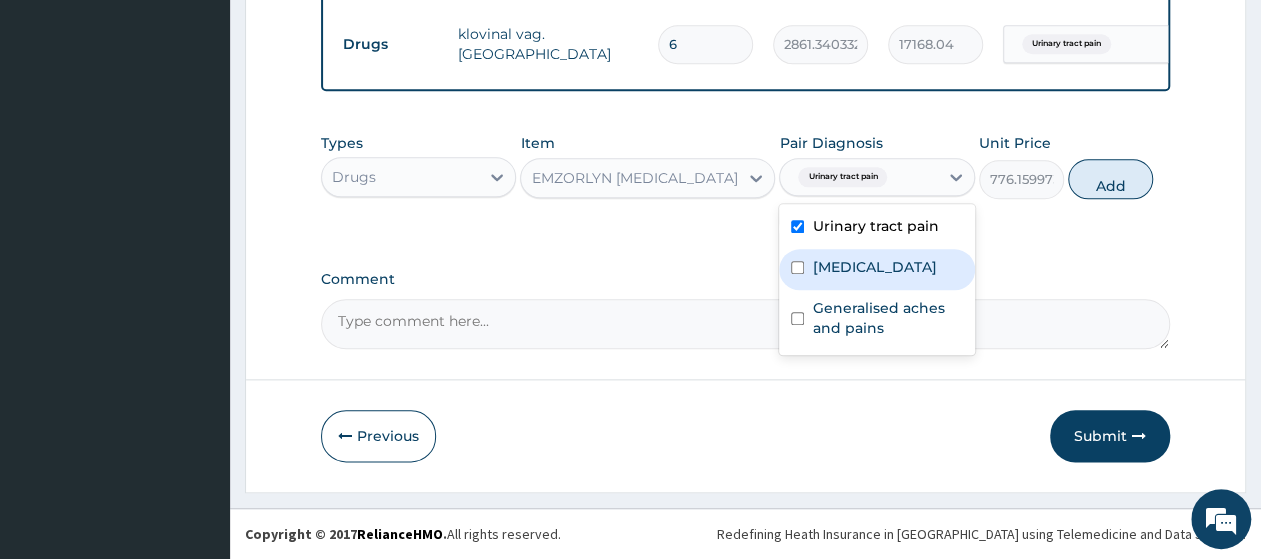 drag, startPoint x: 871, startPoint y: 264, endPoint x: 871, endPoint y: 305, distance: 41 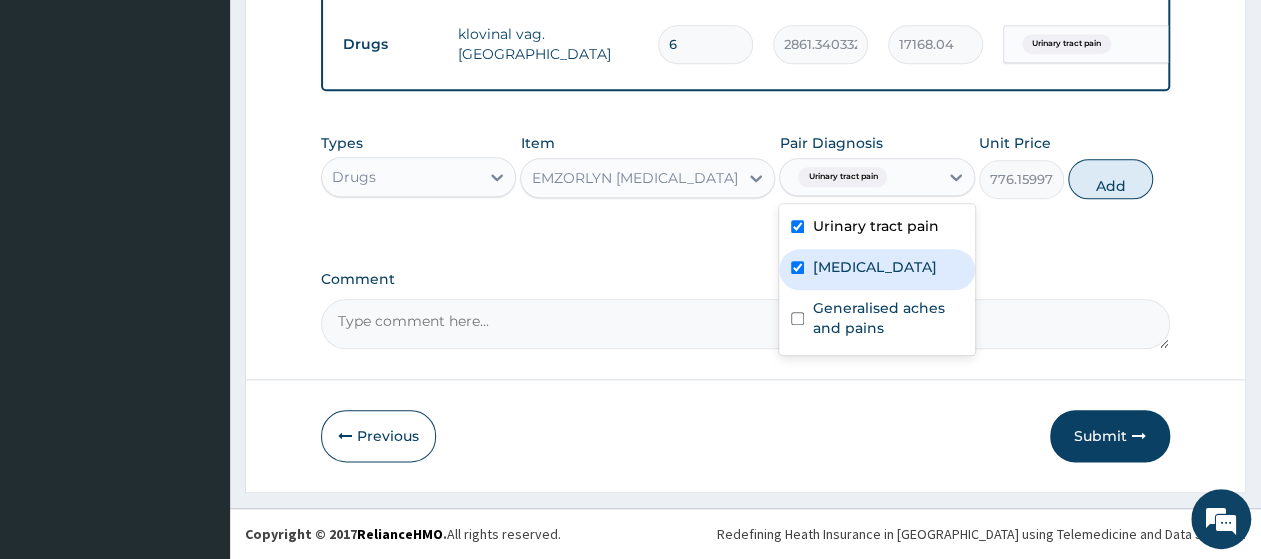 checkbox on "true" 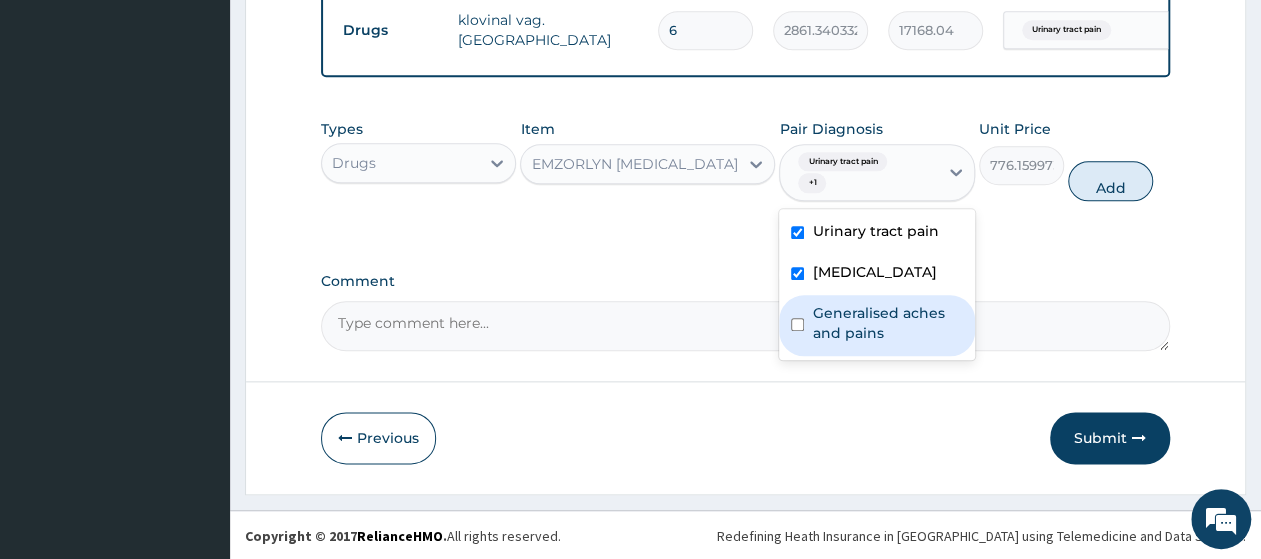 click on "Generalised aches and pains" at bounding box center [887, 323] 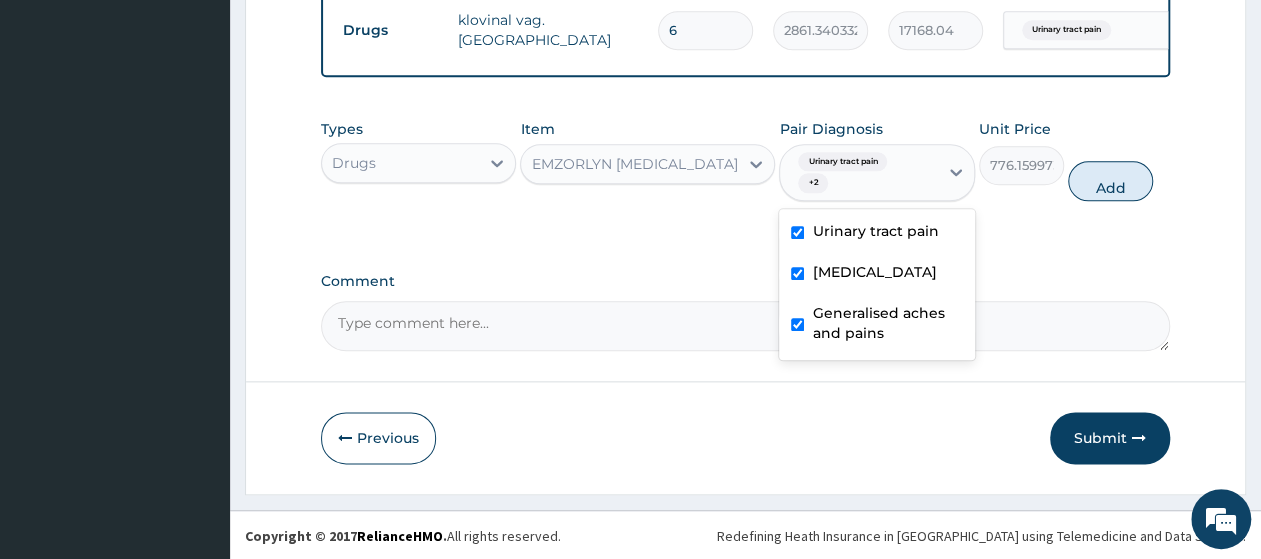 checkbox on "true" 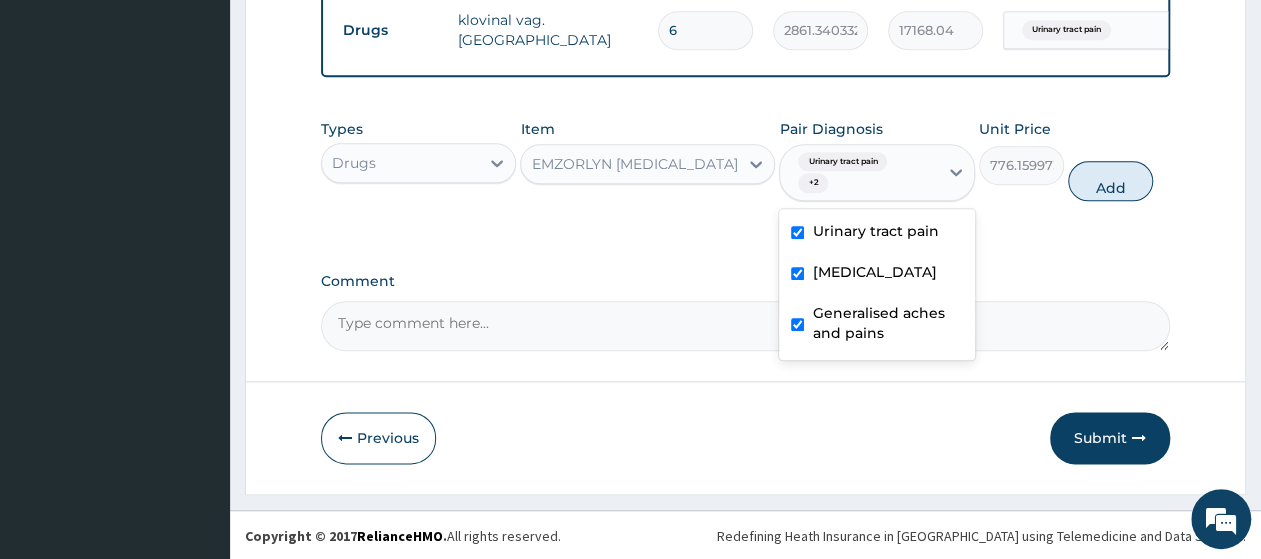 click on "Urinary tract pain" at bounding box center [876, 233] 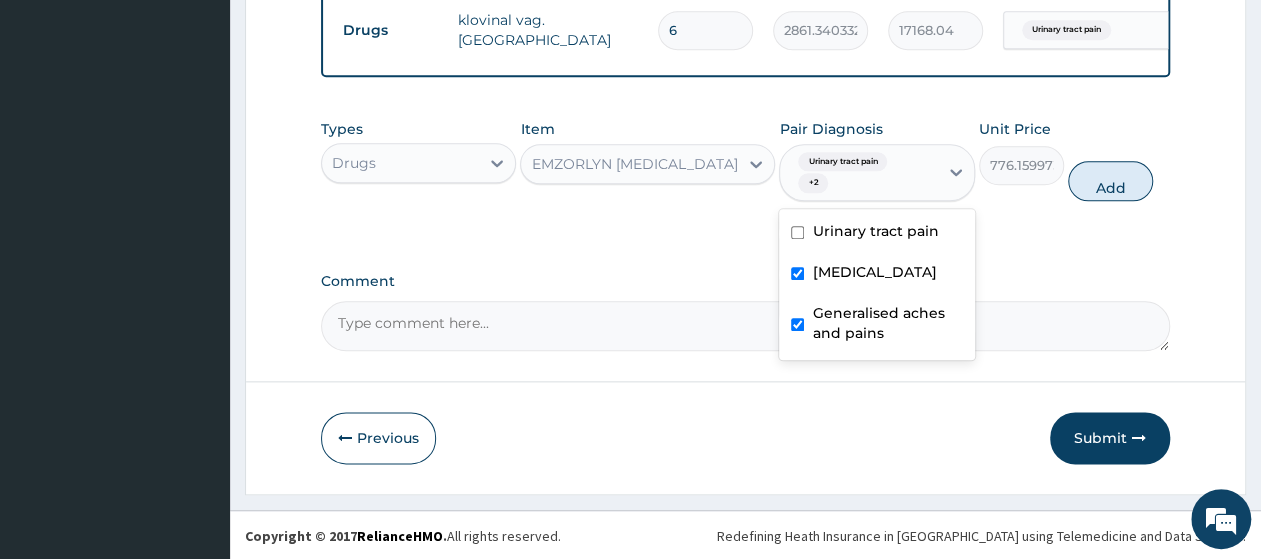 checkbox on "false" 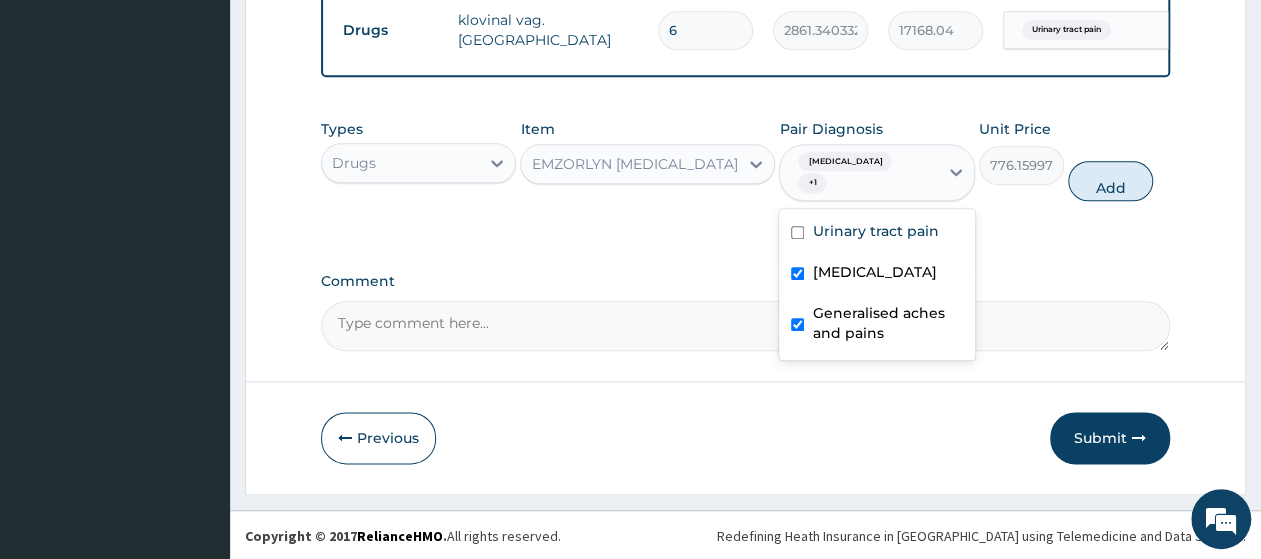 drag, startPoint x: 853, startPoint y: 273, endPoint x: 855, endPoint y: 312, distance: 39.051247 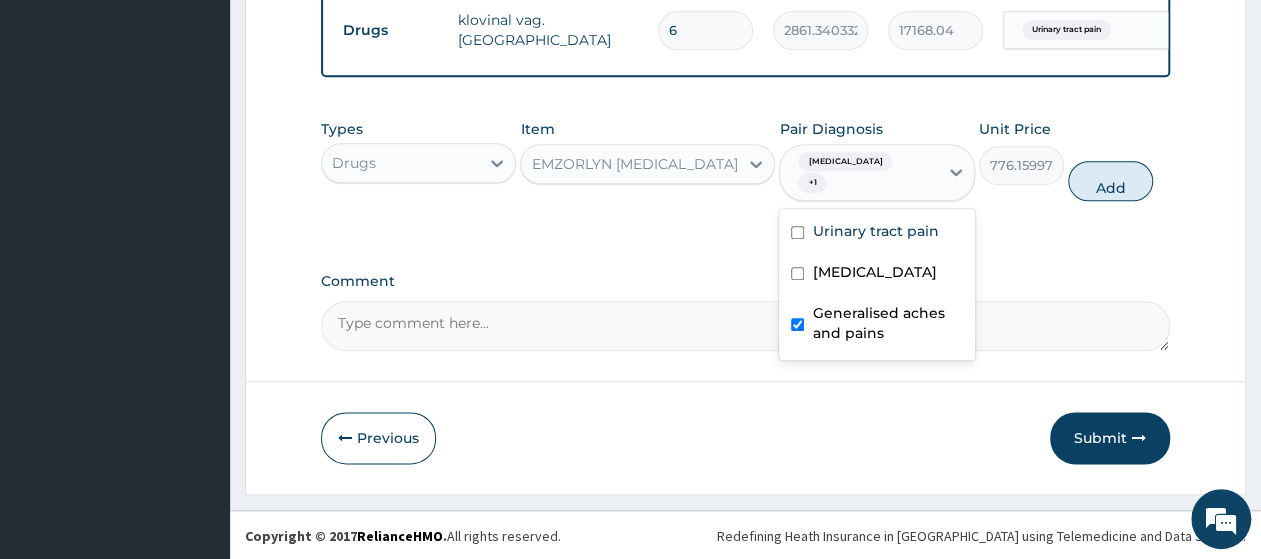 checkbox on "false" 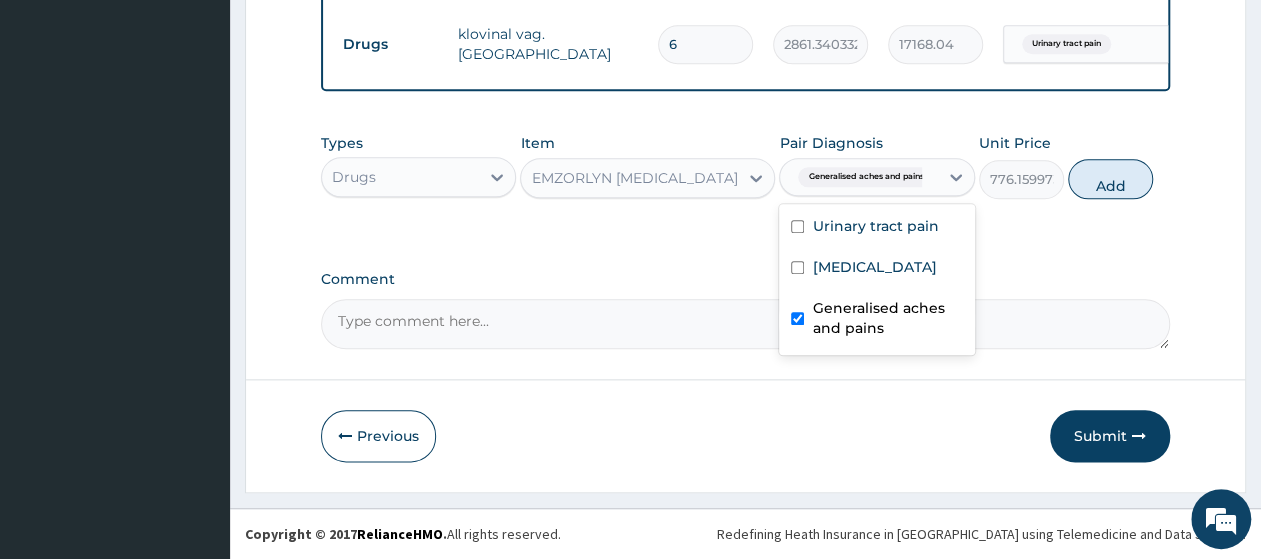 click on "Generalised aches and pains" at bounding box center (887, 318) 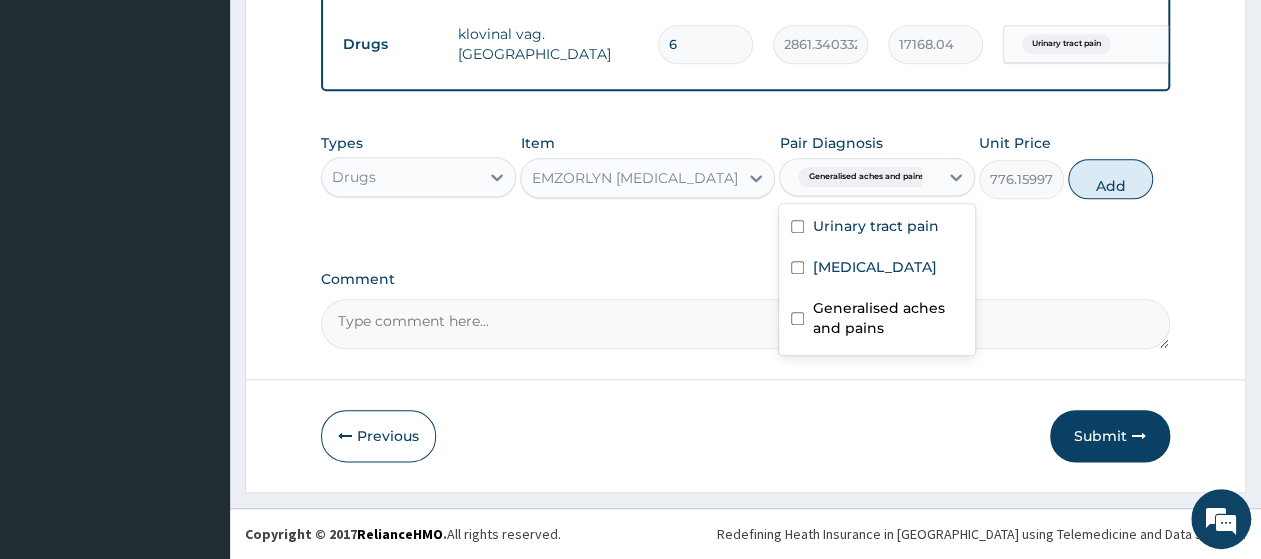 checkbox on "false" 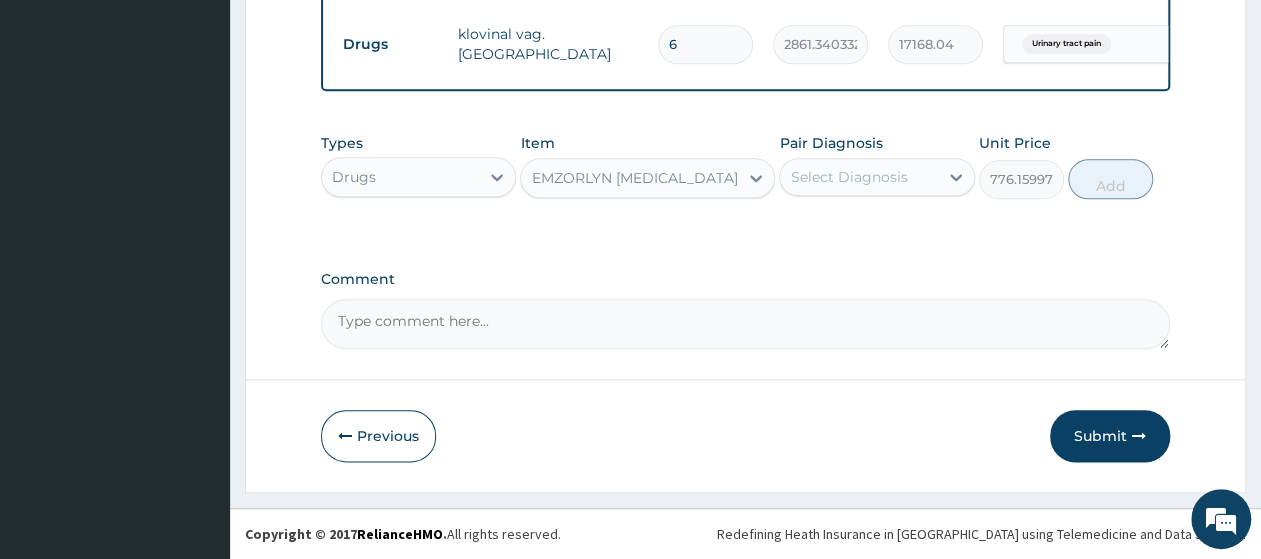 click on "PA Code / Prescription Code PA/4F490E Encounter Date 06-07-2025 Important Notice Please enter PA codes before entering items that are not attached to a PA code   All diagnoses entered must be linked to a claim item. Diagnosis & Claim Items that are visible but inactive cannot be edited because they were imported from an already approved PA code. Diagnosis Urinary tract pain confirmed Bacteremia confirmed Generalised aches and pains confirmed NB: All diagnosis must be linked to a claim item Claim Items Type Name Quantity Unit Price Total Price Pair Diagnosis Actions Drugs doxycycline 100mg/cap 10 55.76418685913086 557.64 Urinary tract pain Delete Drugs azithromycin cap 500mg 5 349.2720031738281 1746.36 Bacteremia Delete Drugs celebrex unbranded 200mg/cap 10 413.9519958496094 4139.52 Generalised aches and pains Delete Drugs klovinal vag. pessary 6 2861.34033203125 17168.04 Urinary tract pain Delete Types Drugs Item EMZORLYN EXPECTORANT Pair Diagnosis Select Diagnosis Unit Price 776.1599731445312 Add Comment" at bounding box center (745, -228) 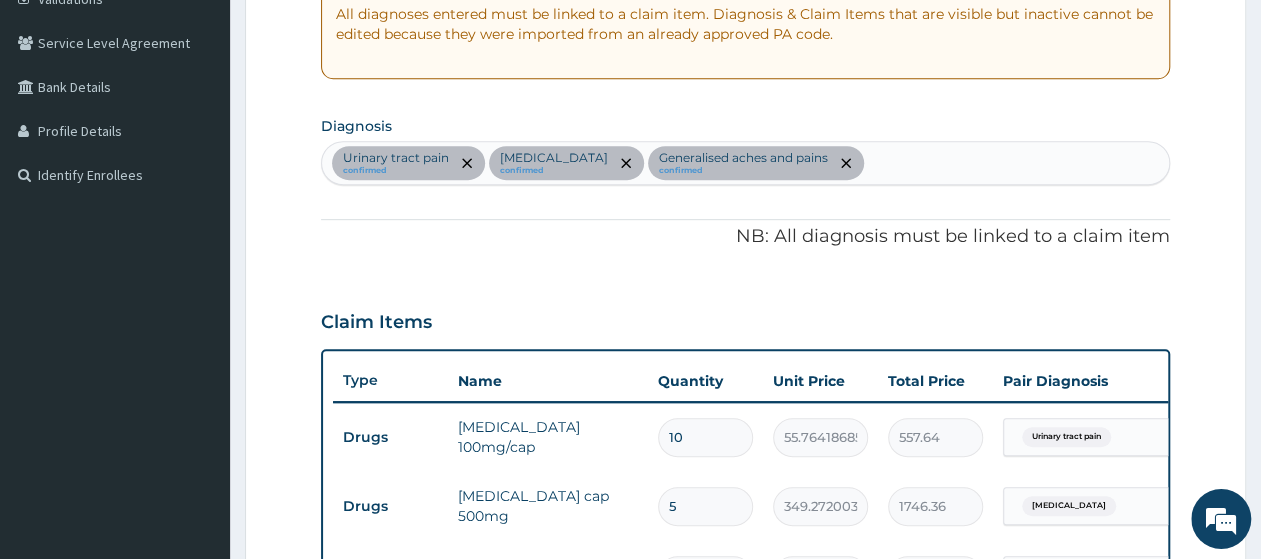 scroll, scrollTop: 281, scrollLeft: 0, axis: vertical 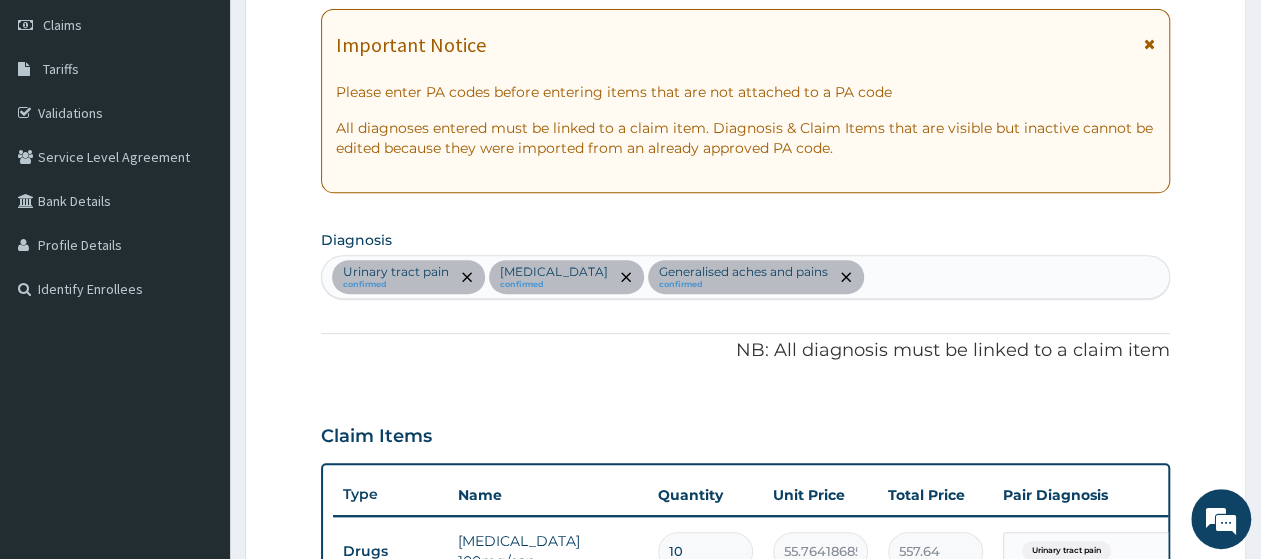click on "Urinary tract pain confirmed Bacteremia confirmed Generalised aches and pains confirmed" at bounding box center [745, 277] 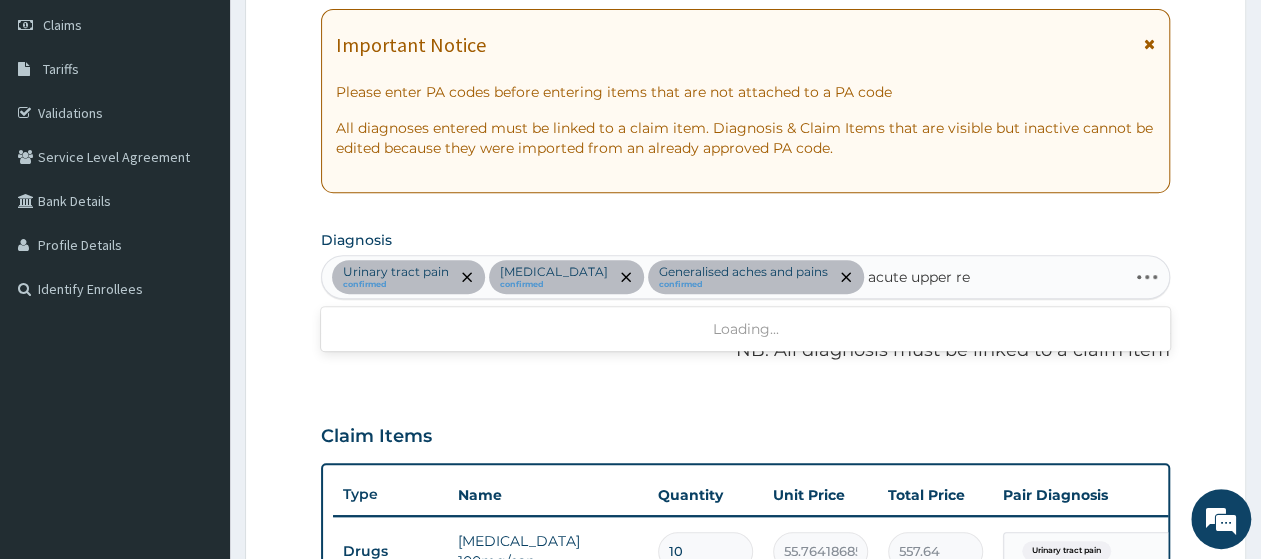 type on "acute upper r" 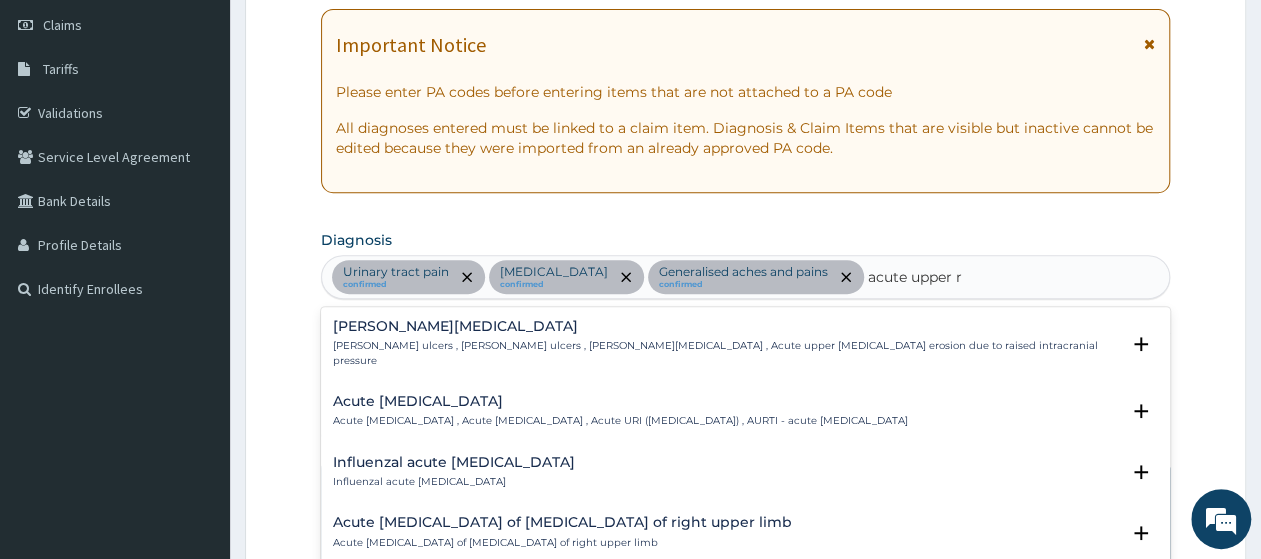click on "Acute upper respiratory infection Acute upper respiratory infection , Acute upper respiratory tract infection , Acute URI (upper respiratory infection) , AURTI - acute upper respiratory tract infection" at bounding box center [620, 411] 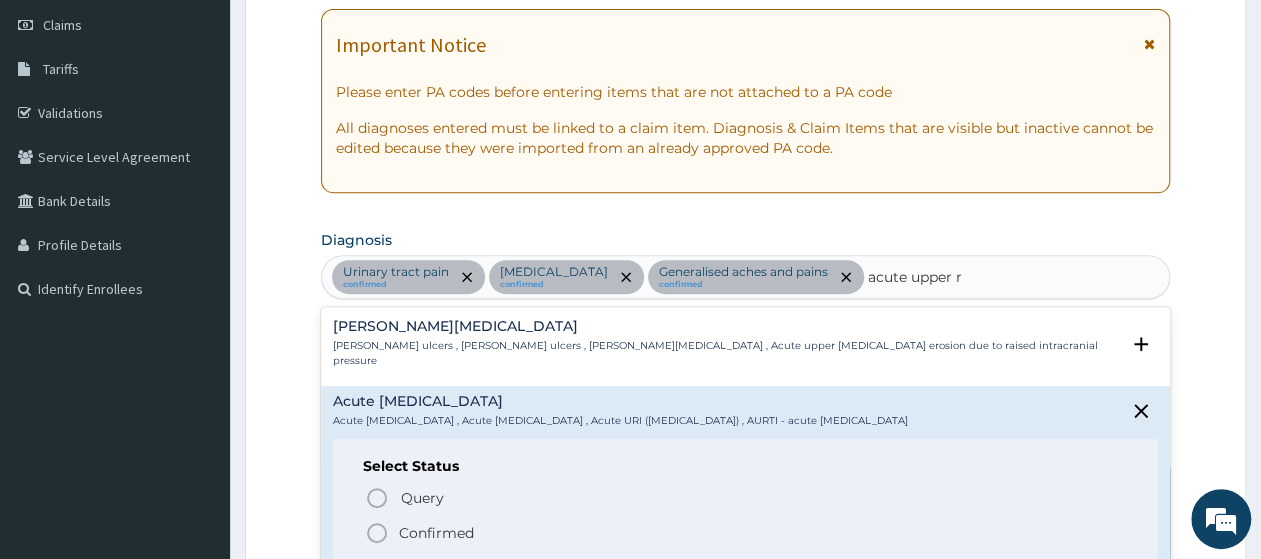 click on "Confirmed" at bounding box center (436, 533) 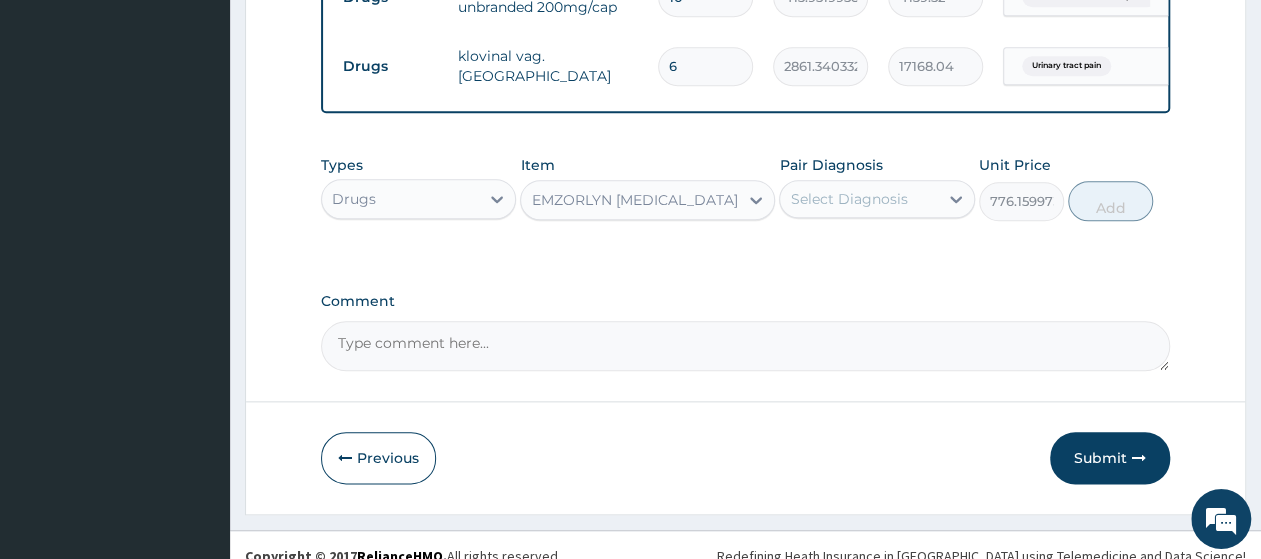 scroll, scrollTop: 1009, scrollLeft: 0, axis: vertical 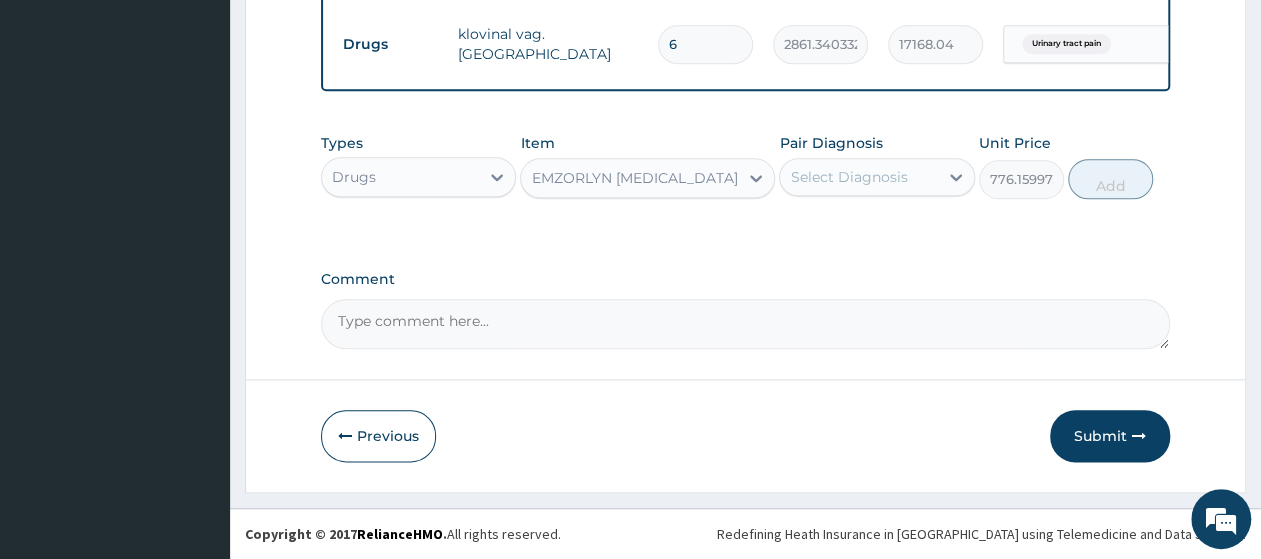 click on "Select Diagnosis" at bounding box center [848, 177] 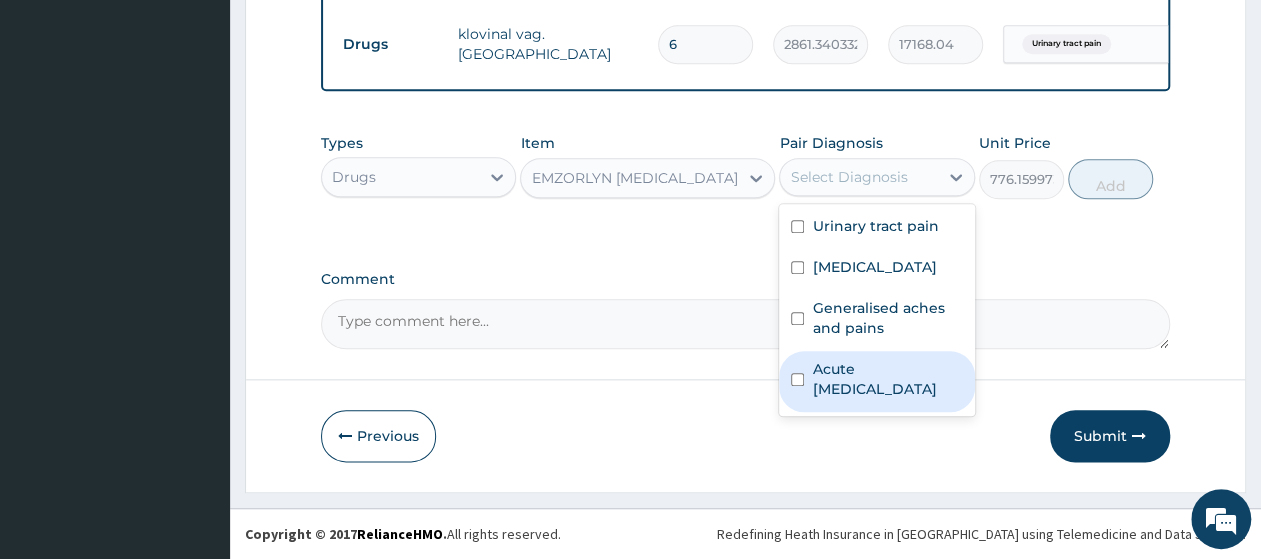 click on "Acute upper respiratory infection" at bounding box center [887, 379] 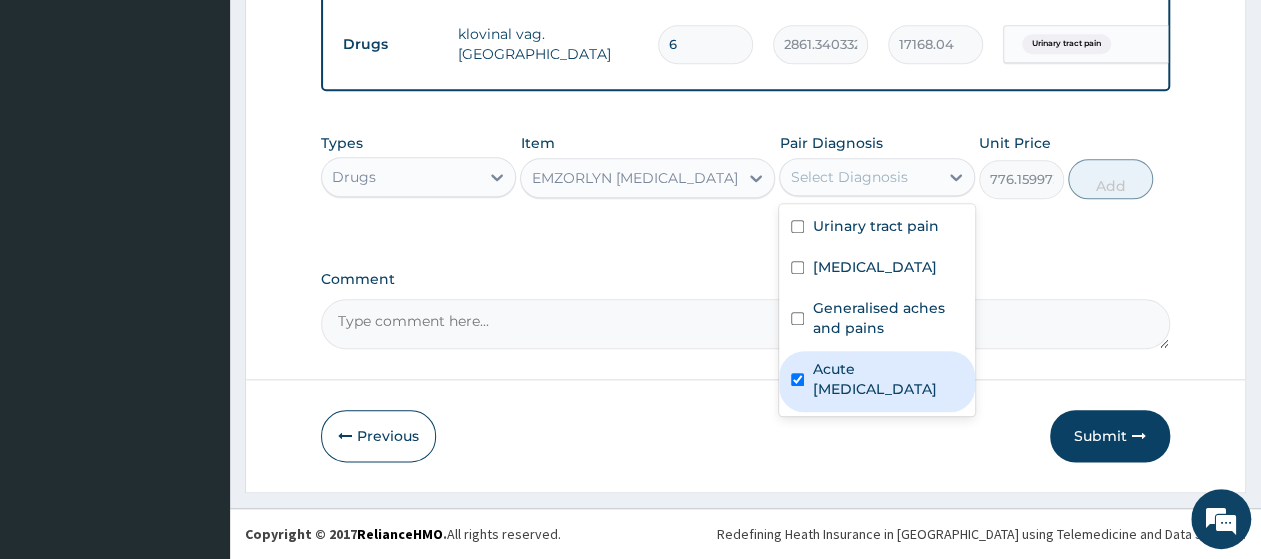 checkbox on "true" 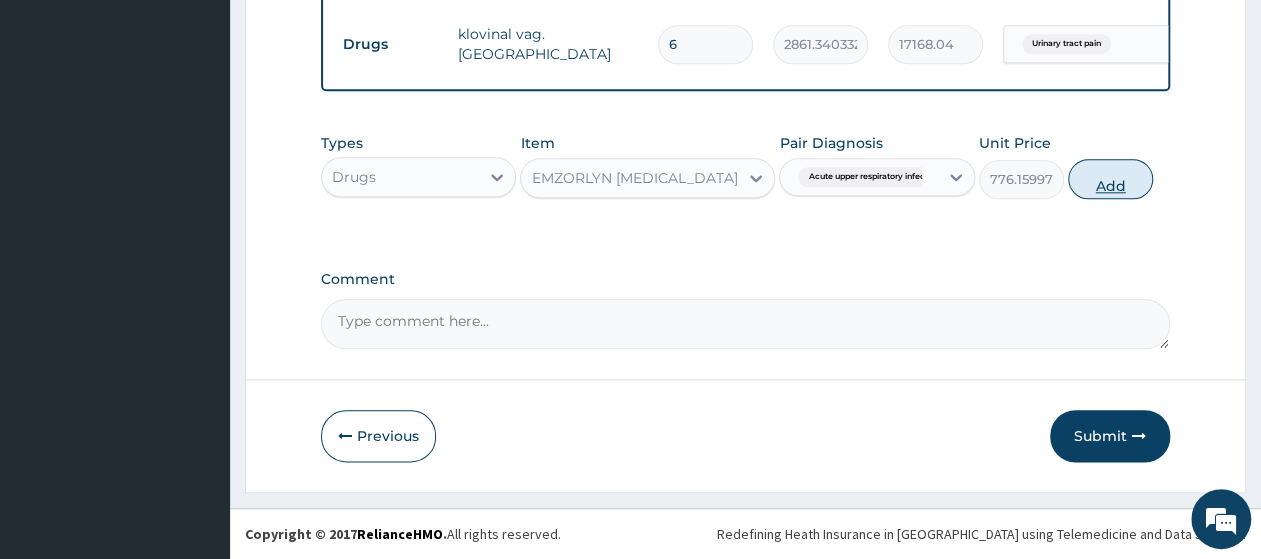 click on "Add" at bounding box center (1110, 179) 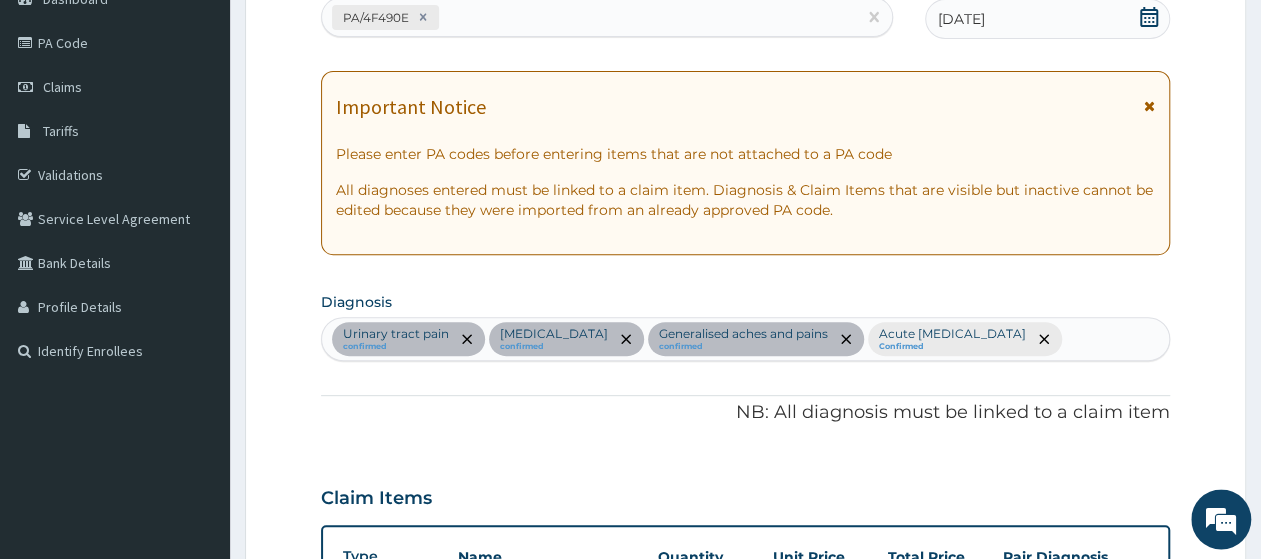 scroll, scrollTop: 177, scrollLeft: 0, axis: vertical 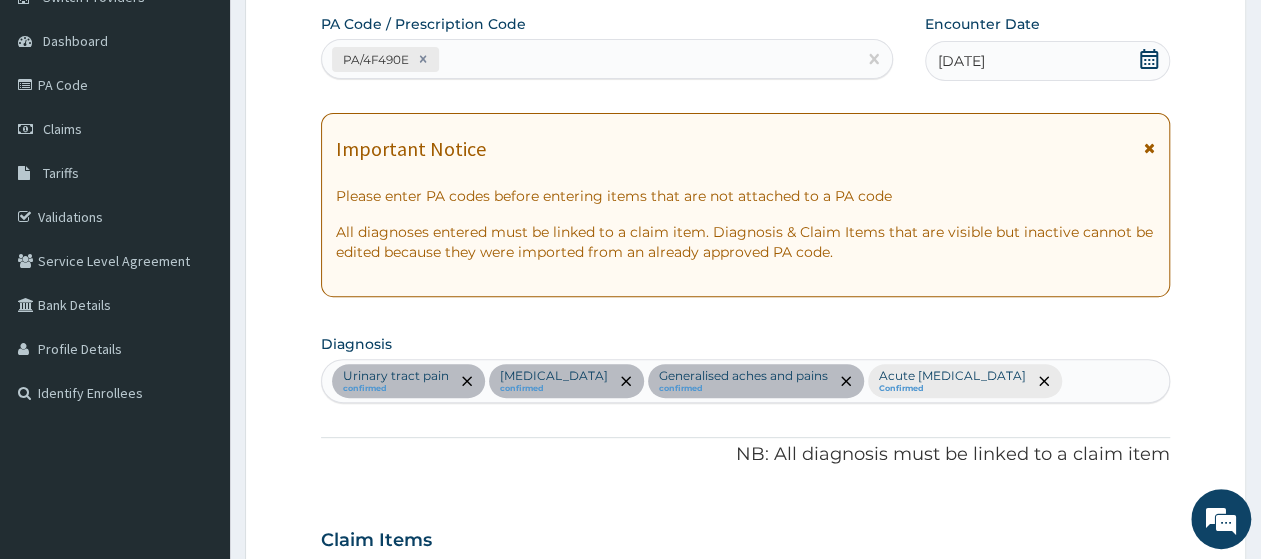 click on "Urinary tract pain confirmed Bacteremia confirmed Generalised aches and pains confirmed Acute upper respiratory infection Confirmed" at bounding box center [745, 381] 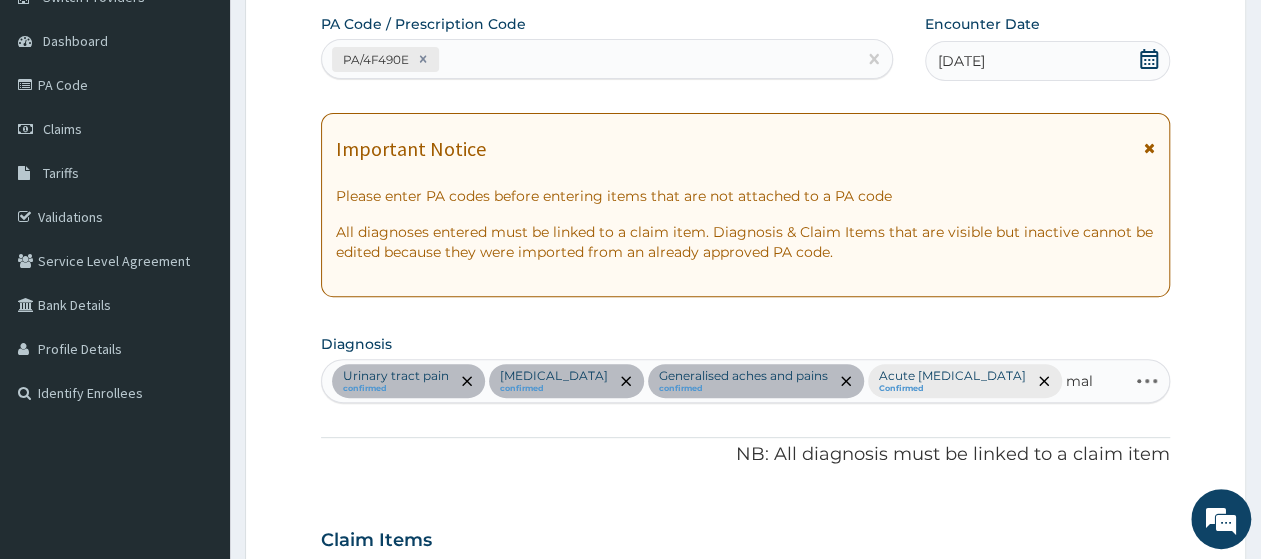 type on "mala" 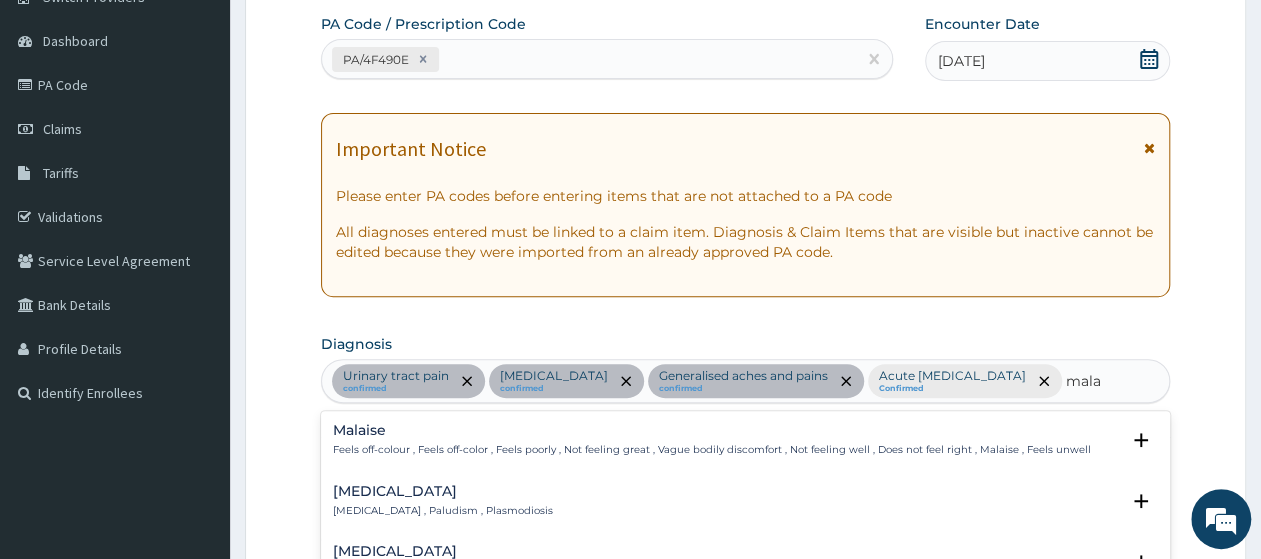 click on "Malaria , Paludism , Plasmodiosis" at bounding box center (443, 511) 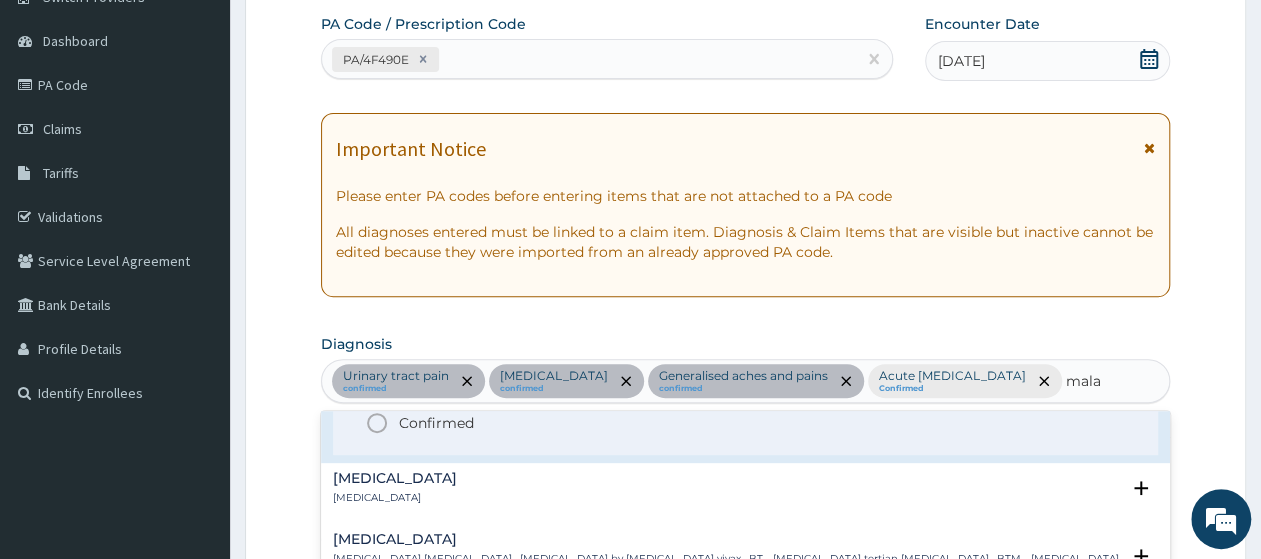 scroll, scrollTop: 100, scrollLeft: 0, axis: vertical 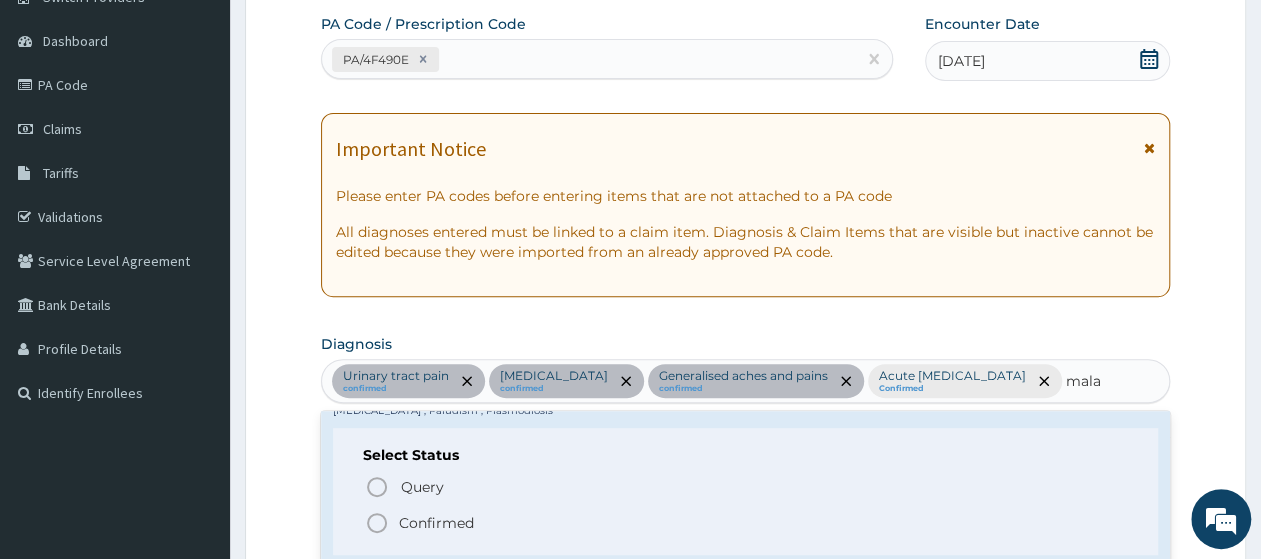 click on "Confirmed" at bounding box center [746, 523] 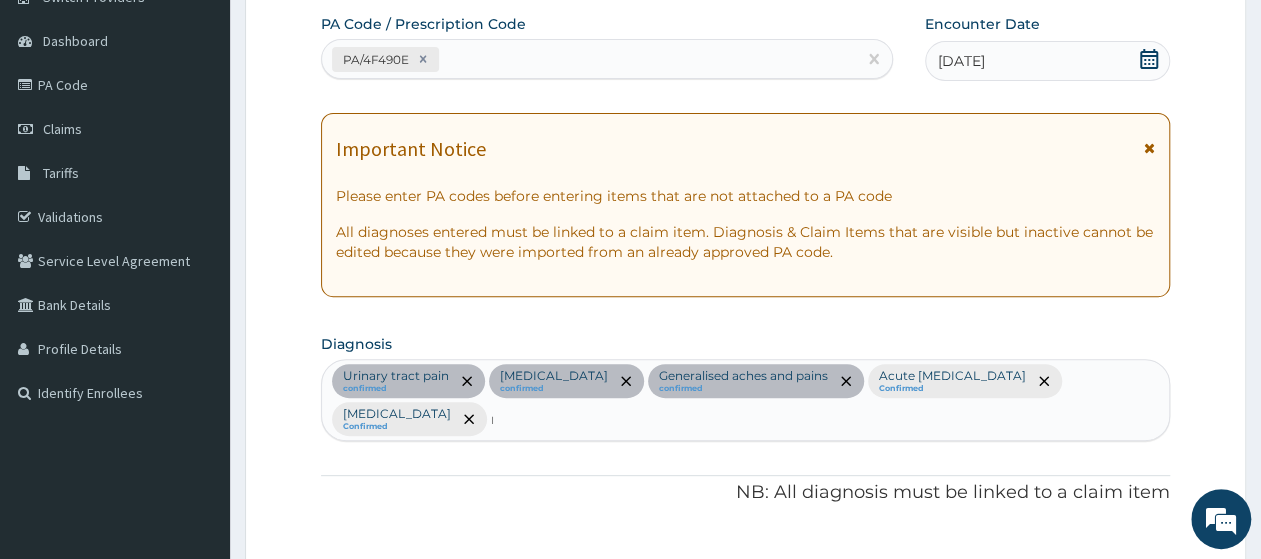 type 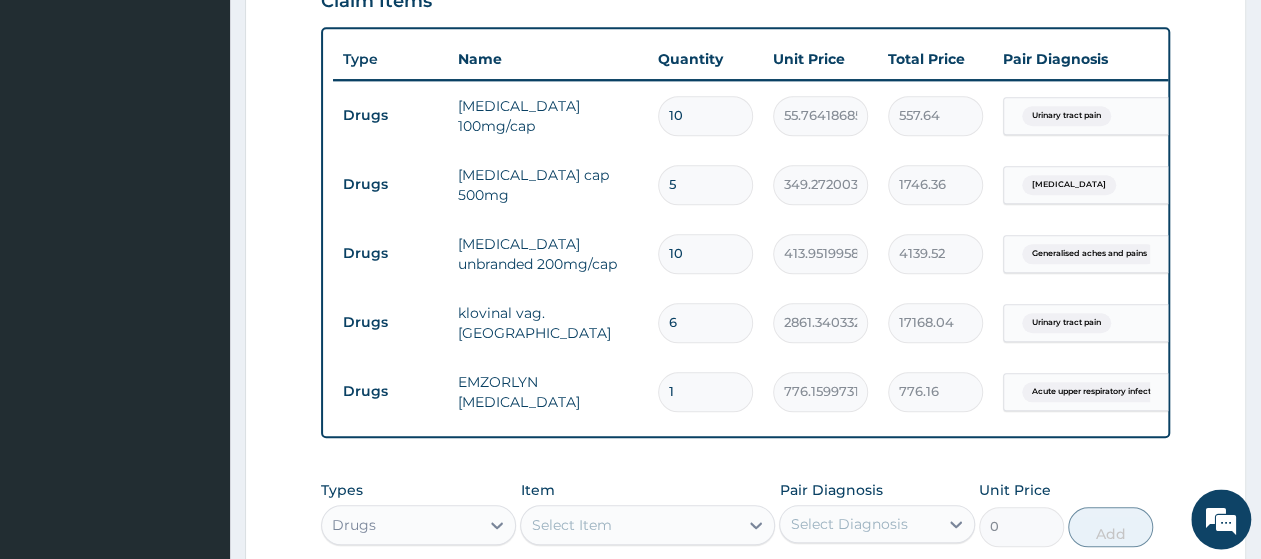 scroll, scrollTop: 1009, scrollLeft: 0, axis: vertical 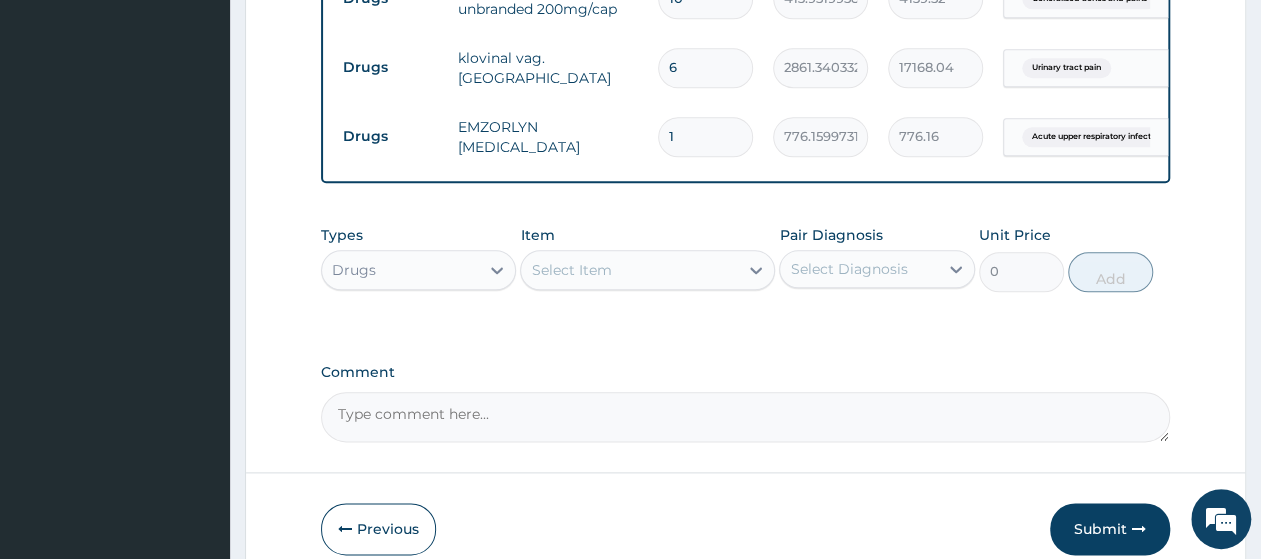 click on "Select Item" at bounding box center [571, 270] 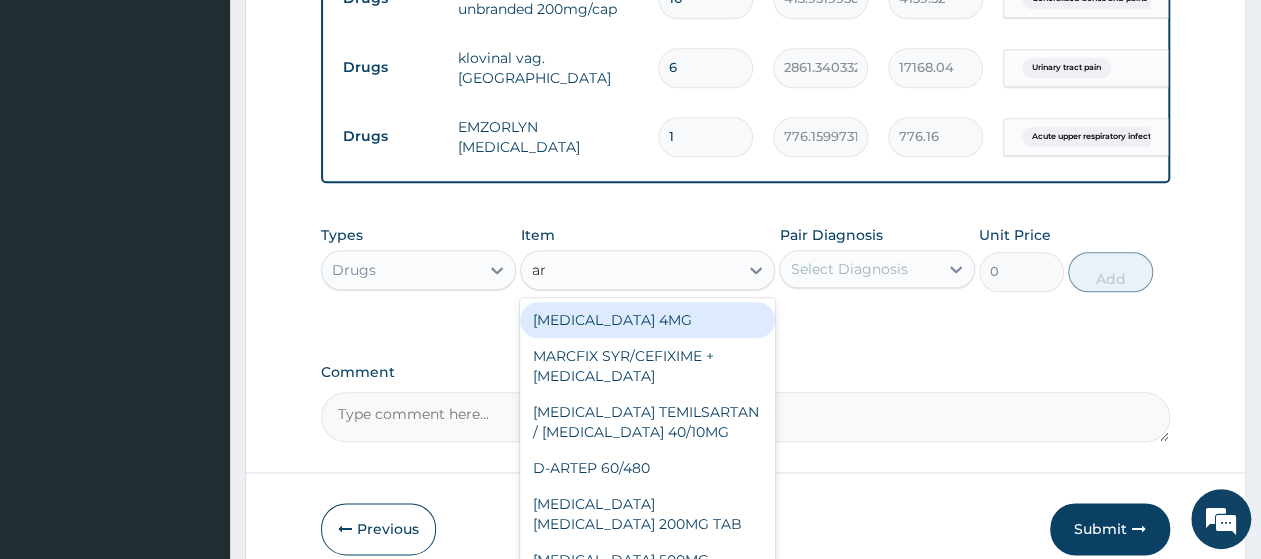 type on "art" 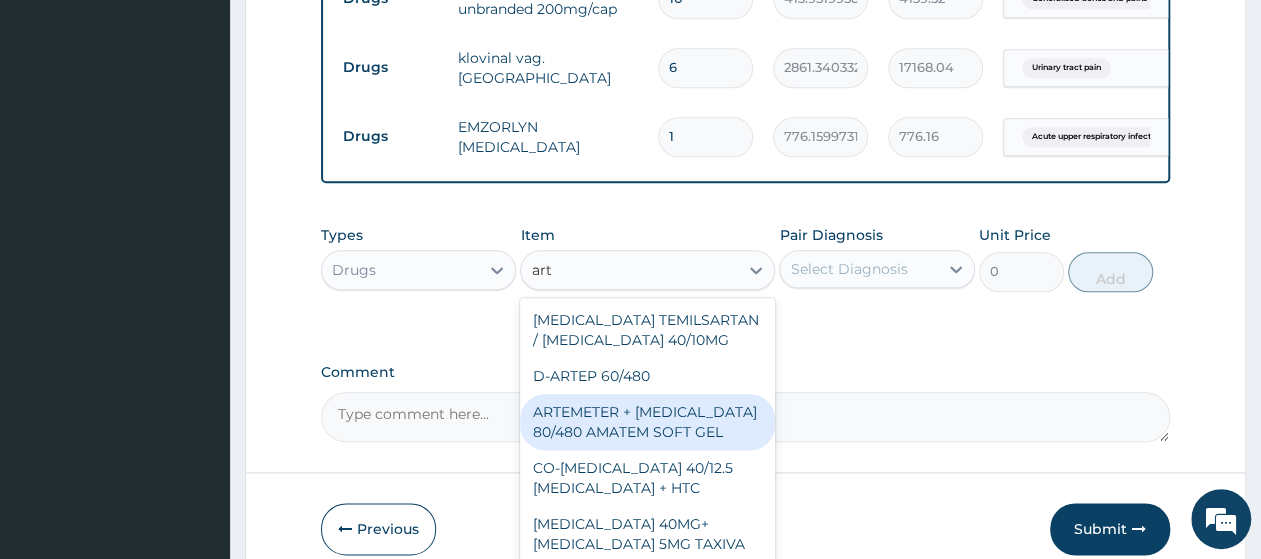 click on "ARTEMETER + LUMEFANTRINE 80/480 AMATEM SOFT GEL" at bounding box center [647, 422] 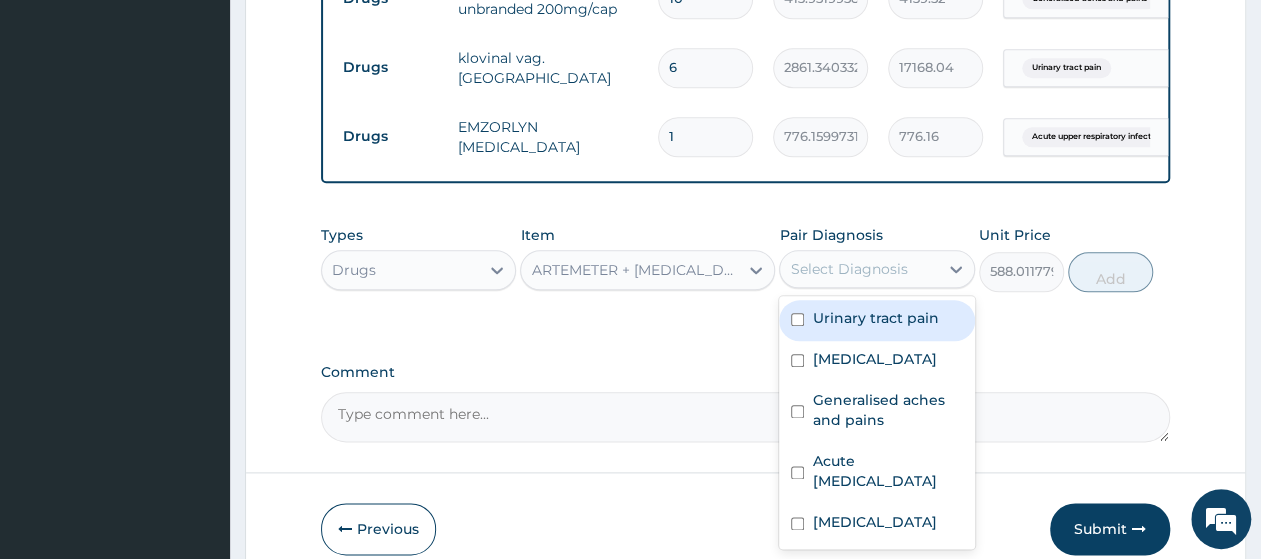 click on "Select Diagnosis" at bounding box center [858, 269] 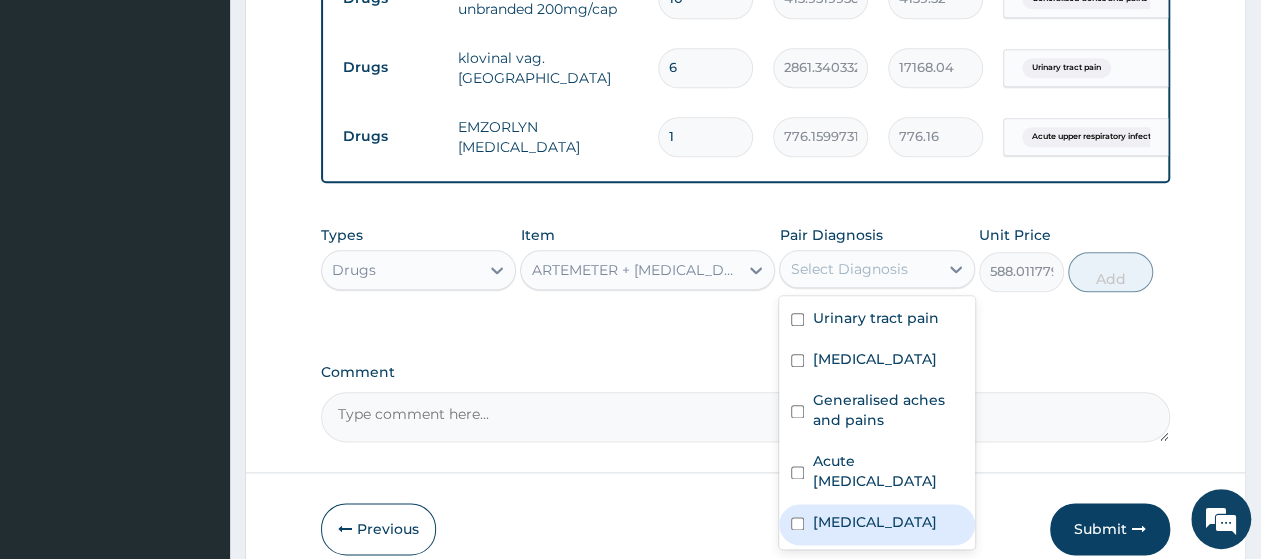 click on "Malaria" at bounding box center [874, 522] 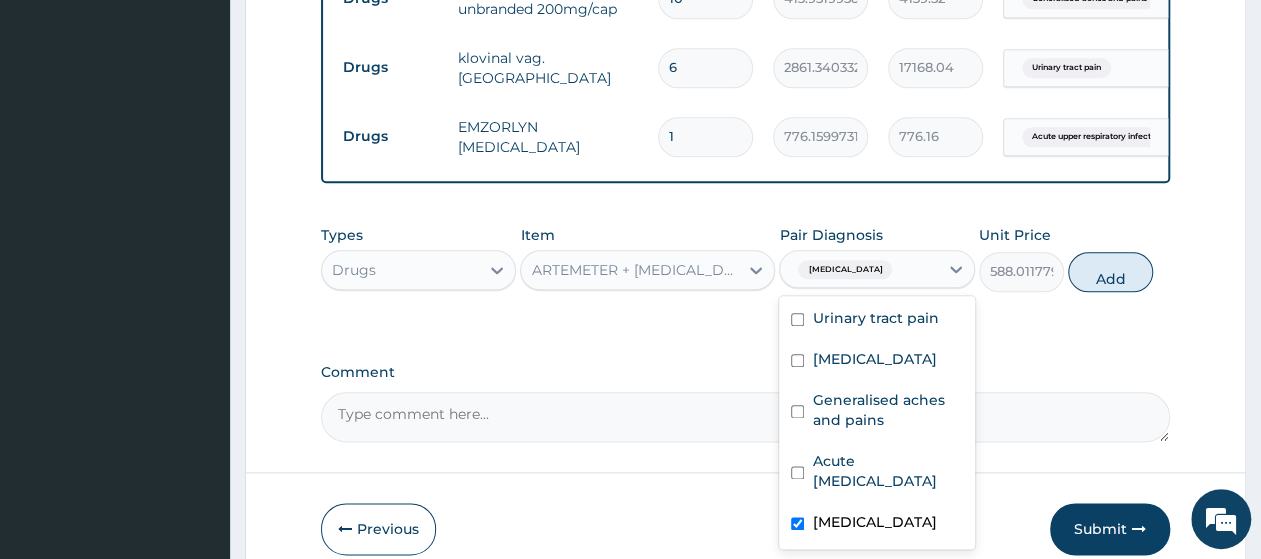 checkbox on "true" 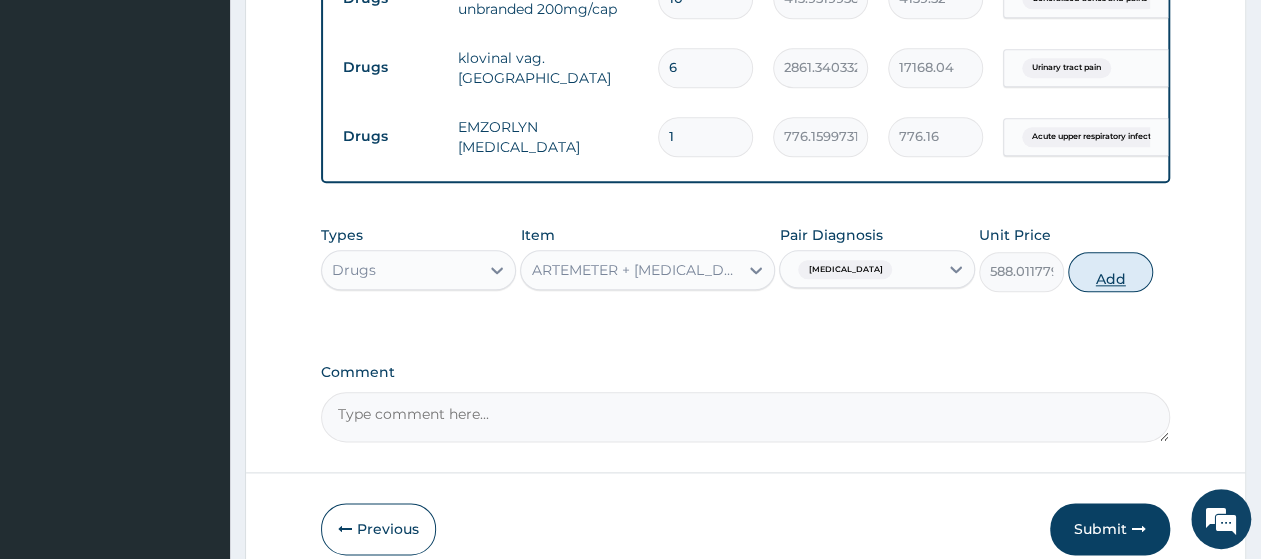 click on "Add" at bounding box center (1110, 272) 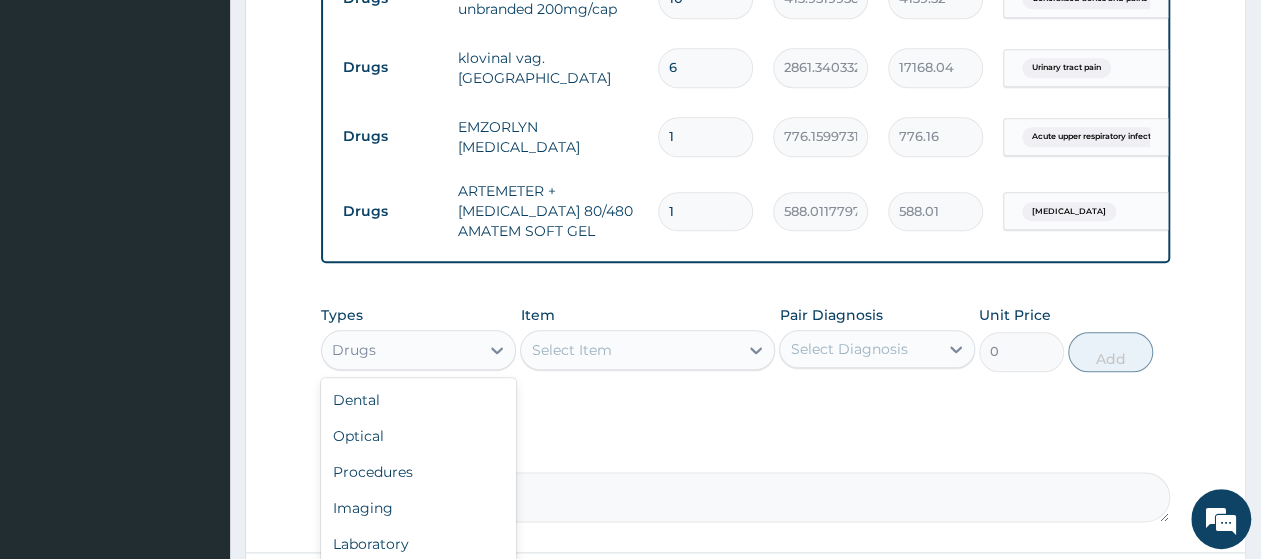 click on "Drugs" at bounding box center [400, 350] 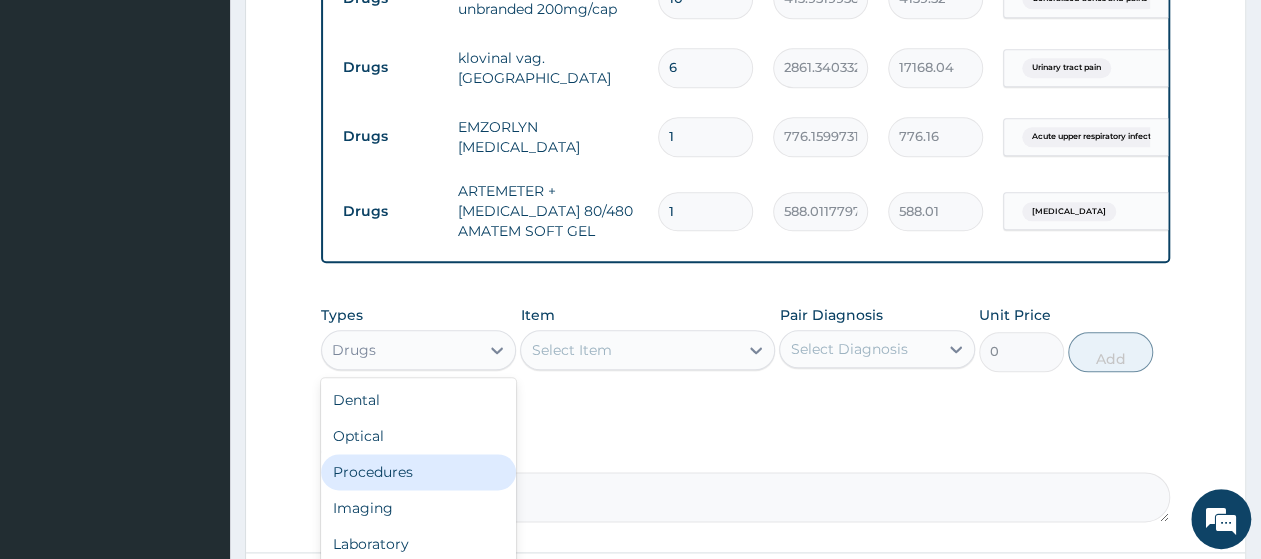 click on "Procedures" at bounding box center [418, 472] 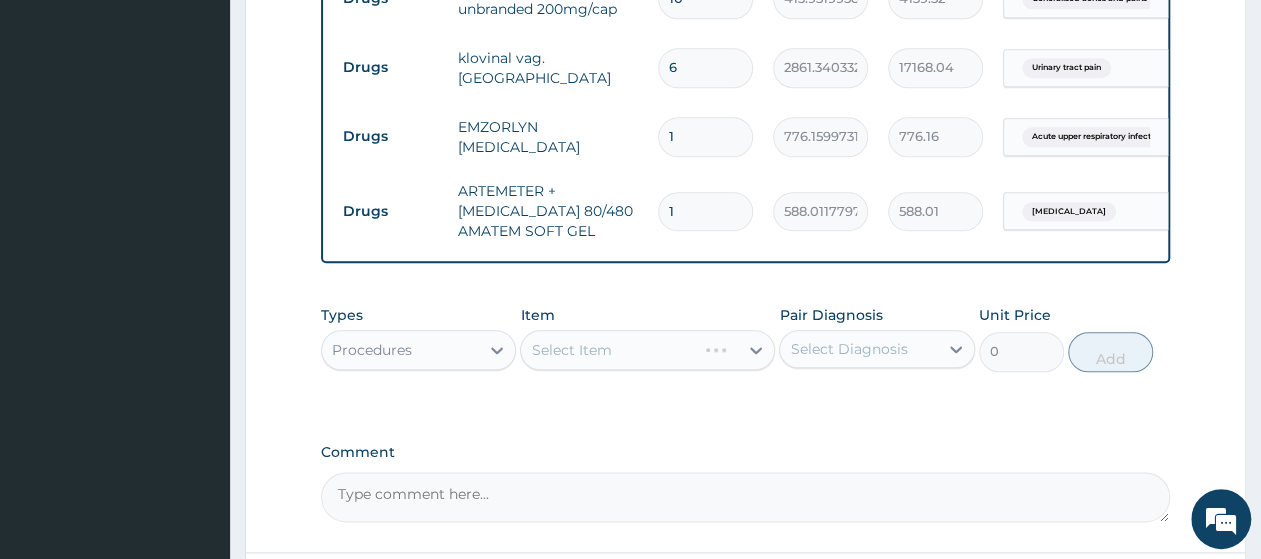 click on "Select Item" at bounding box center [647, 350] 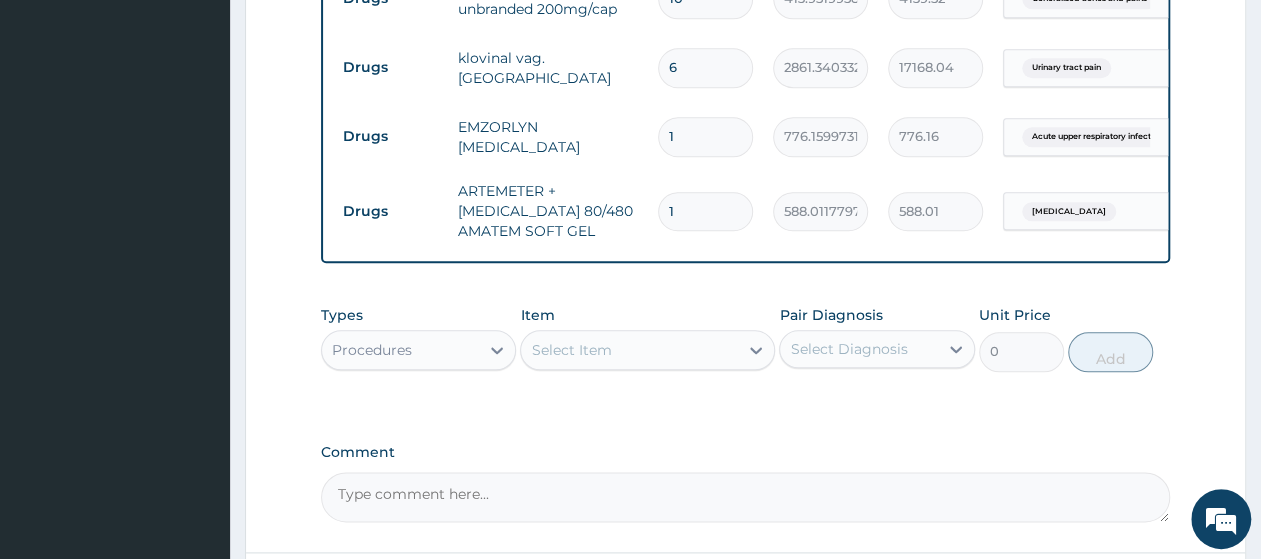click on "Select Item" at bounding box center [629, 350] 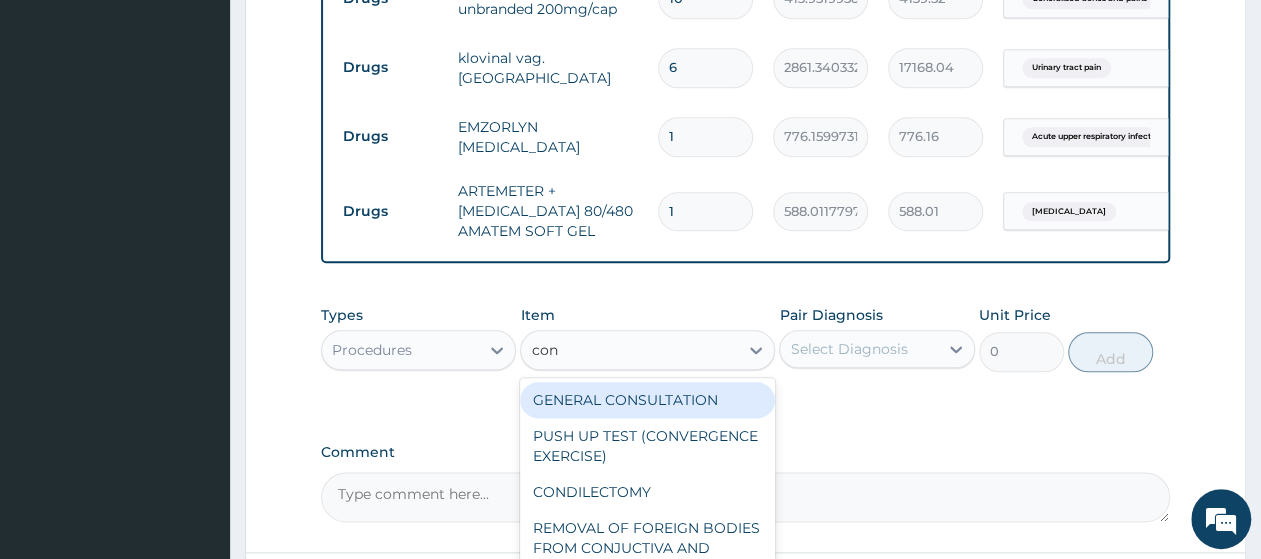 type on "cons" 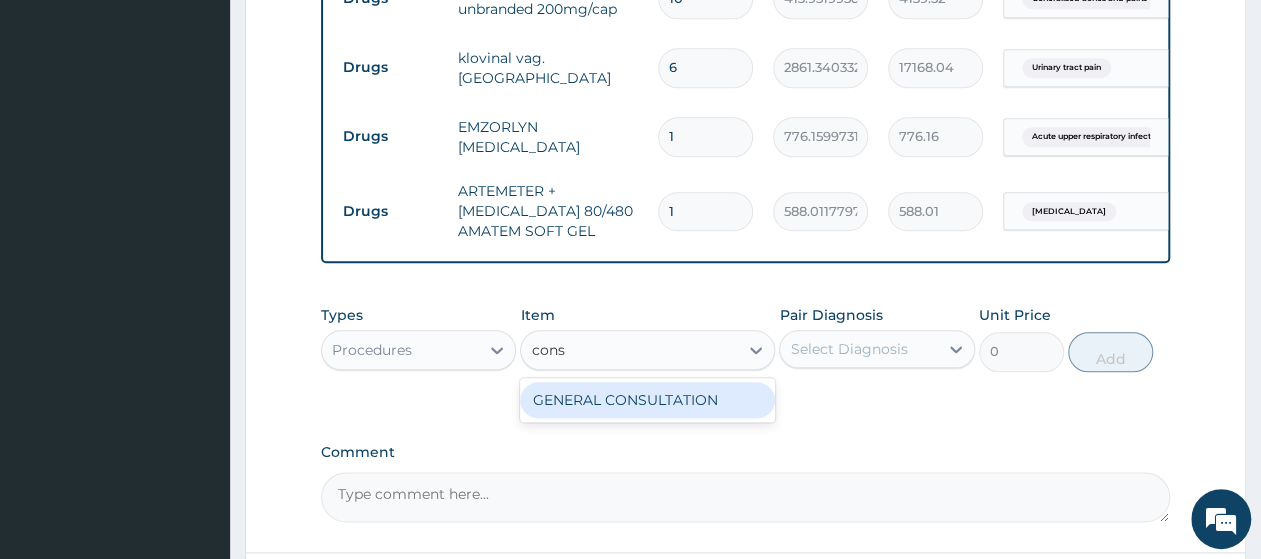 click on "GENERAL CONSULTATION" at bounding box center [647, 400] 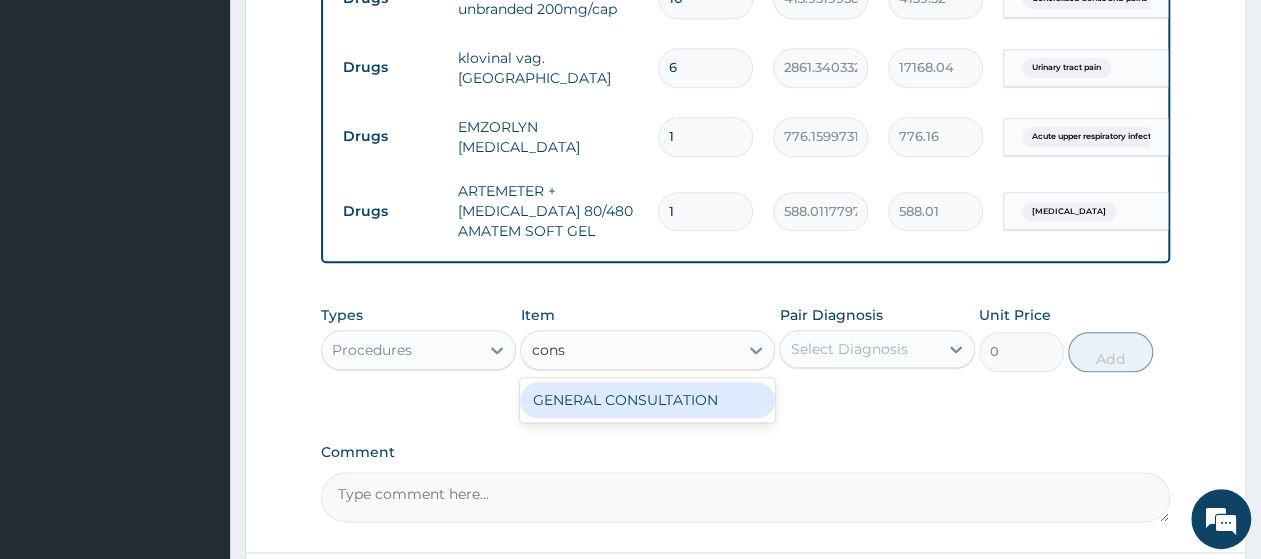 type 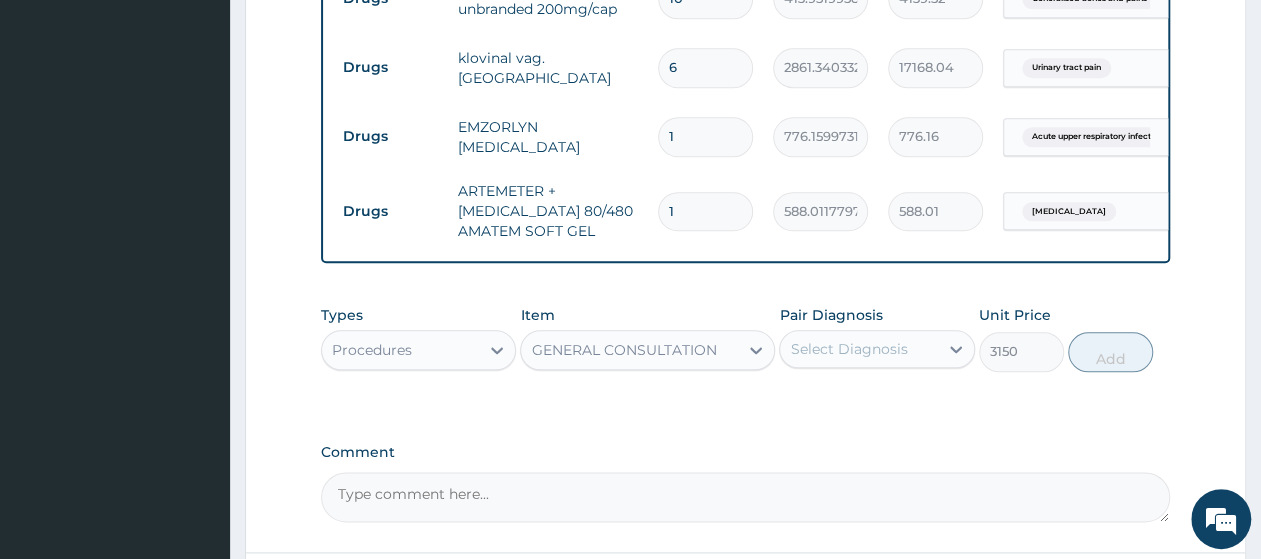 click on "Select Diagnosis" at bounding box center (848, 349) 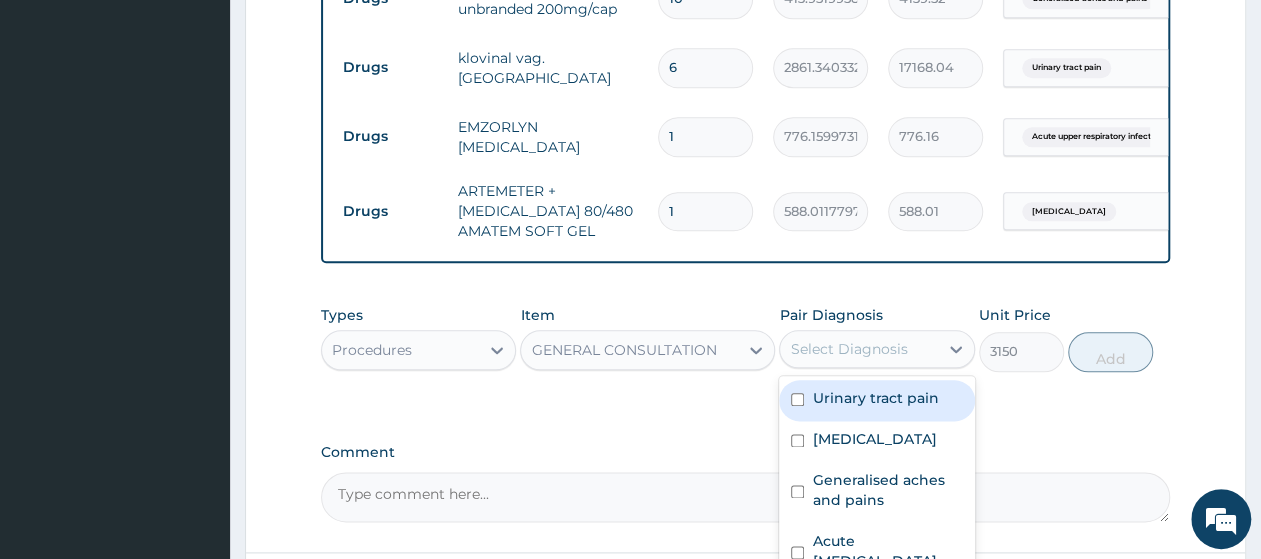 click on "Urinary tract pain" at bounding box center (875, 398) 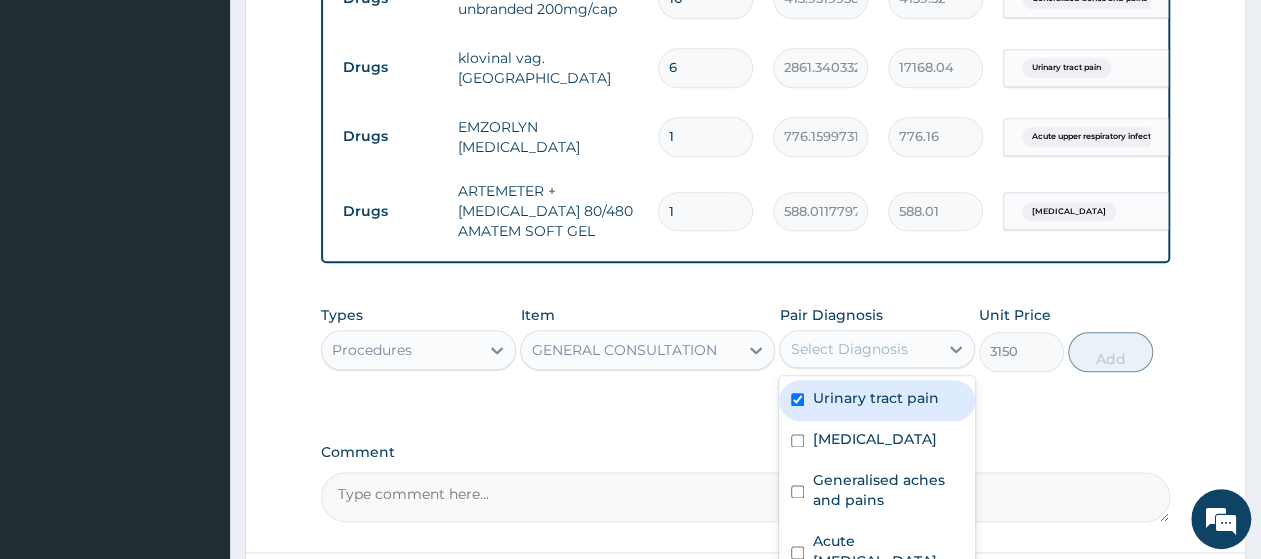 checkbox on "true" 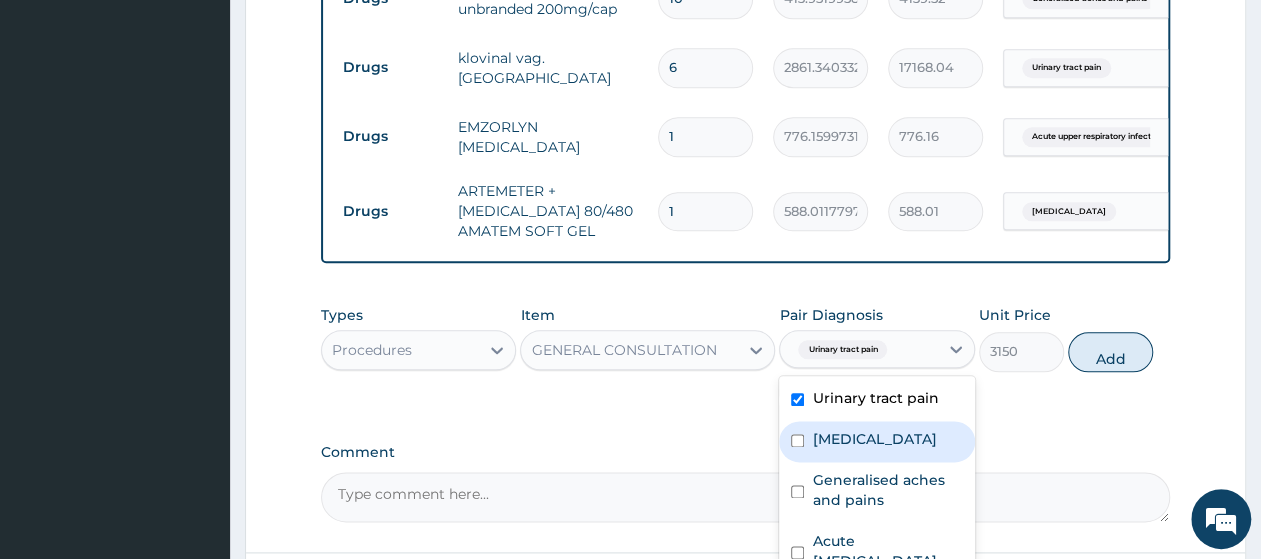 click on "Bacteremia" at bounding box center [876, 441] 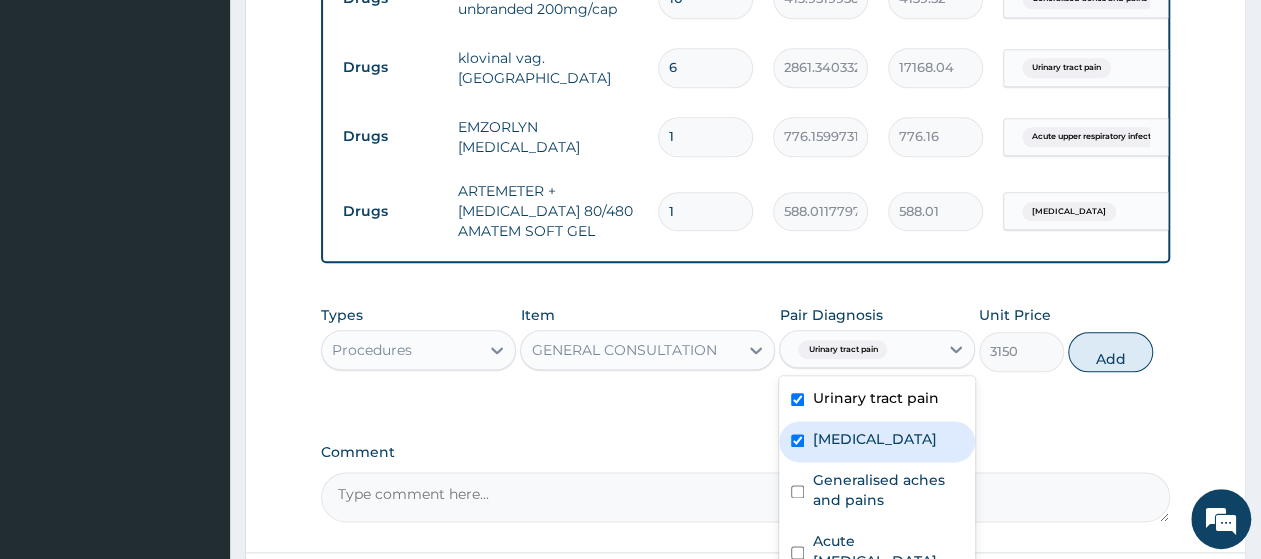 checkbox on "true" 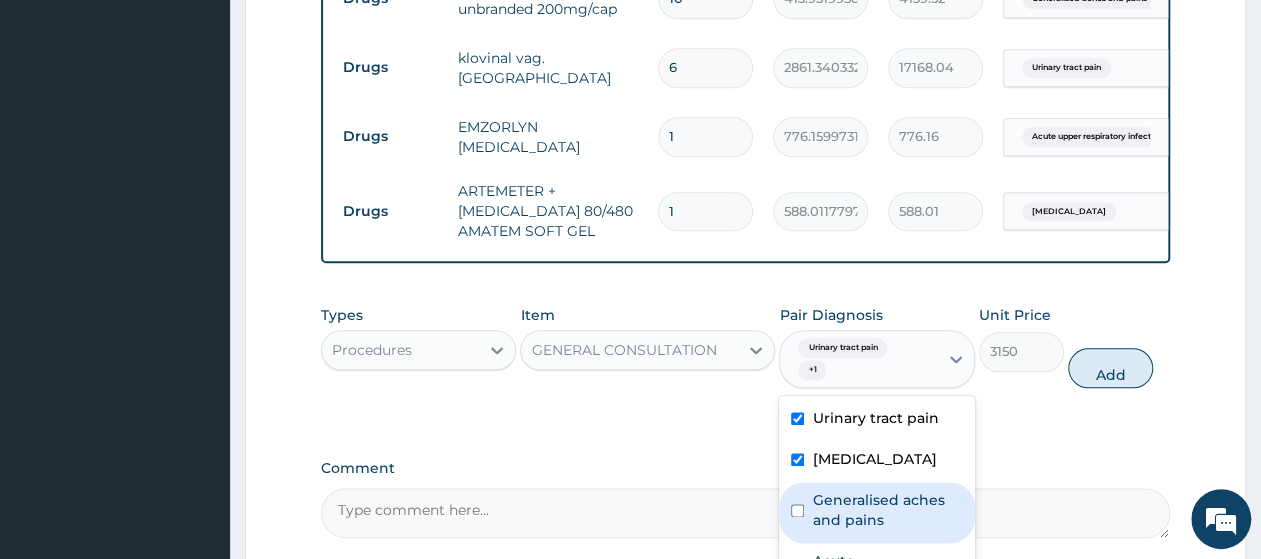 click on "Generalised aches and pains" at bounding box center (887, 510) 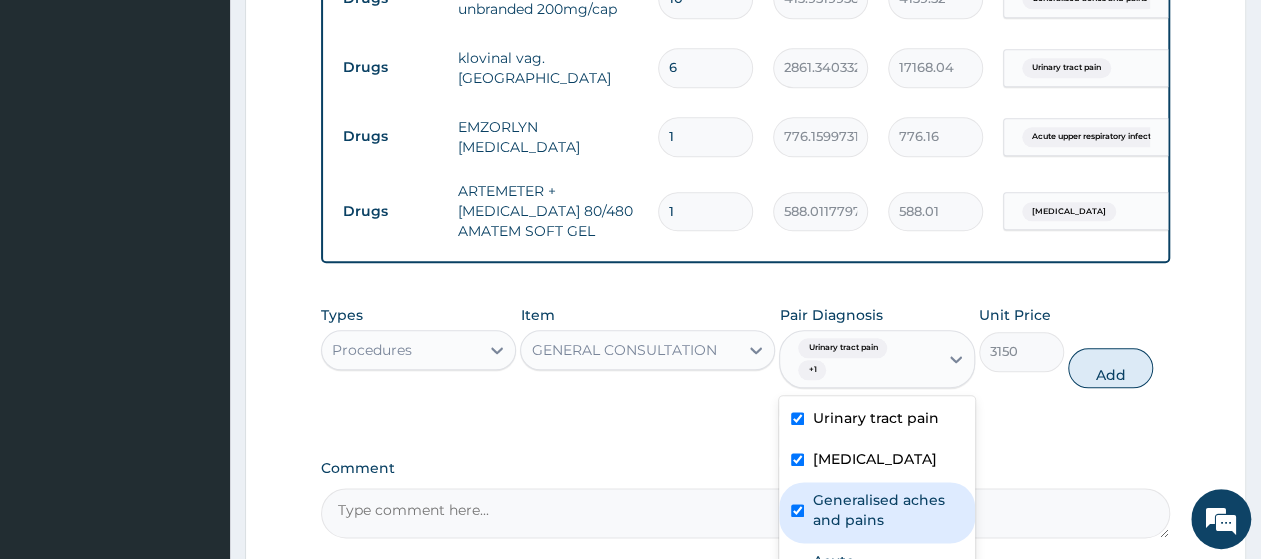 checkbox on "true" 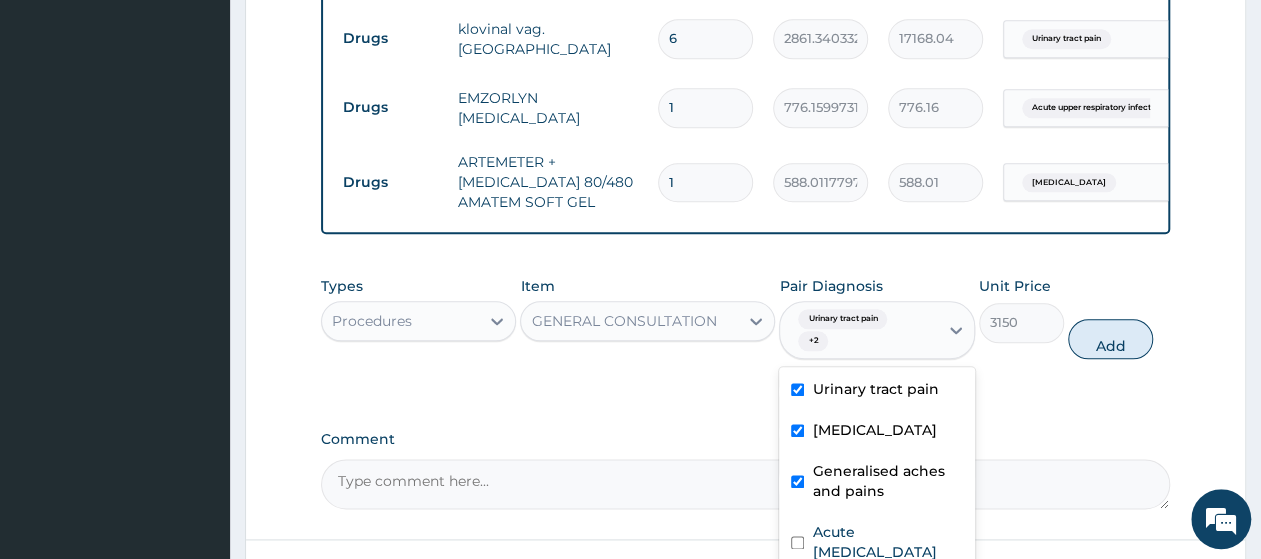 scroll, scrollTop: 1212, scrollLeft: 0, axis: vertical 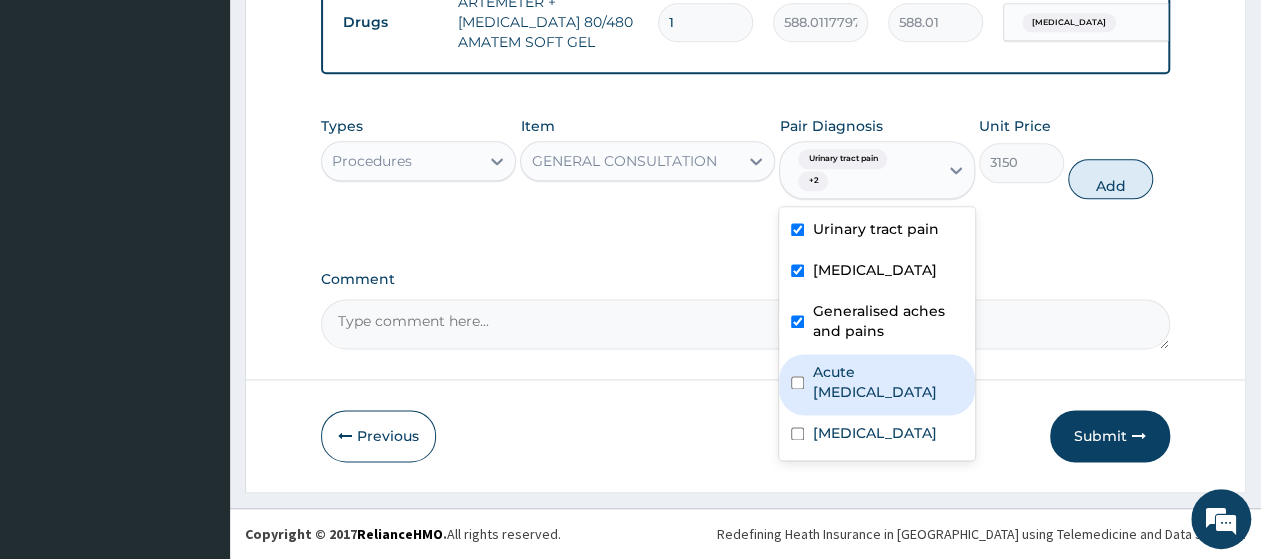 click on "Acute upper respiratory infection" at bounding box center (887, 382) 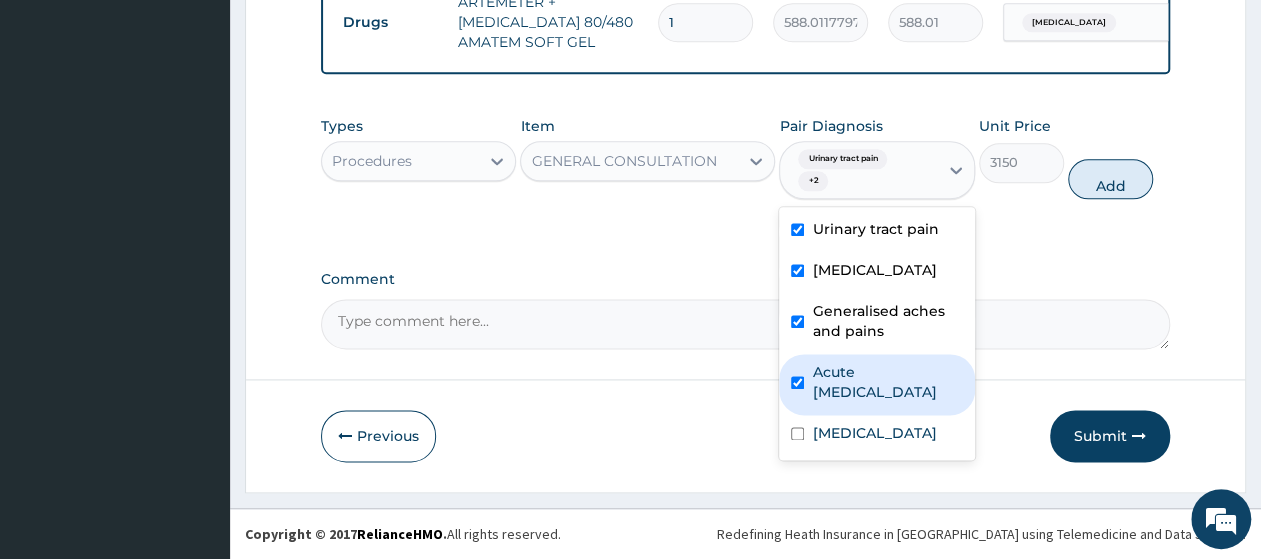checkbox on "true" 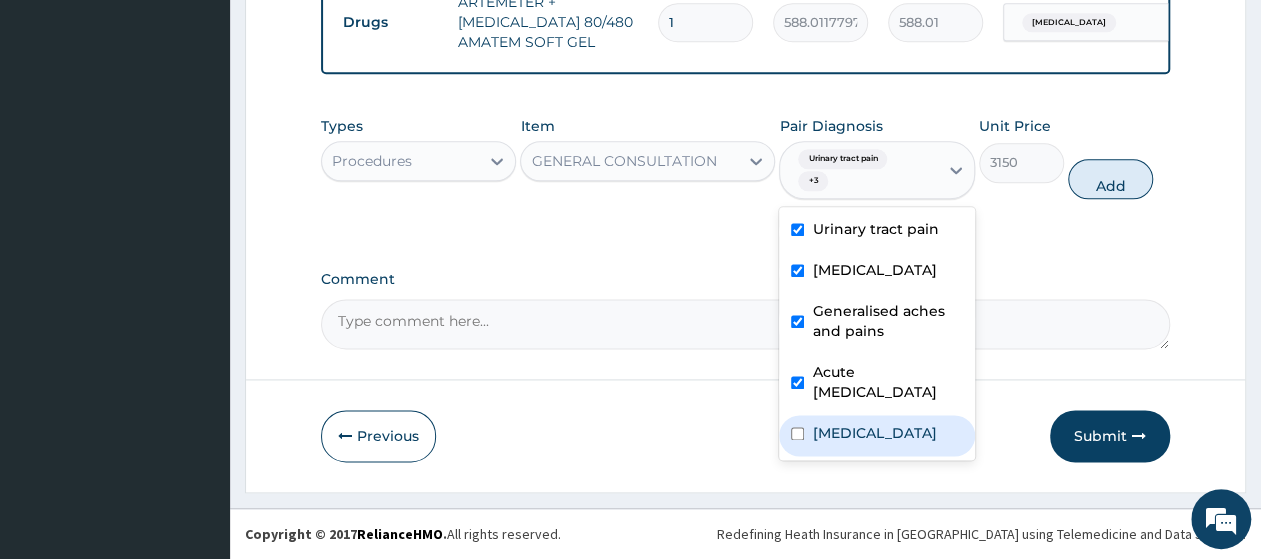 click on "Malaria" at bounding box center [874, 433] 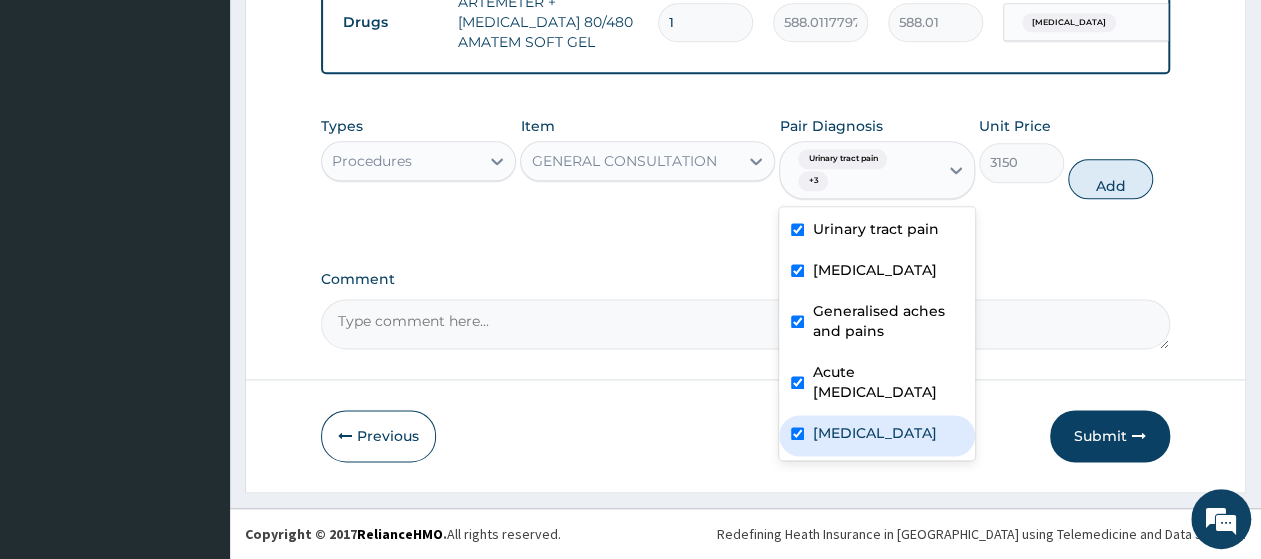 checkbox on "true" 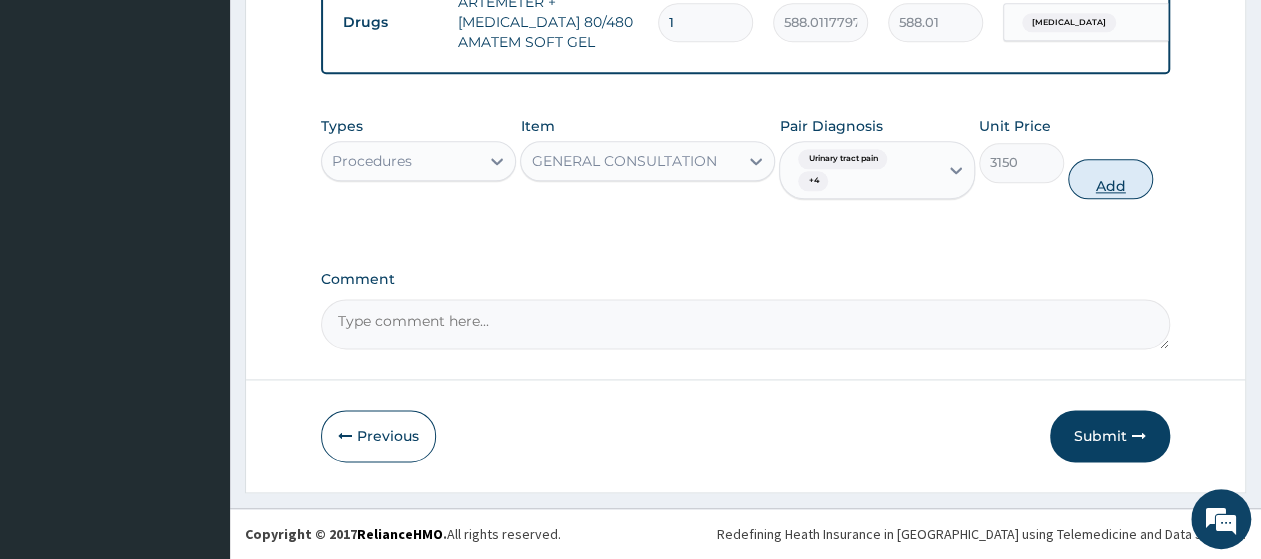 click on "Add" at bounding box center (1110, 179) 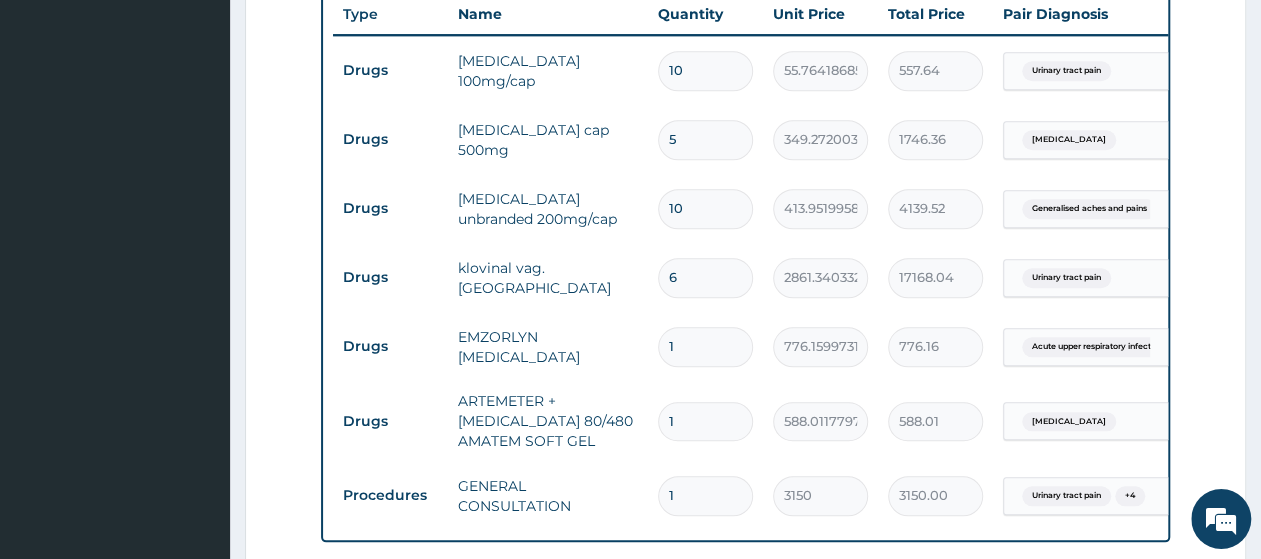 scroll, scrollTop: 796, scrollLeft: 0, axis: vertical 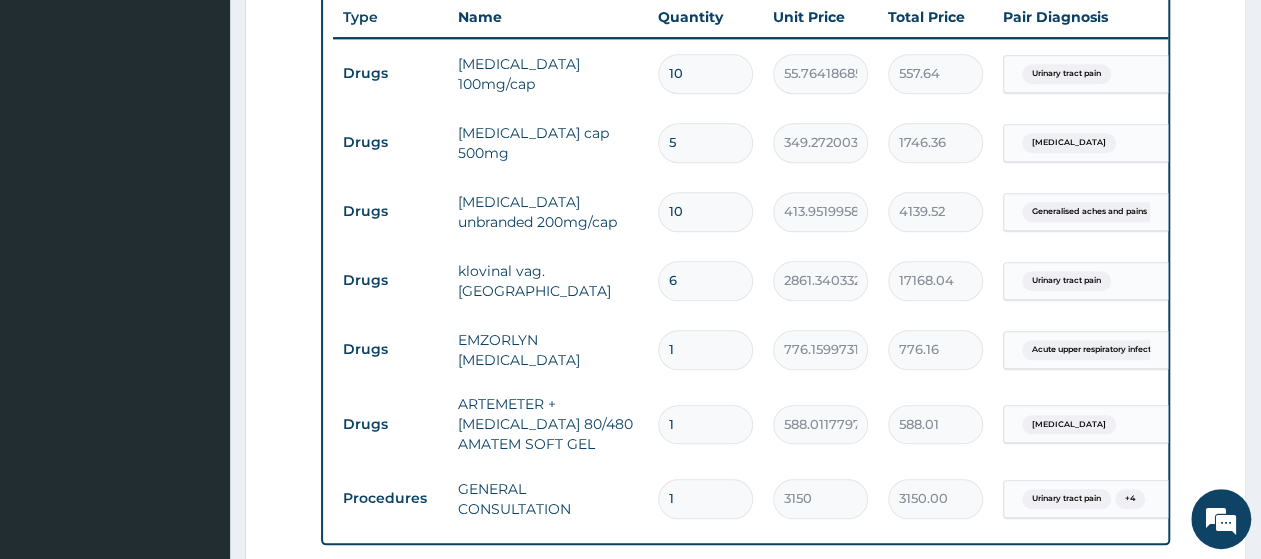 click on "1" at bounding box center [705, 424] 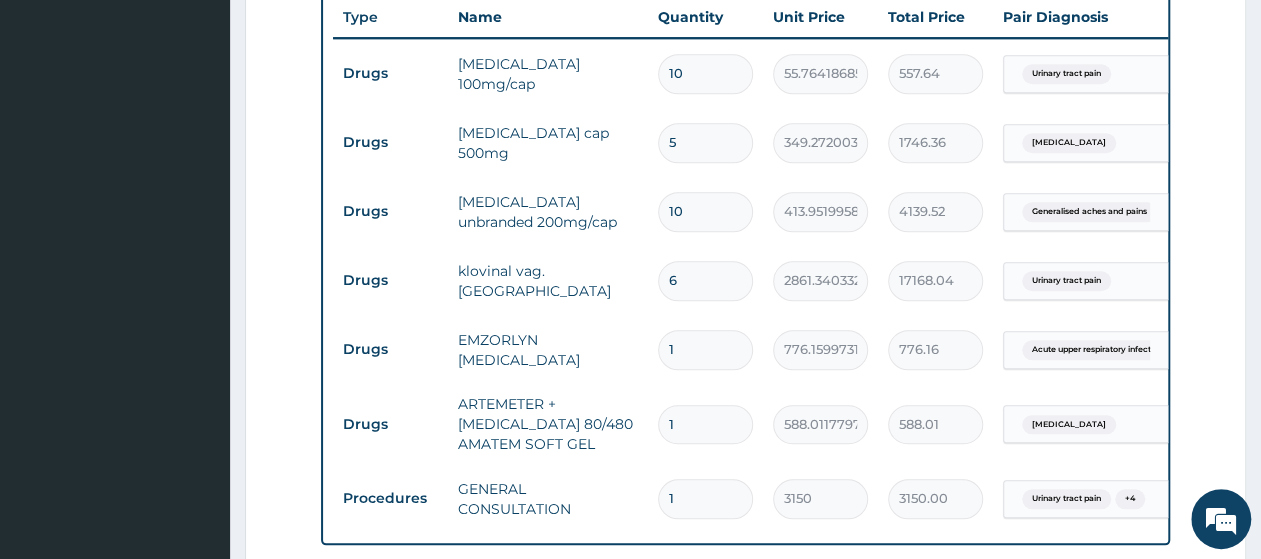 drag, startPoint x: 679, startPoint y: 422, endPoint x: 657, endPoint y: 426, distance: 22.36068 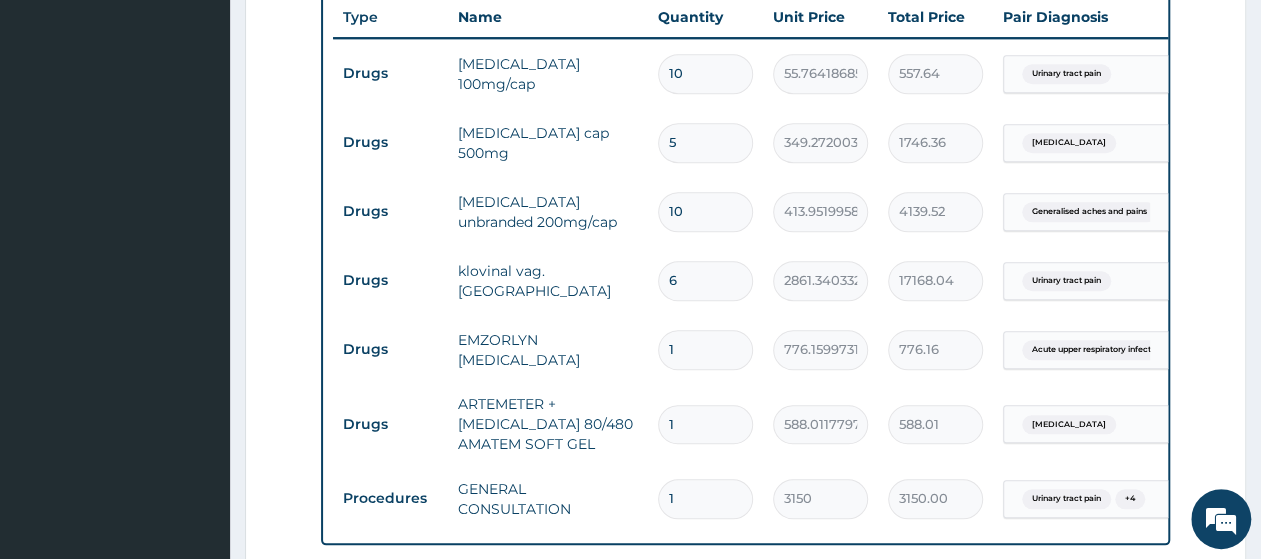 click on "1" at bounding box center [705, 424] 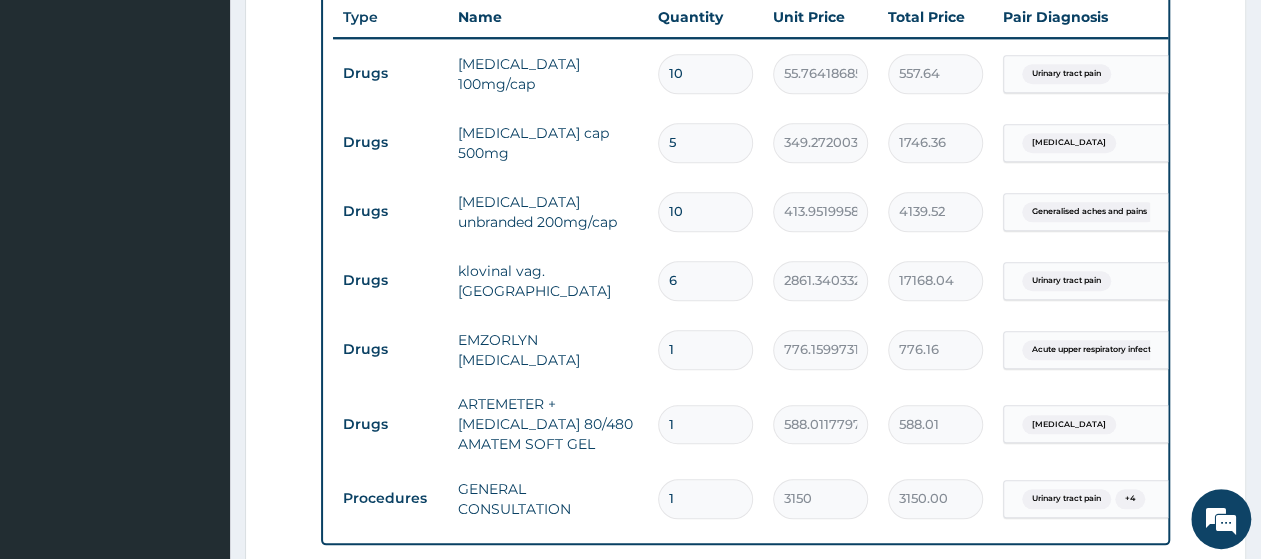 paste on "6" 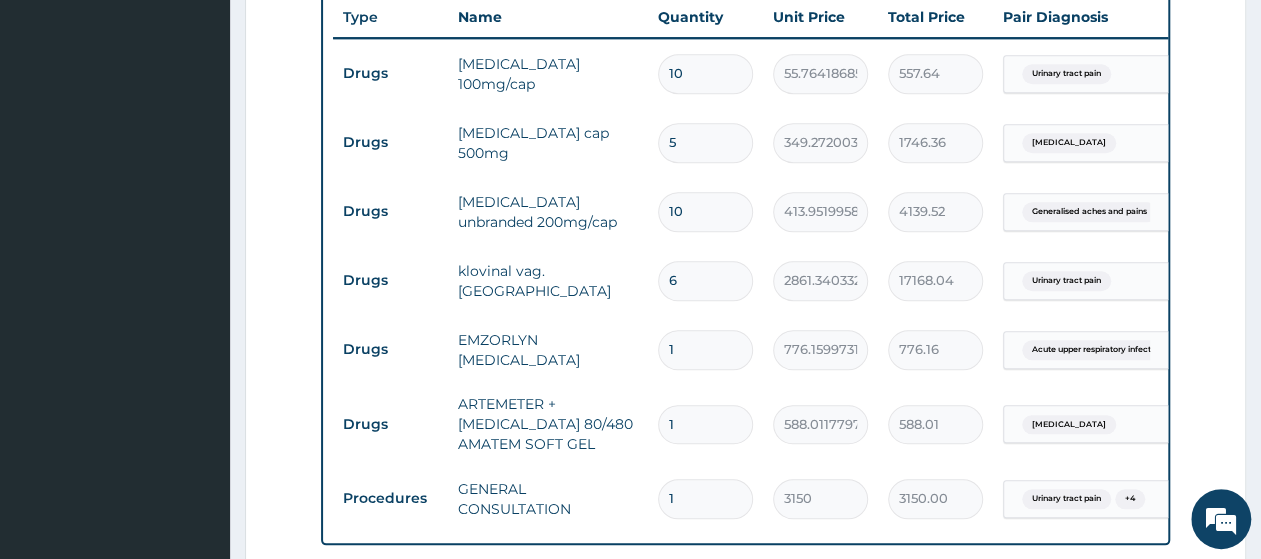 type on "6" 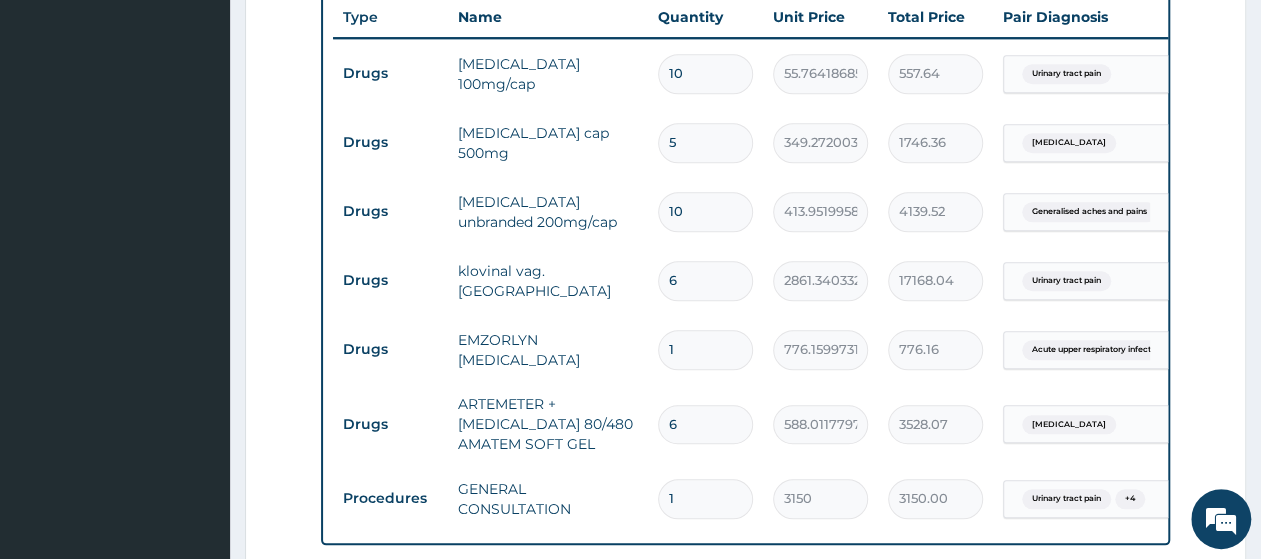 type on "5" 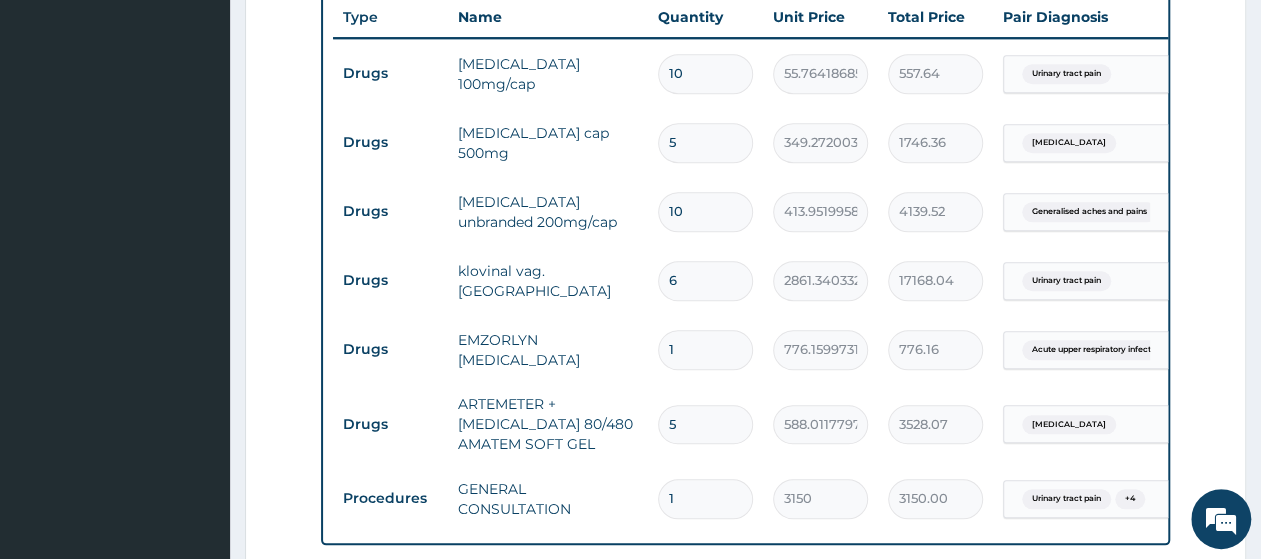 type on "2940.06" 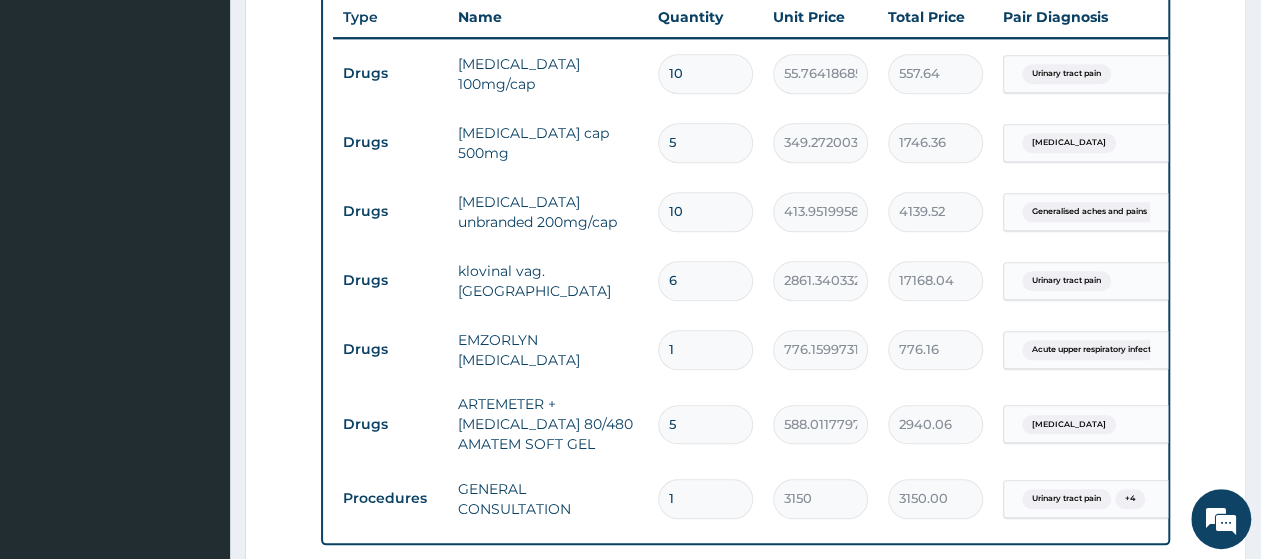 type on "4" 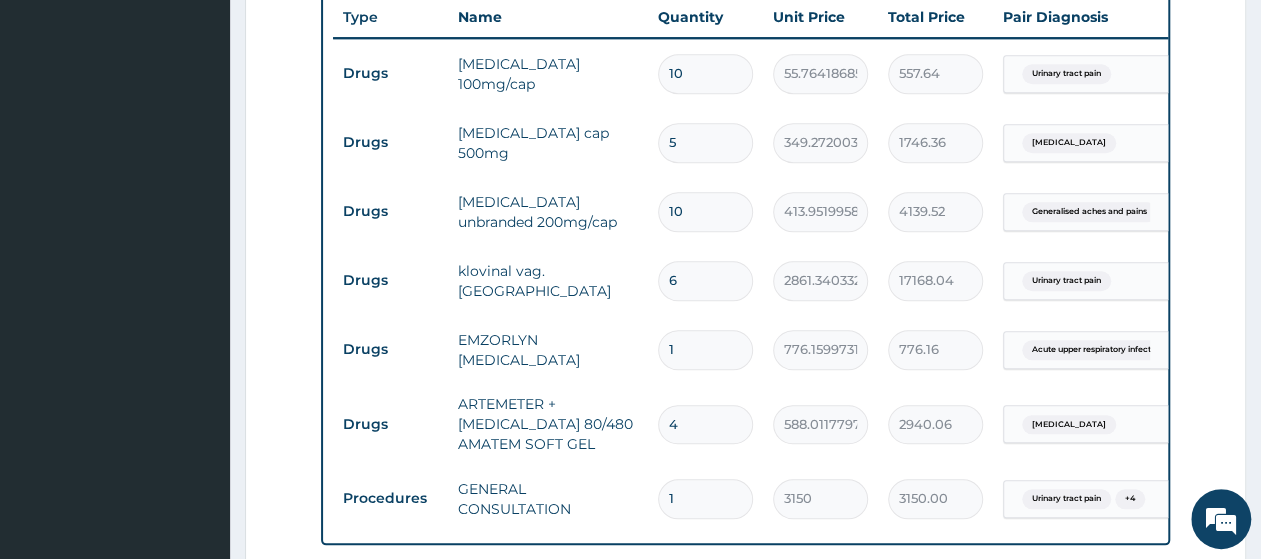 type on "2352.05" 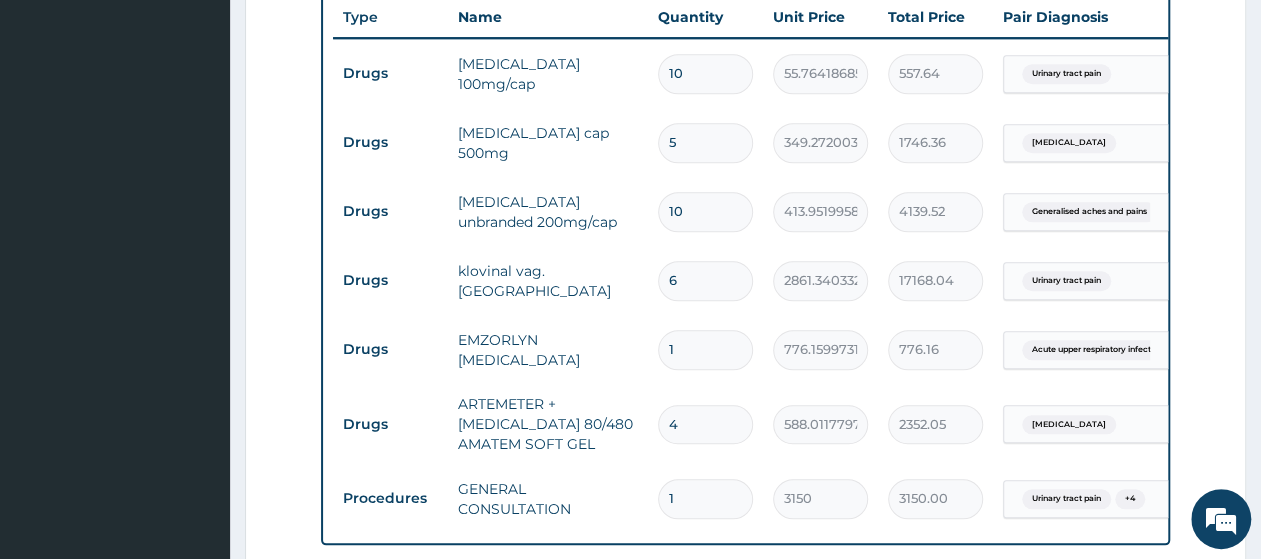 type on "3" 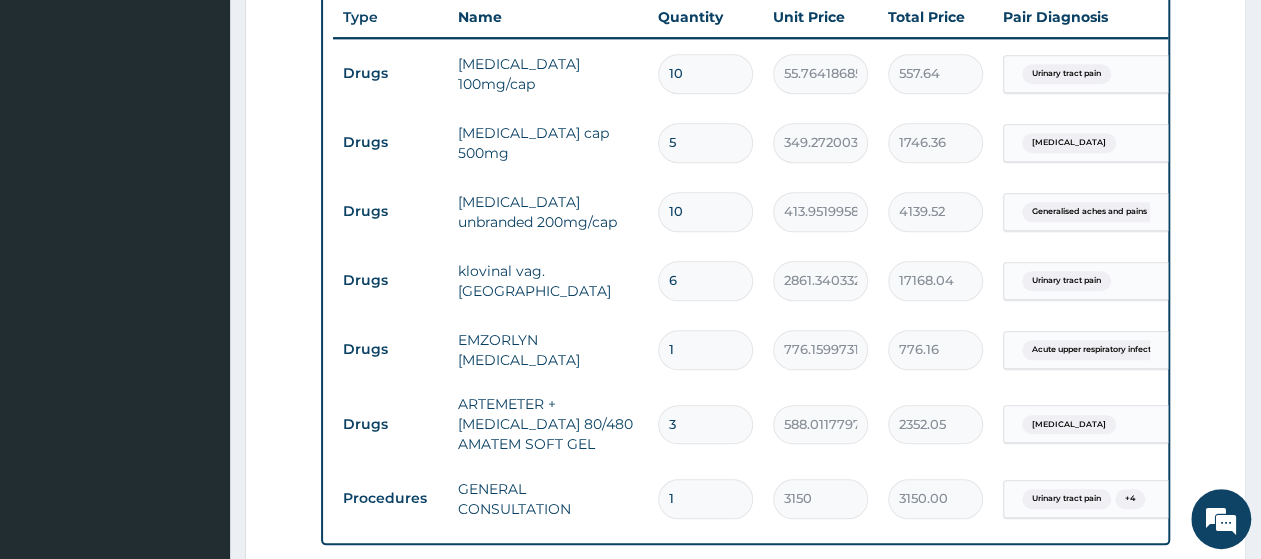 type on "1764.04" 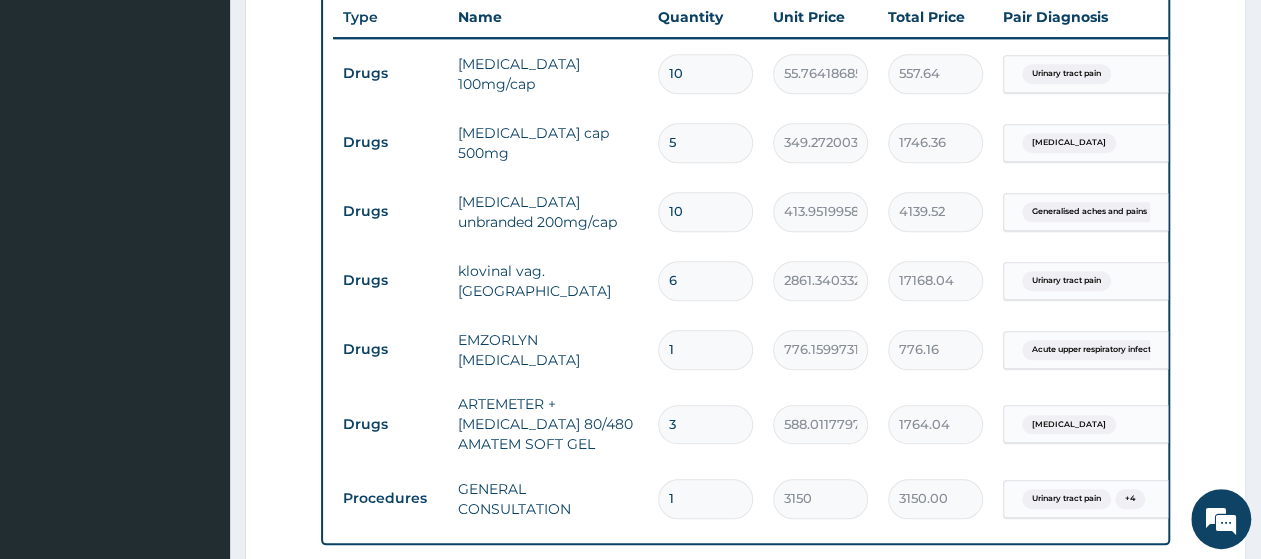 type on "4" 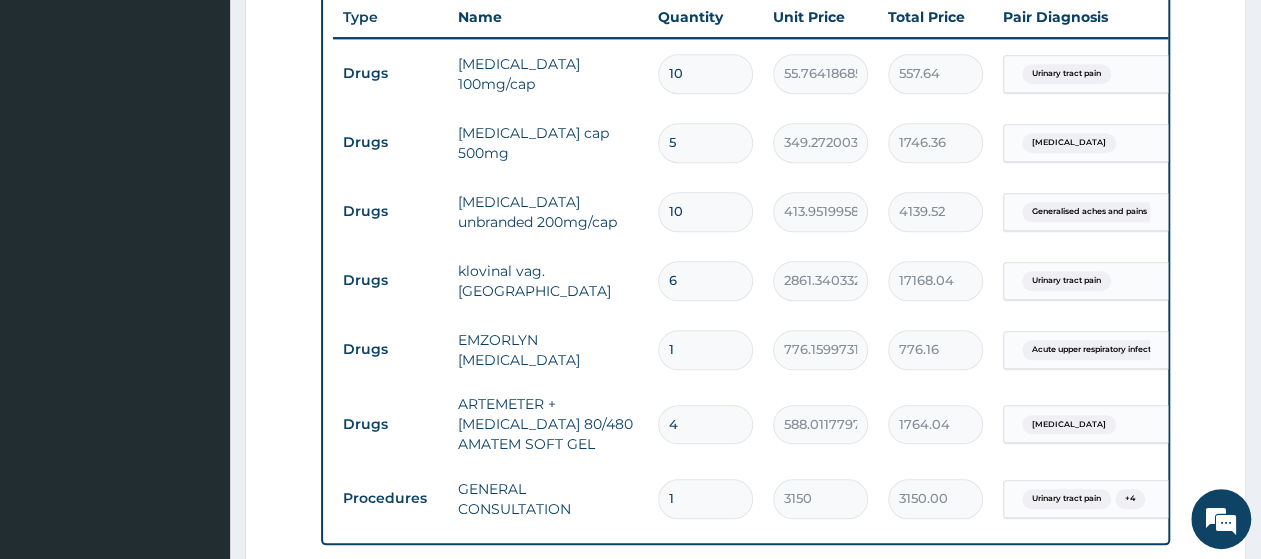 type on "2352.05" 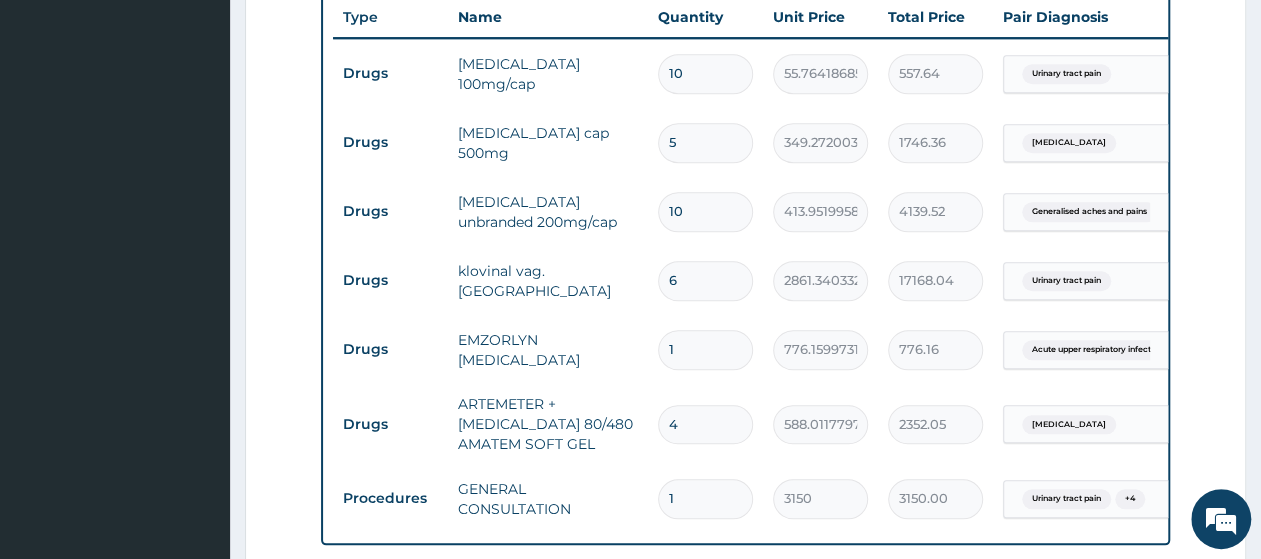 type on "5" 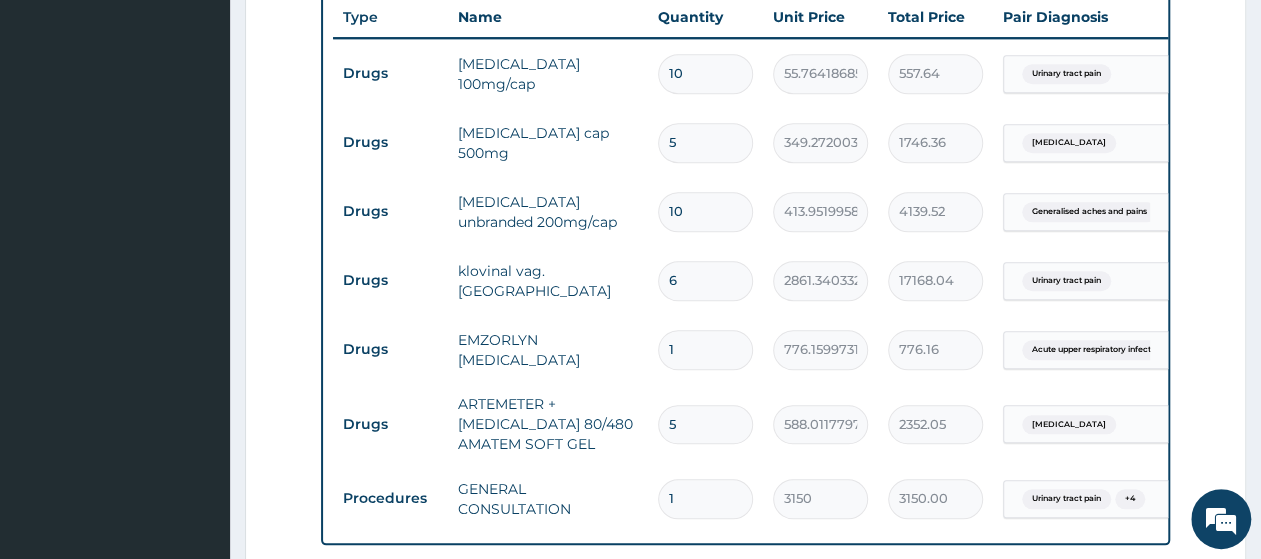type on "2940.06" 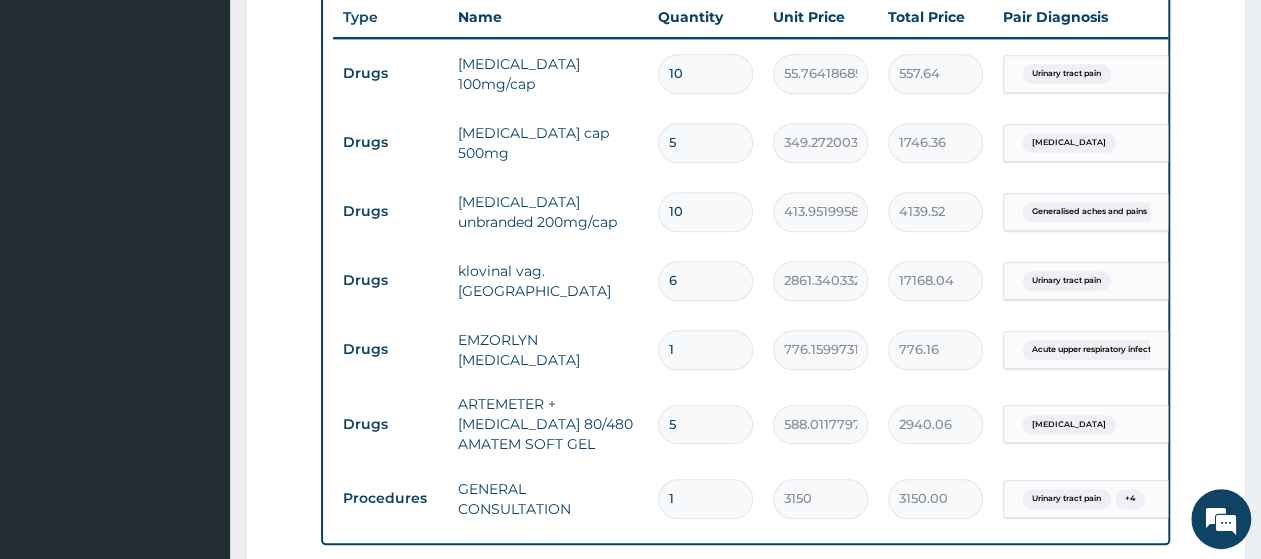 type on "4" 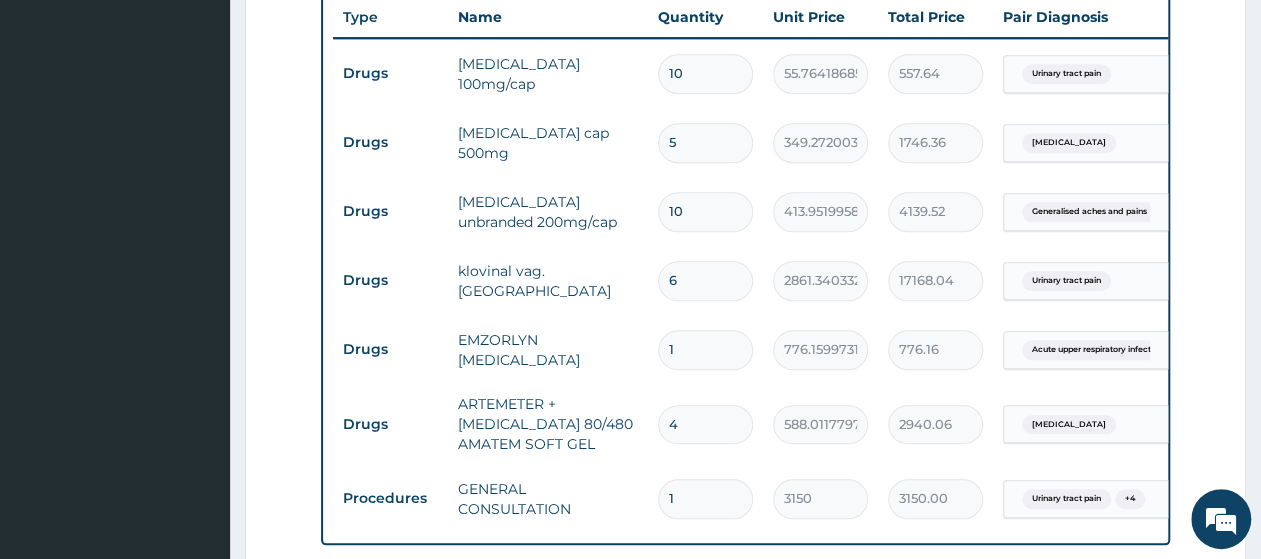 type on "2352.05" 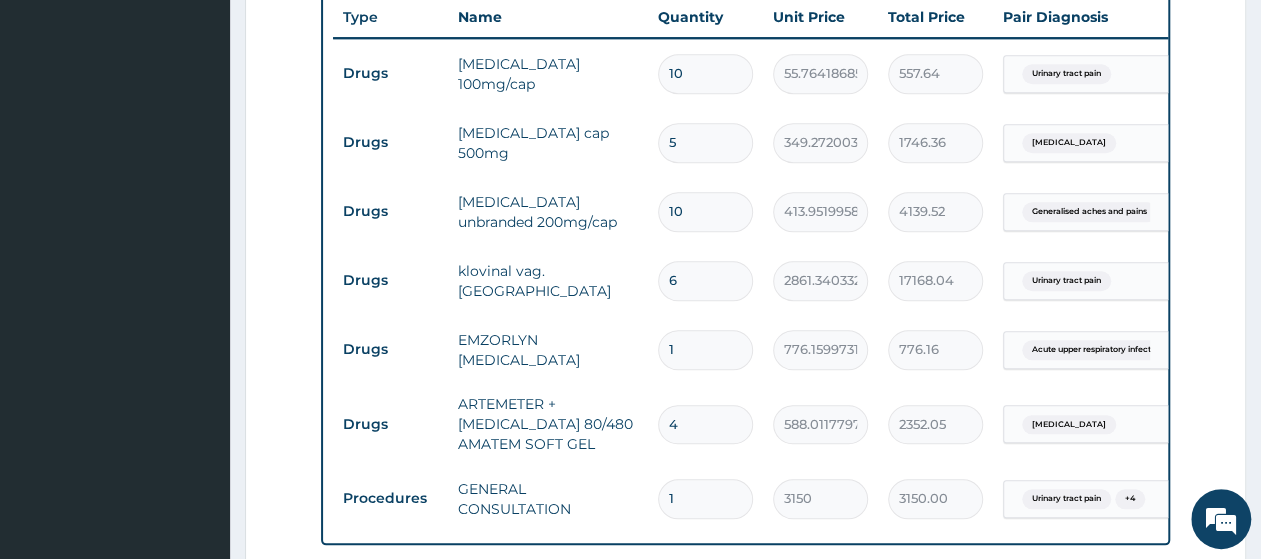 type on "5" 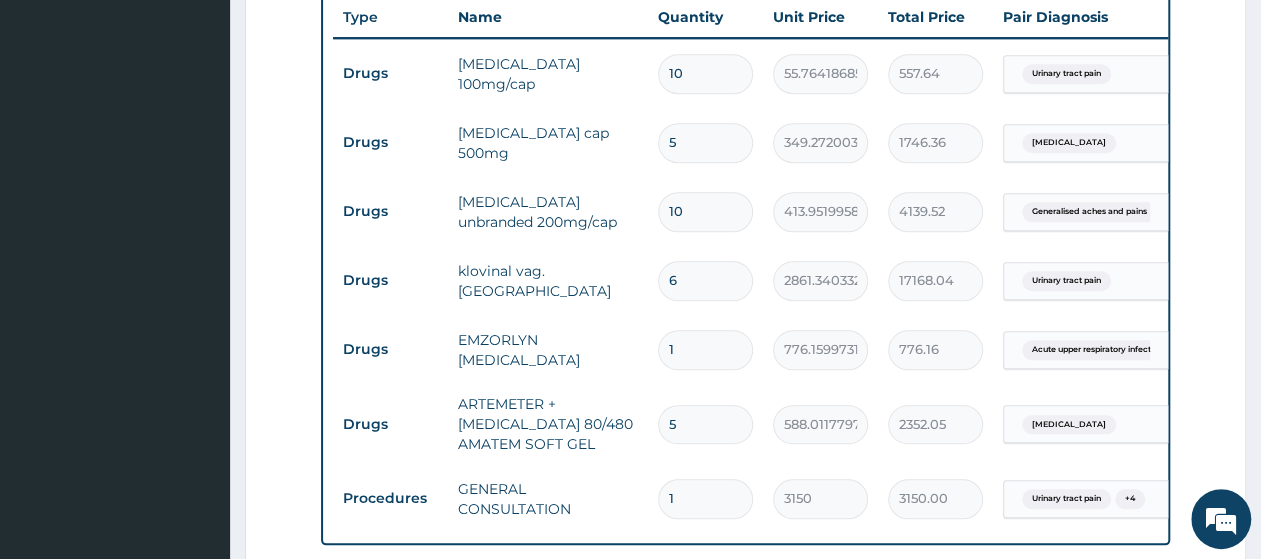 type on "2940.06" 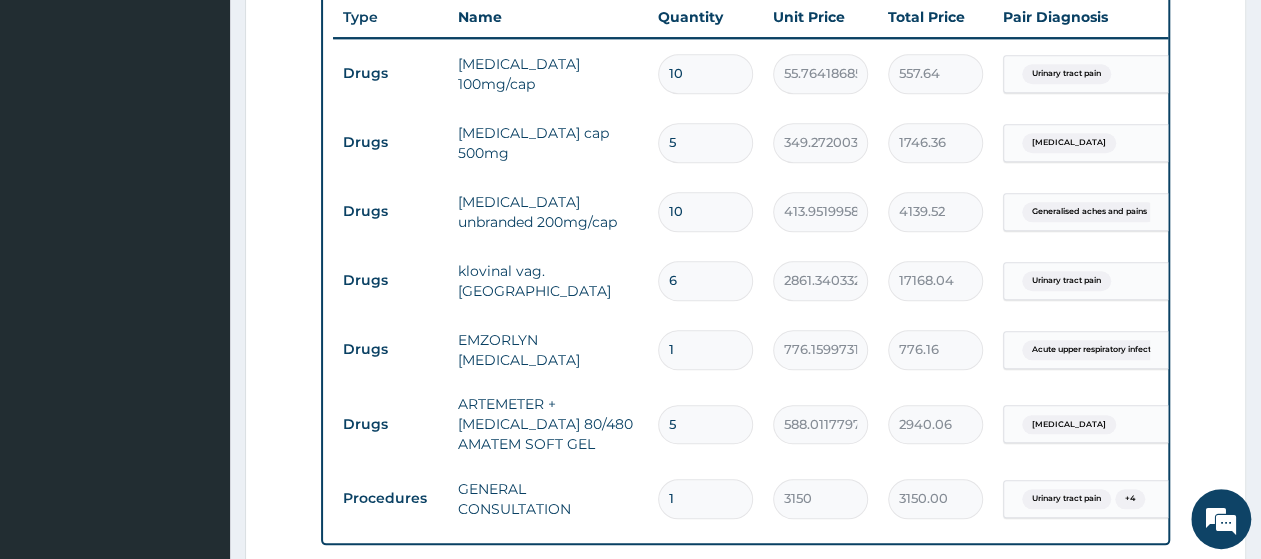 type on "6" 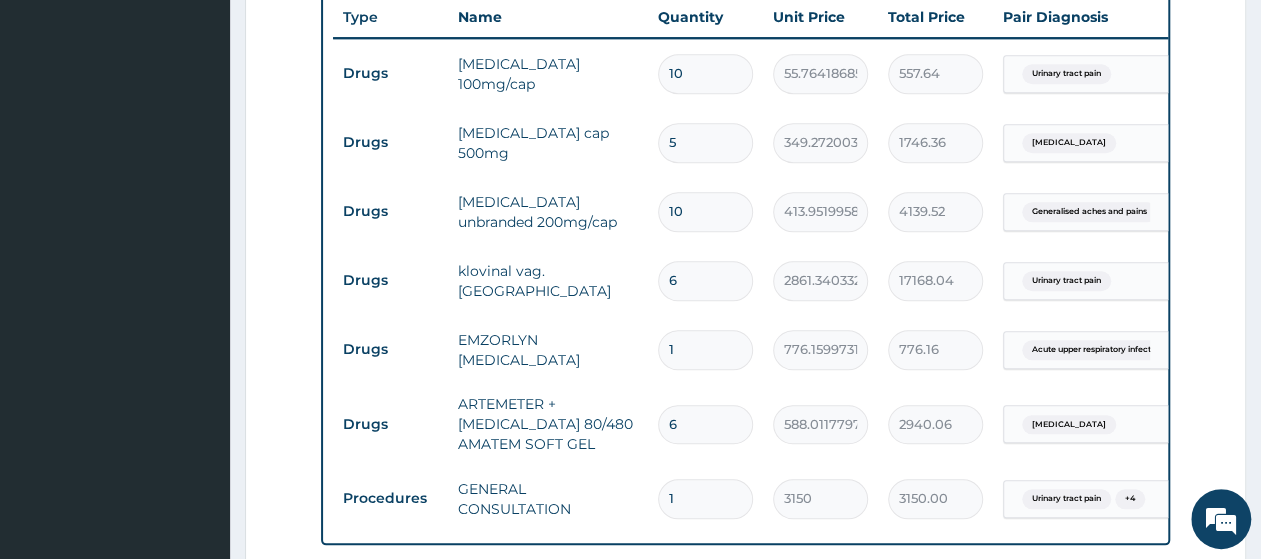 type on "3528.07" 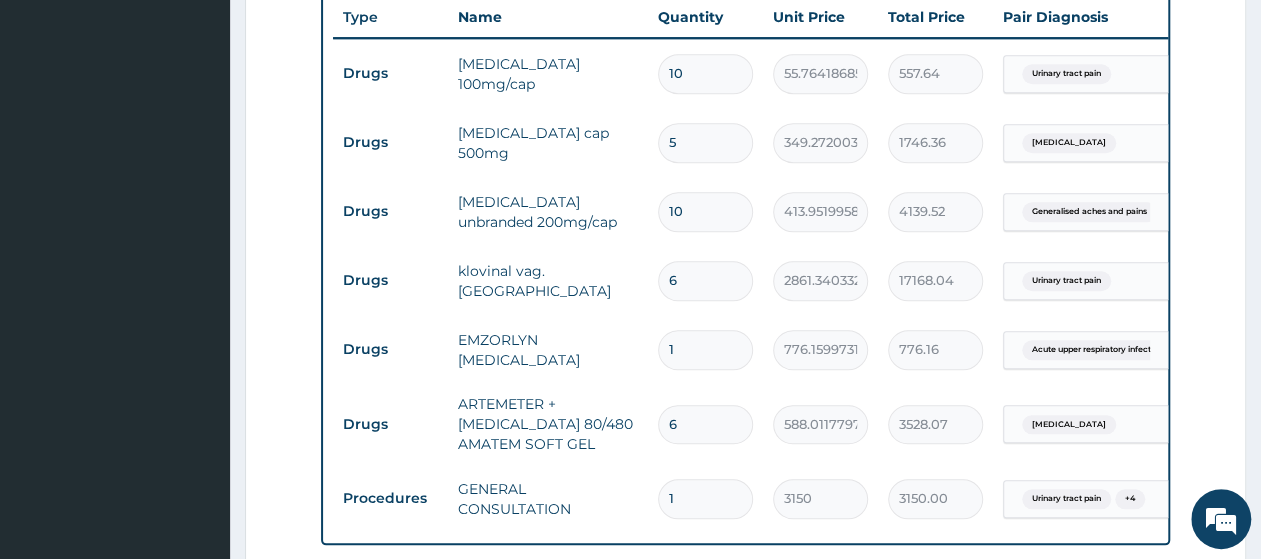 click on "Drugs ARTEMETER + LUMEFANTRINE 80/480 AMATEM SOFT GEL 6 588.0117797851562 3528.07 Malaria Delete" at bounding box center (823, 424) 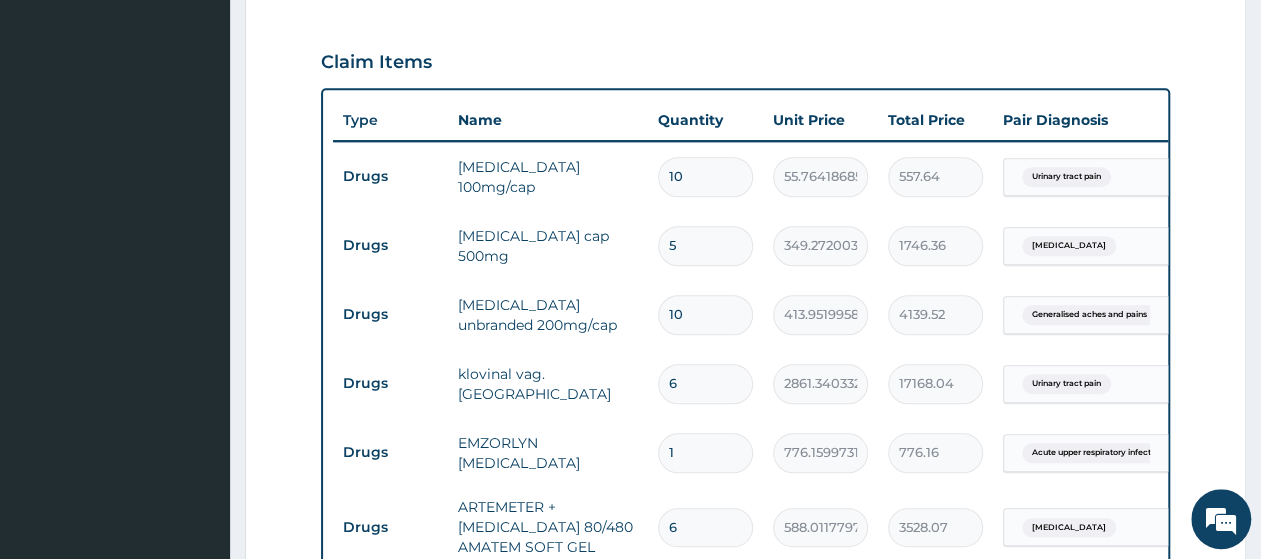 scroll, scrollTop: 692, scrollLeft: 0, axis: vertical 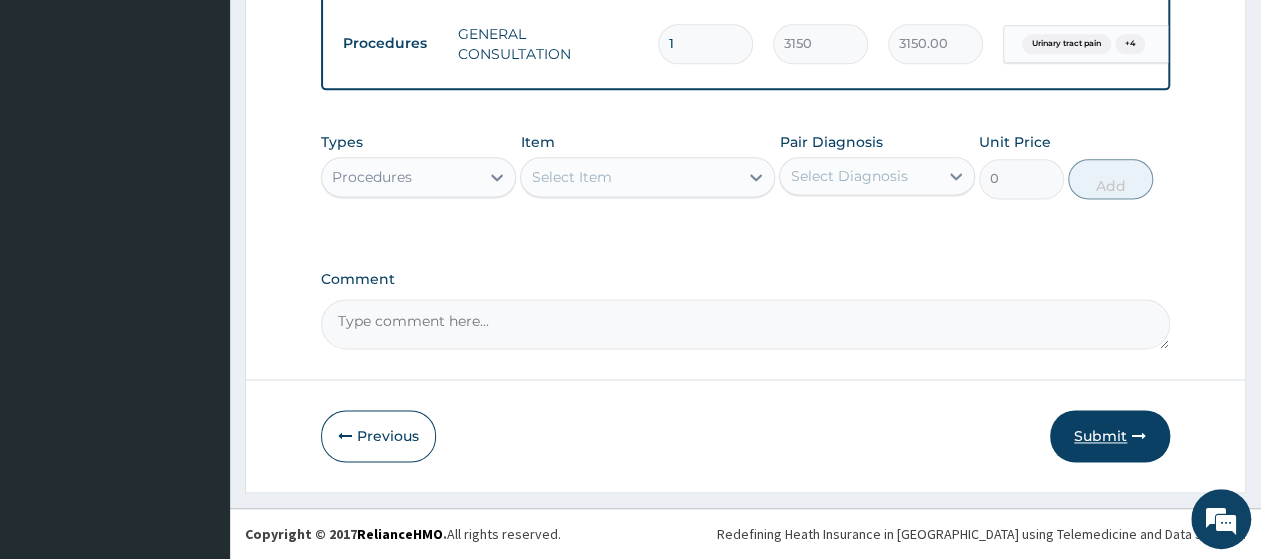 click on "Submit" at bounding box center [1110, 436] 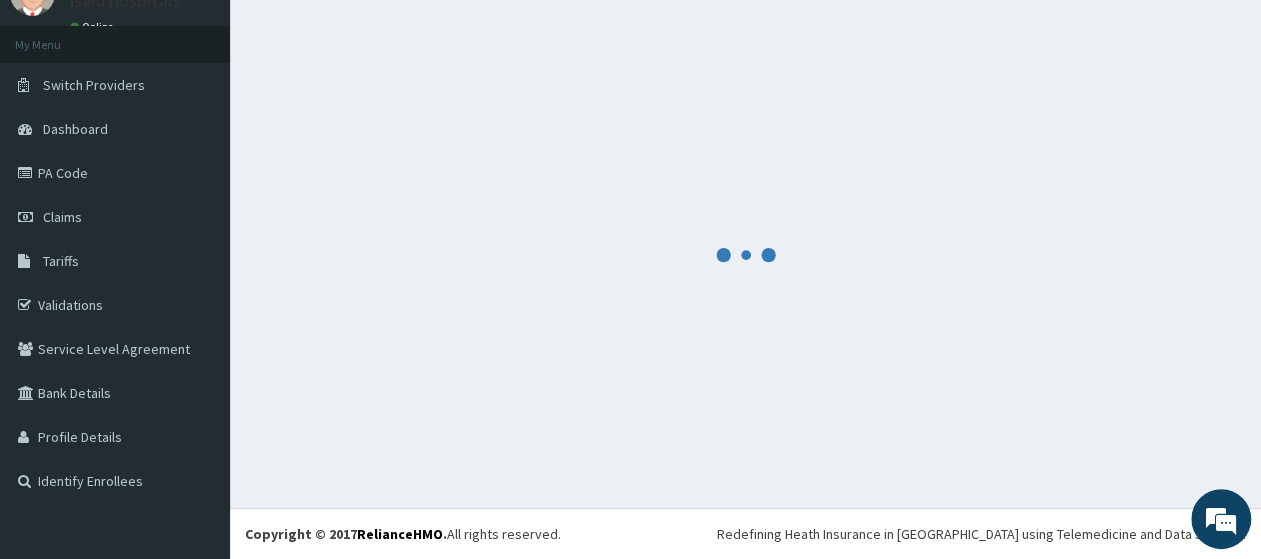 scroll, scrollTop: 88, scrollLeft: 0, axis: vertical 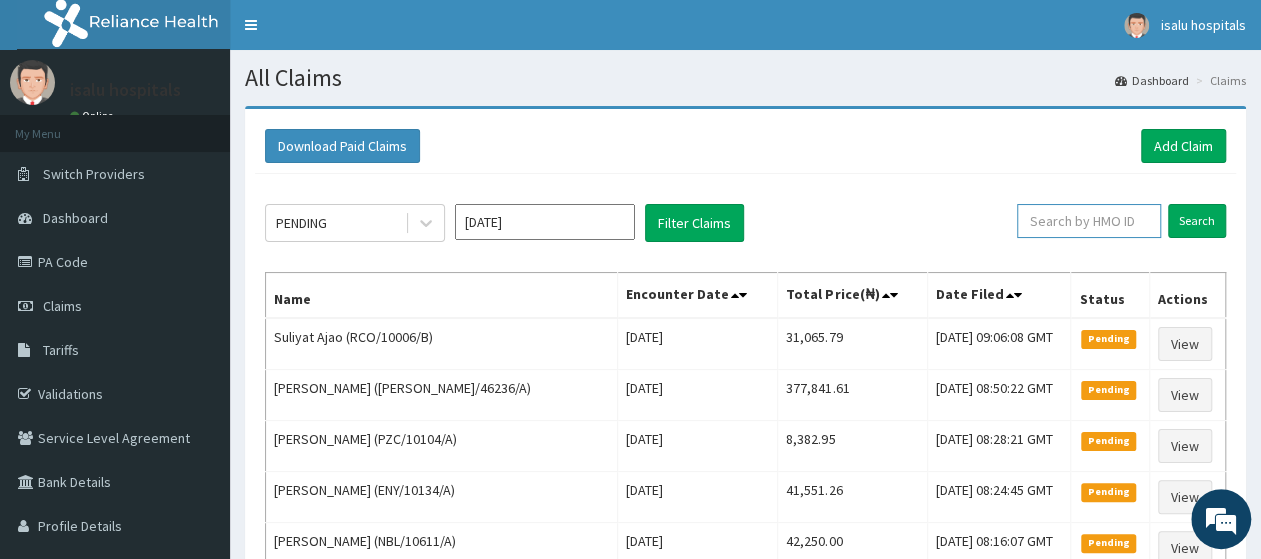 paste on "RCO/10006/B" 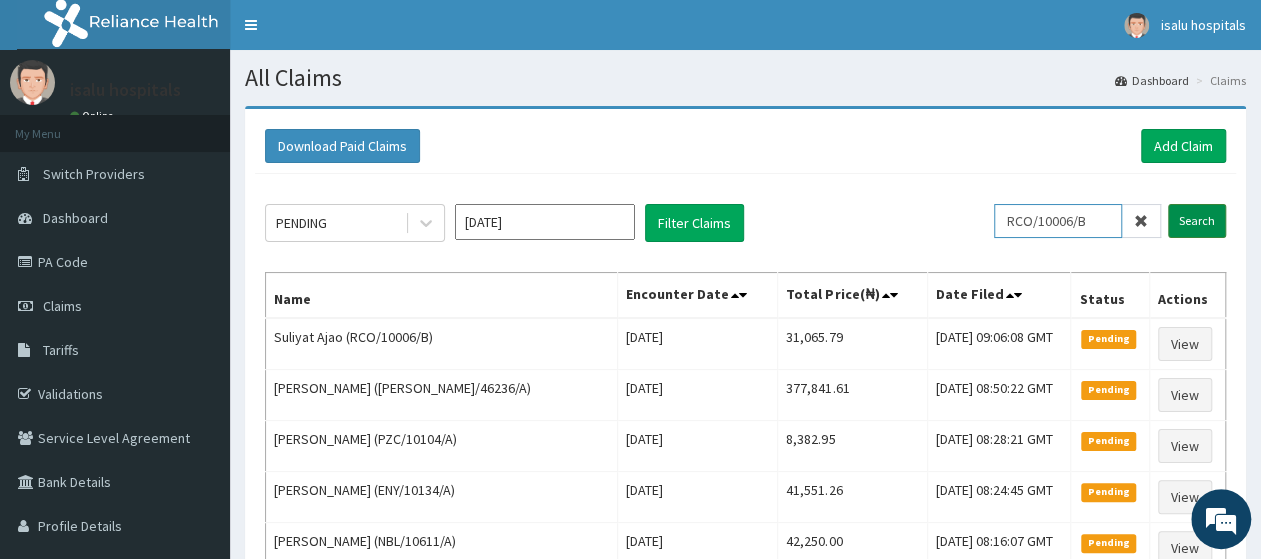 type on "RCO/10006/B" 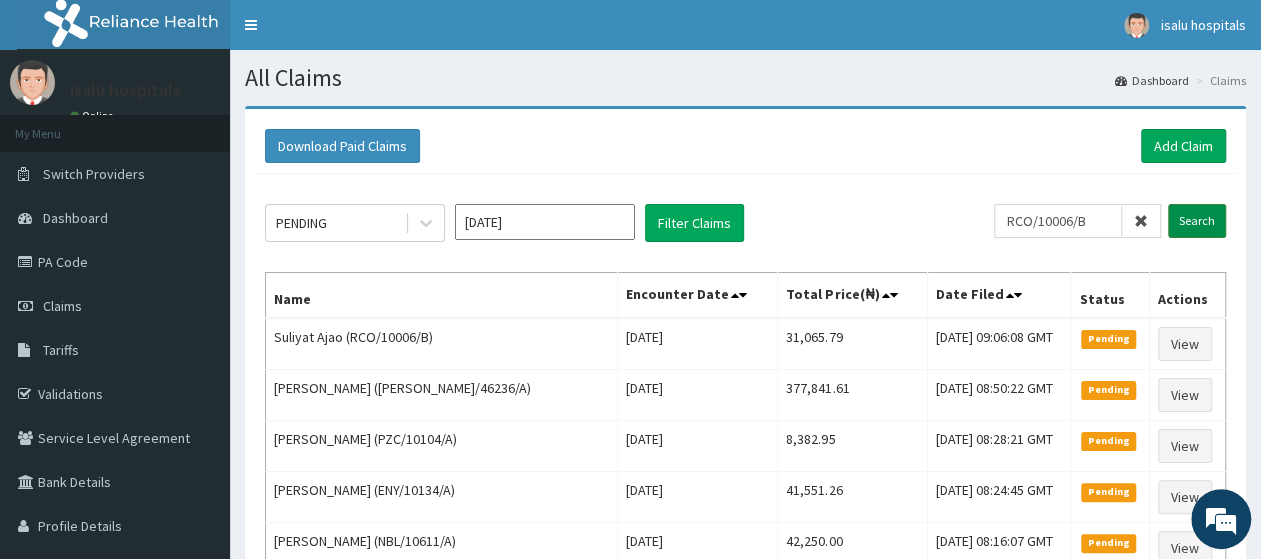 click on "Search" at bounding box center (1197, 221) 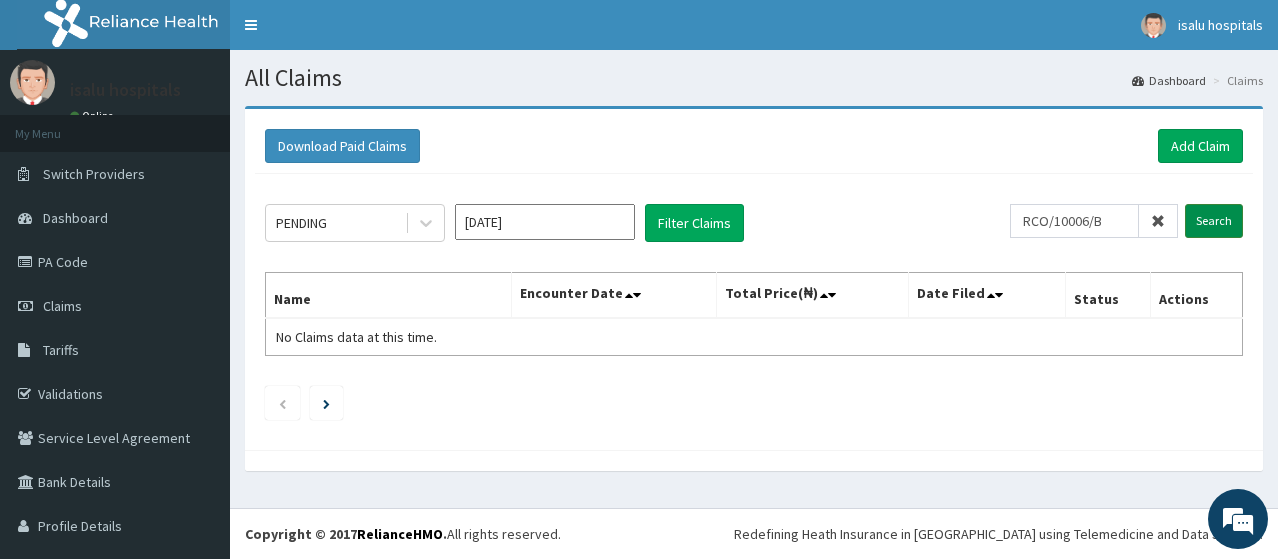 scroll, scrollTop: 0, scrollLeft: 0, axis: both 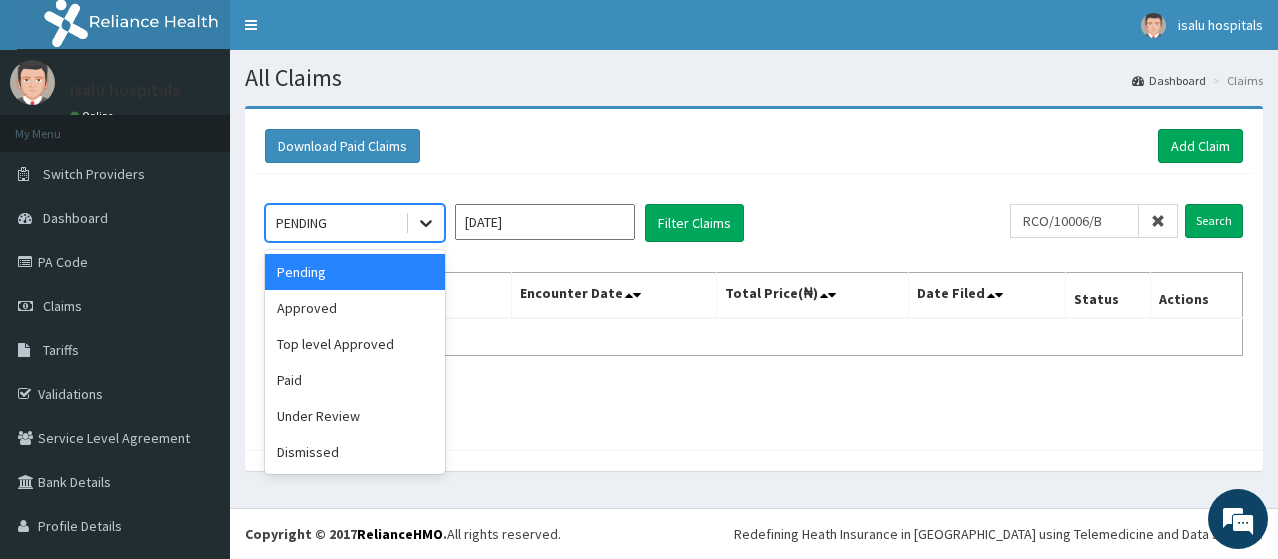 click 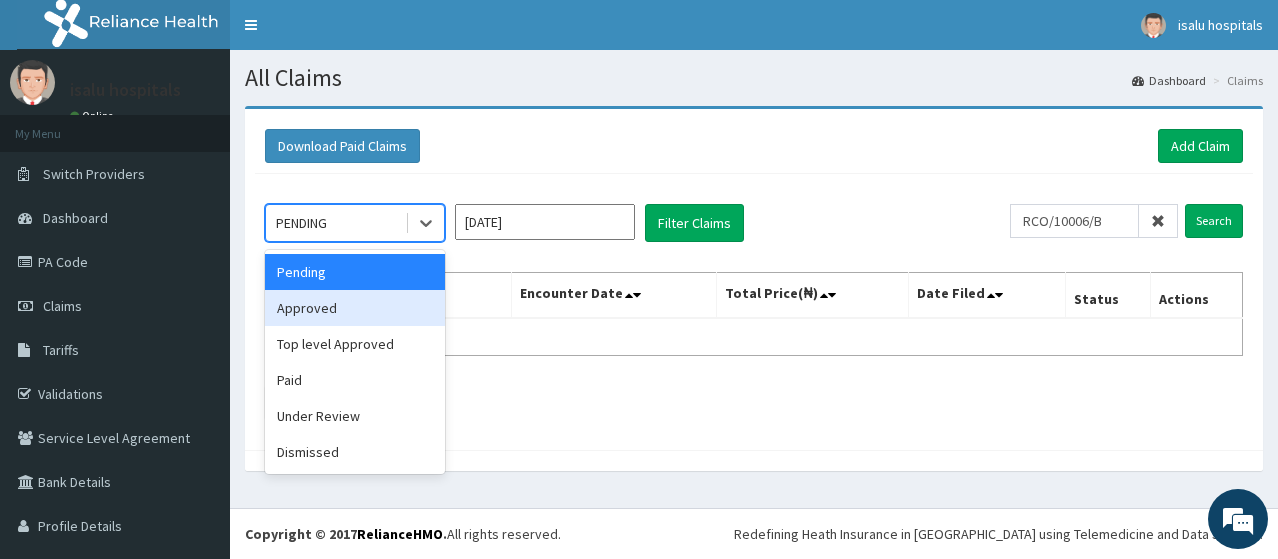click on "Approved" at bounding box center [355, 308] 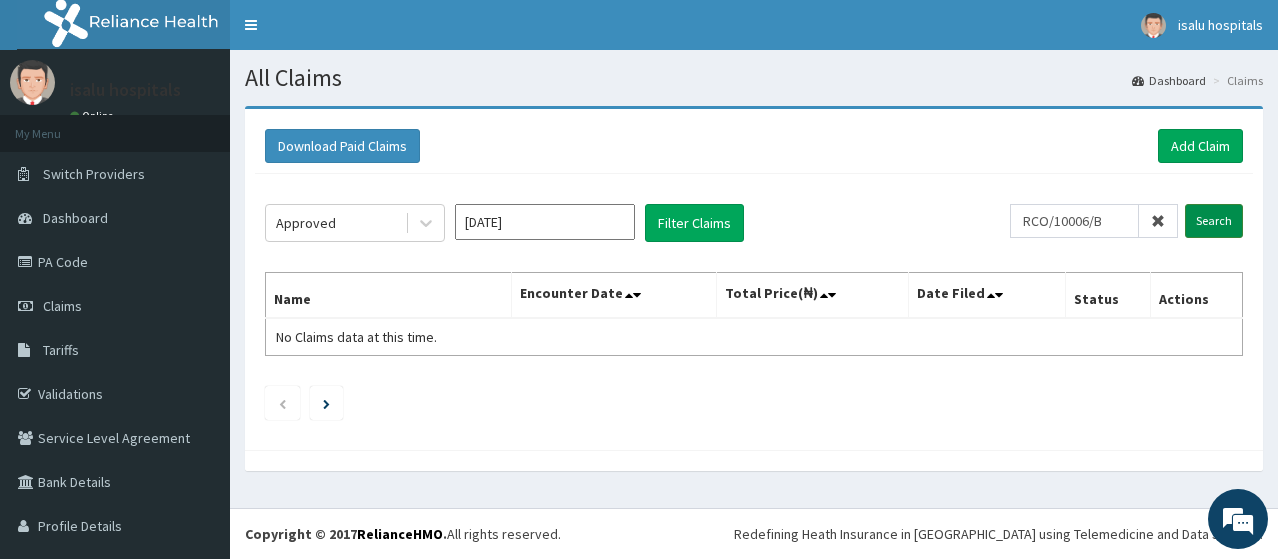 click on "Search" at bounding box center (1214, 221) 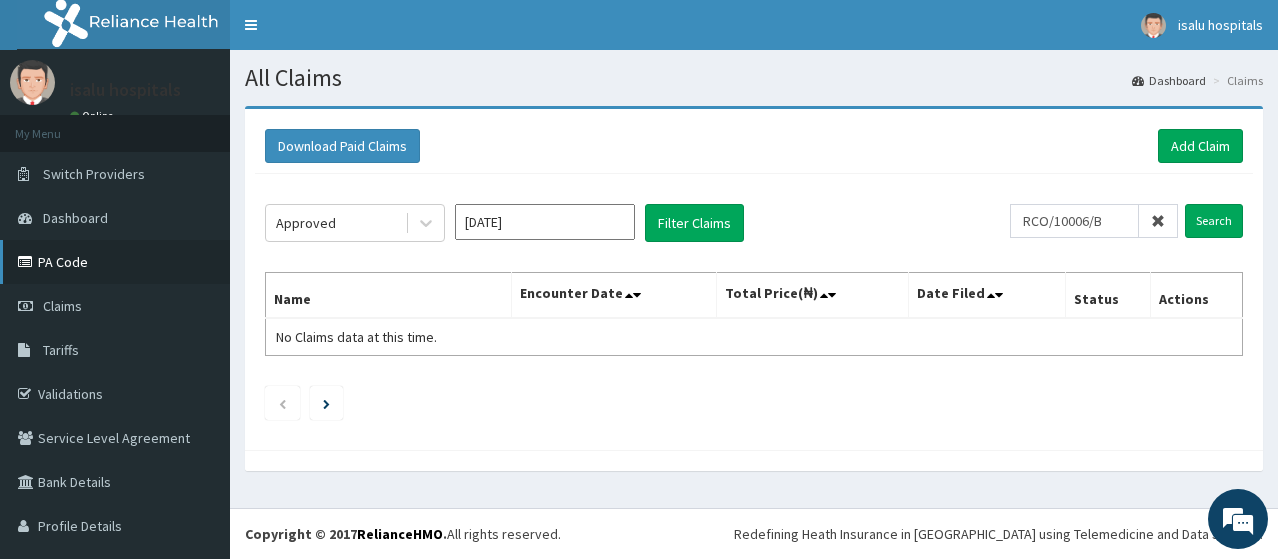 click on "PA Code" at bounding box center [115, 262] 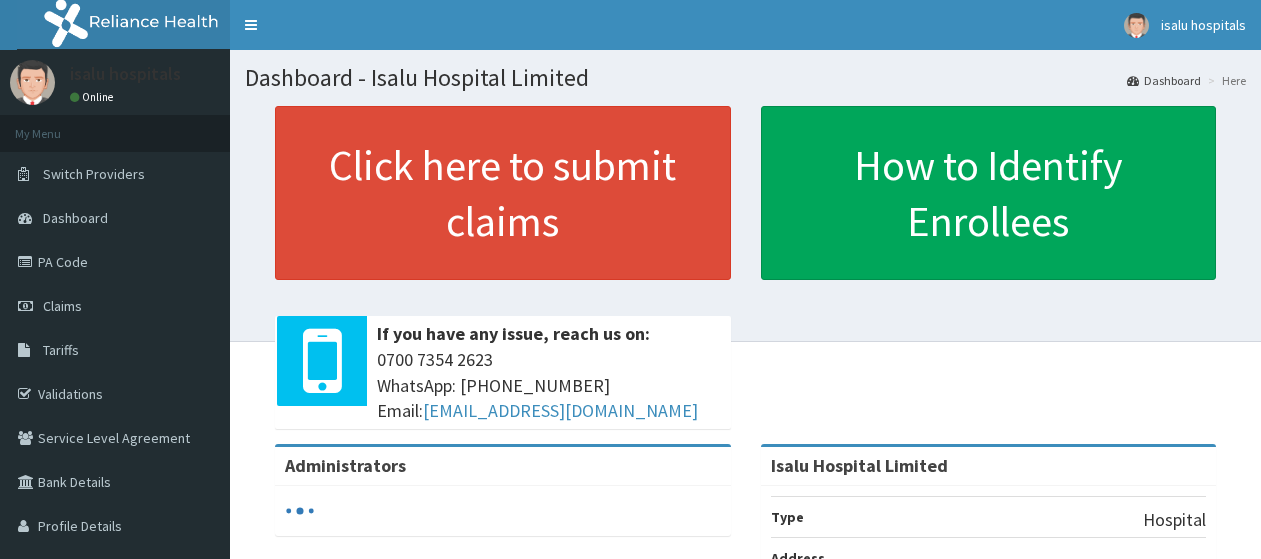 scroll, scrollTop: 0, scrollLeft: 0, axis: both 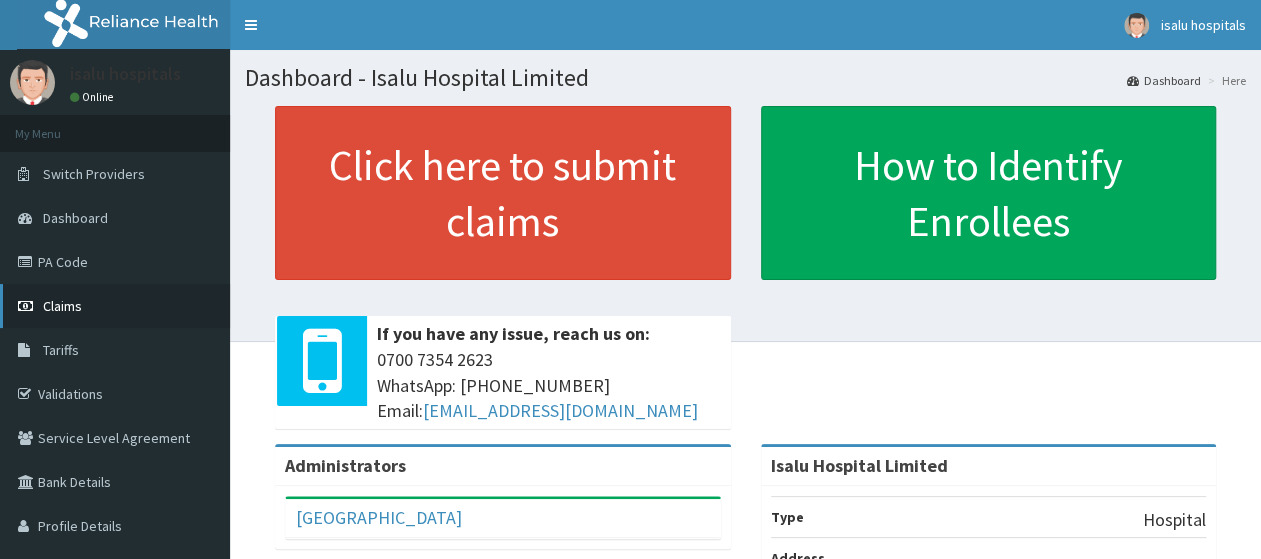 click on "Claims" at bounding box center [62, 306] 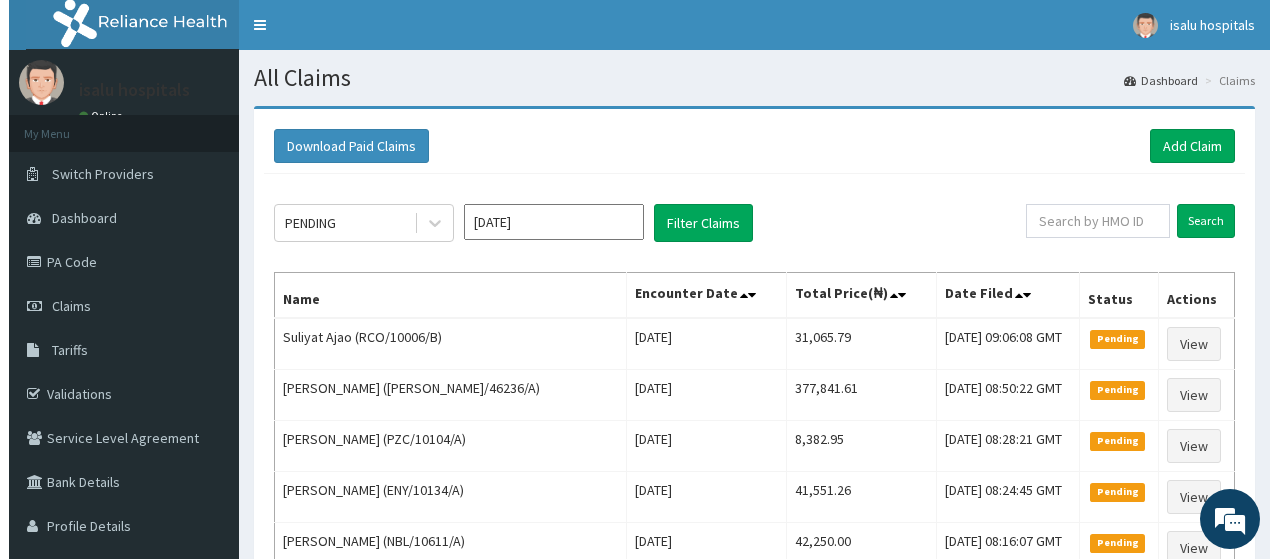 scroll, scrollTop: 0, scrollLeft: 0, axis: both 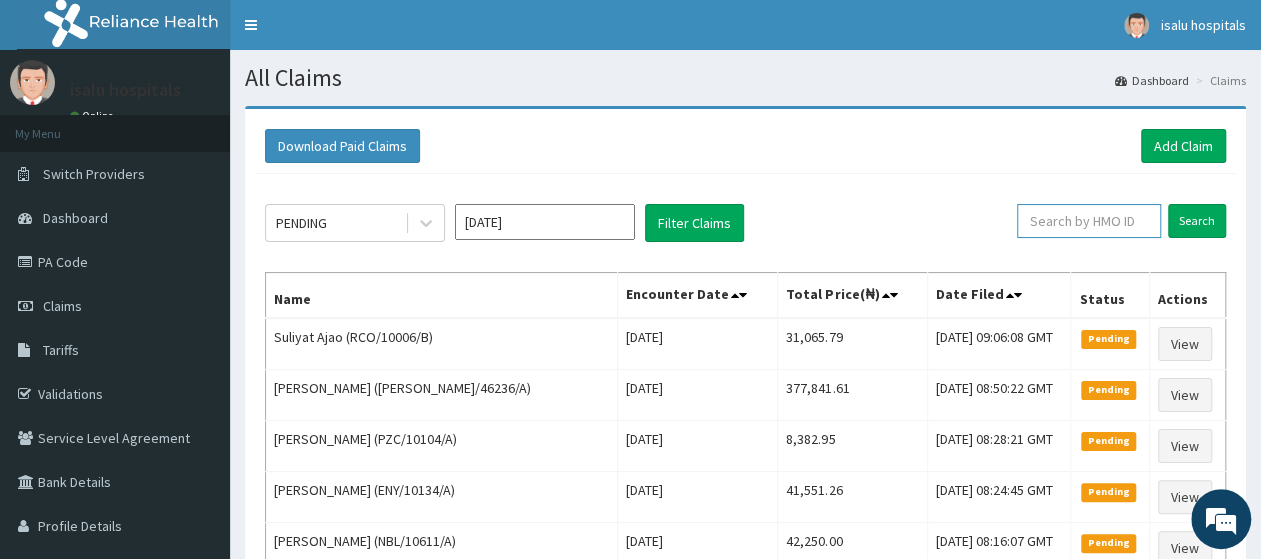 paste on "RCO/10006/B" 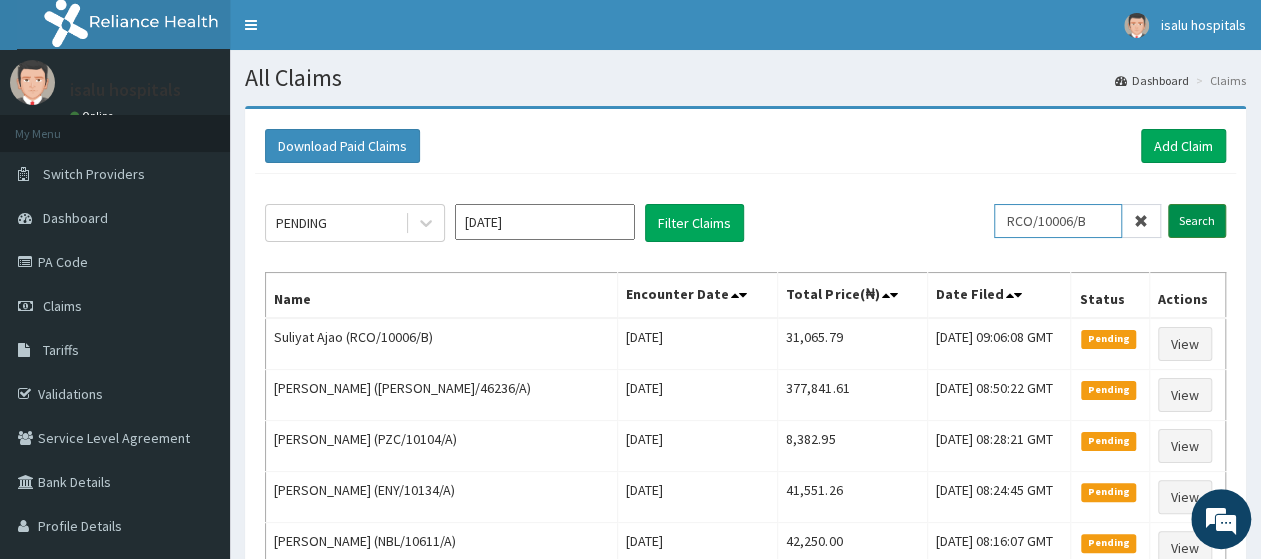 type on "RCO/10006/B" 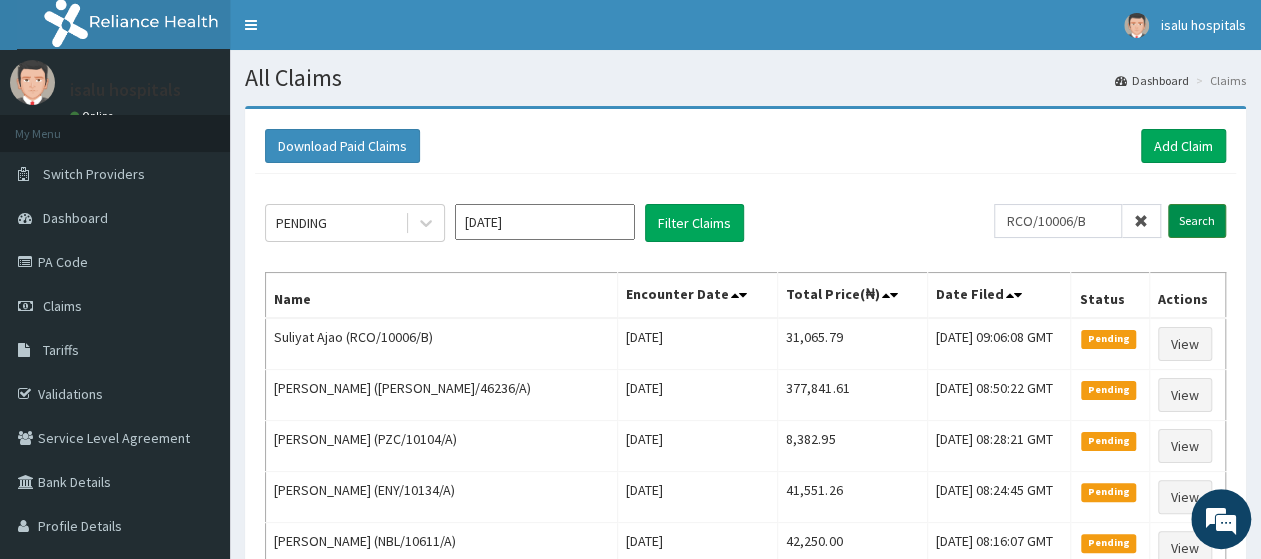 click on "Search" at bounding box center (1197, 221) 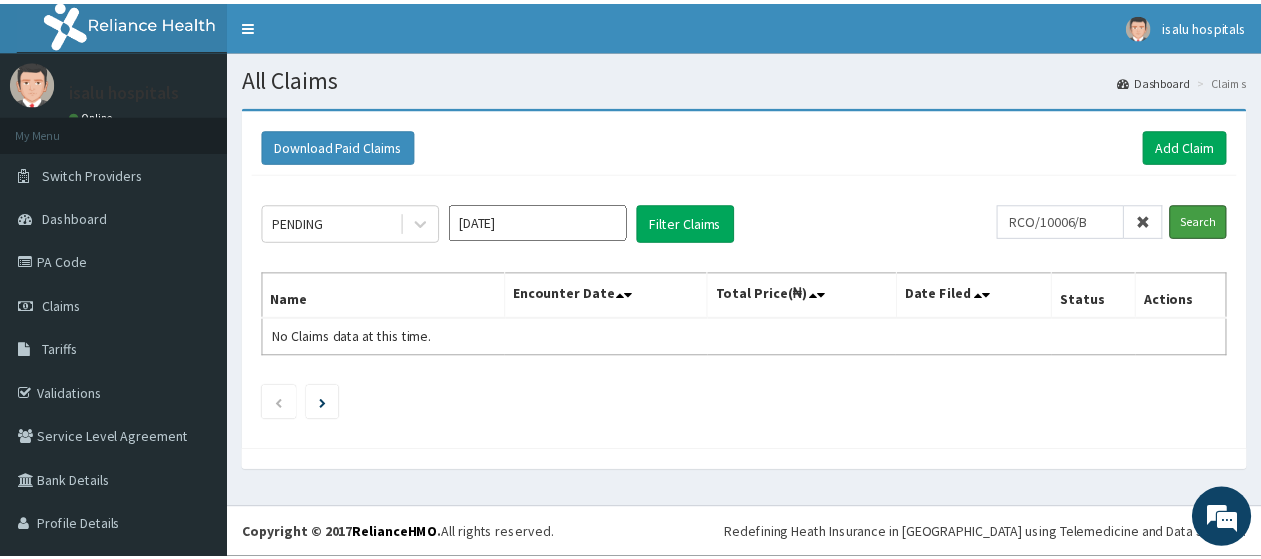 scroll, scrollTop: 0, scrollLeft: 0, axis: both 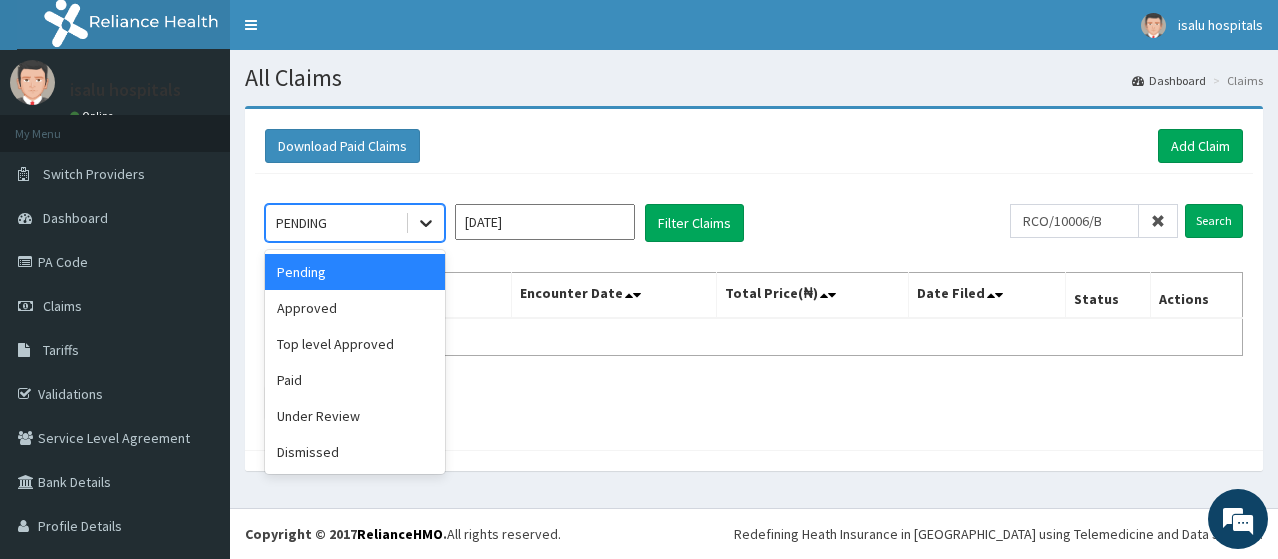 click 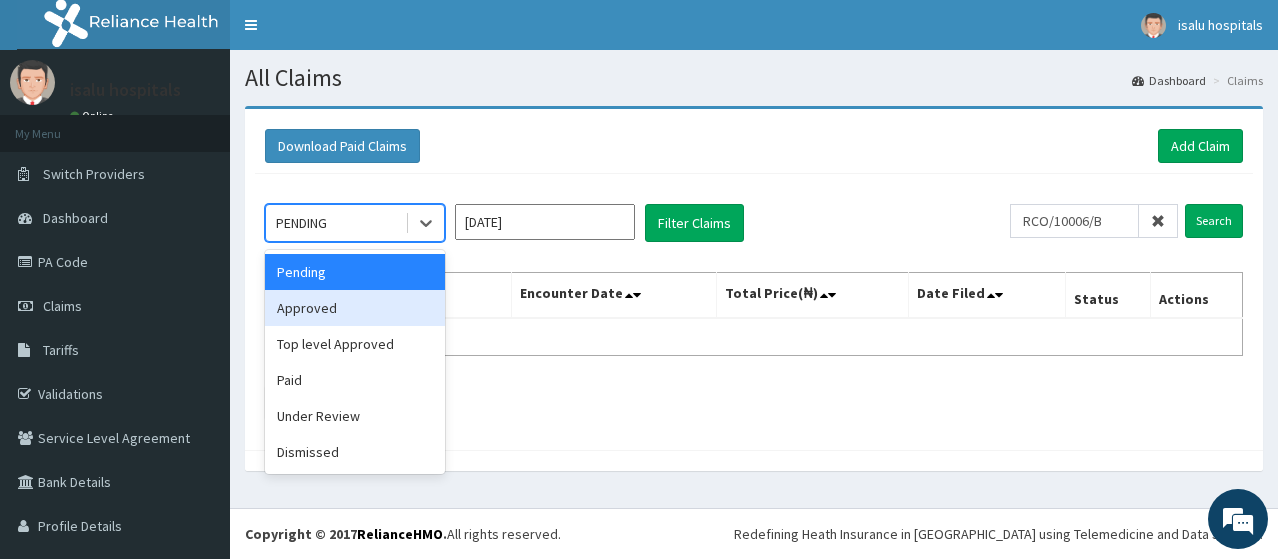 click on "Approved" at bounding box center [355, 308] 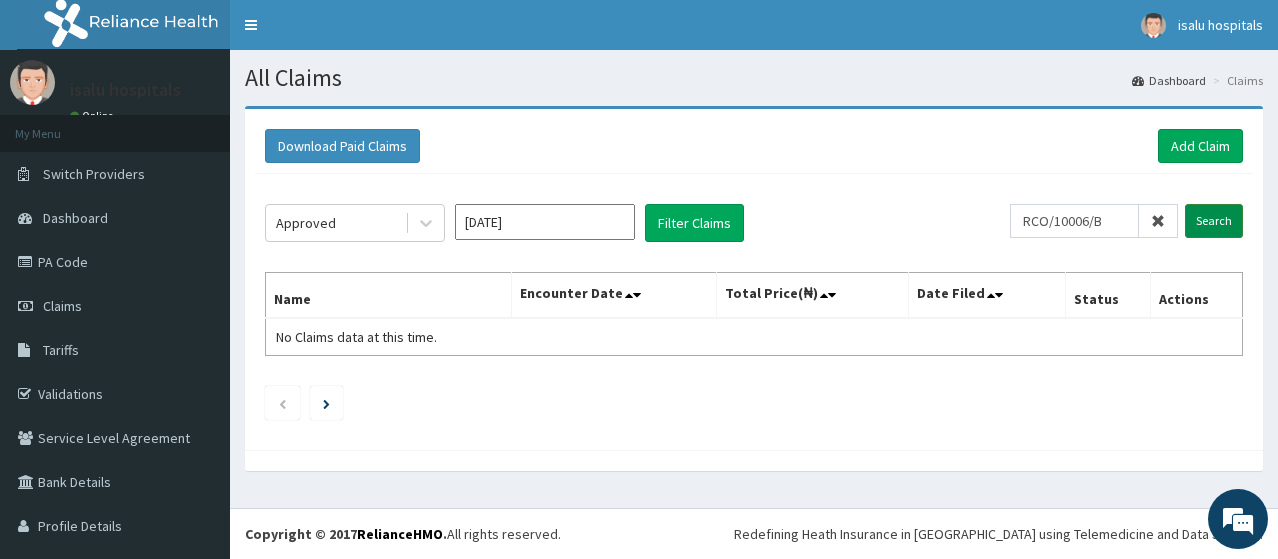 click on "Search" at bounding box center [1214, 221] 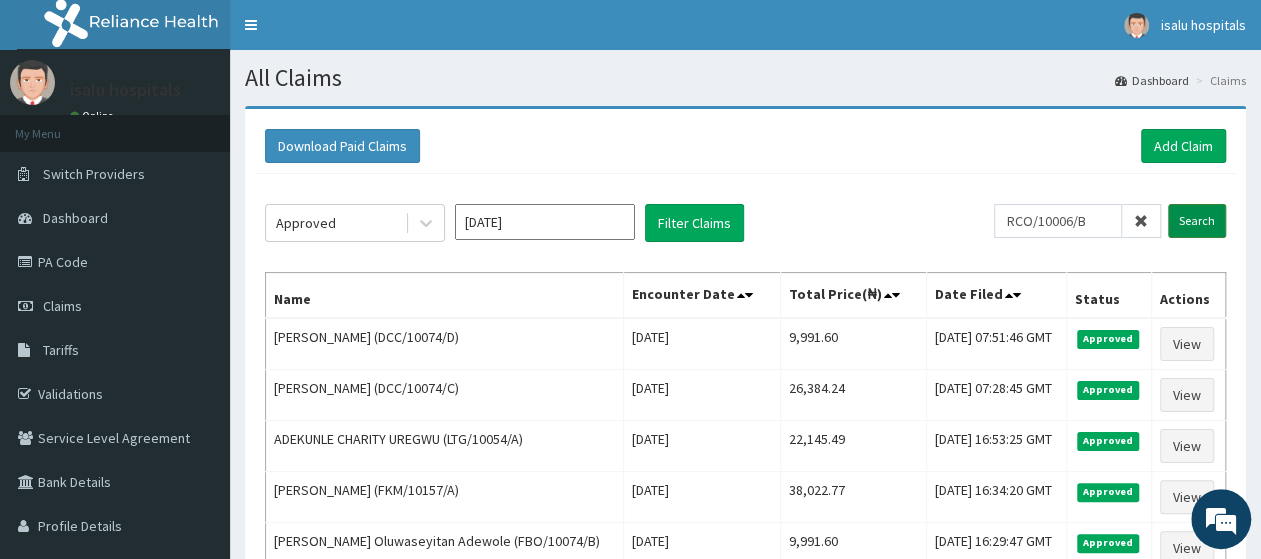 click on "Search" at bounding box center (1197, 221) 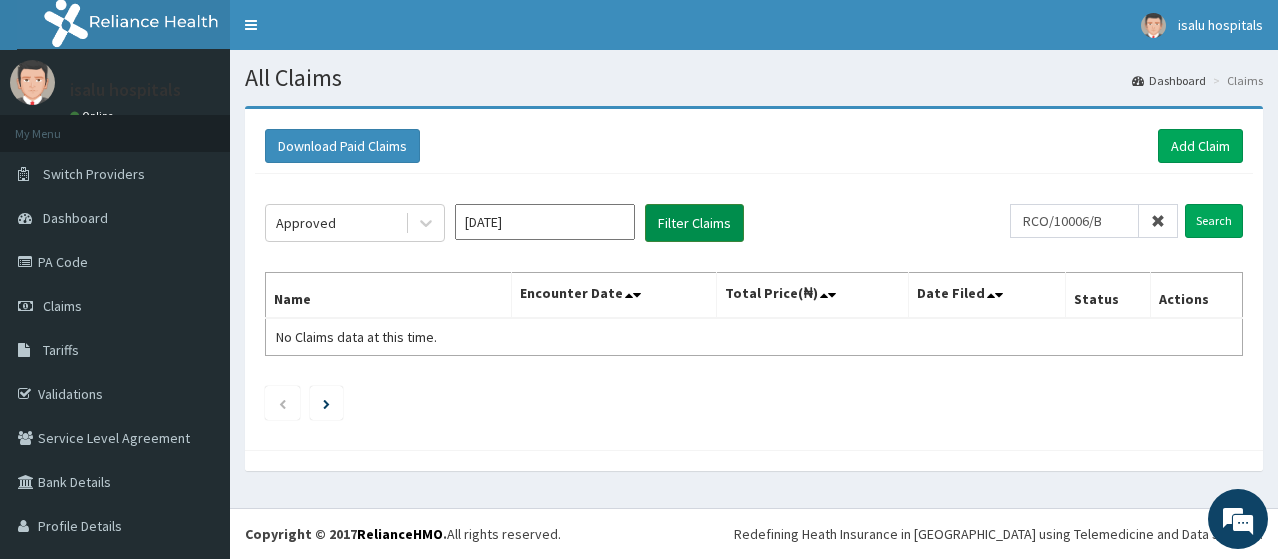 click on "Filter Claims" at bounding box center (694, 223) 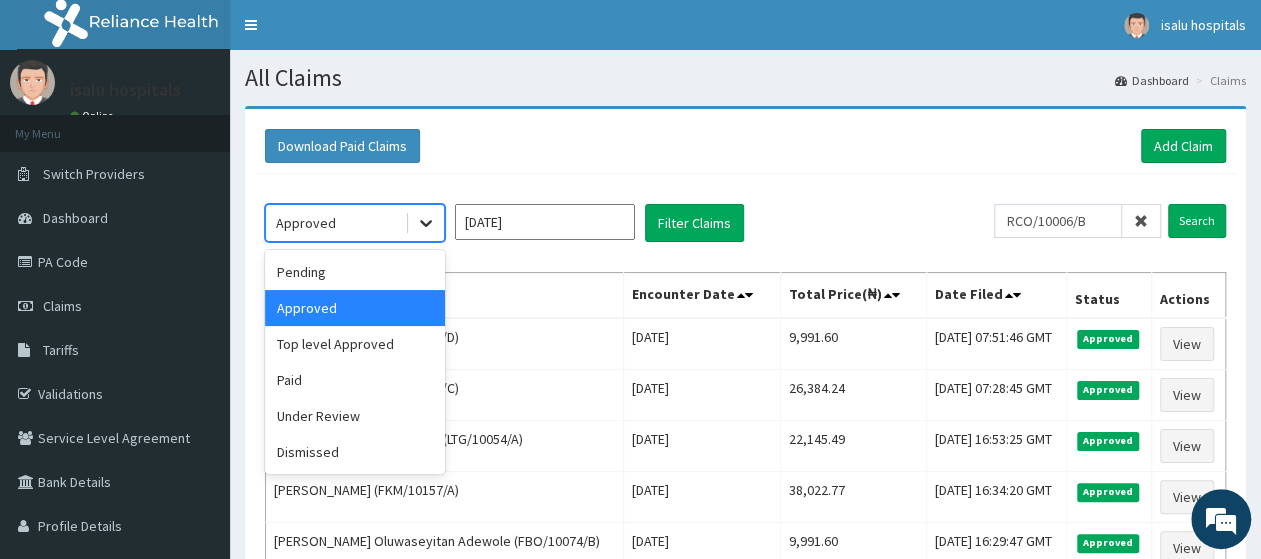 click 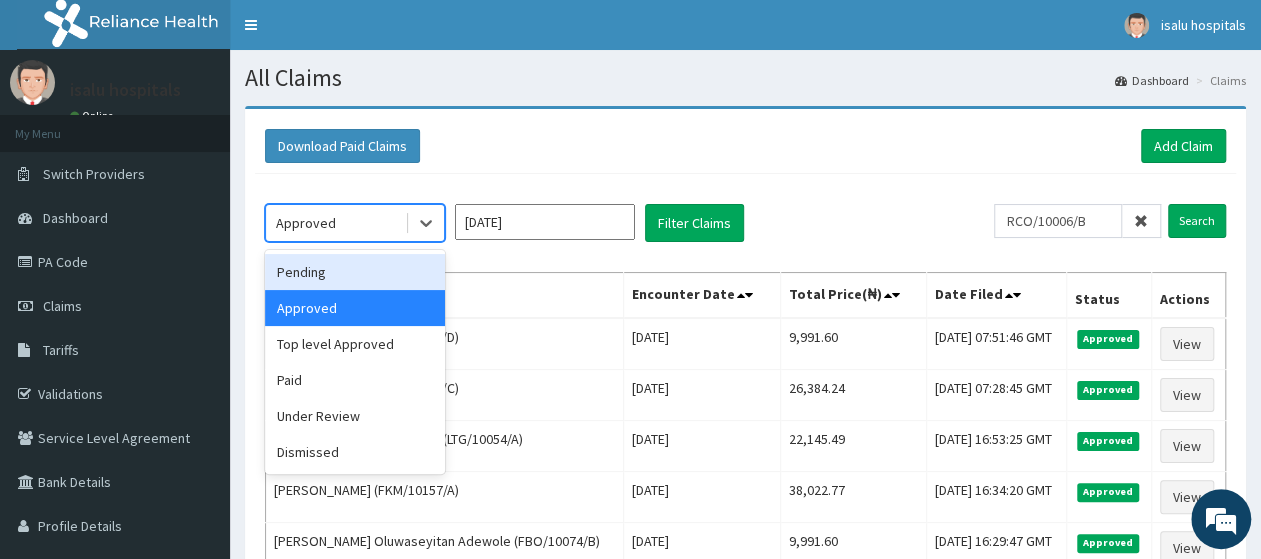 click on "Pending" at bounding box center [355, 272] 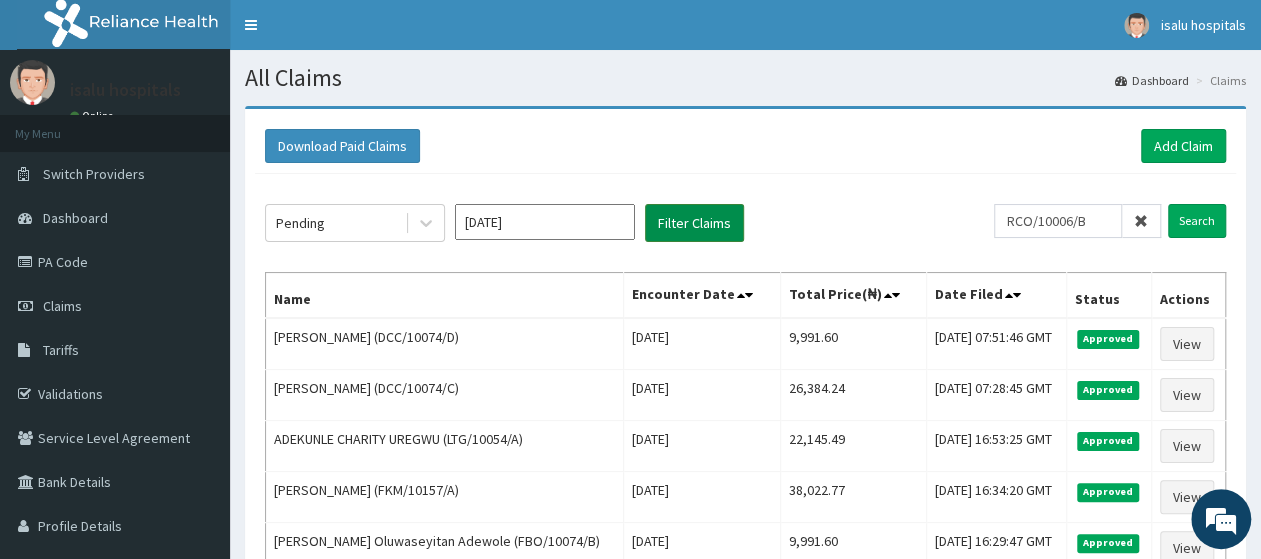 click on "Filter Claims" at bounding box center [694, 223] 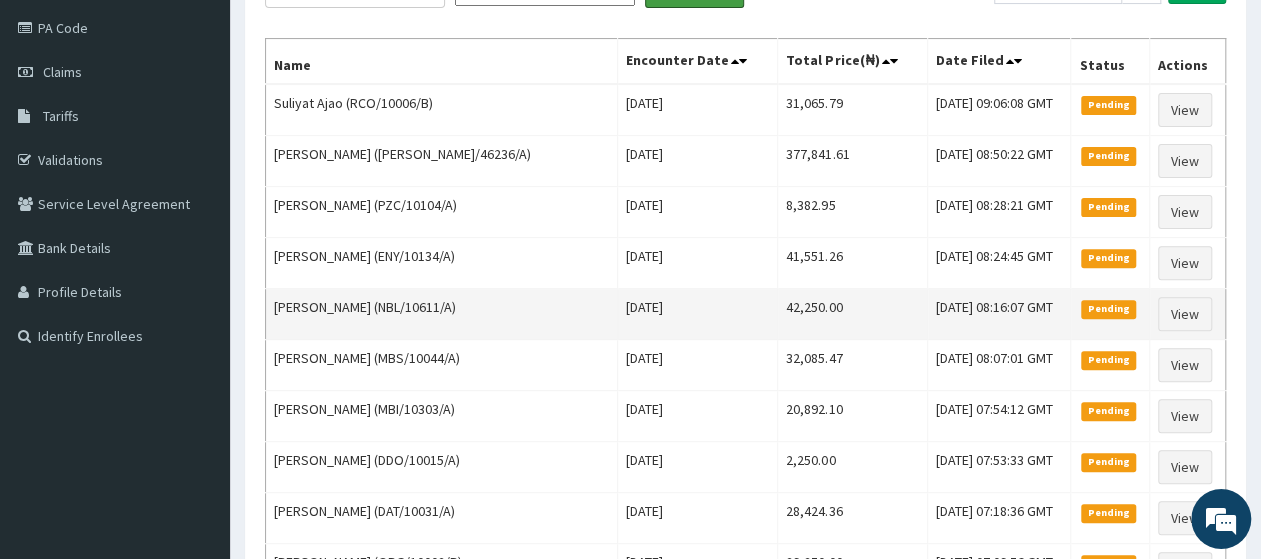scroll, scrollTop: 104, scrollLeft: 0, axis: vertical 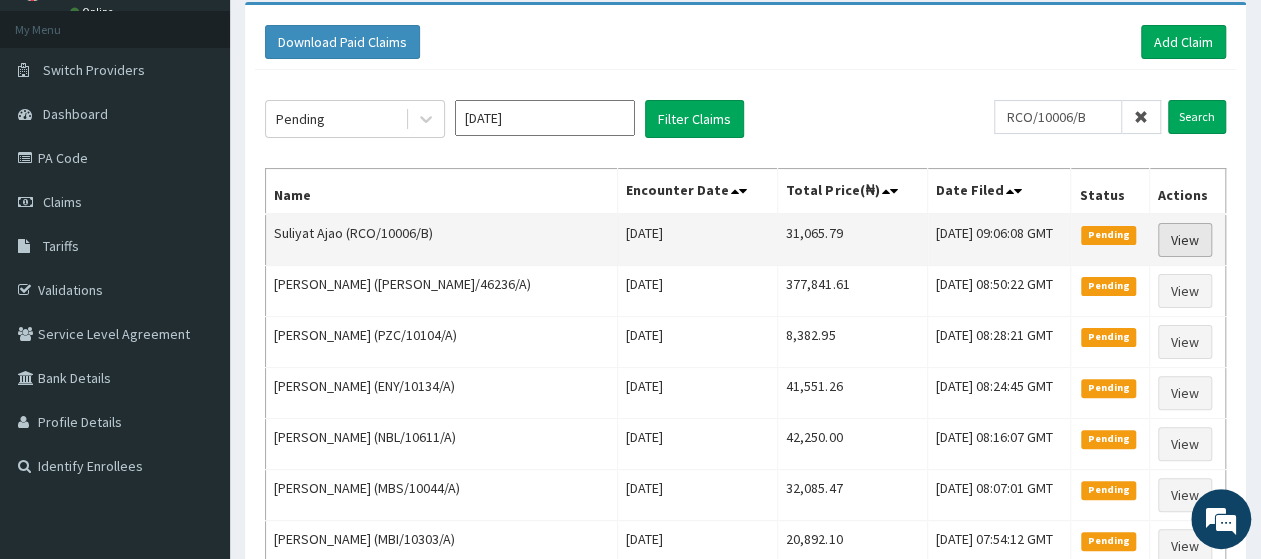 click on "View" at bounding box center [1185, 240] 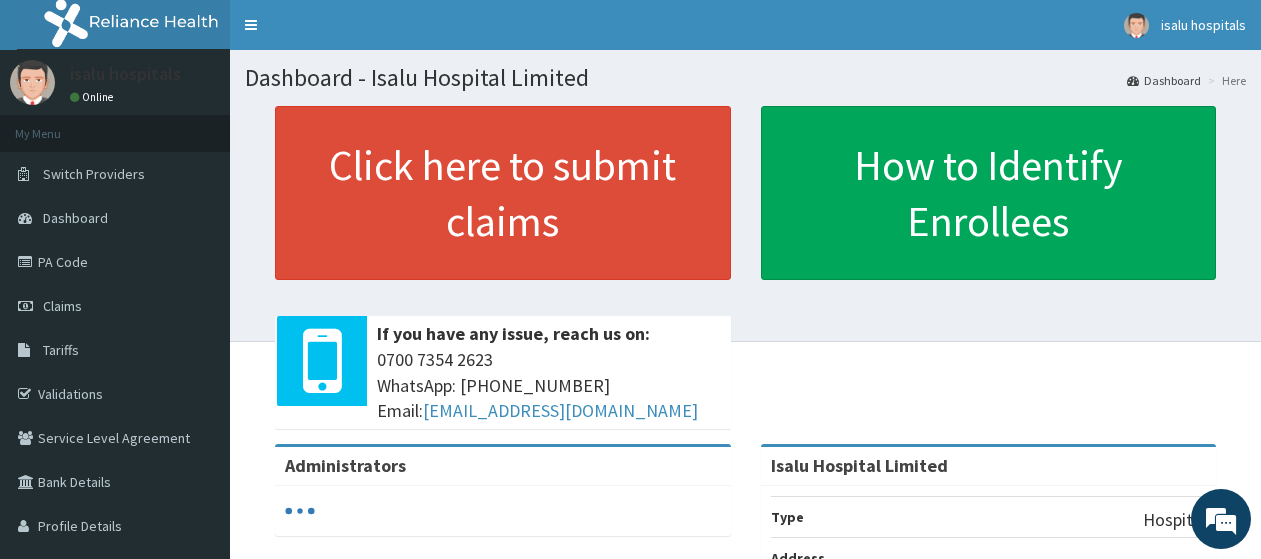 scroll, scrollTop: 0, scrollLeft: 0, axis: both 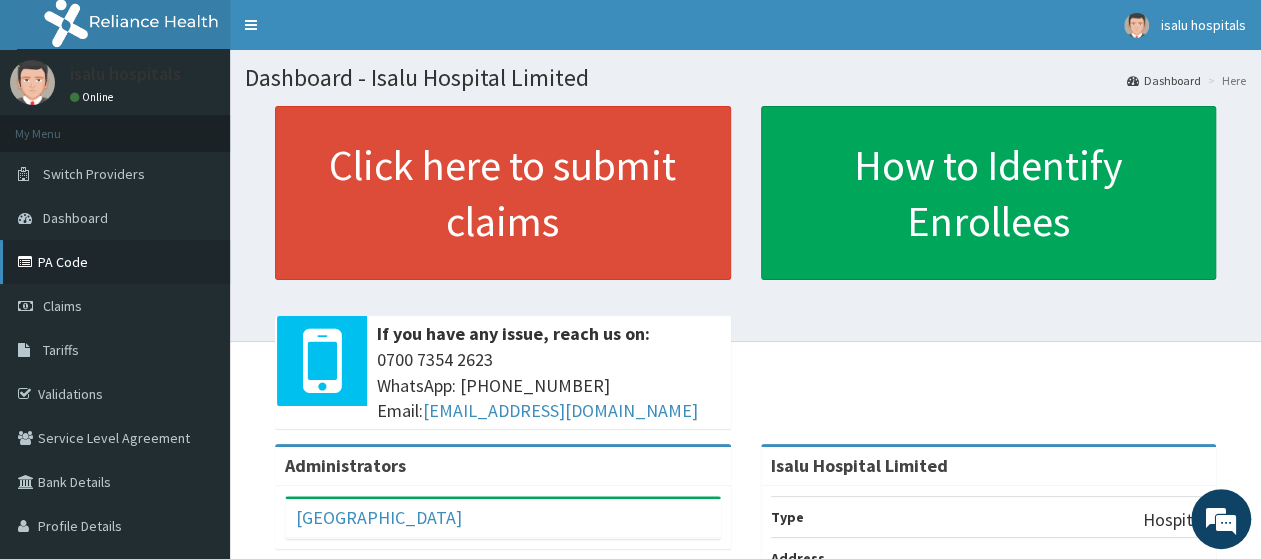 click on "PA Code" at bounding box center [115, 262] 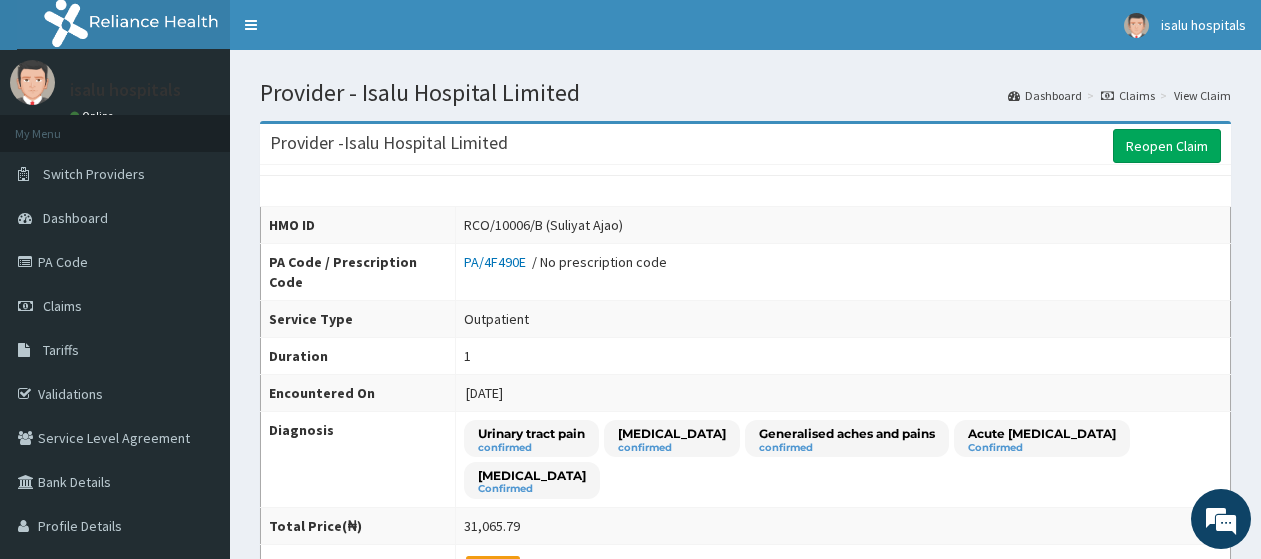 scroll, scrollTop: 0, scrollLeft: 0, axis: both 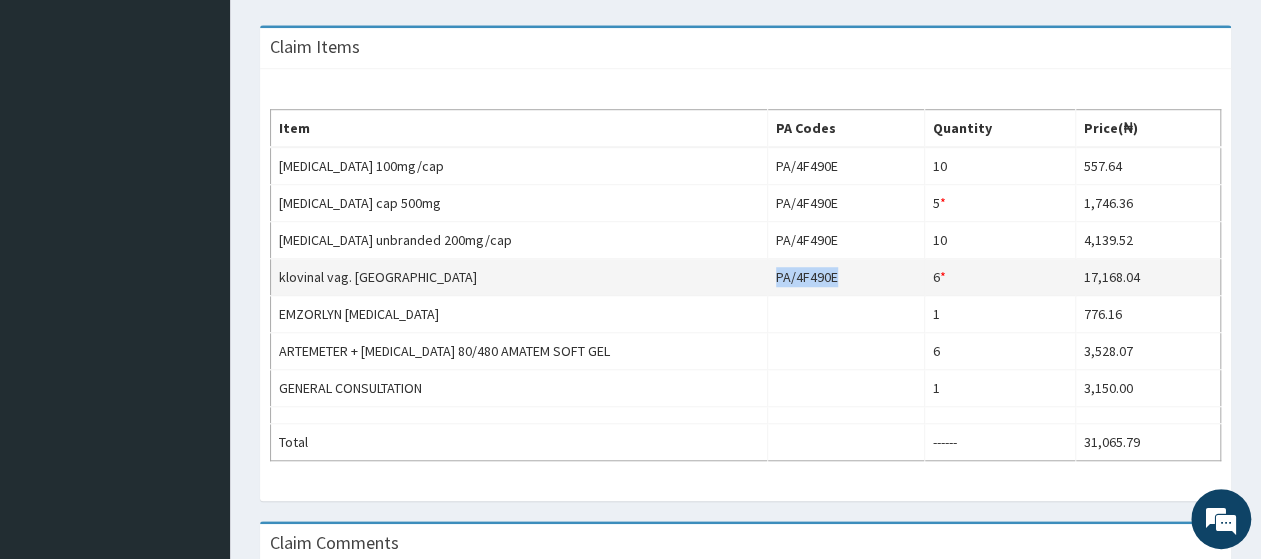 drag, startPoint x: 783, startPoint y: 271, endPoint x: 856, endPoint y: 273, distance: 73.02739 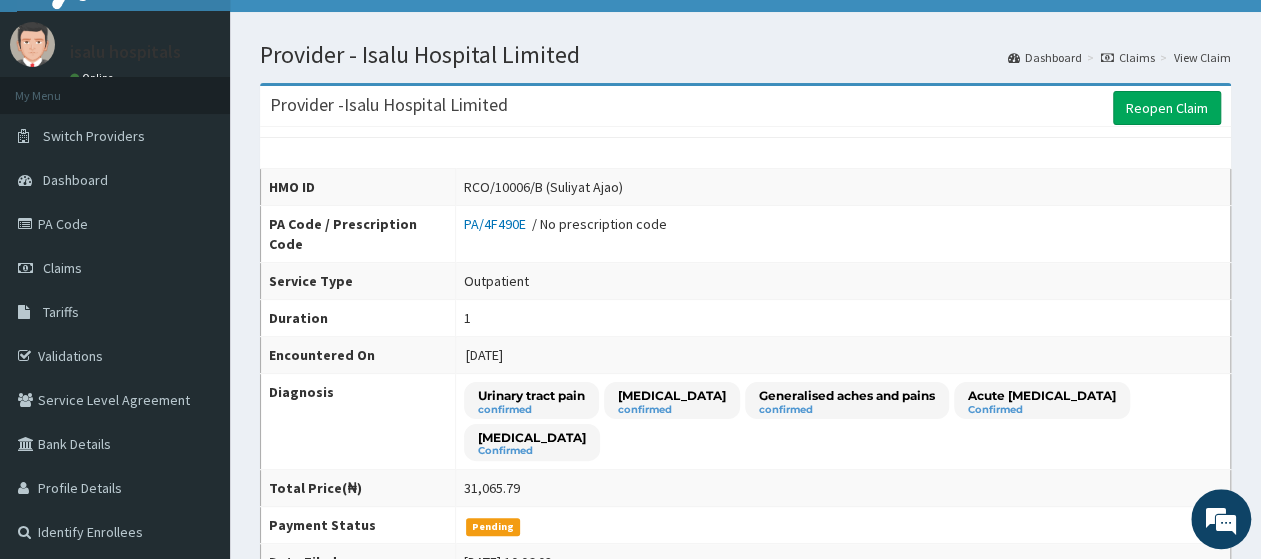 scroll, scrollTop: 0, scrollLeft: 0, axis: both 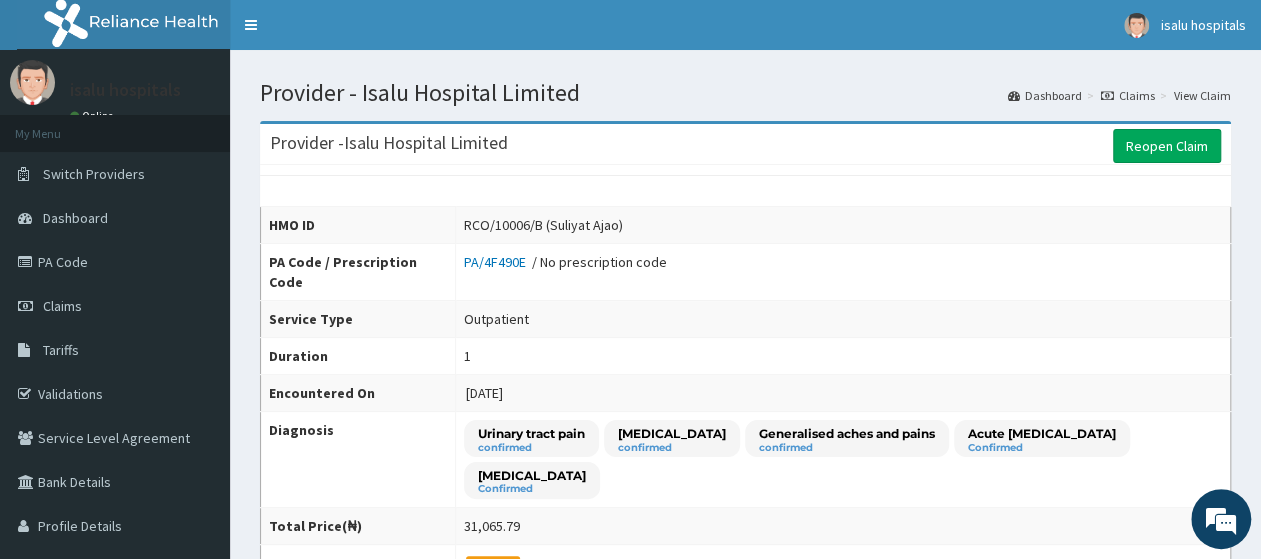 click on "PA/4F490E    / No prescription code" at bounding box center (842, 272) 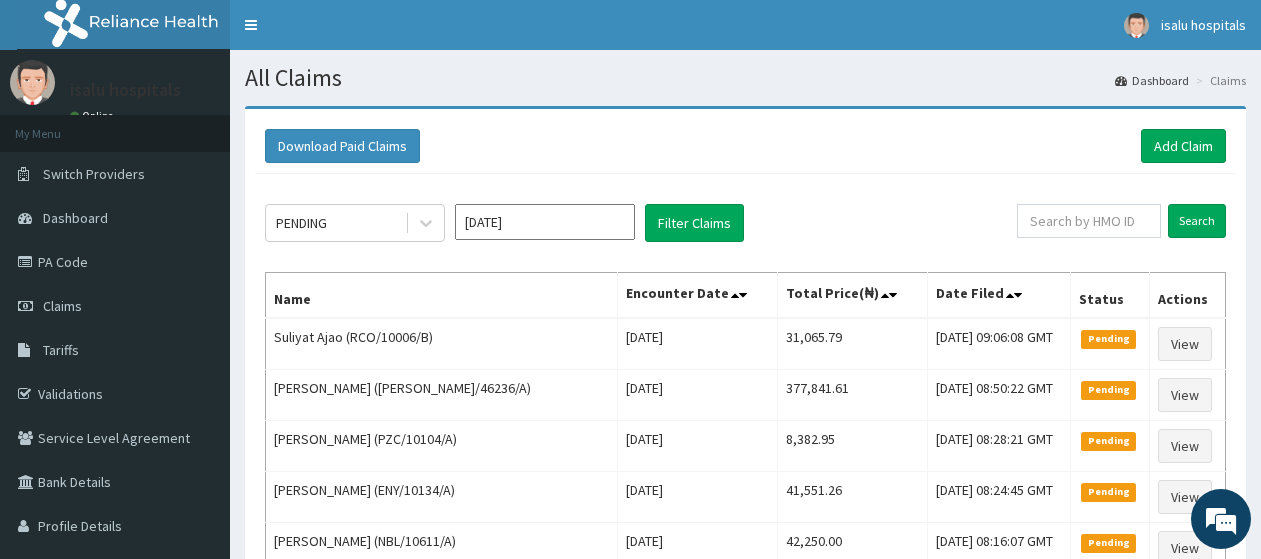 scroll, scrollTop: 0, scrollLeft: 0, axis: both 